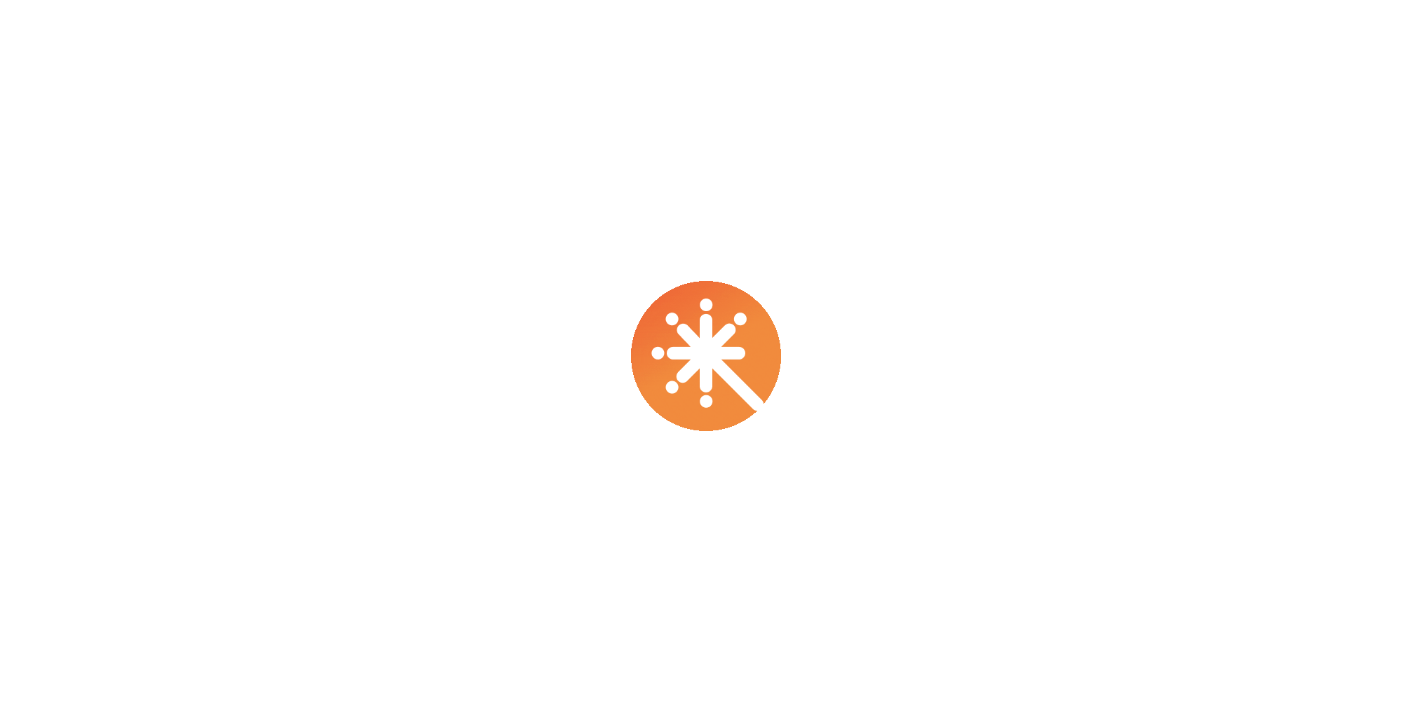 scroll, scrollTop: 0, scrollLeft: 0, axis: both 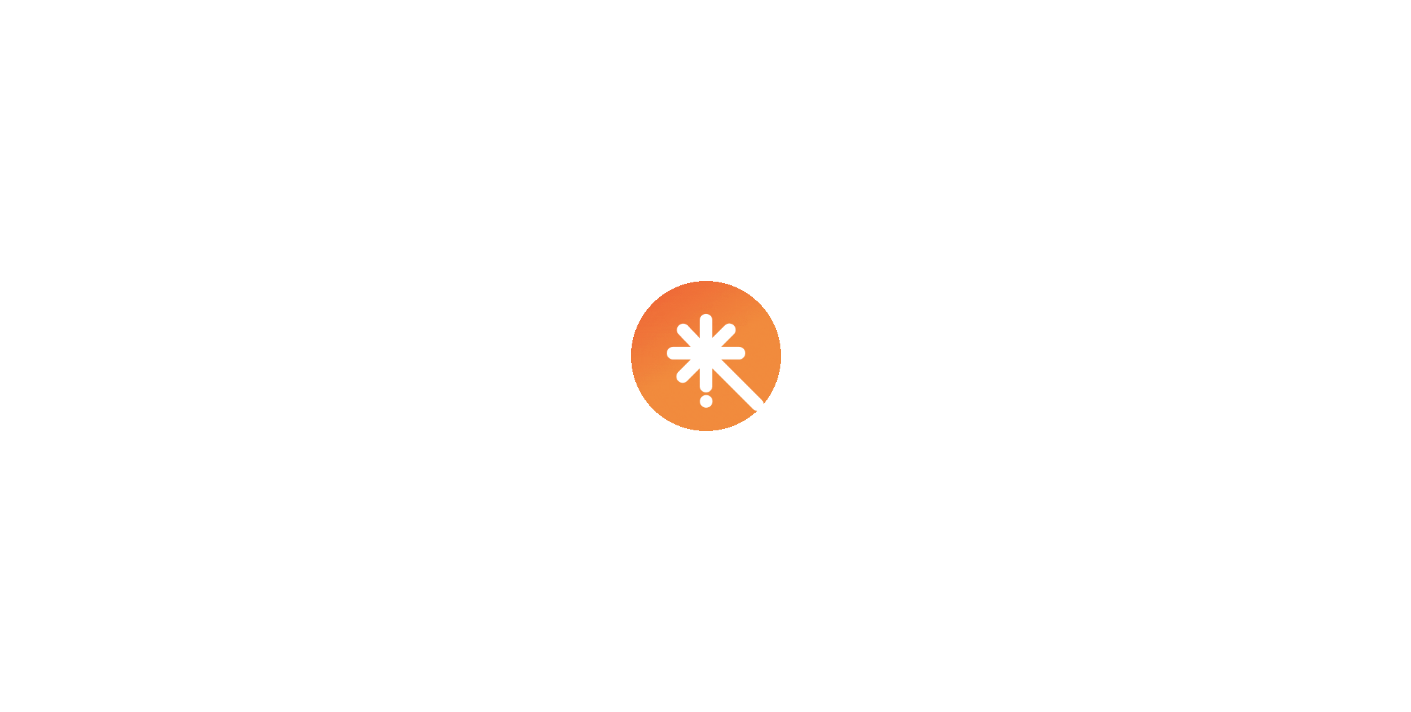 select on "****" 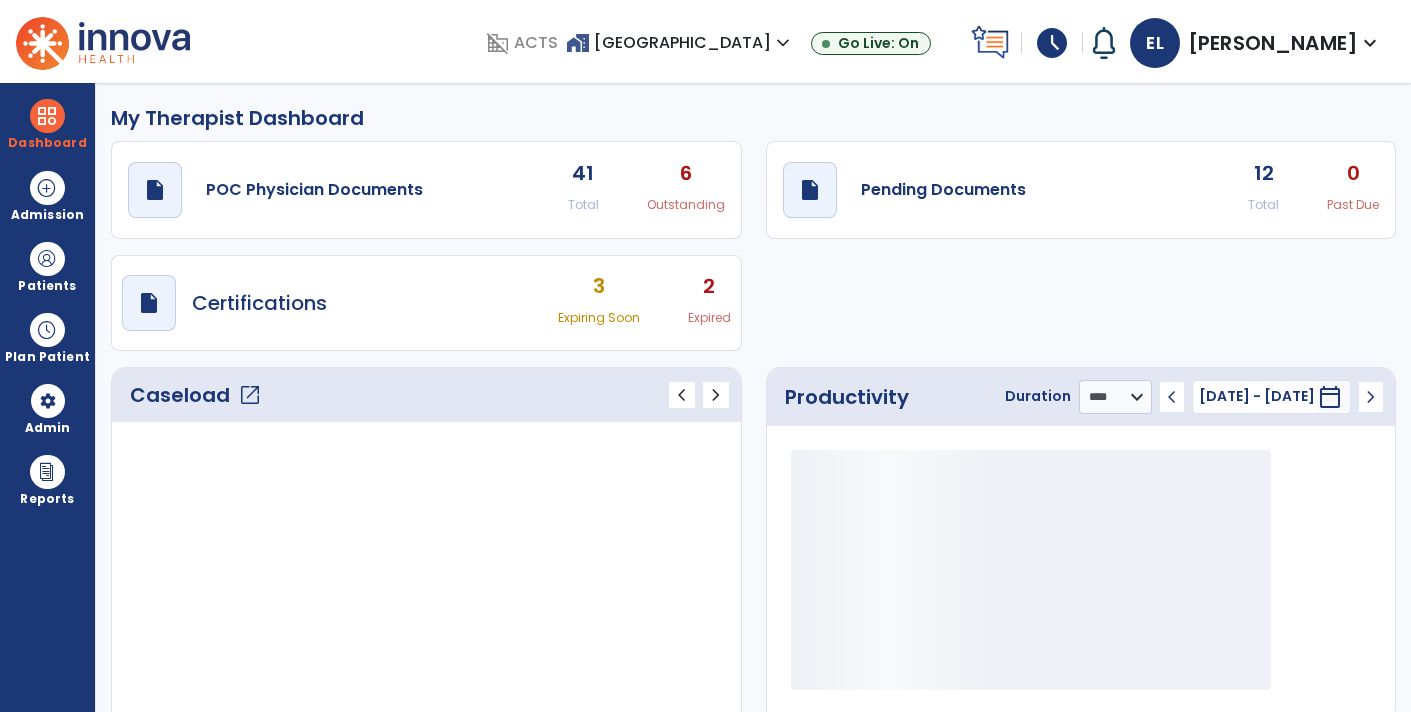 click on "schedule" at bounding box center (1052, 43) 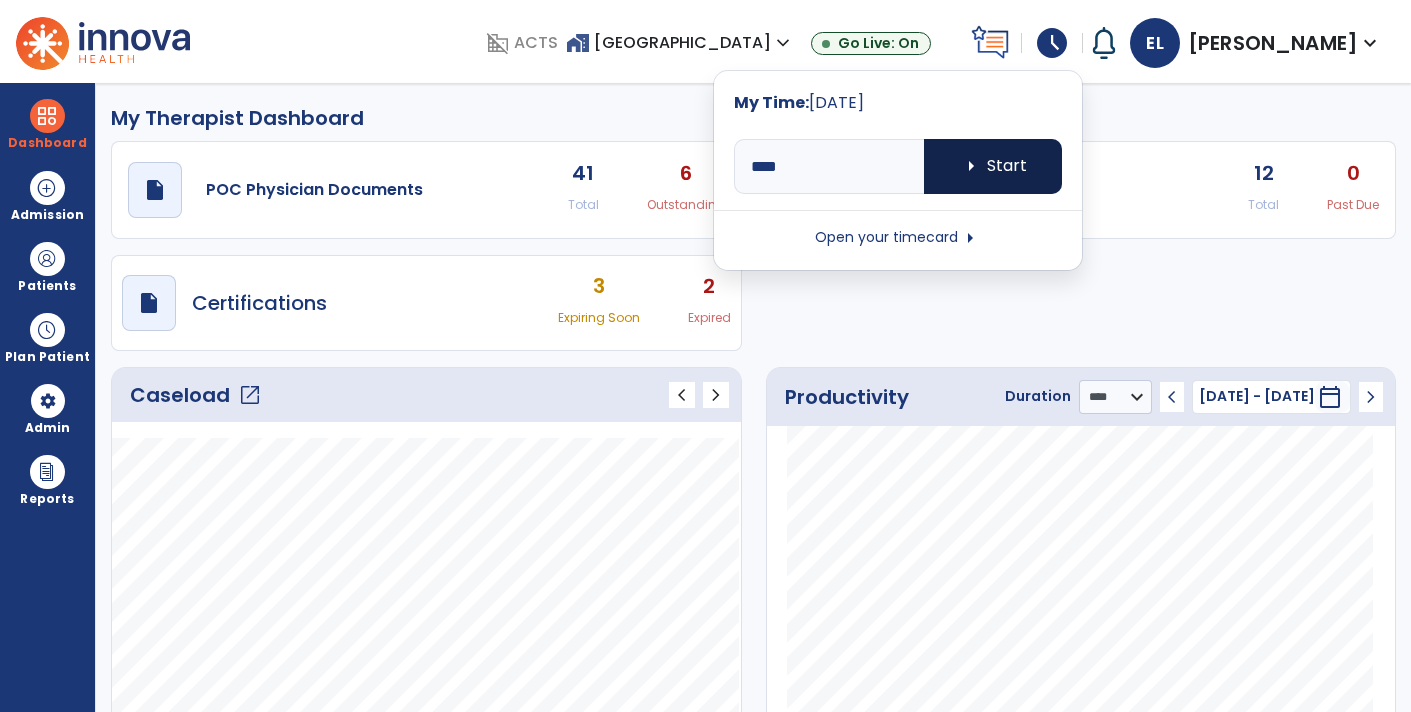 click on "arrow_right  Start" at bounding box center [993, 166] 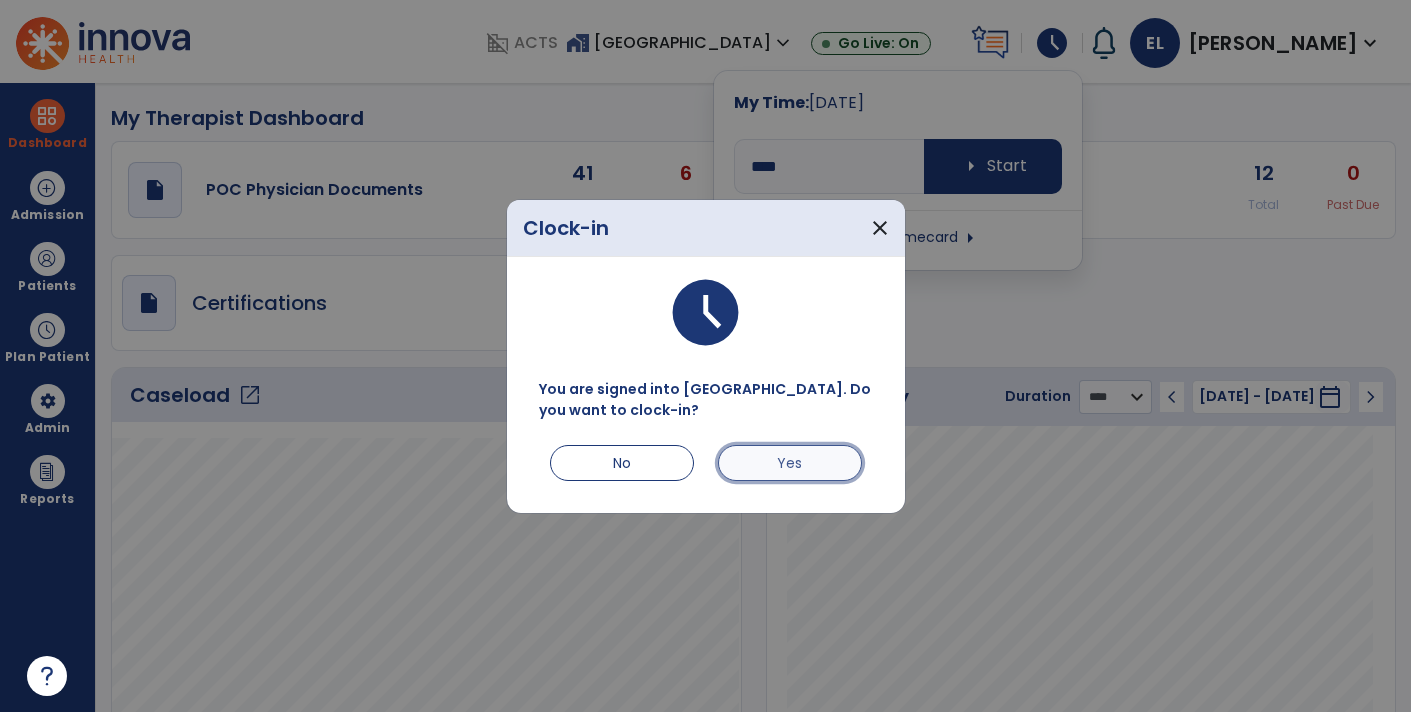click on "Yes" at bounding box center [790, 463] 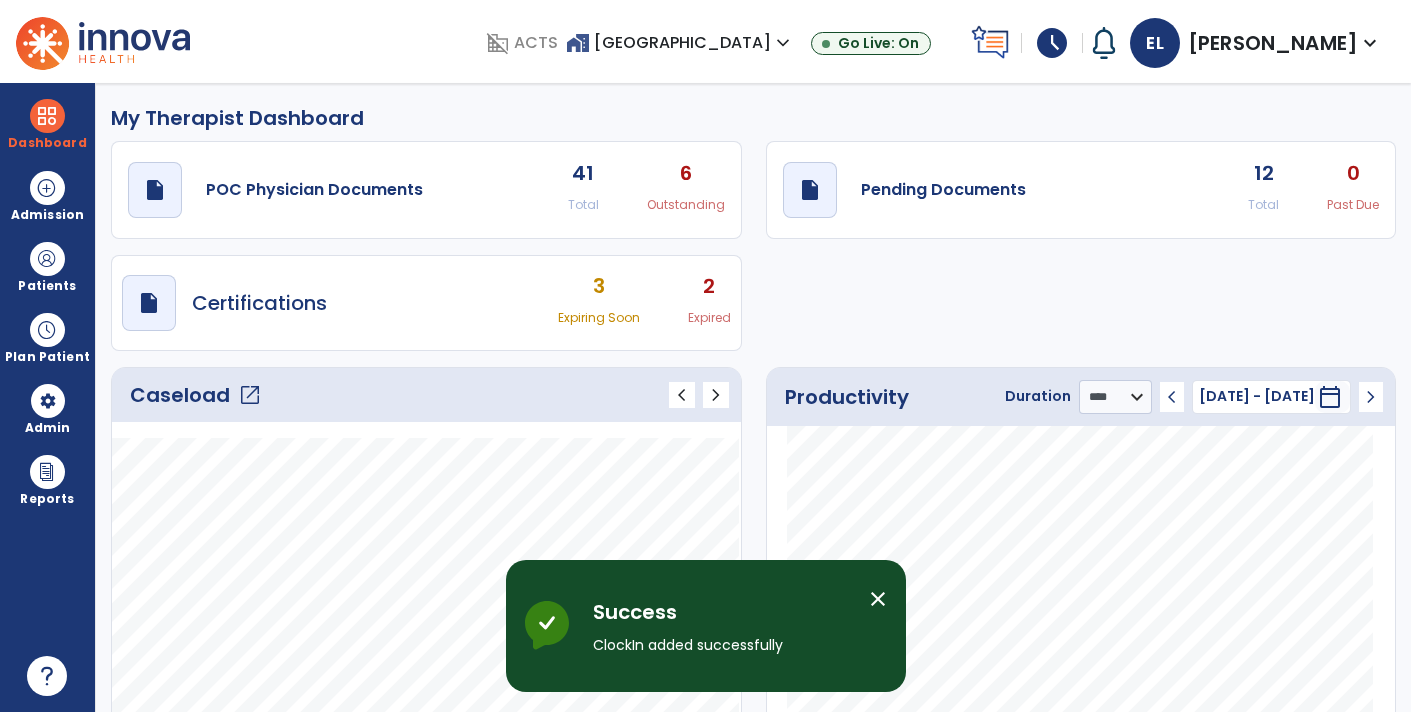 click on "Expired" at bounding box center (709, 318) 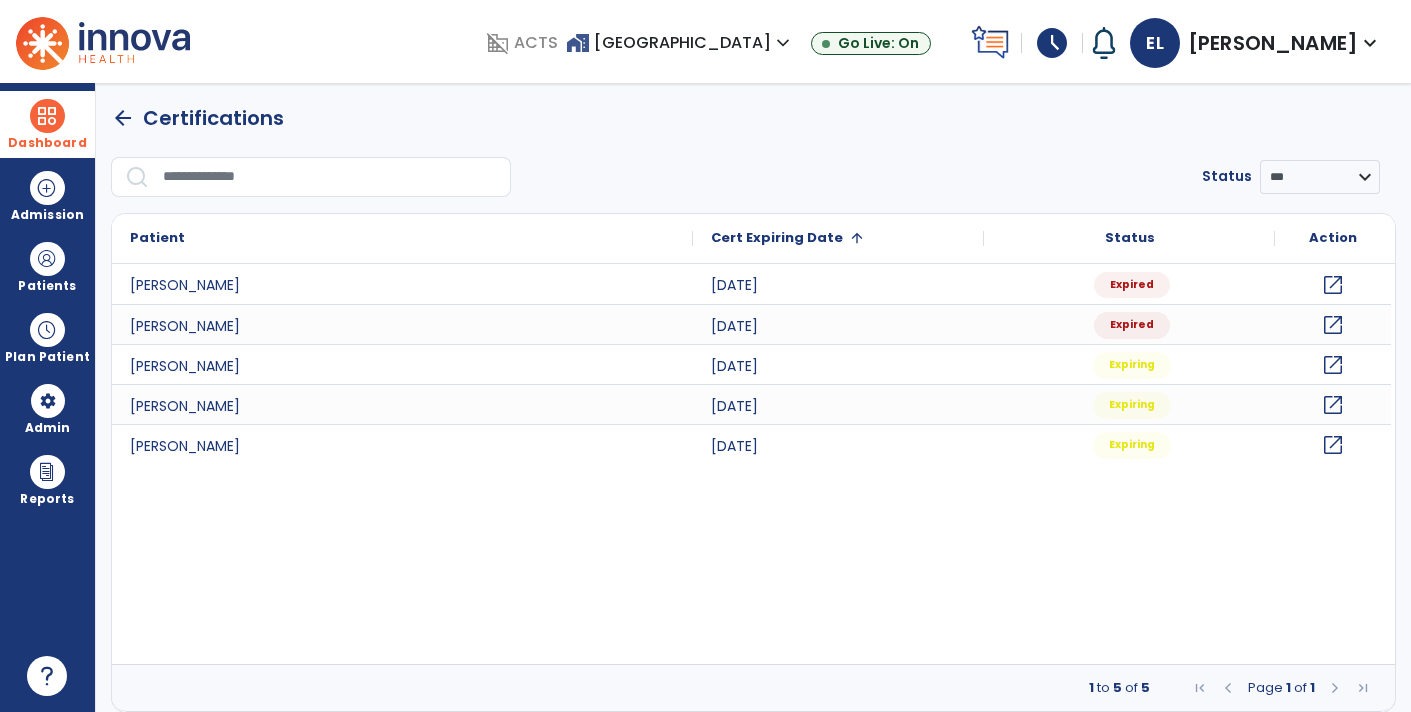 click on "Dashboard" at bounding box center [47, 143] 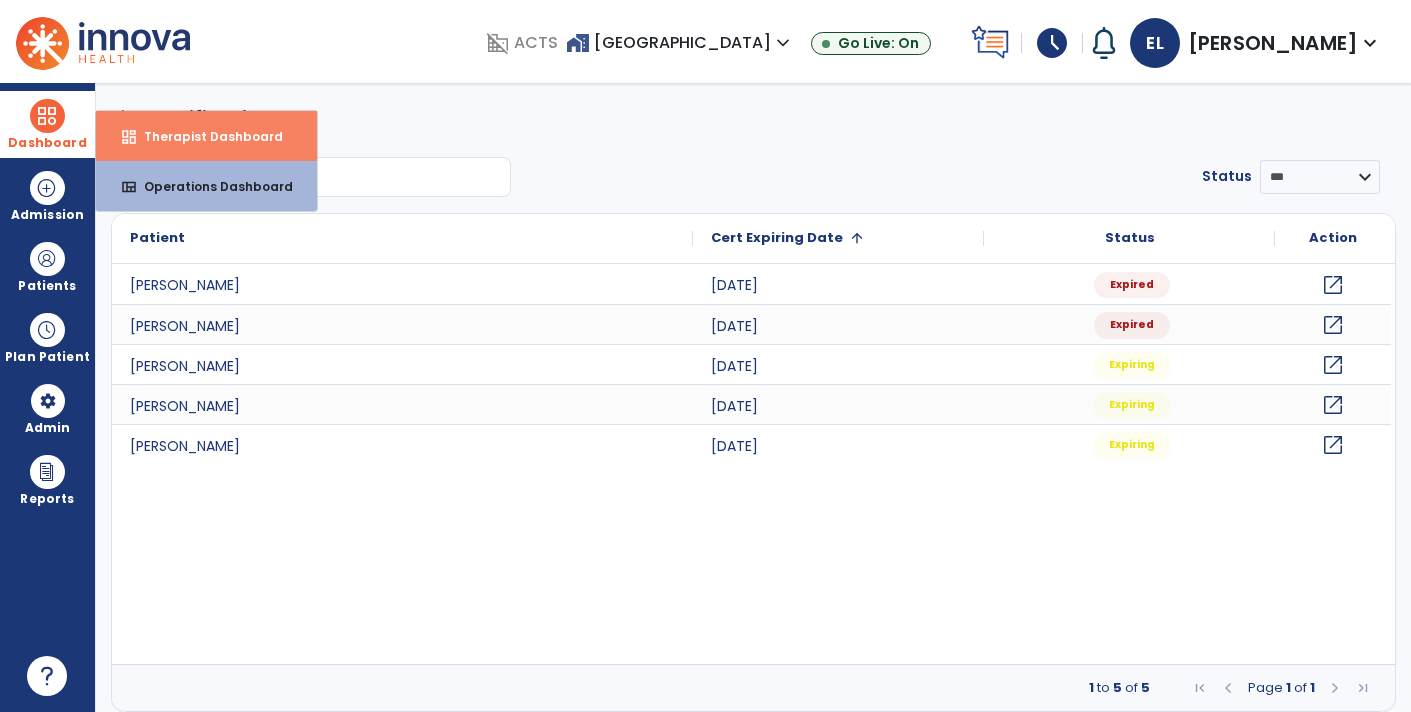 click on "dashboard  Therapist Dashboard" at bounding box center [206, 136] 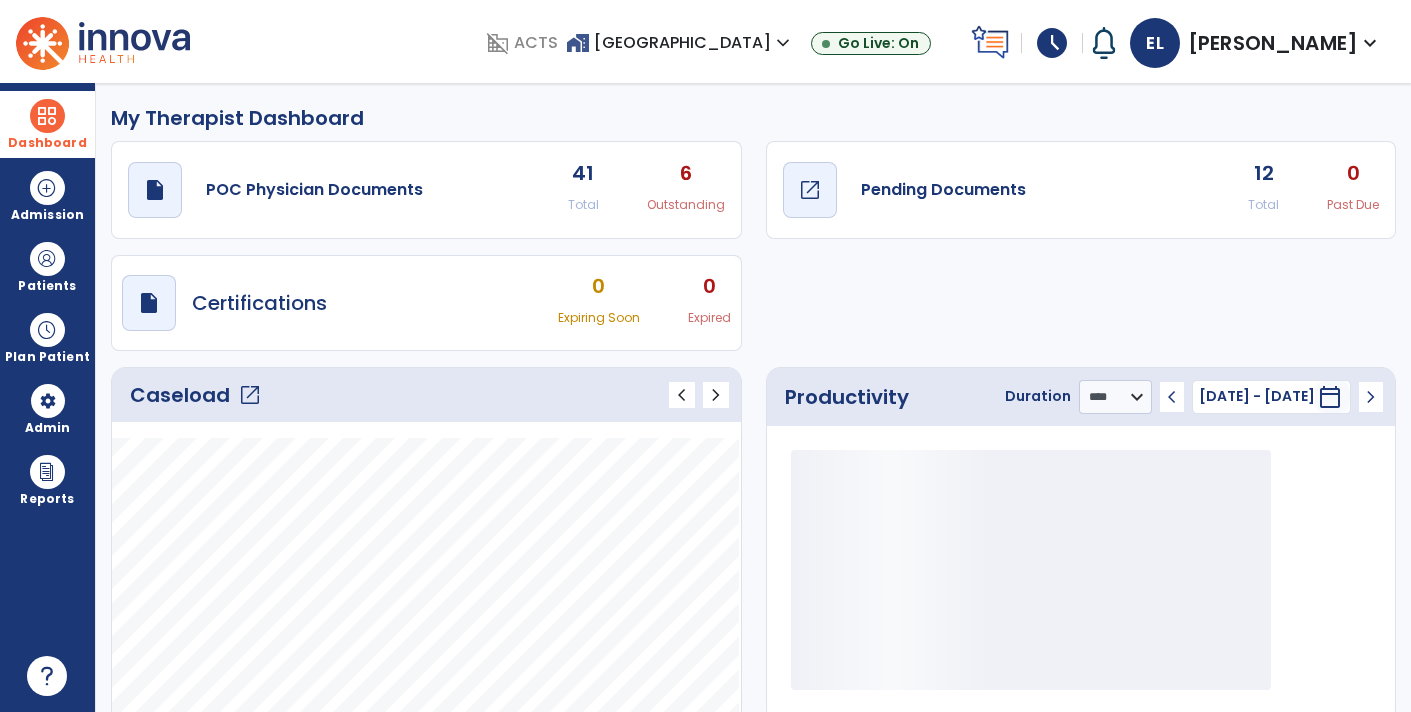 click on "Pending Documents" 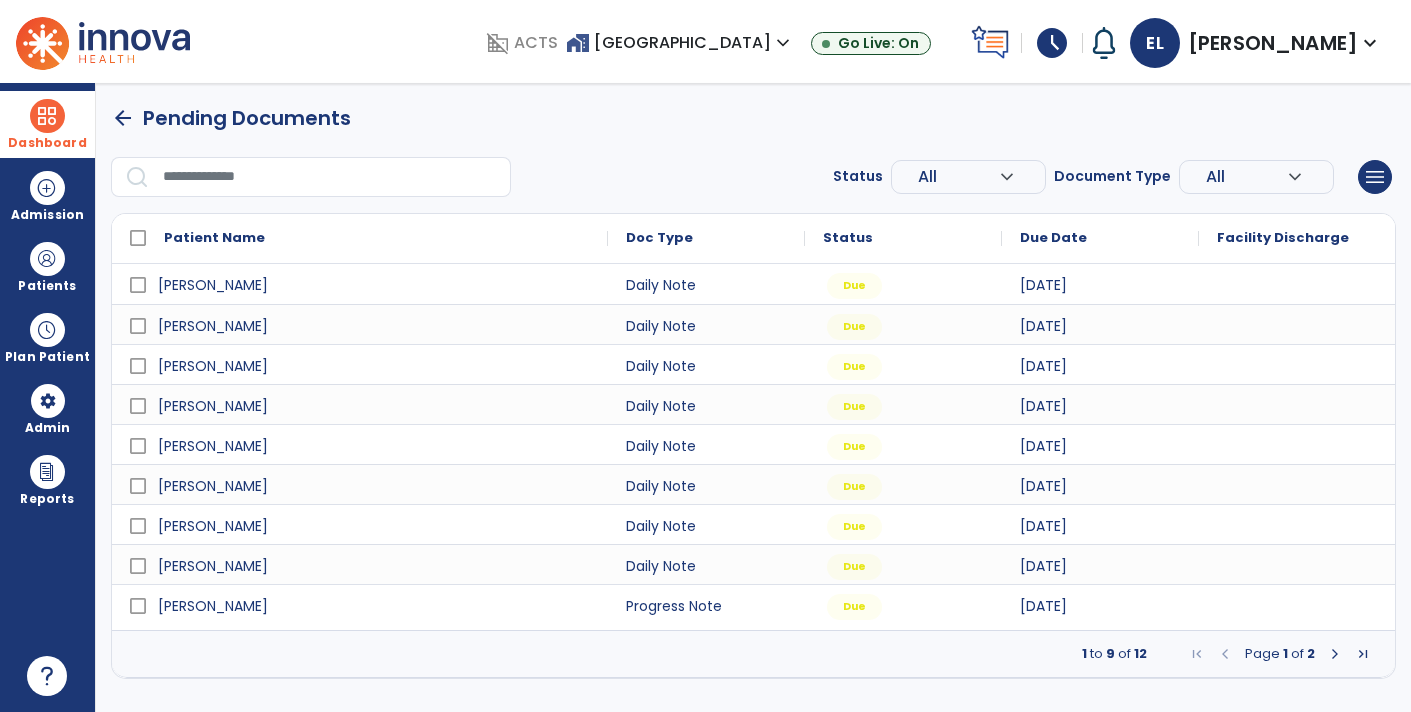 click at bounding box center [1335, 654] 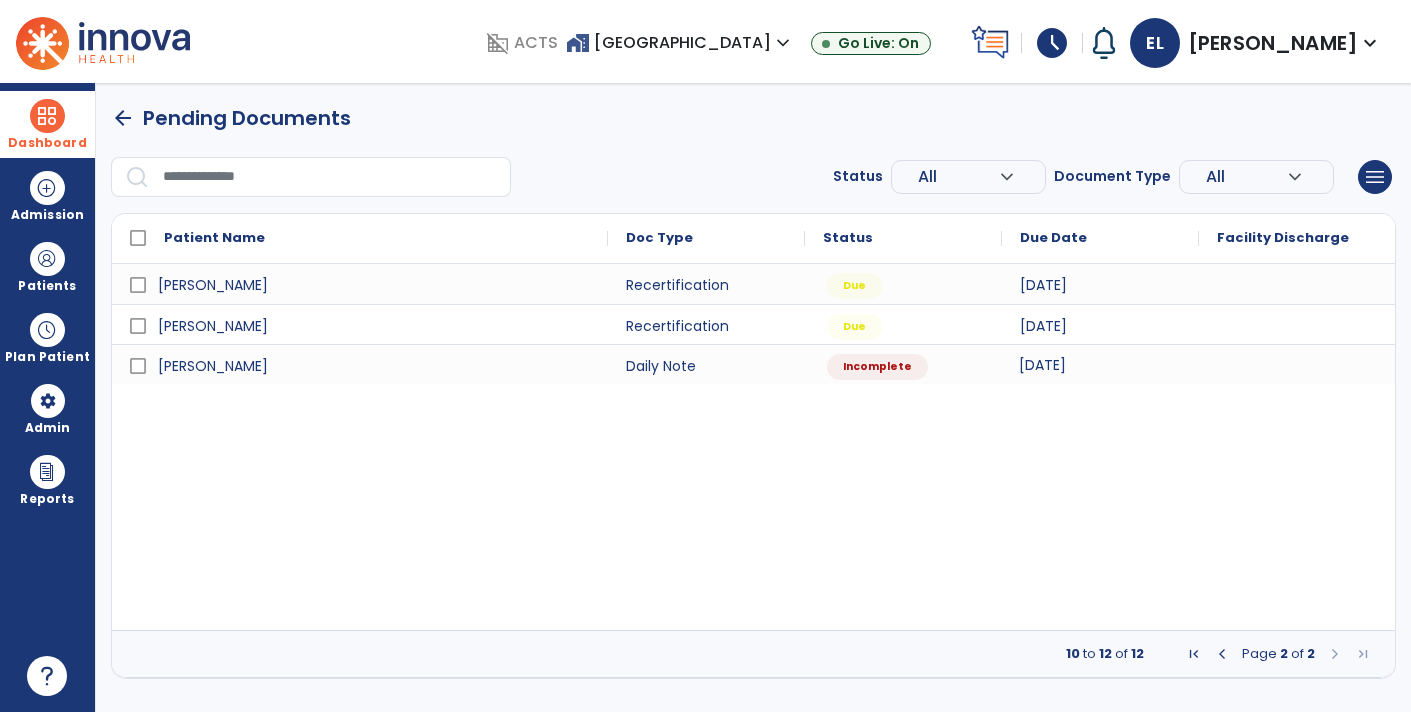 click on "[DATE]" at bounding box center (1100, 364) 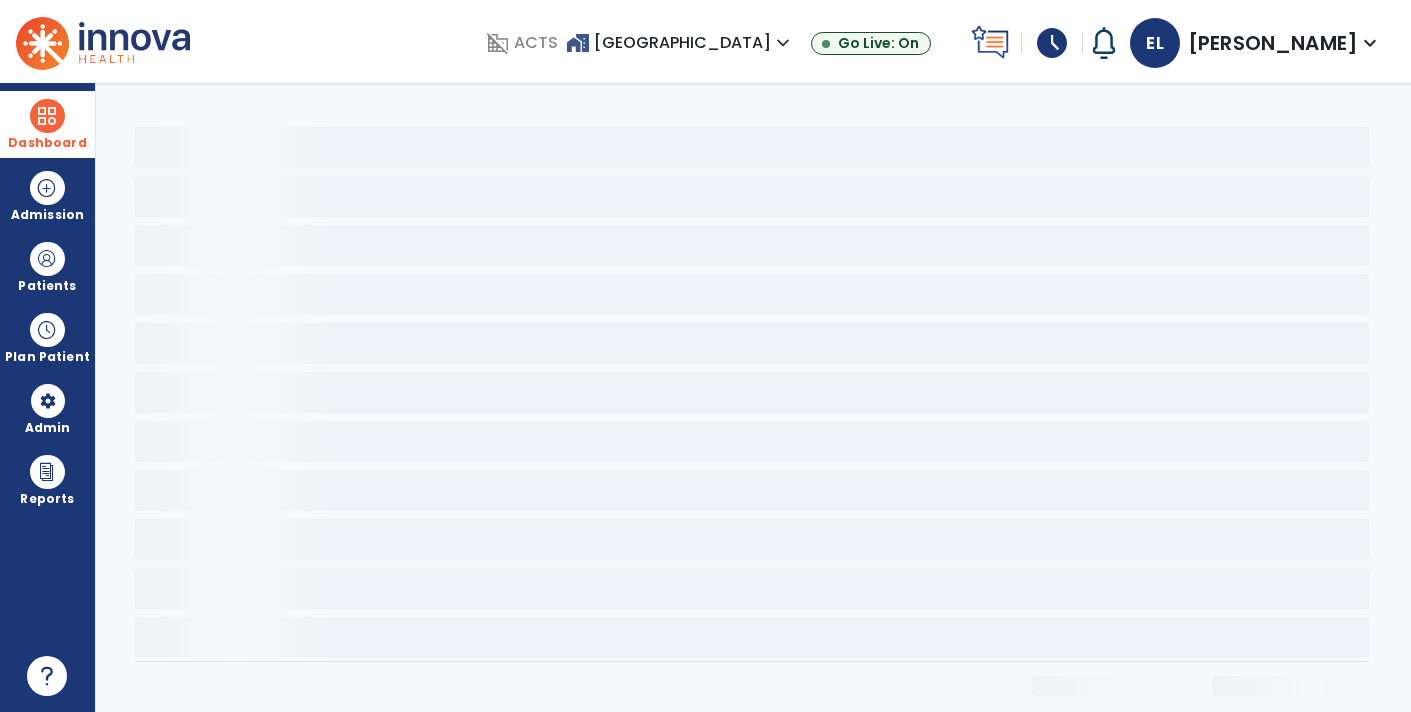 select on "*" 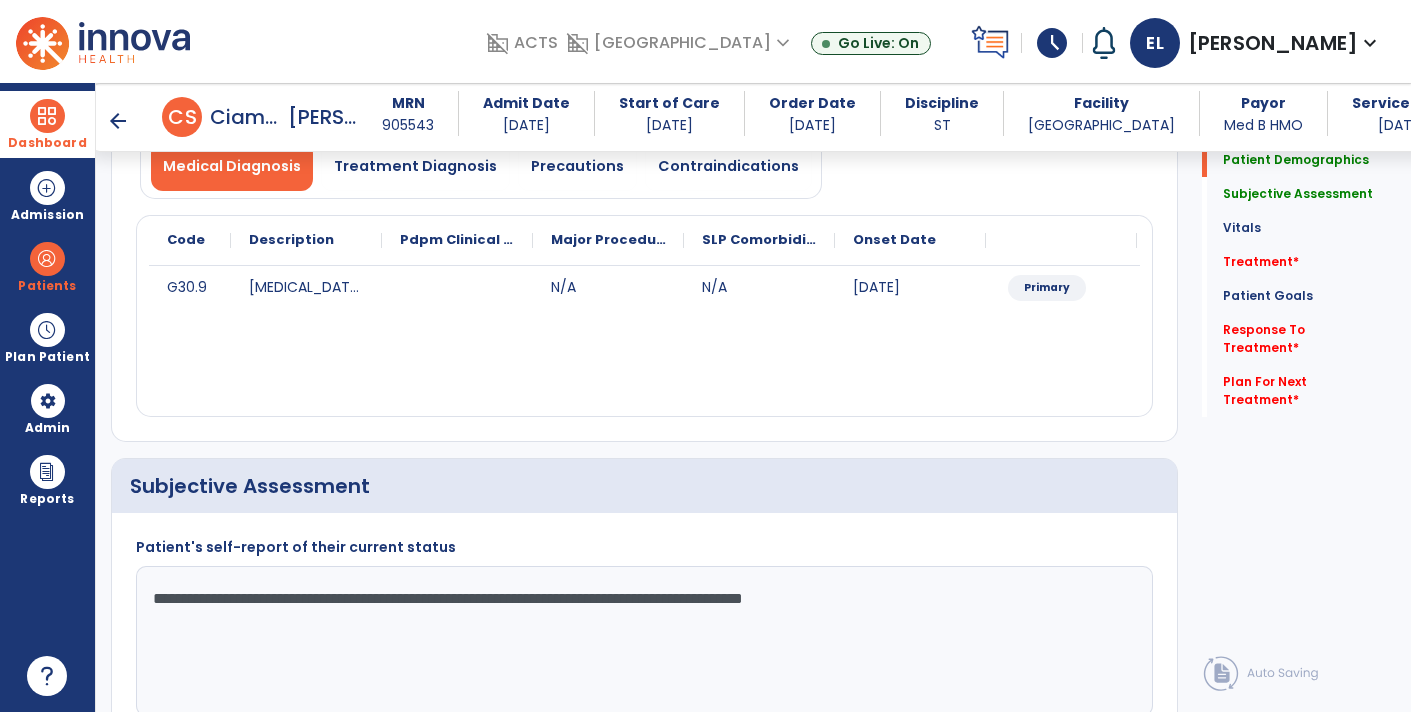 scroll, scrollTop: 250, scrollLeft: 0, axis: vertical 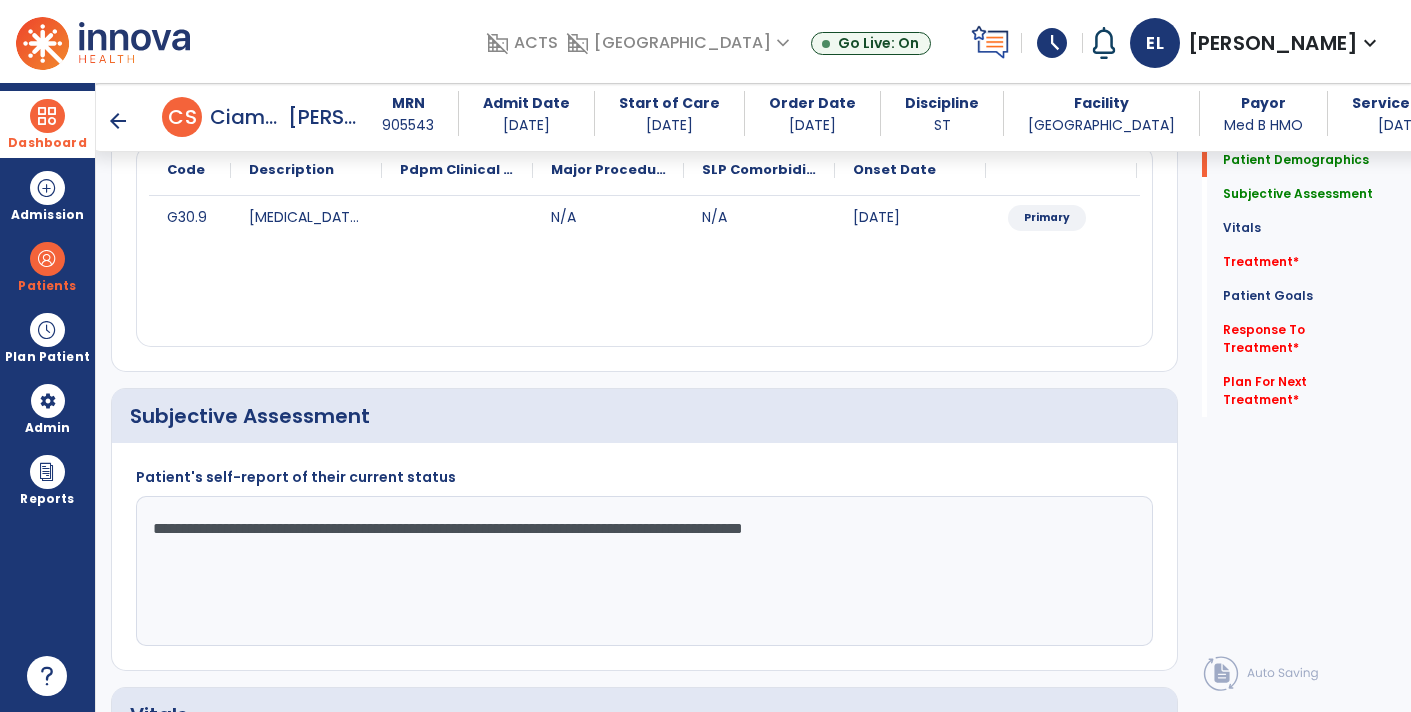 click on "**********" 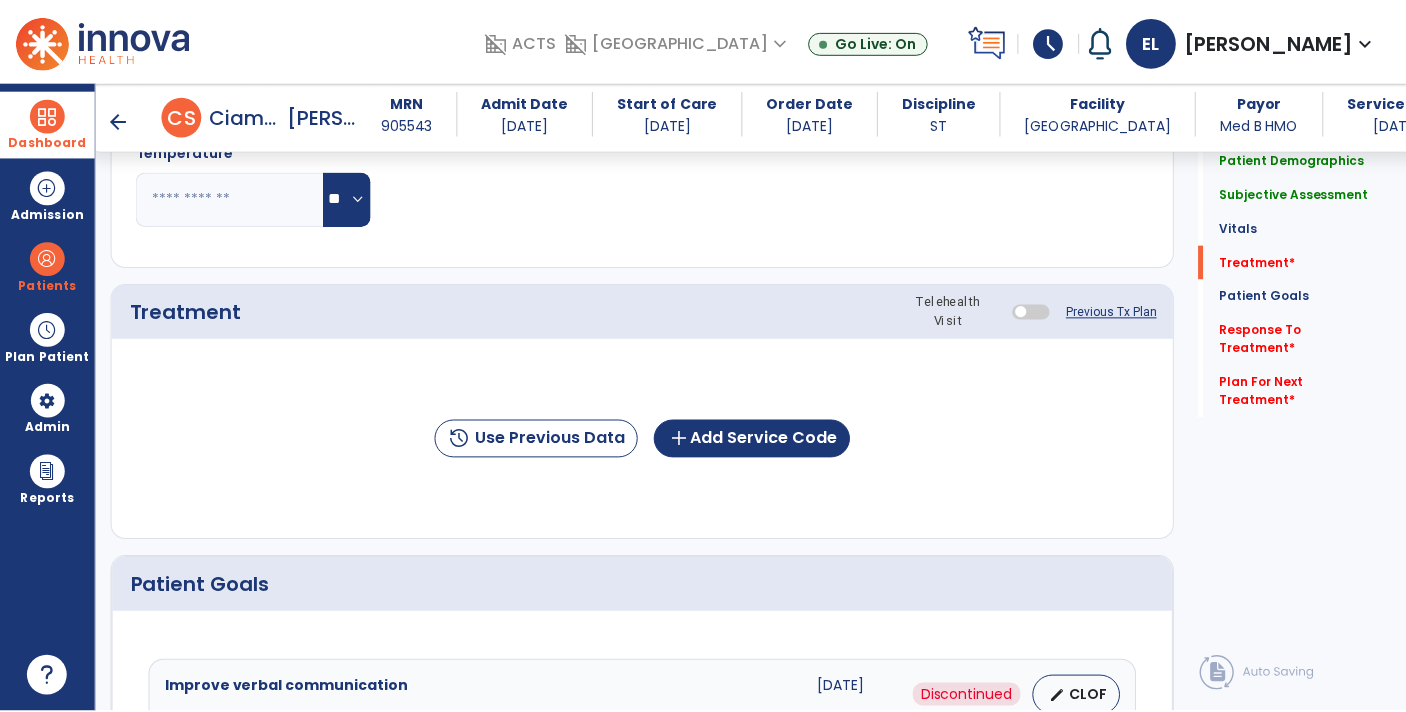 scroll, scrollTop: 1092, scrollLeft: 0, axis: vertical 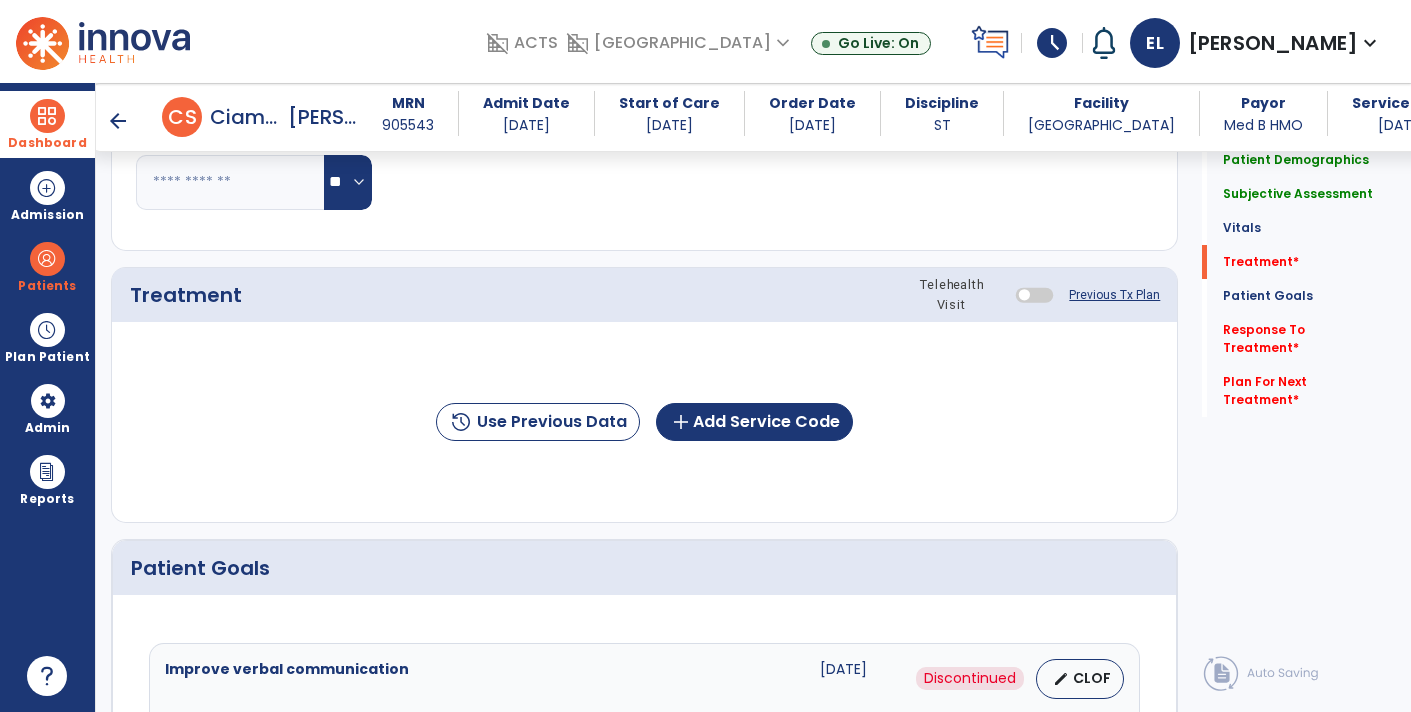 type on "**********" 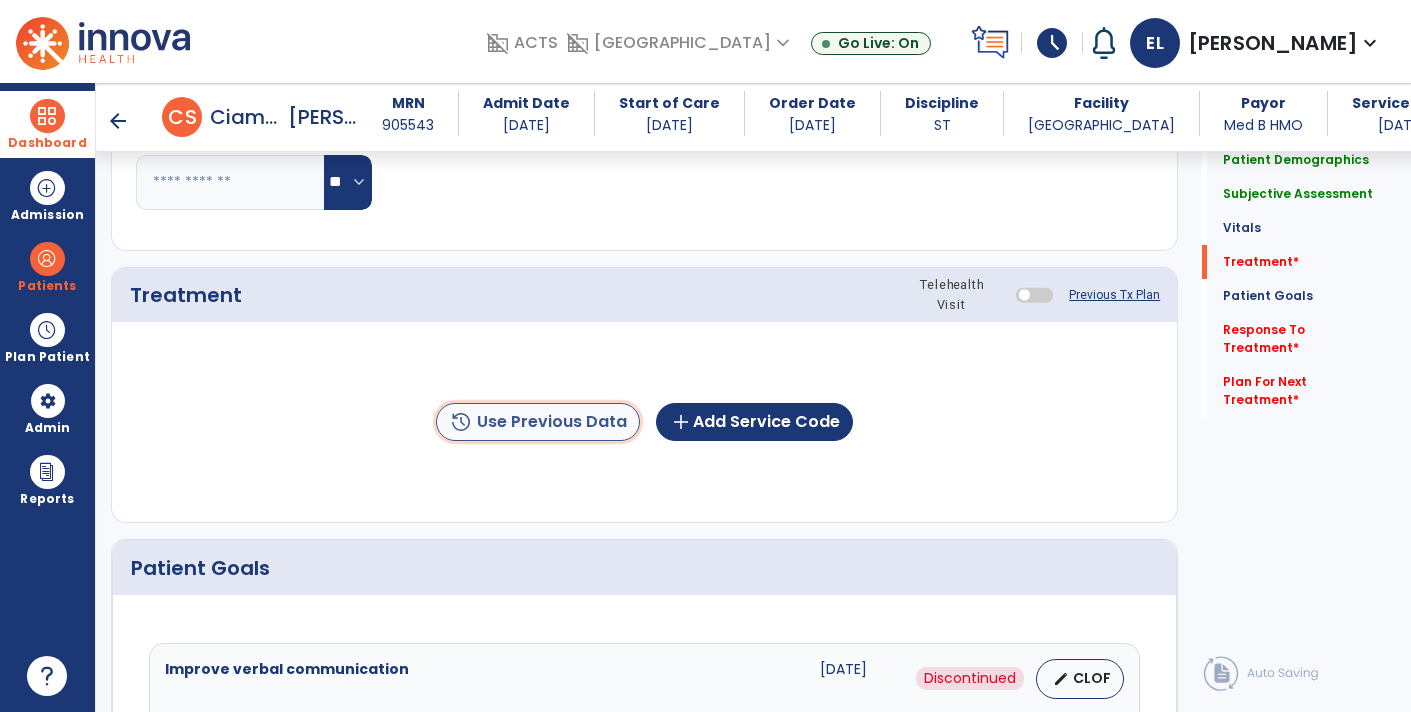 click on "history  Use Previous Data" 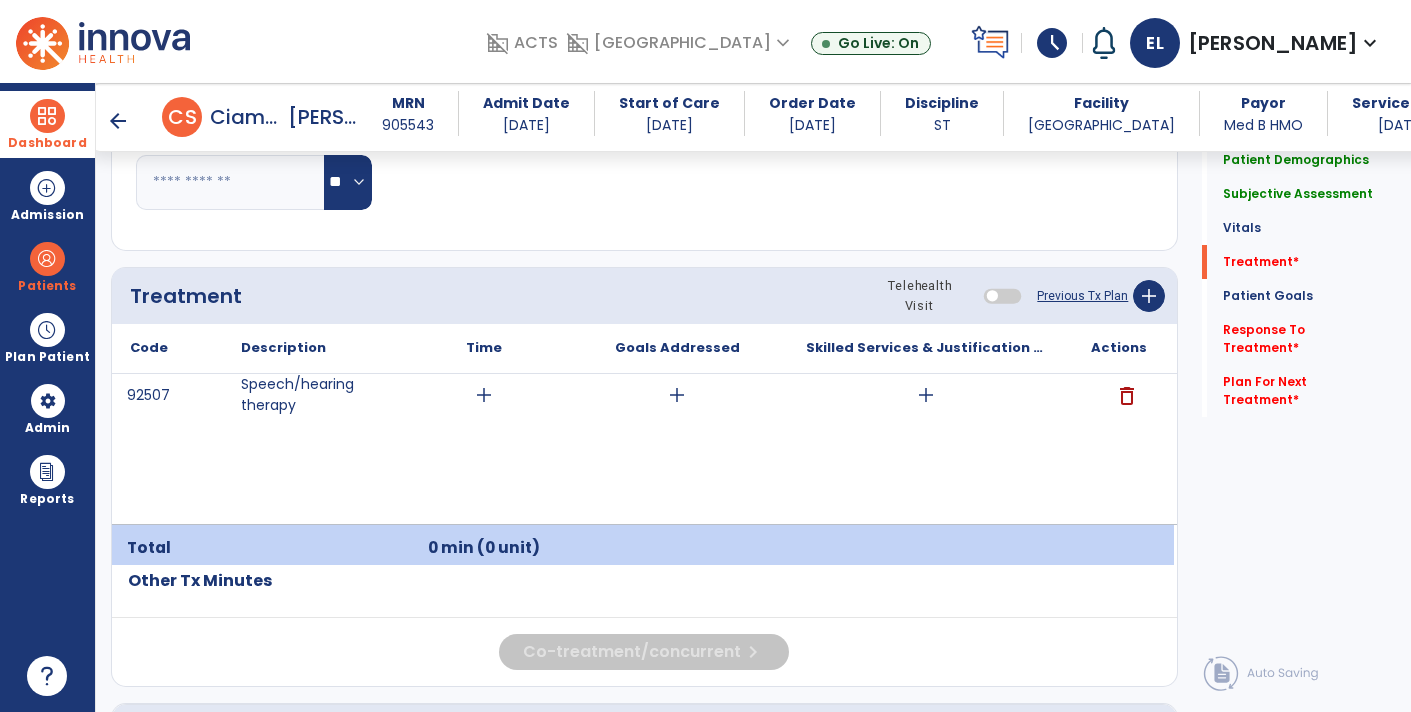 click on "add" at bounding box center [484, 395] 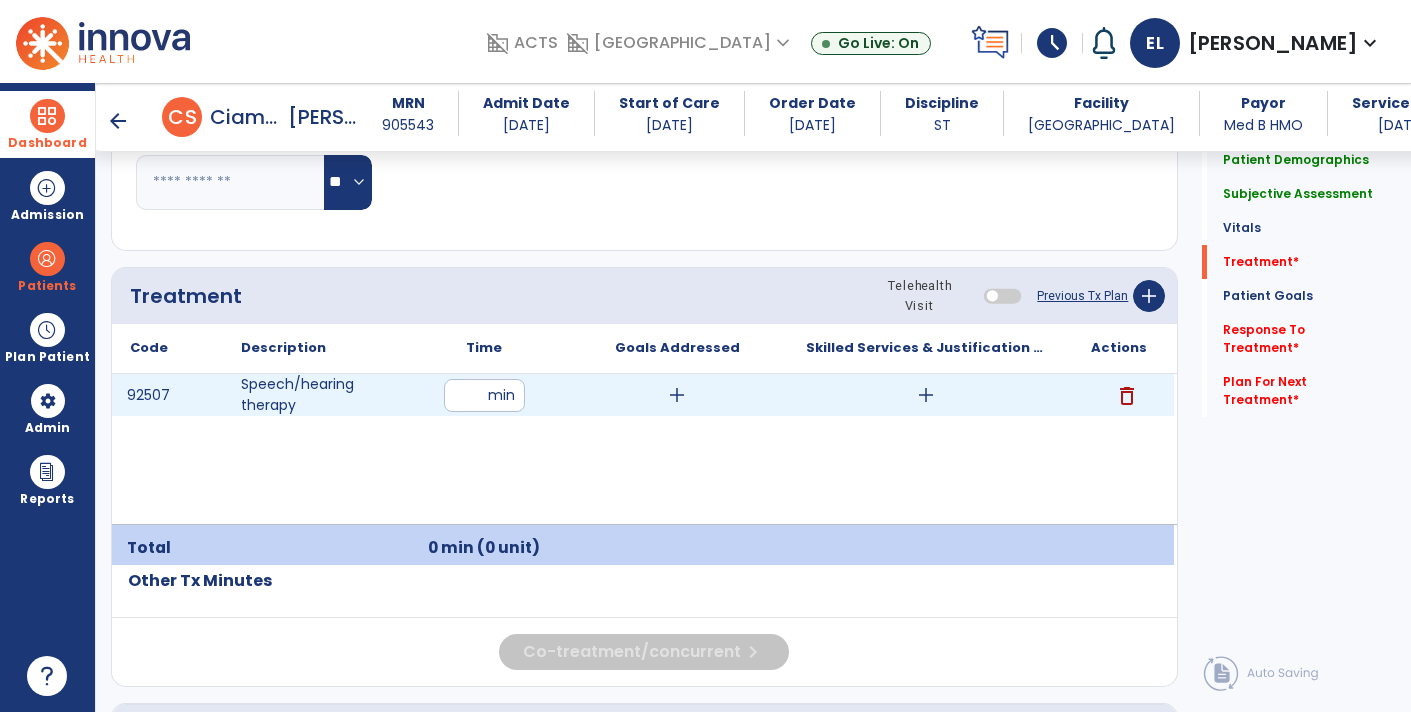 type on "**" 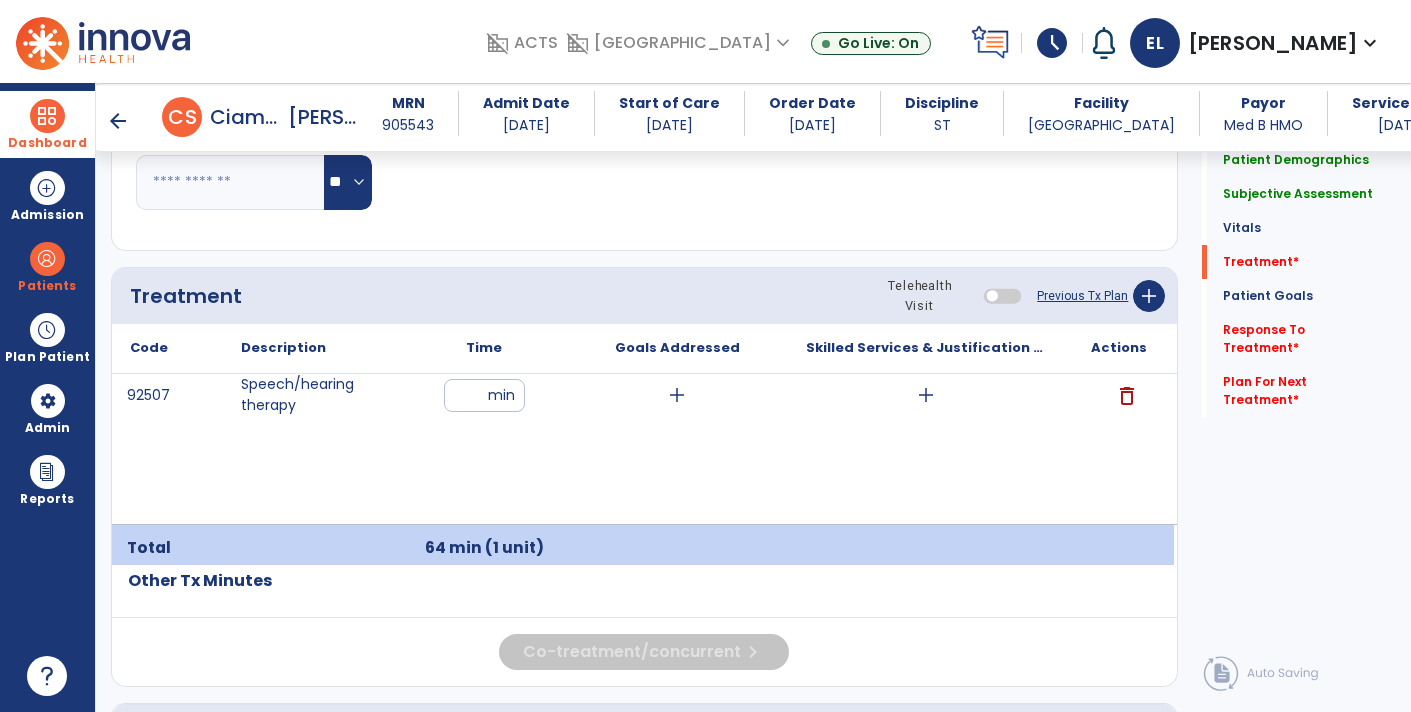 click on "add" at bounding box center (926, 395) 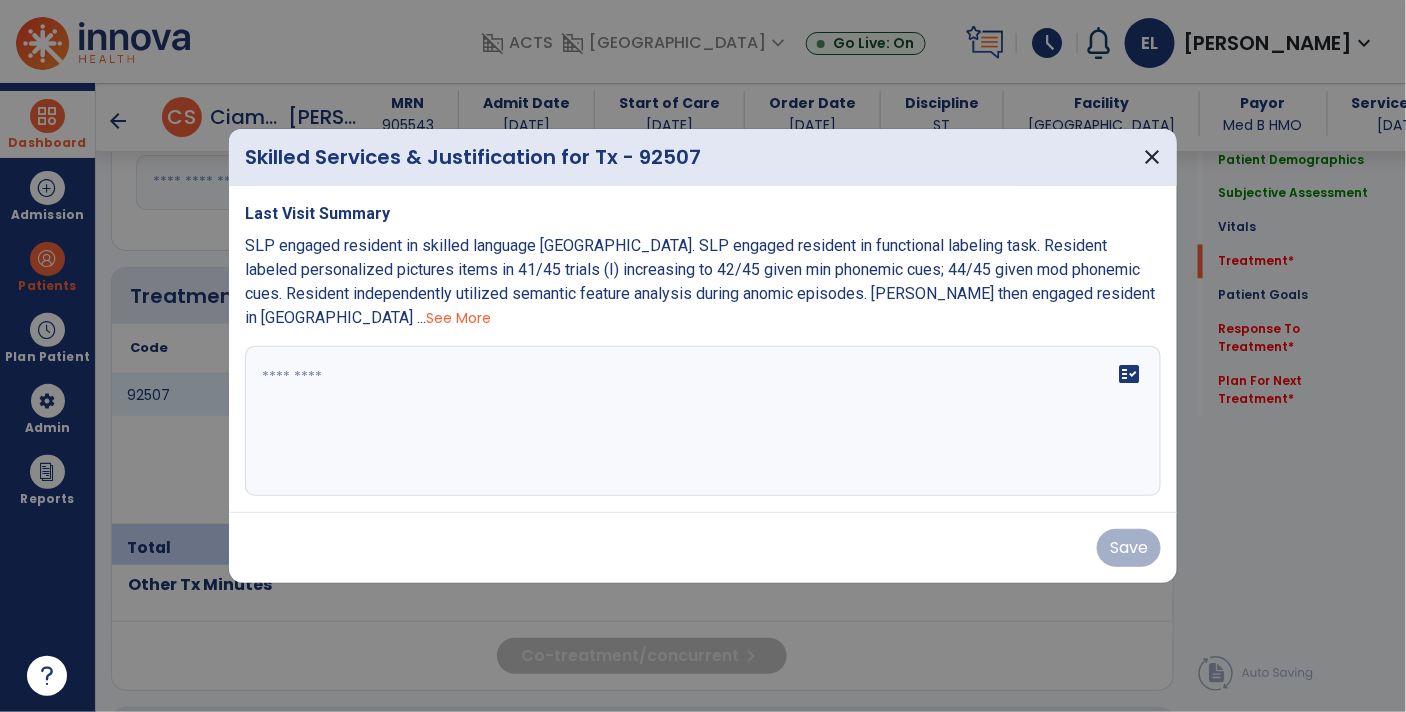 scroll, scrollTop: 1092, scrollLeft: 0, axis: vertical 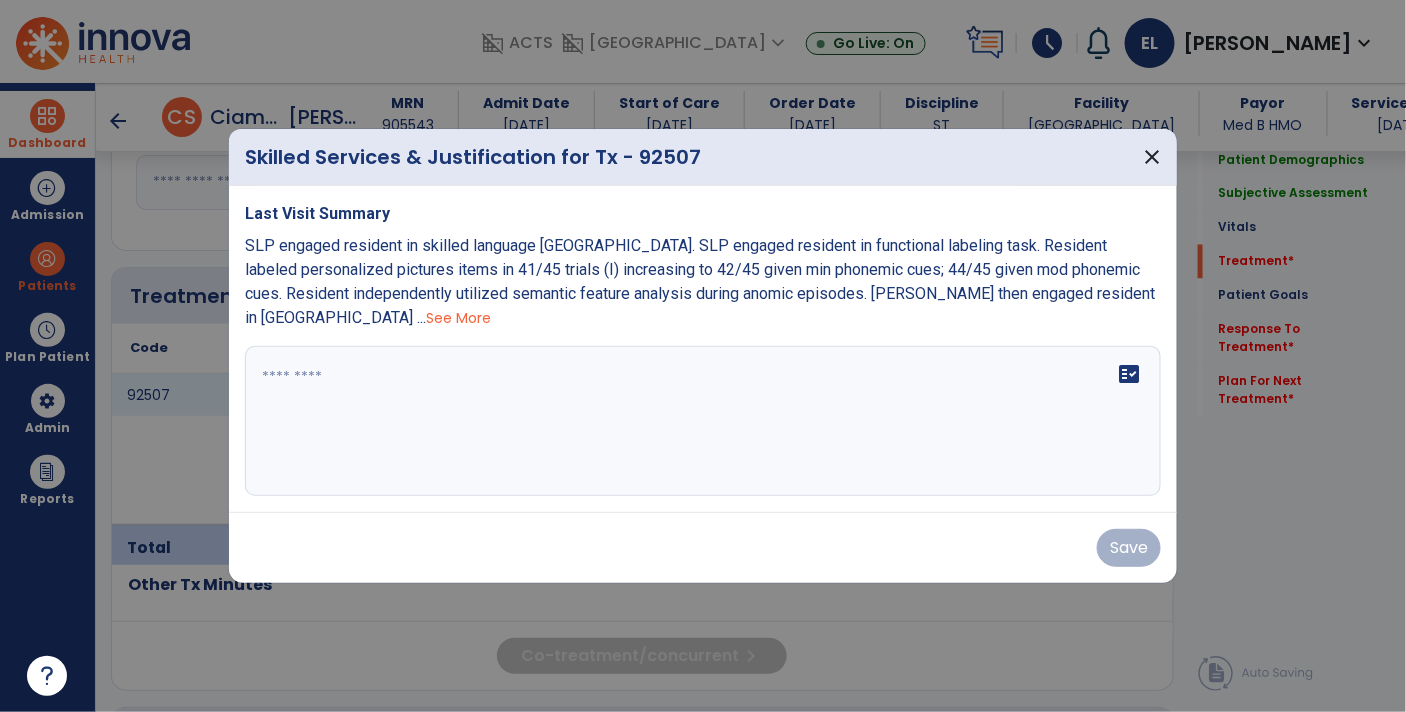click on "fact_check" at bounding box center [703, 421] 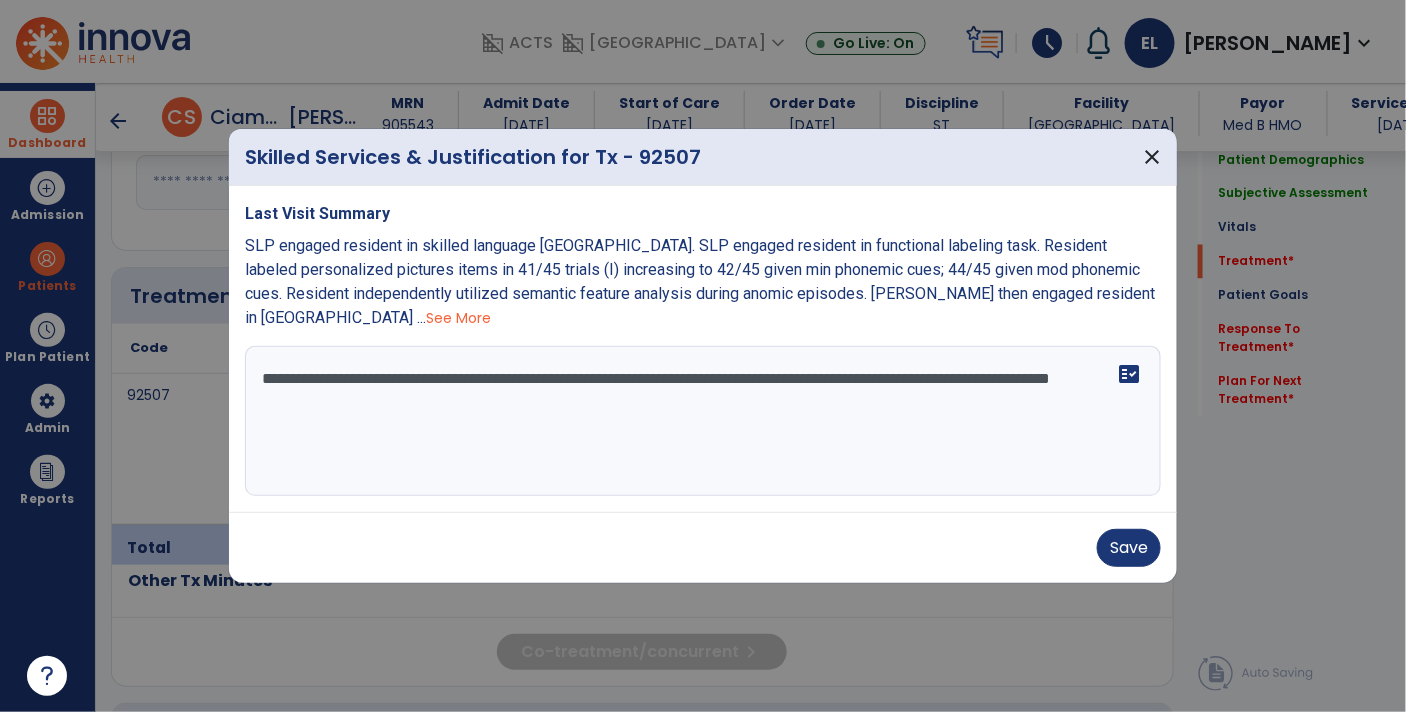 click on "**********" at bounding box center (703, 421) 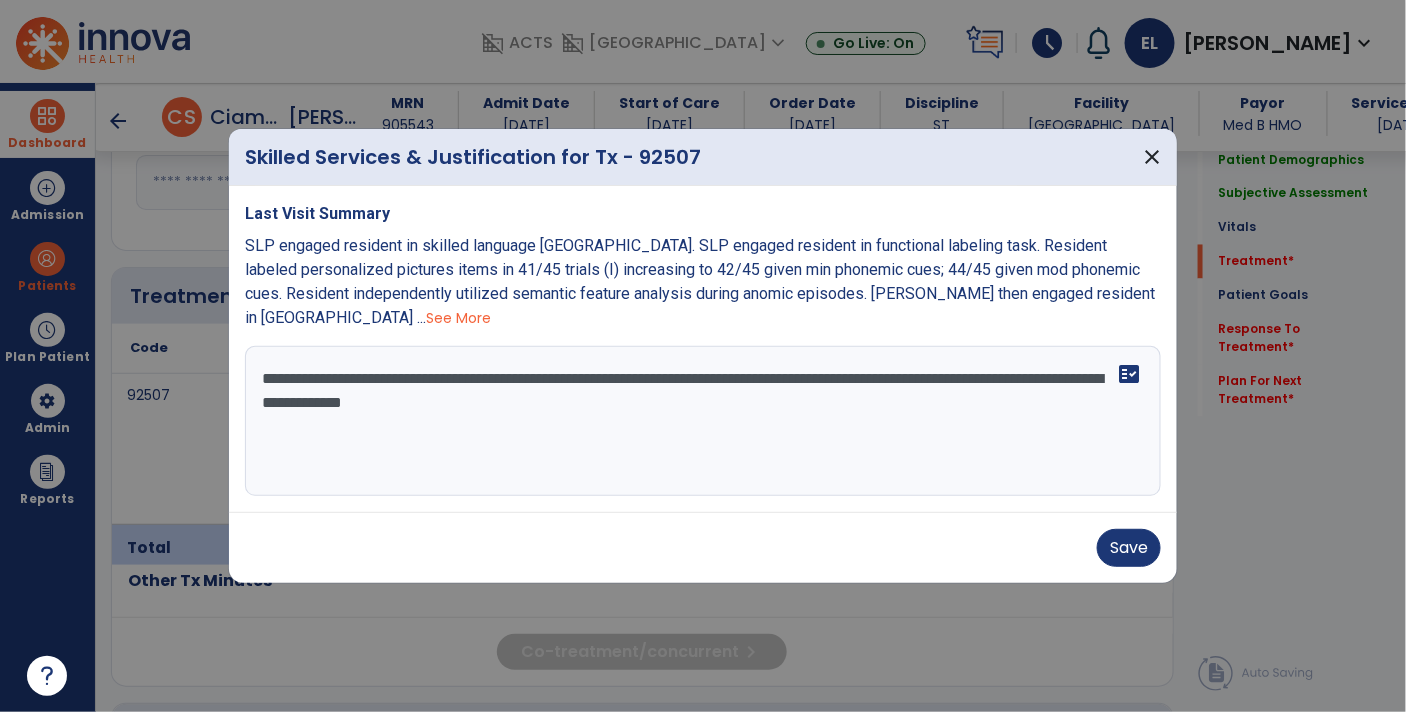 click on "**********" at bounding box center (703, 421) 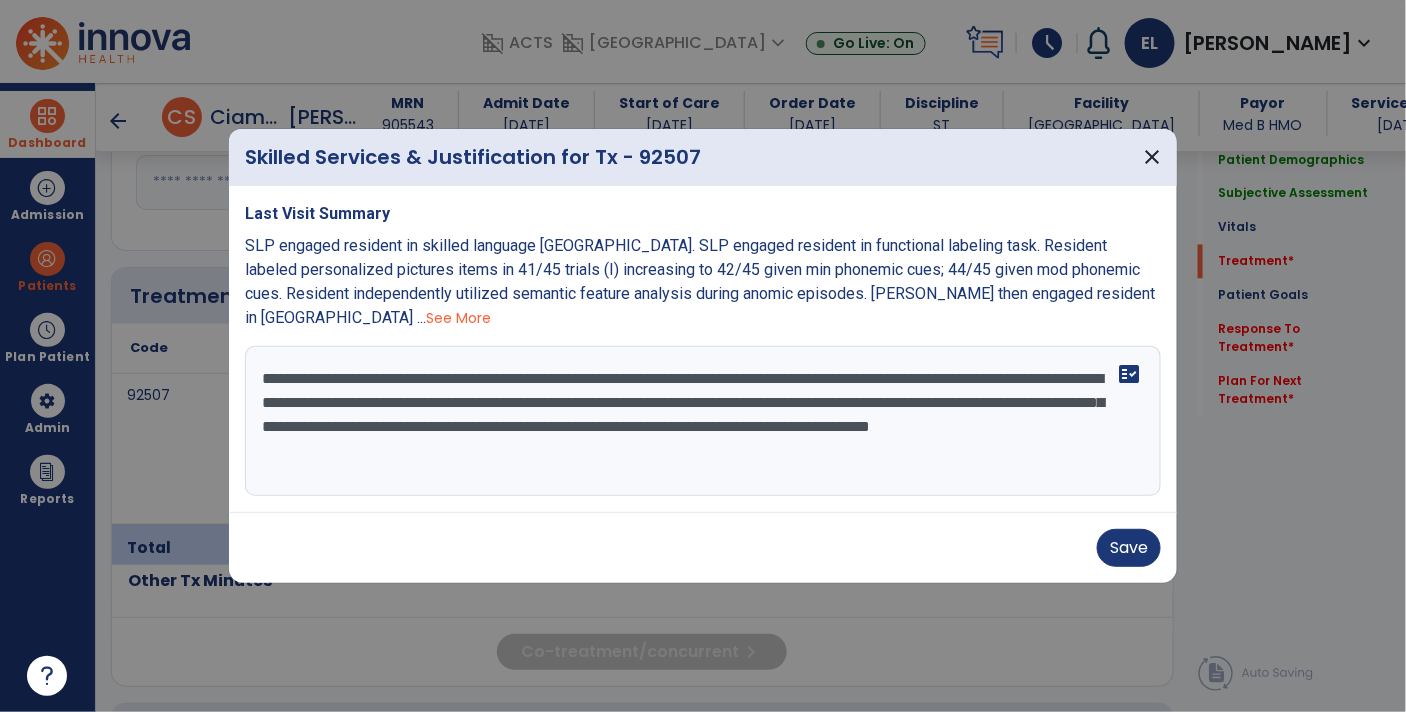 click on "**********" at bounding box center (703, 421) 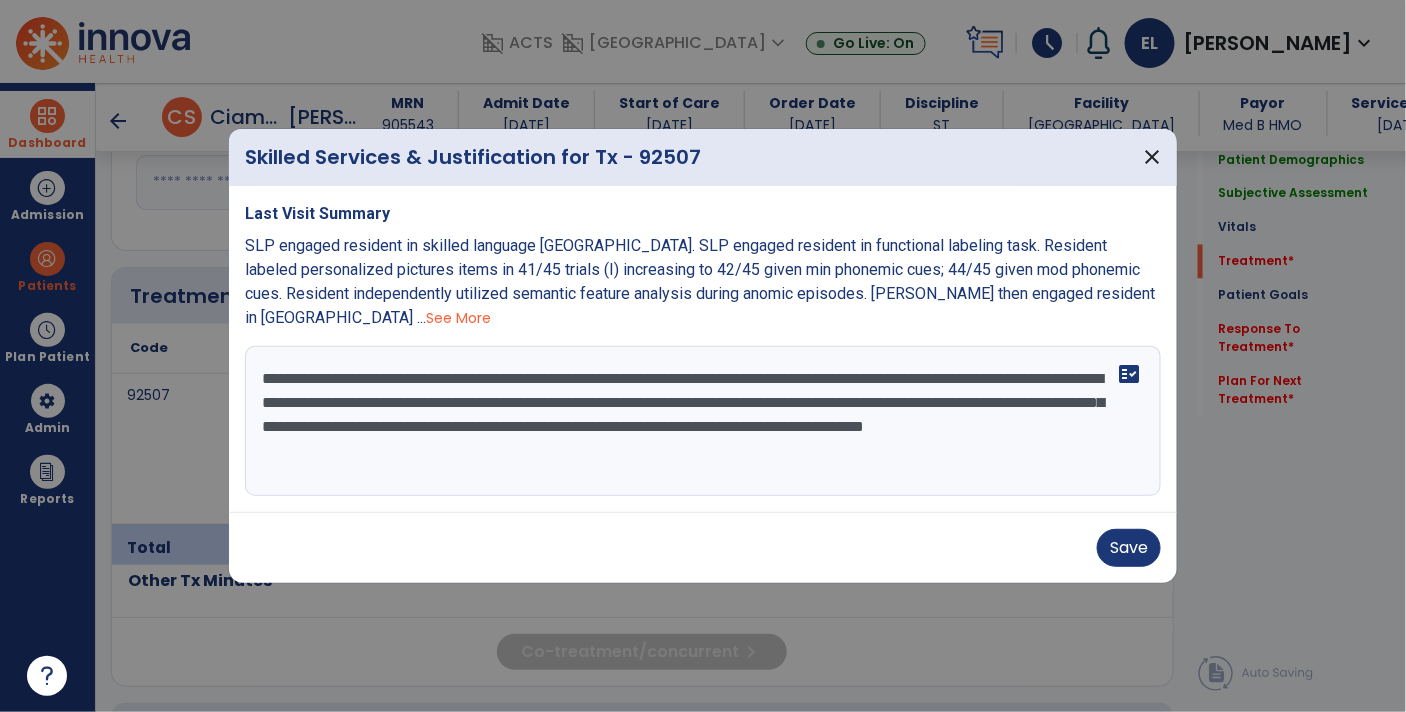 click on "**********" at bounding box center [703, 421] 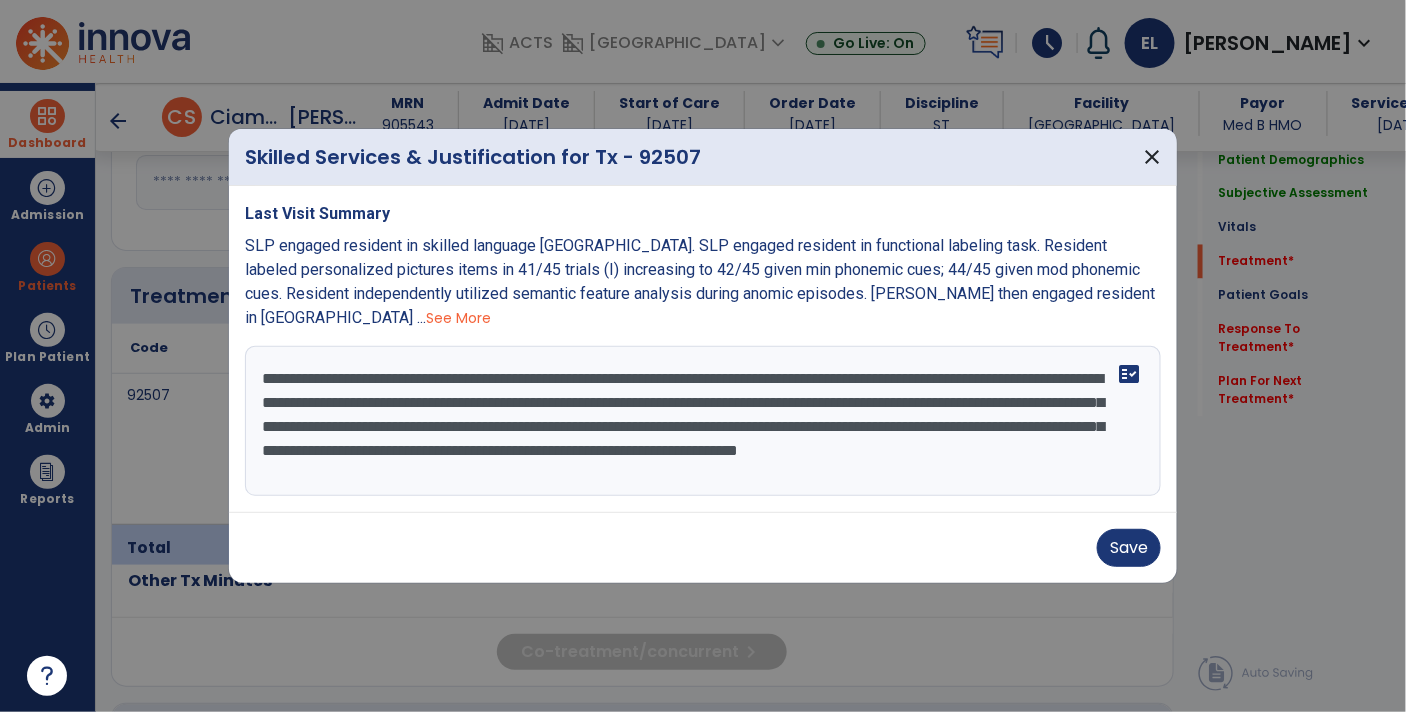 scroll, scrollTop: 14, scrollLeft: 0, axis: vertical 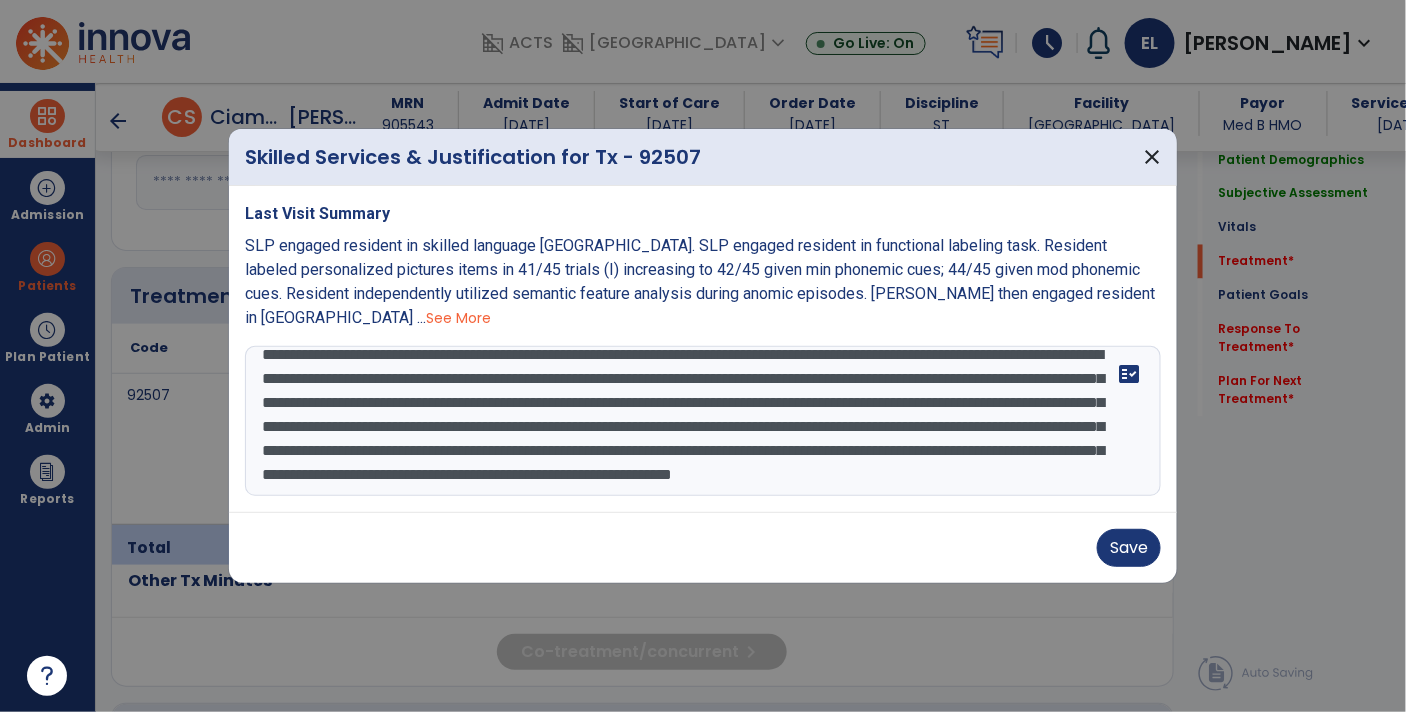 click on "See More" at bounding box center (458, 318) 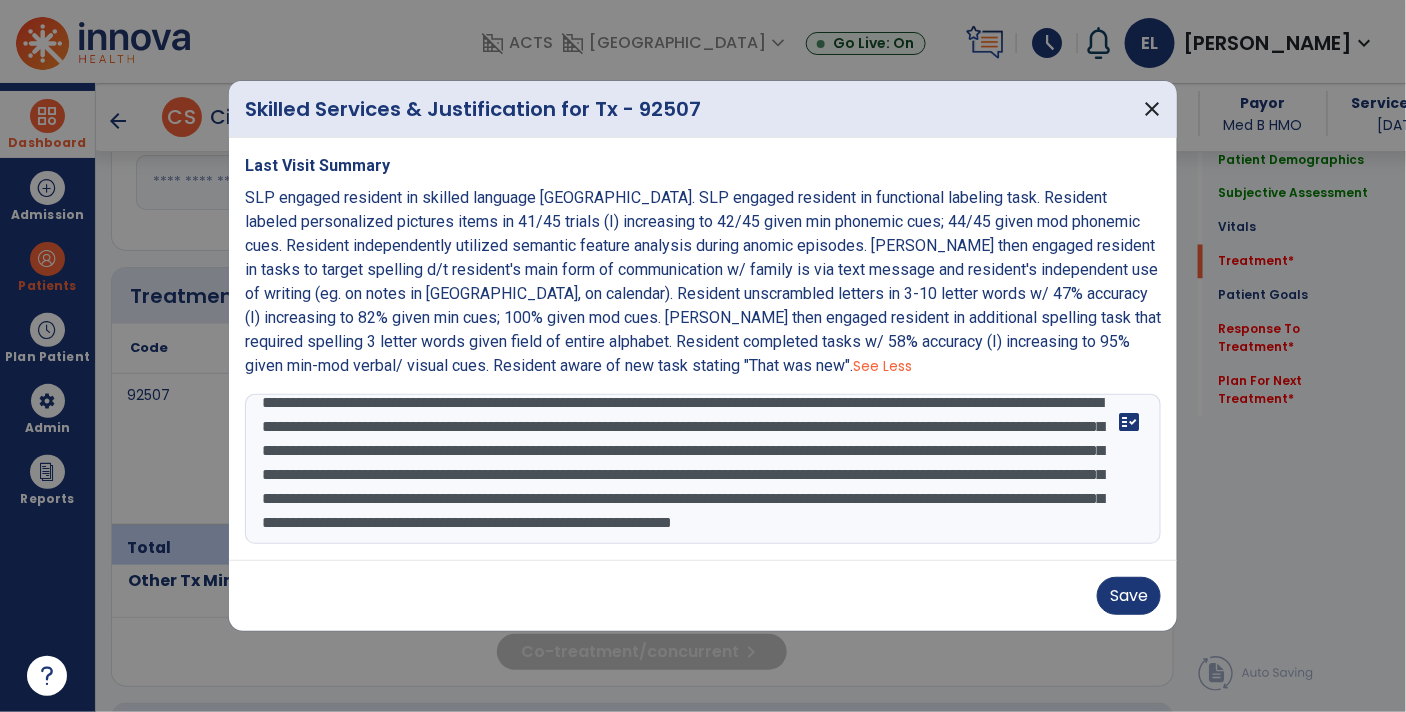 click on "**********" at bounding box center [703, 469] 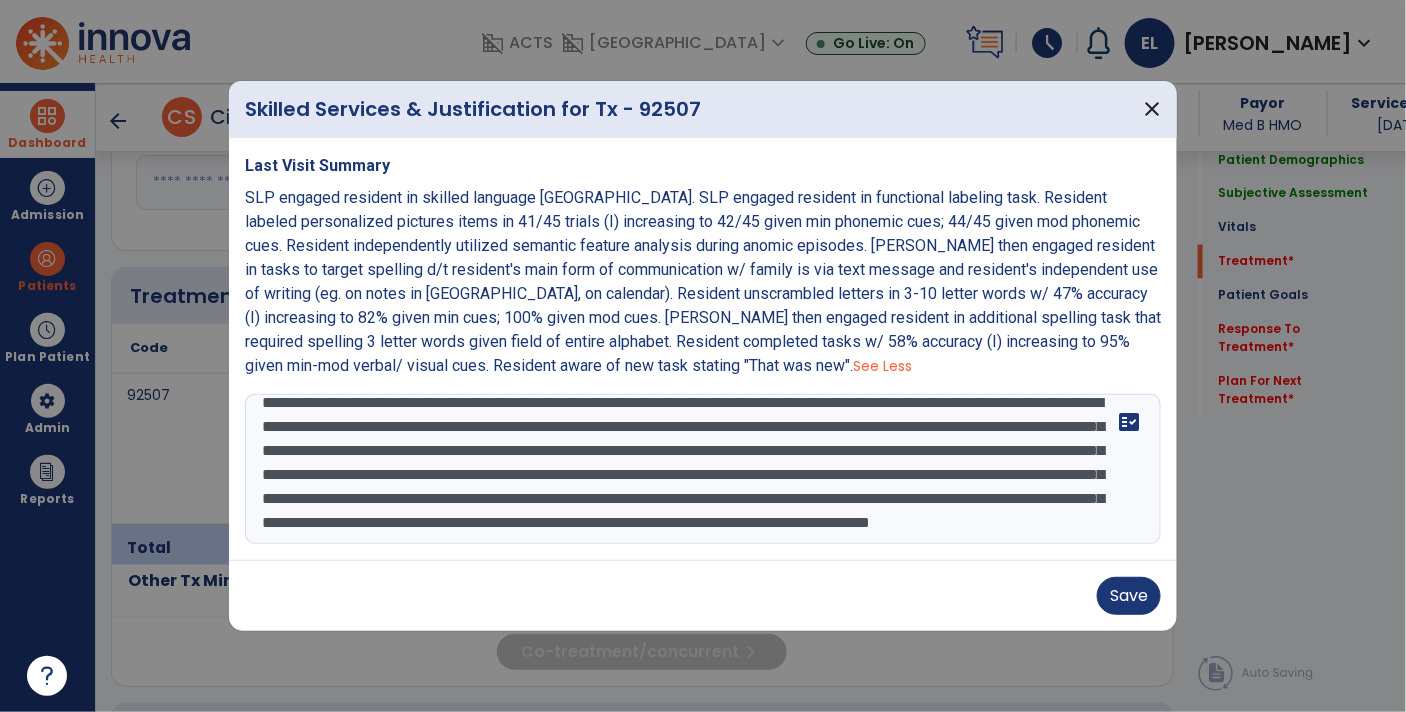 scroll, scrollTop: 87, scrollLeft: 0, axis: vertical 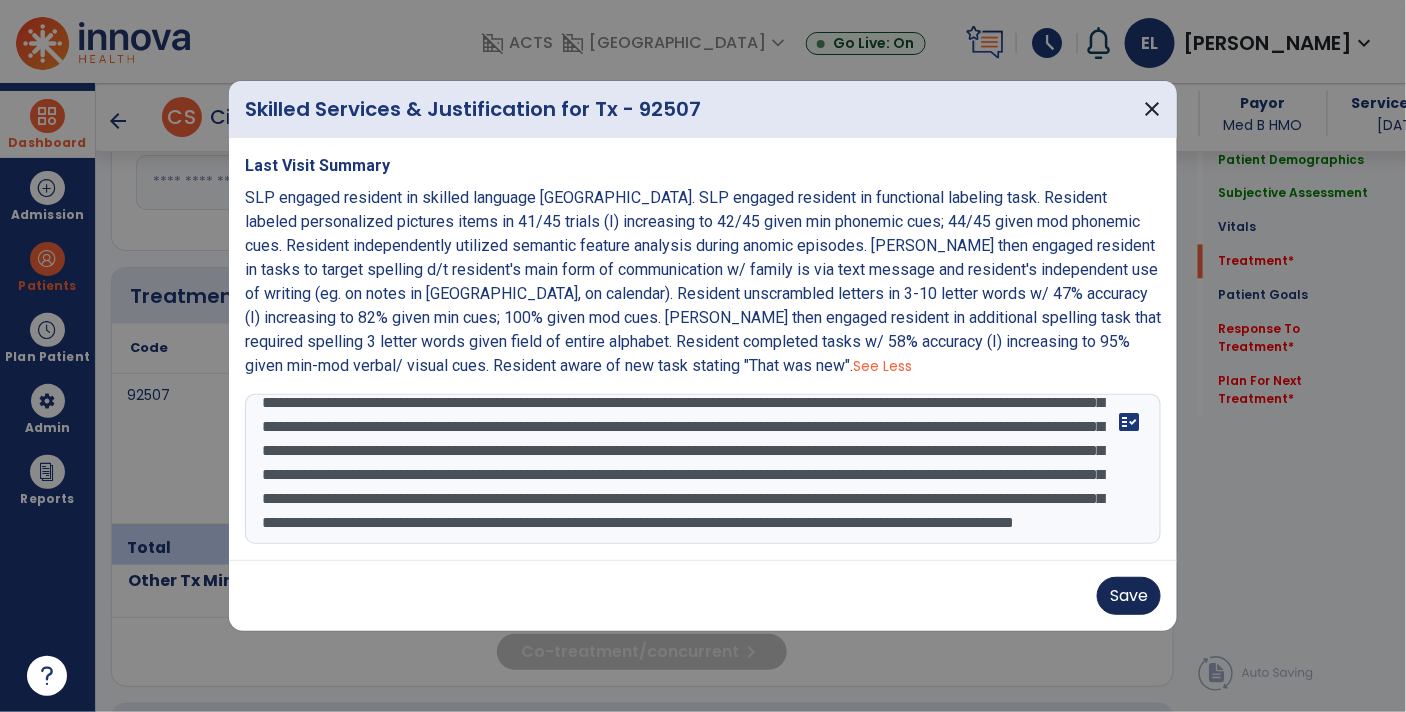 type on "**********" 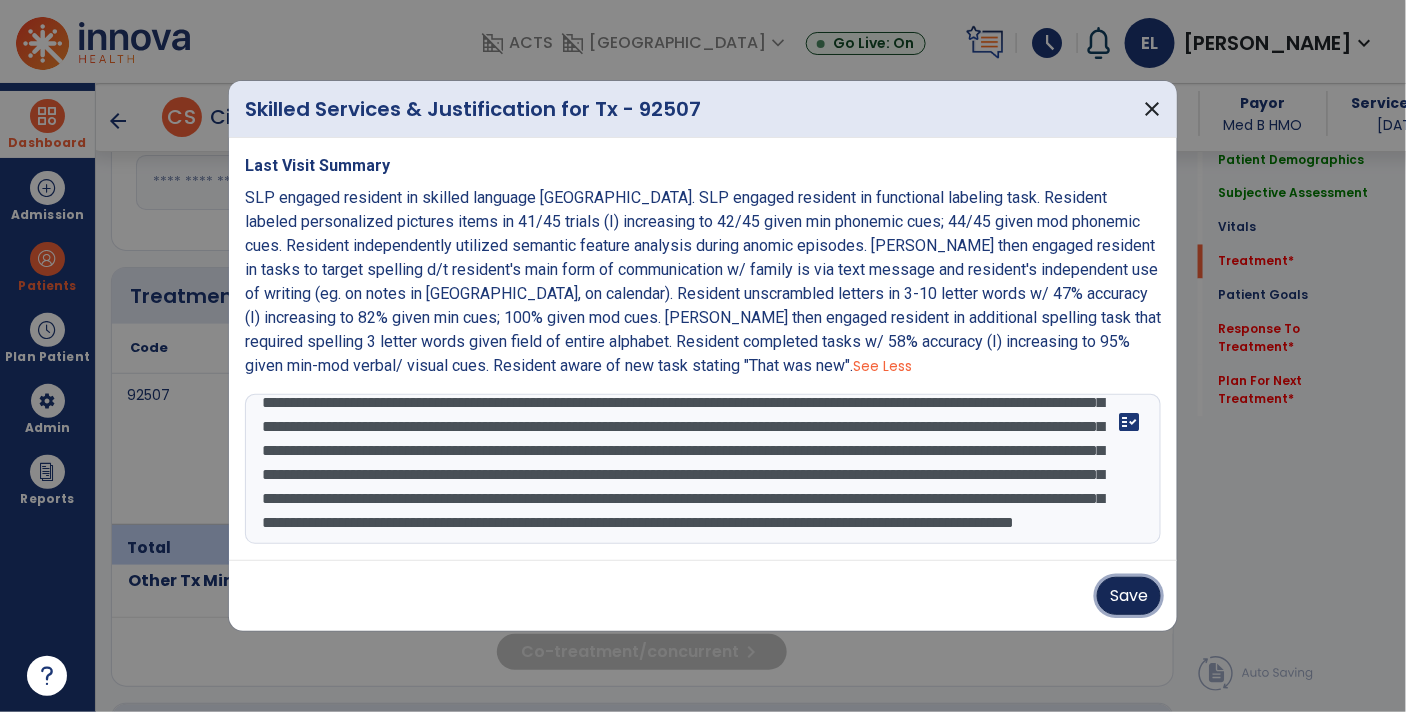 click on "Save" at bounding box center [1129, 596] 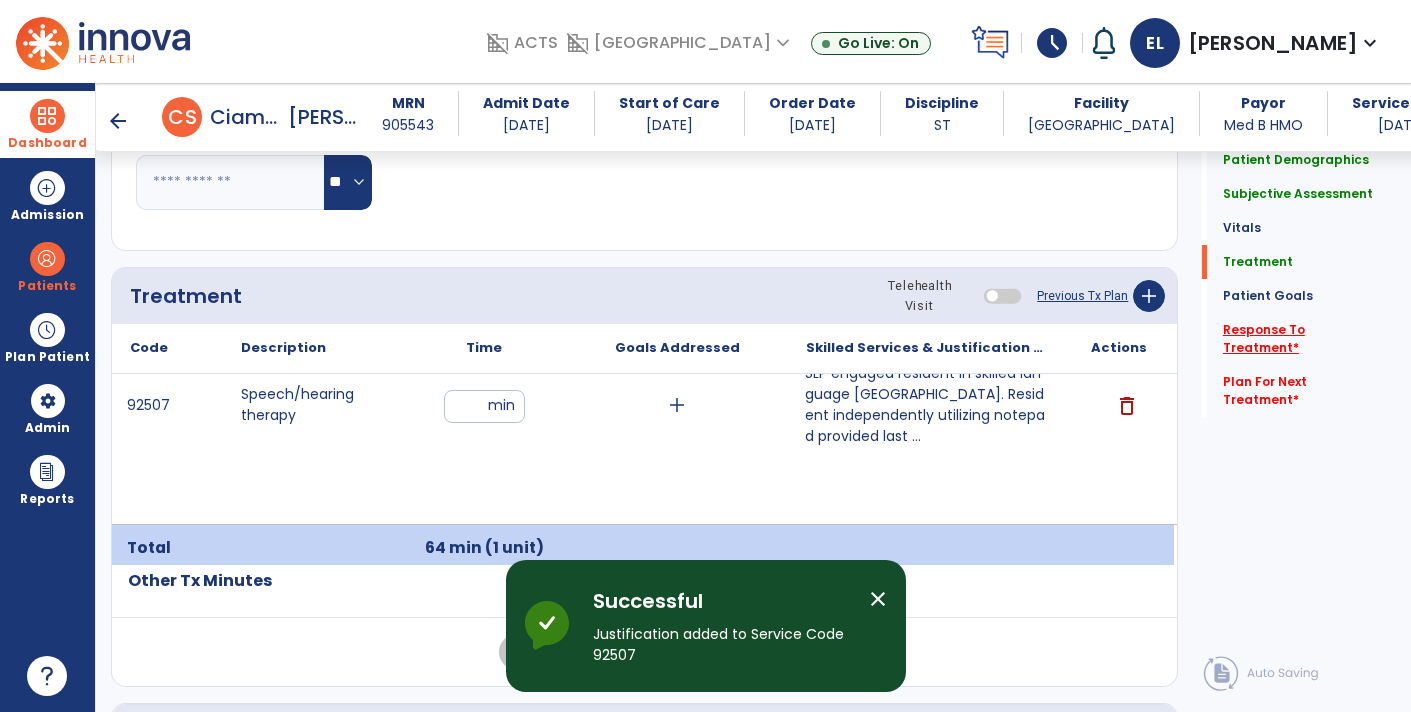click on "Response To Treatment   *" 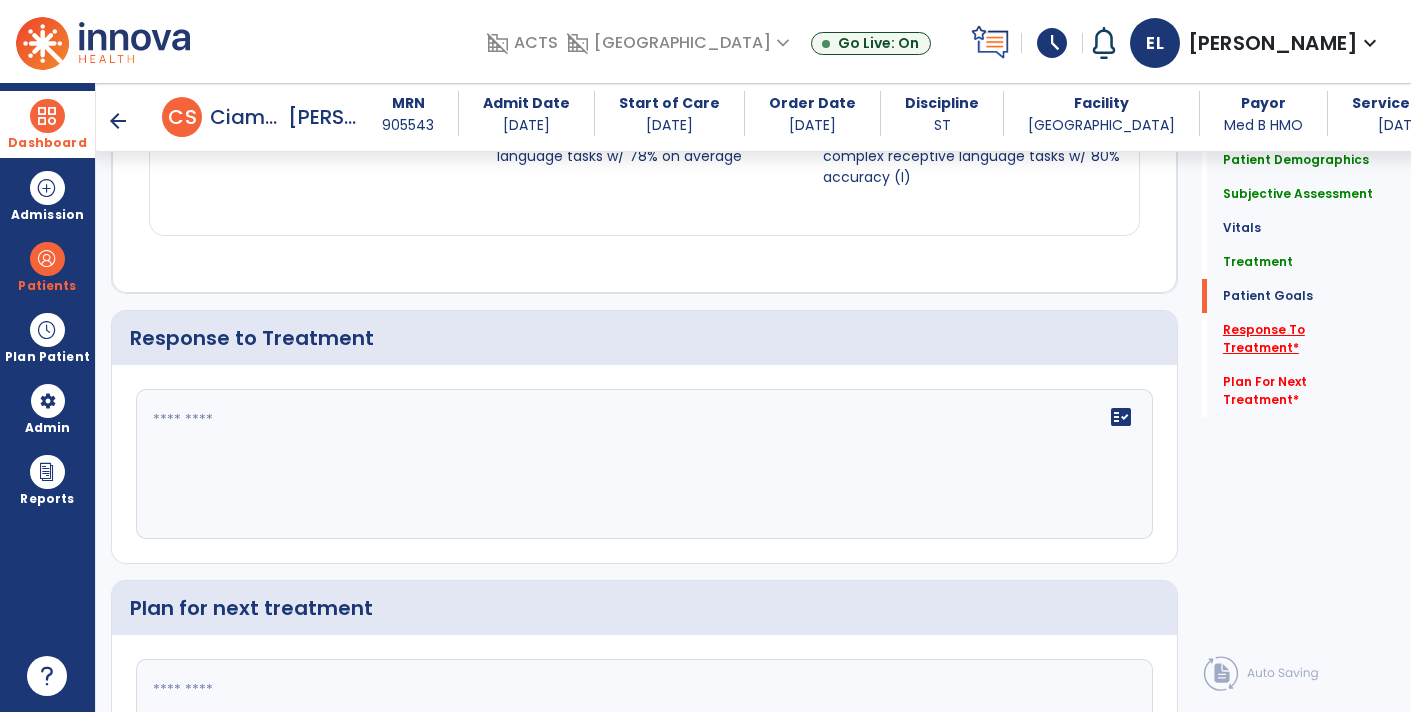 scroll, scrollTop: 3103, scrollLeft: 0, axis: vertical 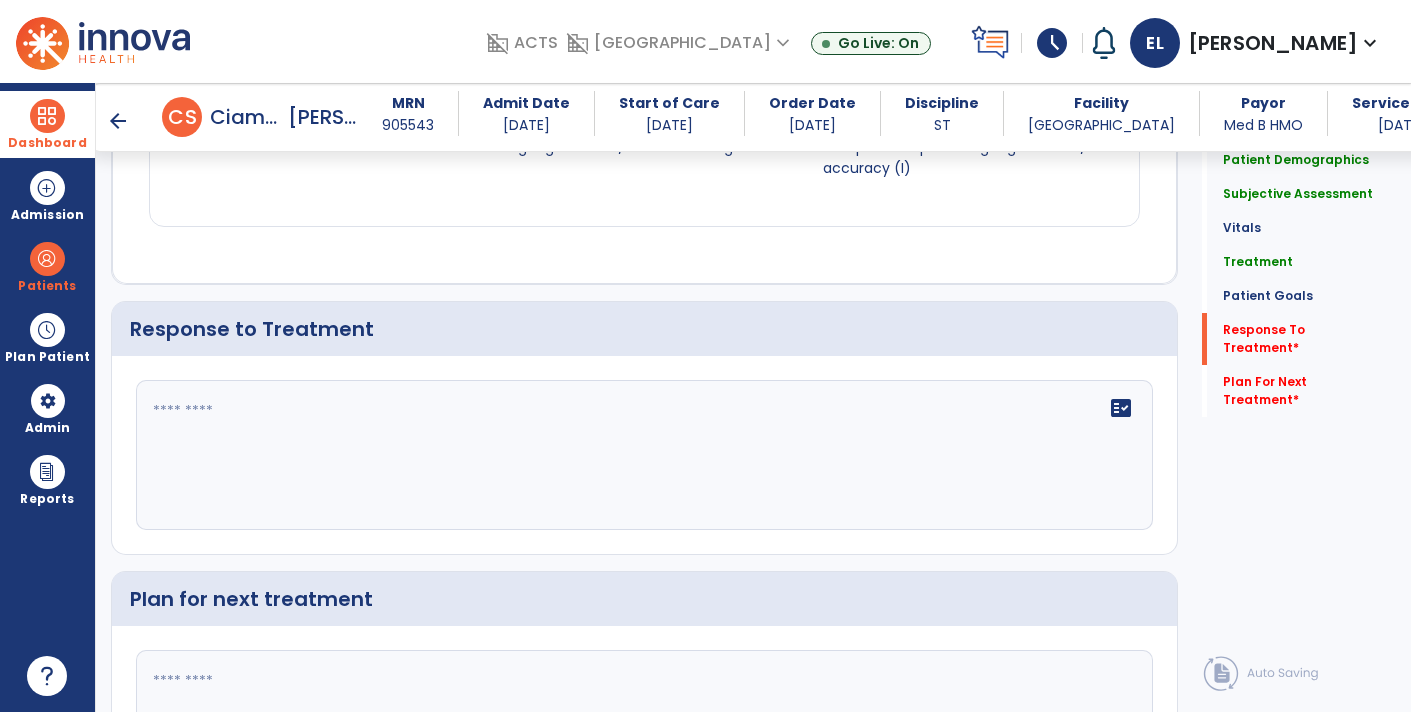 click on "fact_check" 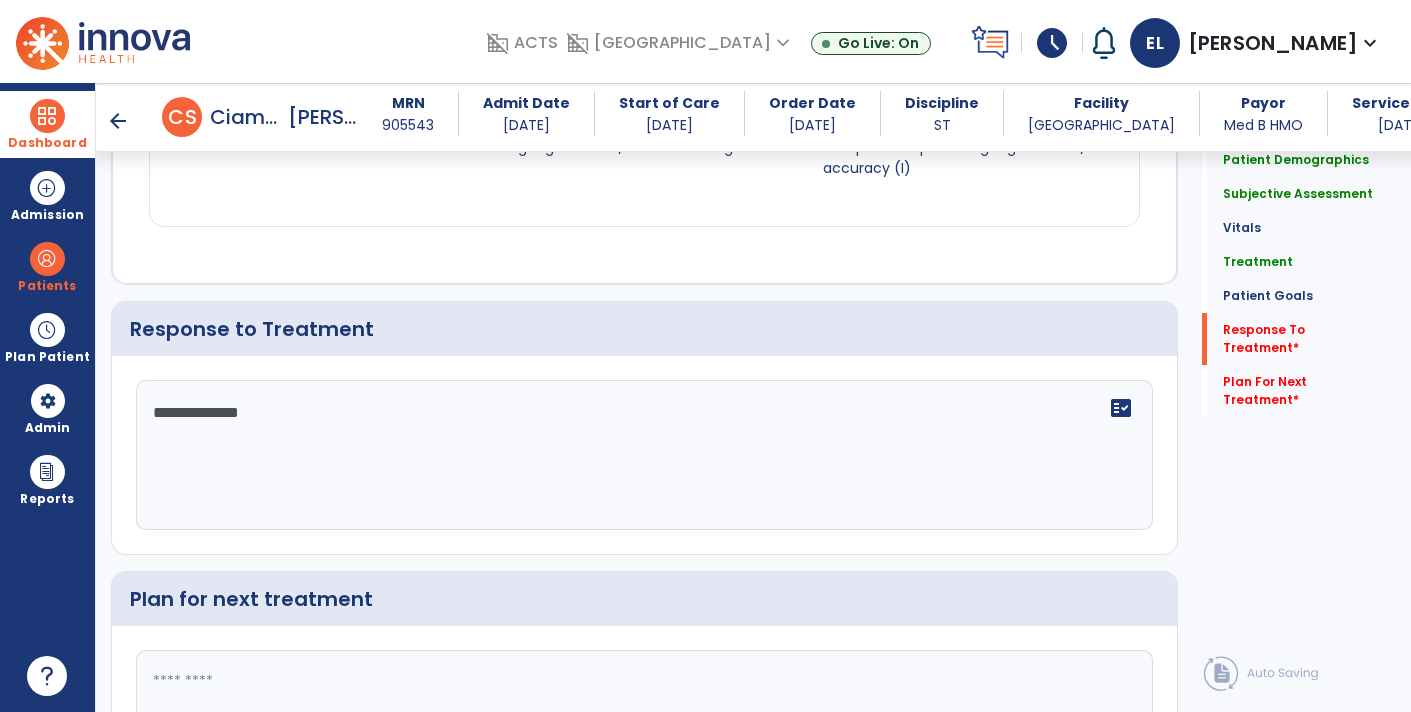 type on "**********" 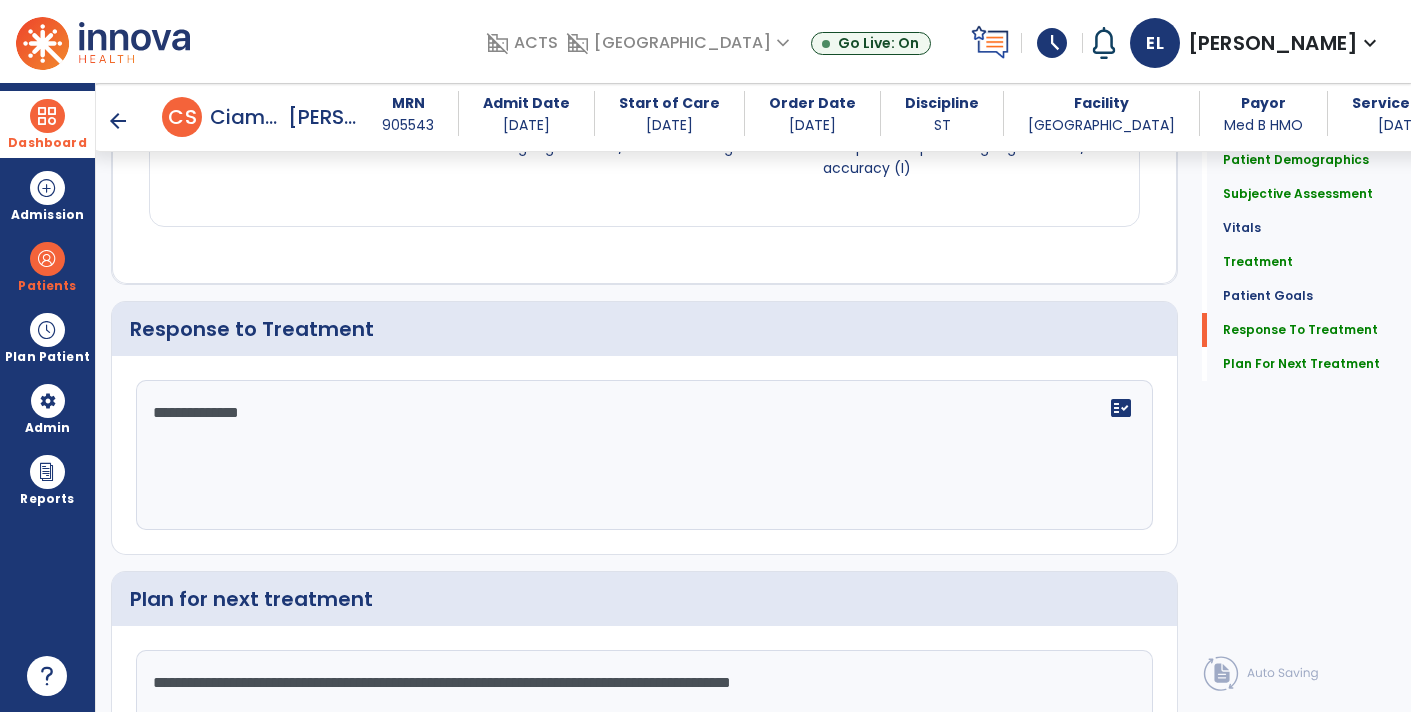 scroll, scrollTop: 3249, scrollLeft: 0, axis: vertical 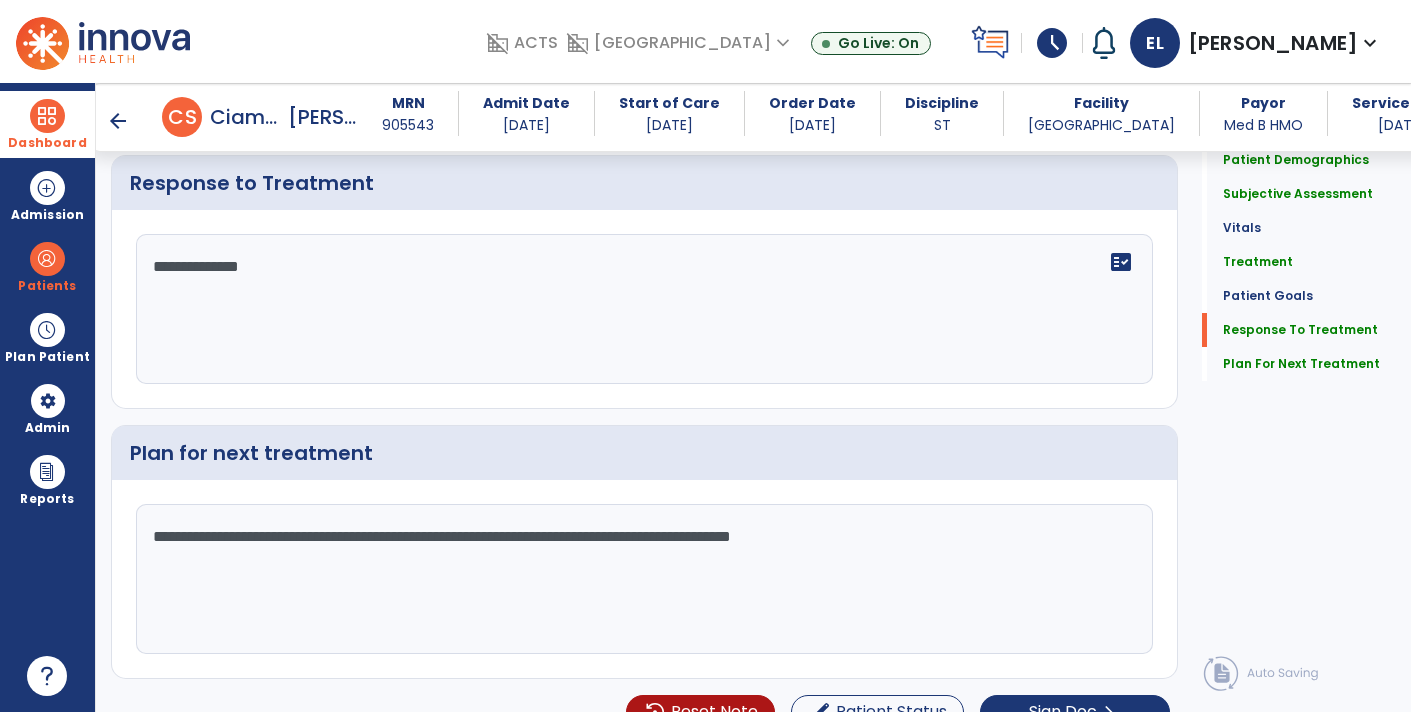 type on "**********" 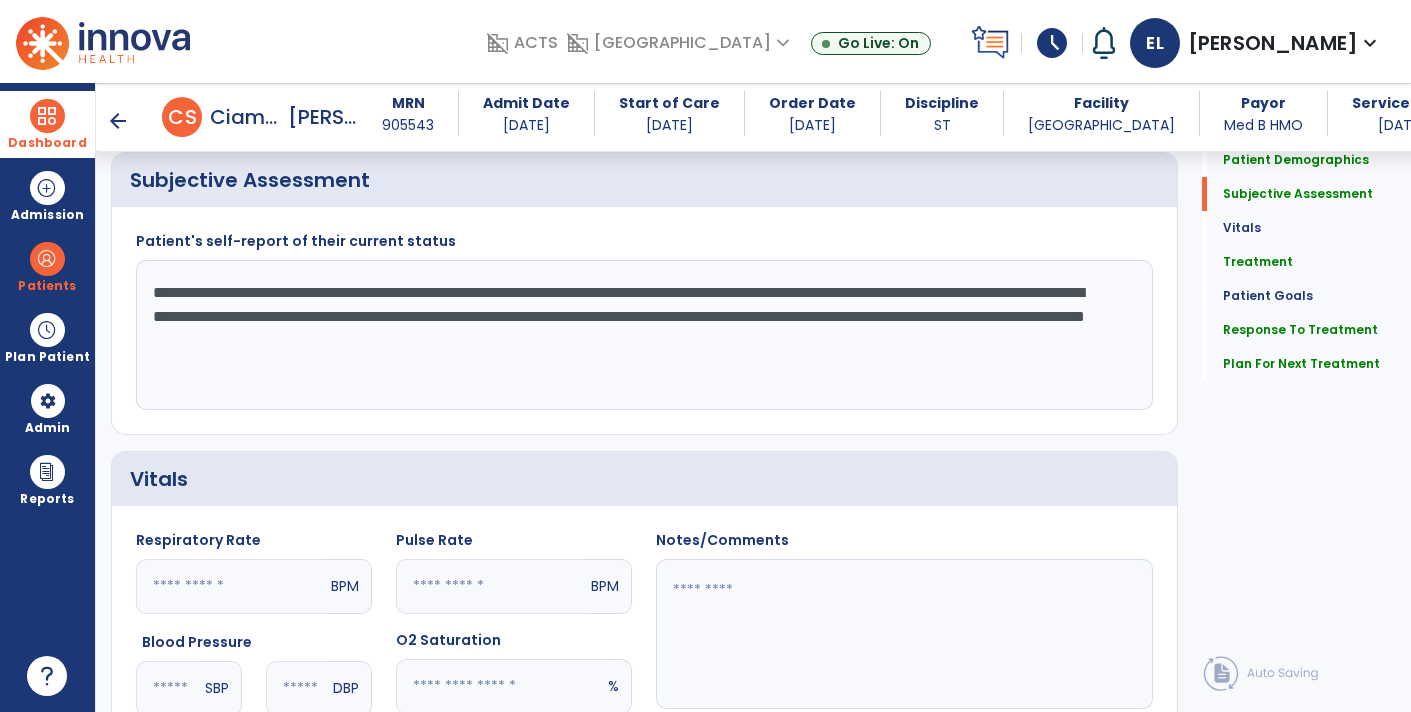 scroll, scrollTop: 485, scrollLeft: 0, axis: vertical 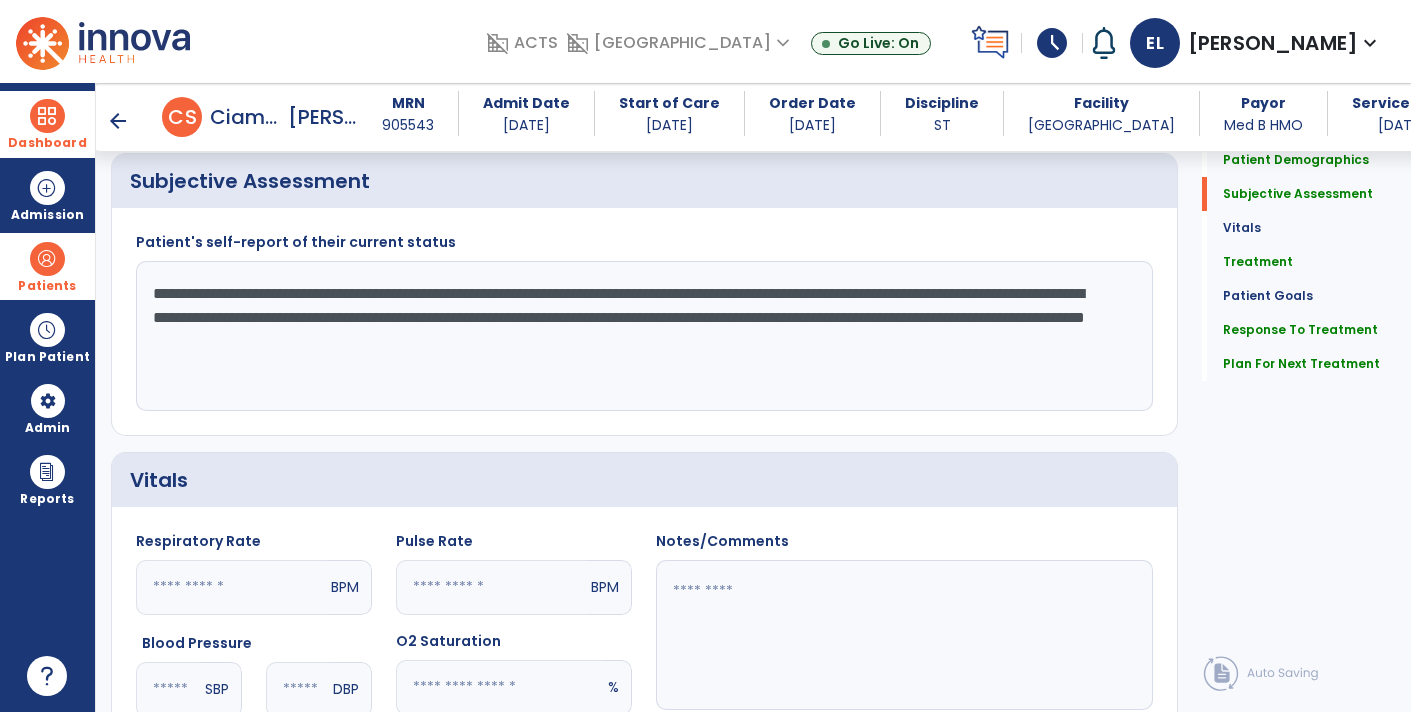 click on "Patients" at bounding box center [47, 286] 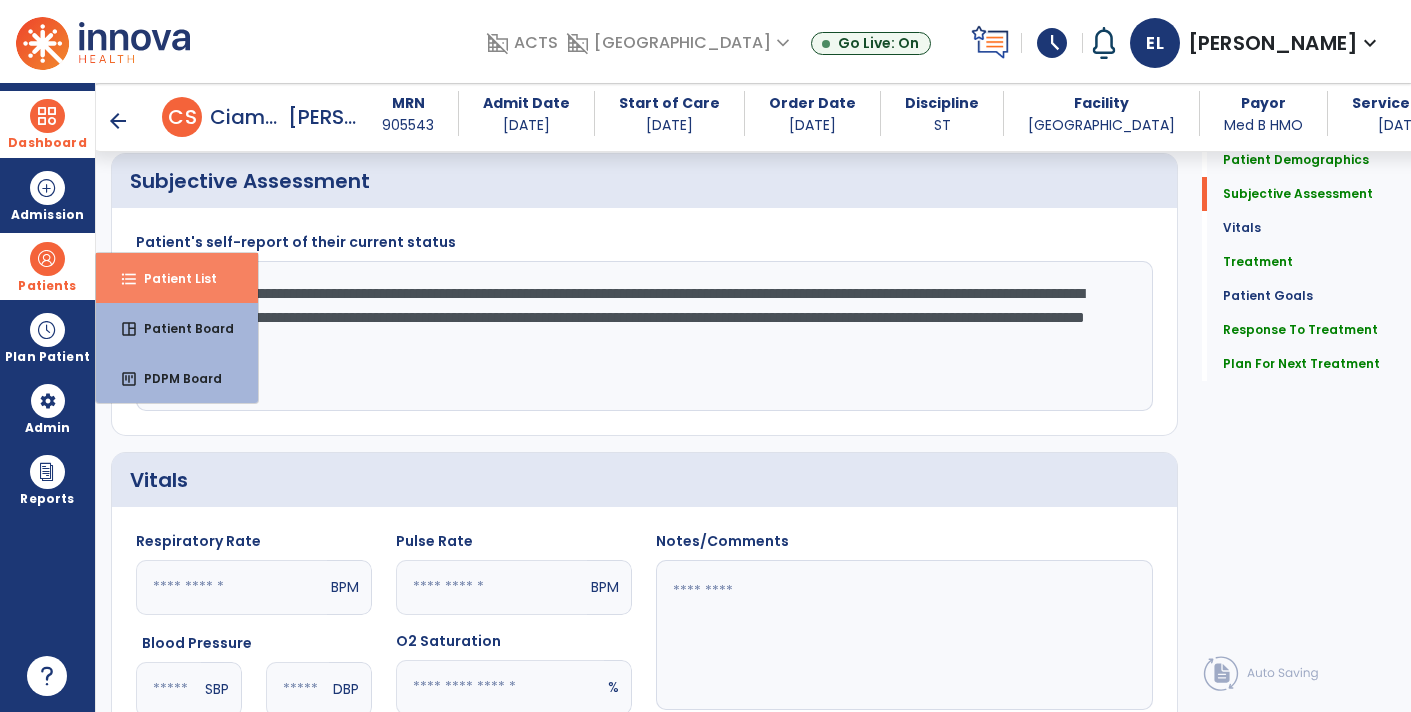 click on "Patient List" at bounding box center [172, 278] 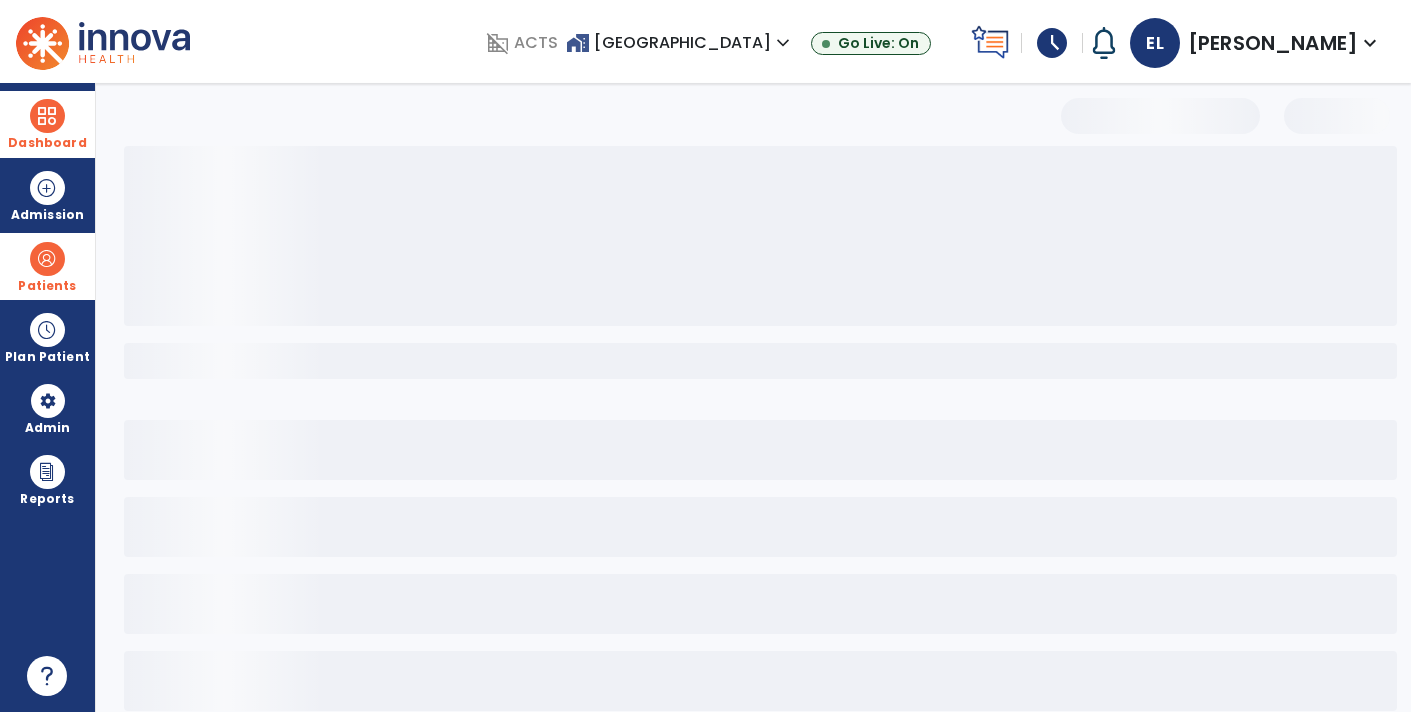 select on "***" 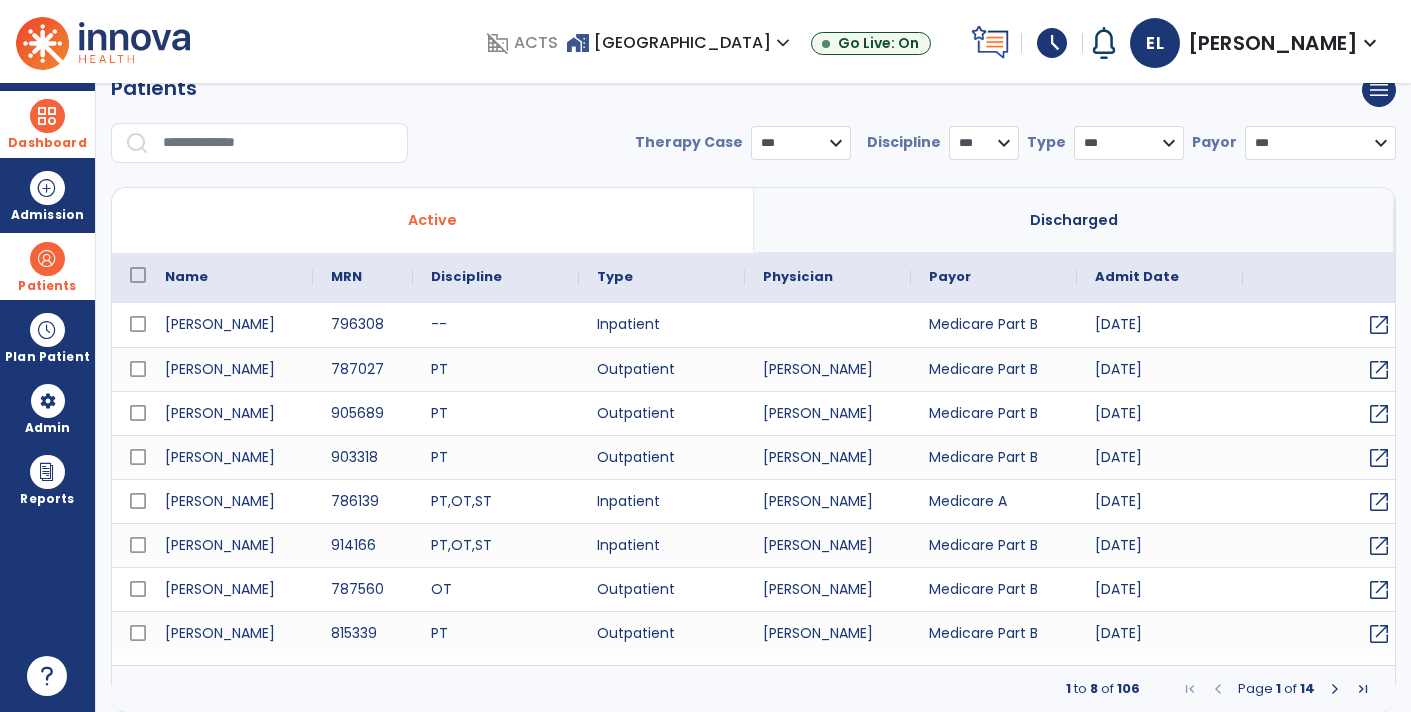 click at bounding box center [278, 143] 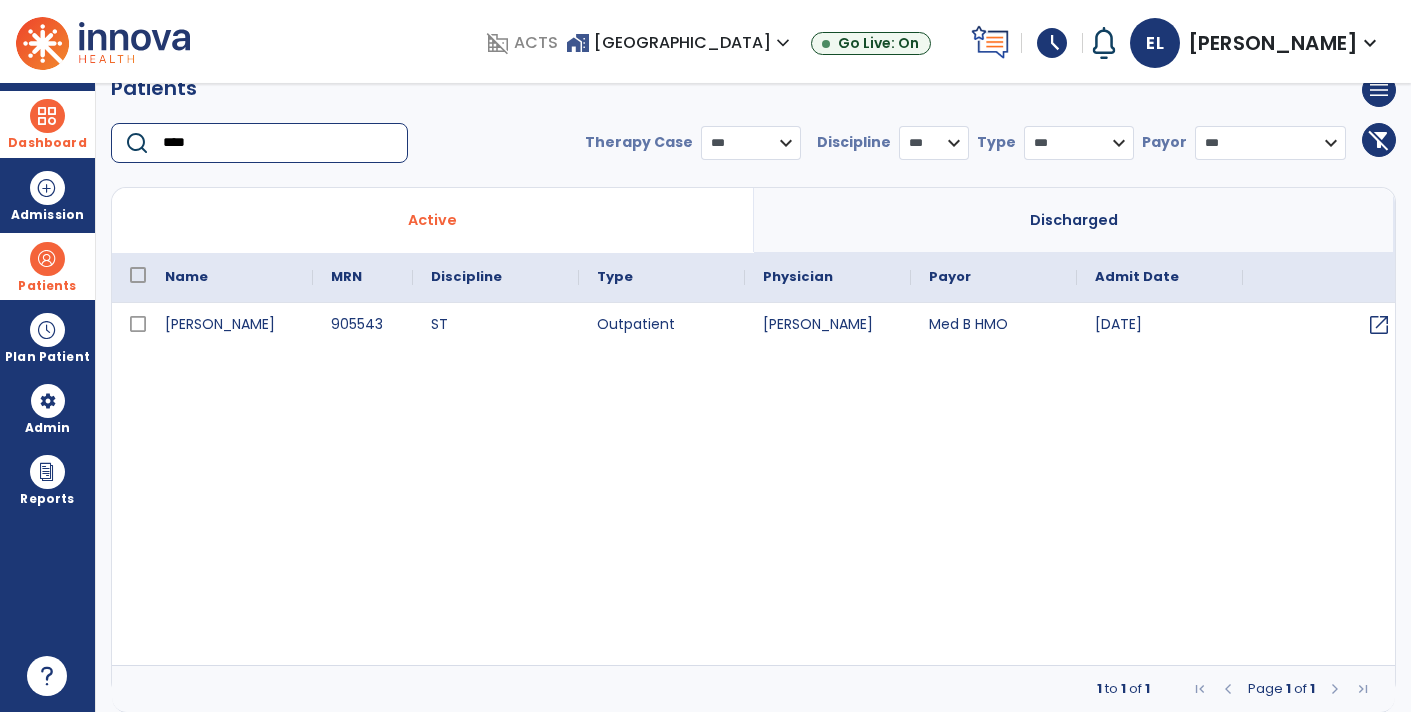 type on "****" 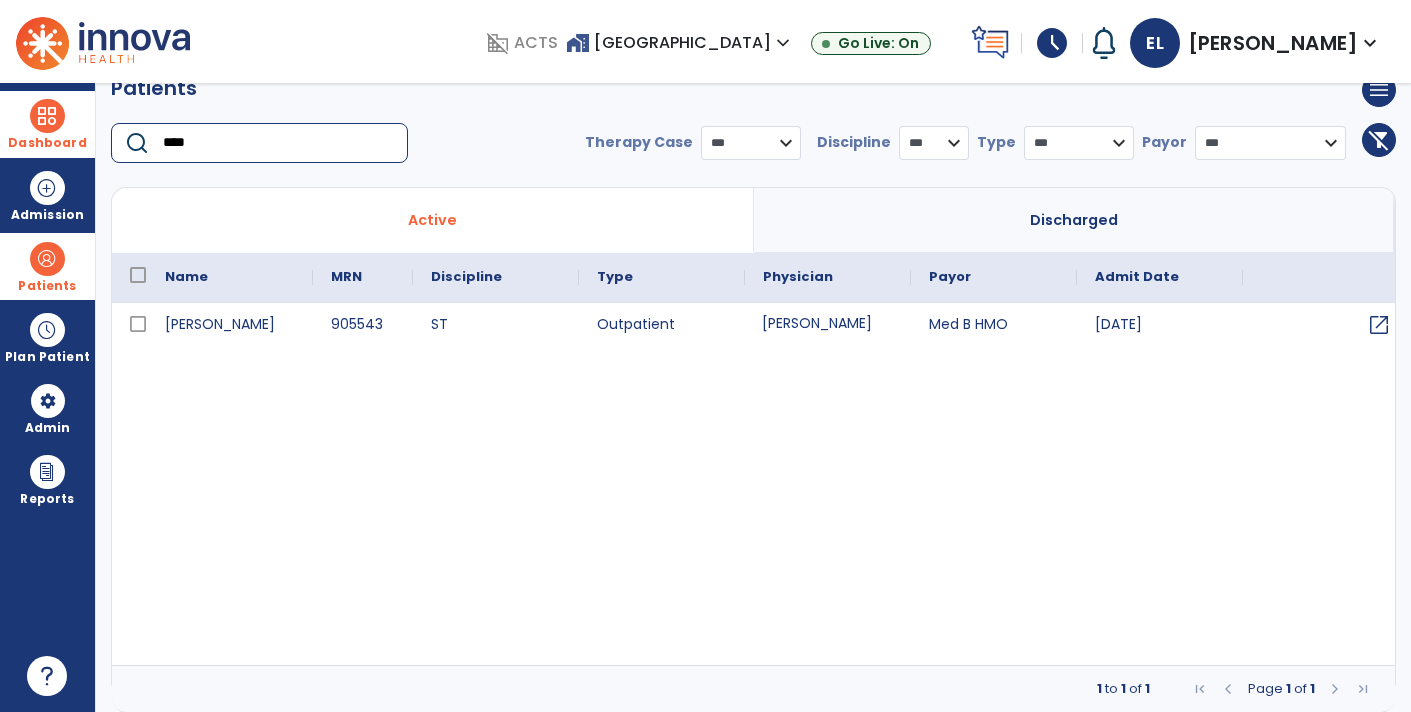 click on "[PERSON_NAME]" at bounding box center [828, 325] 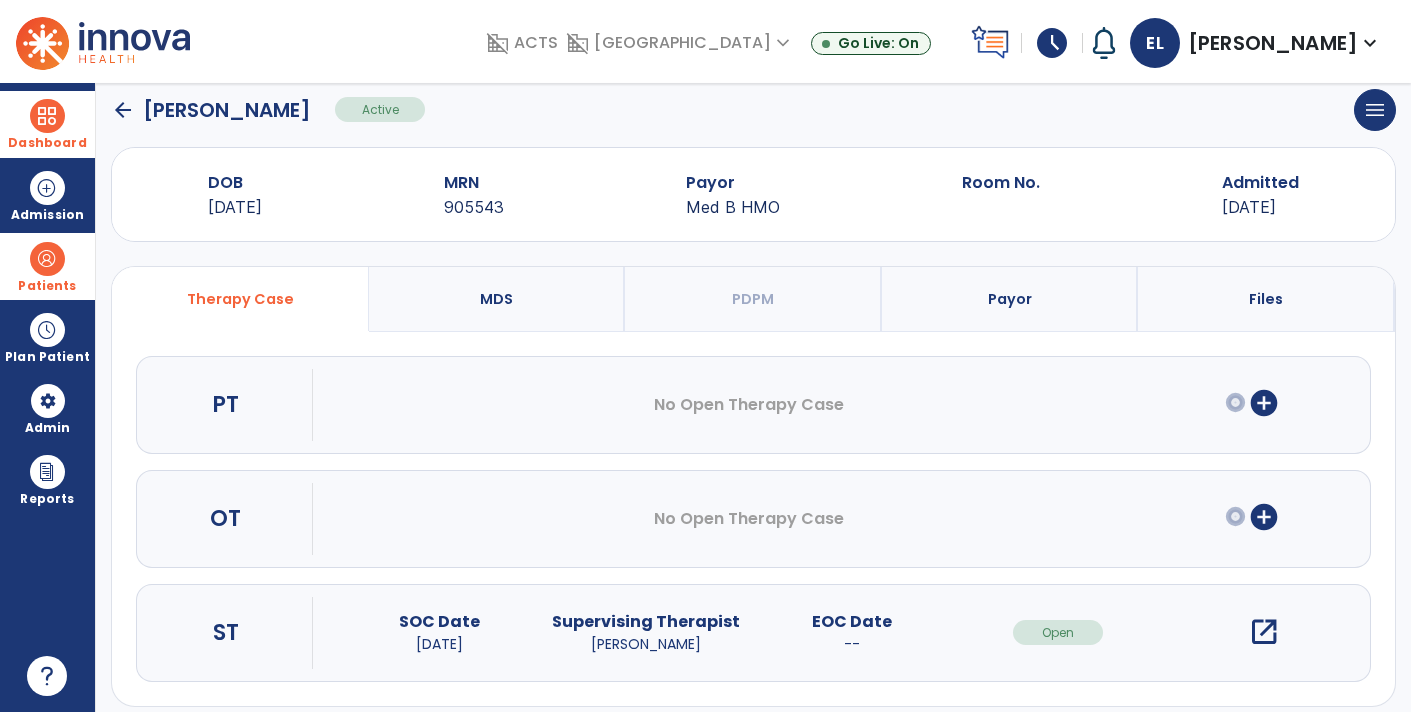scroll, scrollTop: 44, scrollLeft: 0, axis: vertical 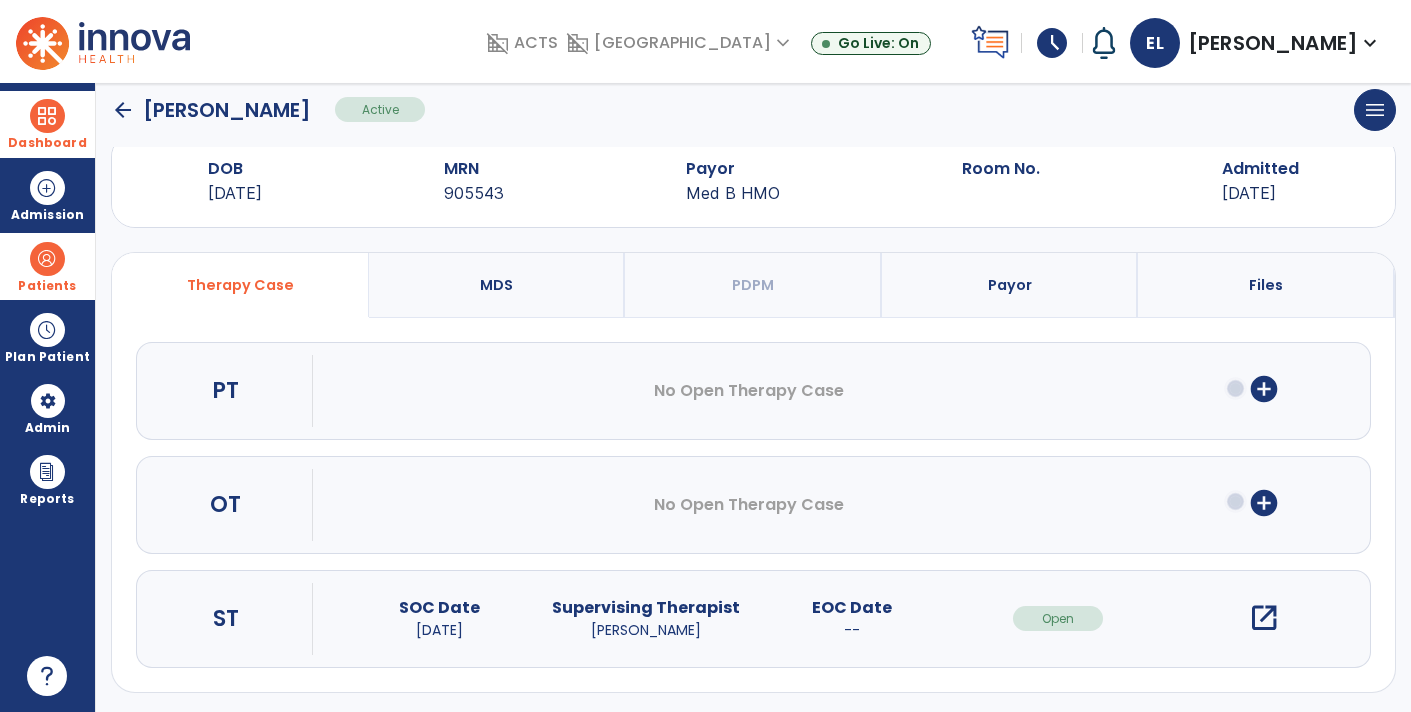 click on "open_in_new" at bounding box center [1264, 618] 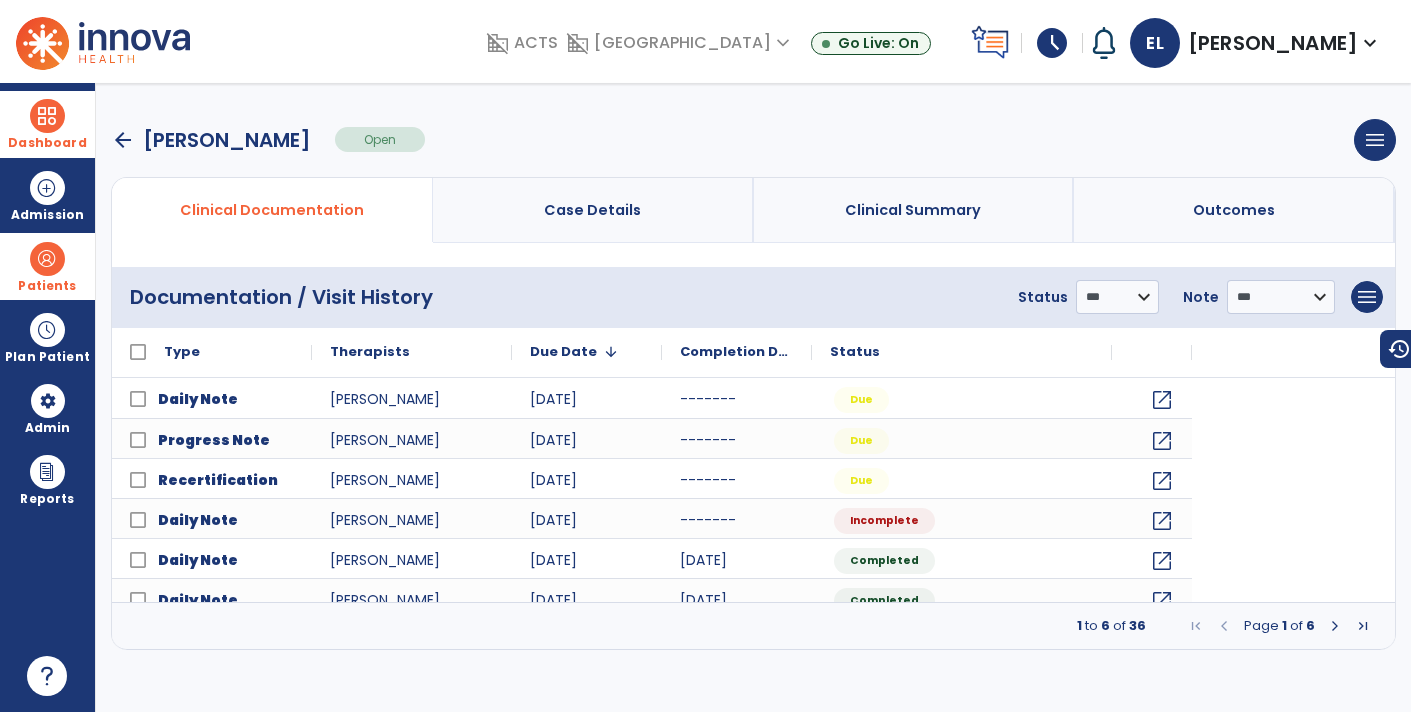 scroll, scrollTop: 0, scrollLeft: 0, axis: both 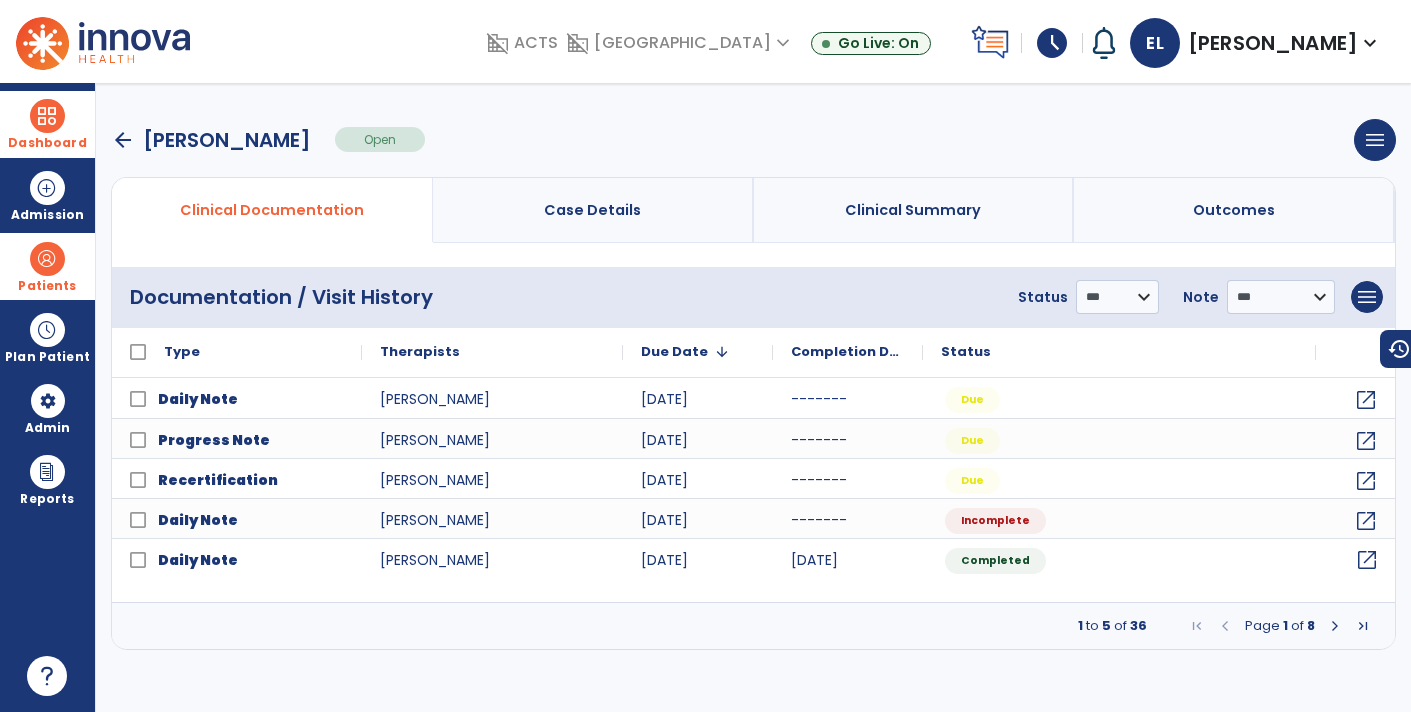 click on "open_in_new" 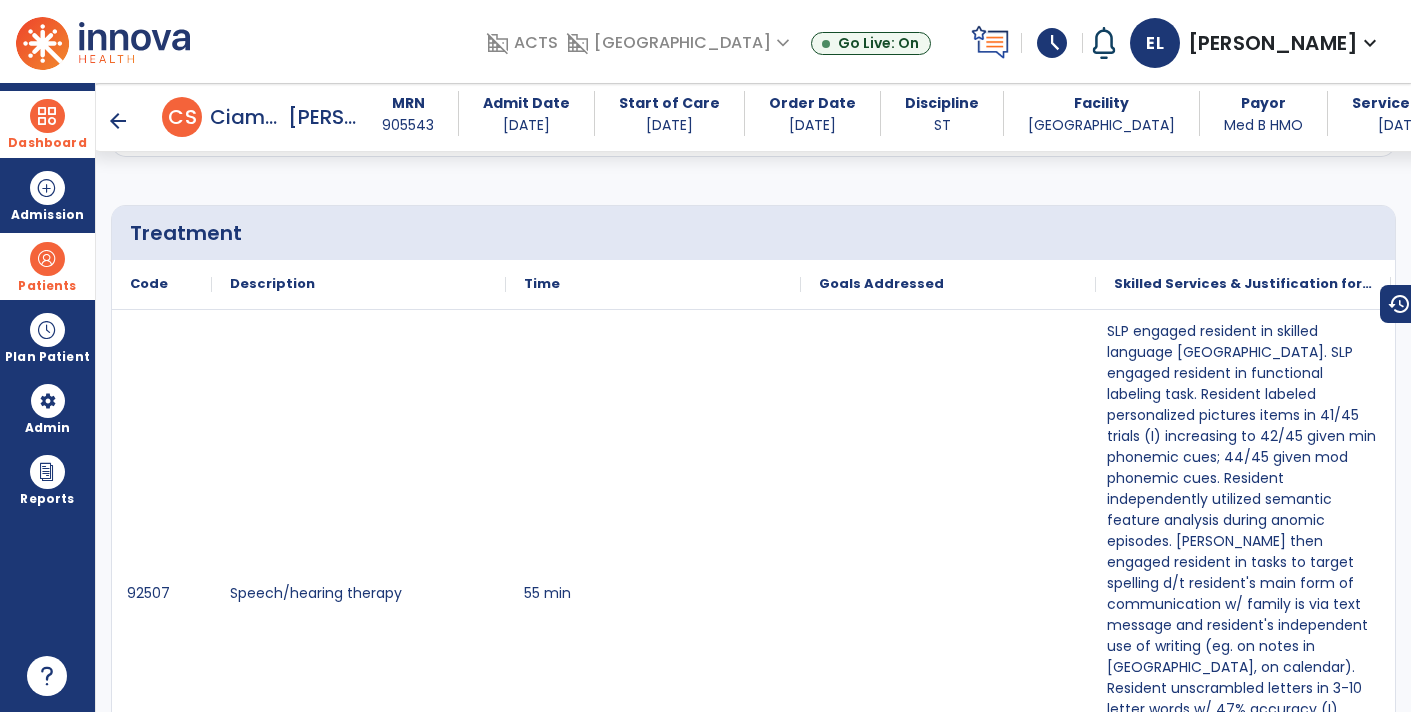 scroll, scrollTop: 1176, scrollLeft: 0, axis: vertical 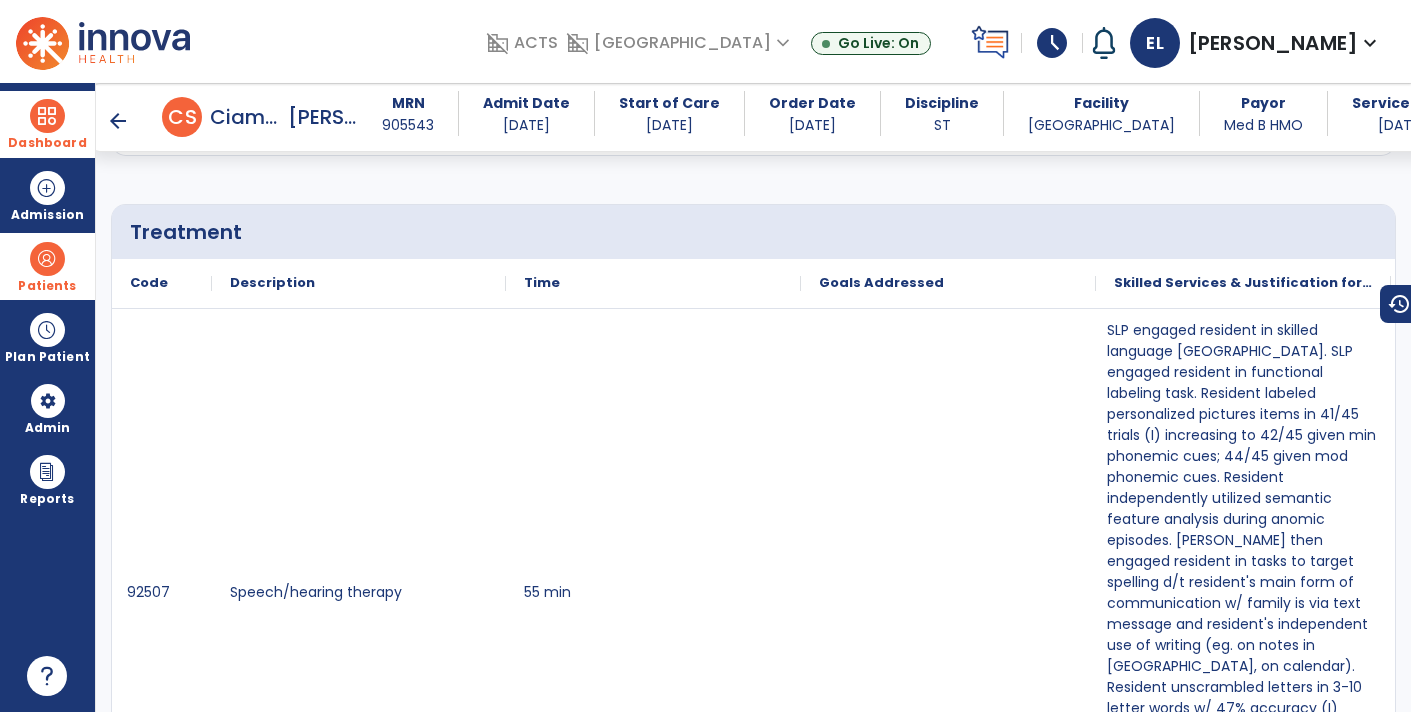 click on "Dashboard" at bounding box center (47, 143) 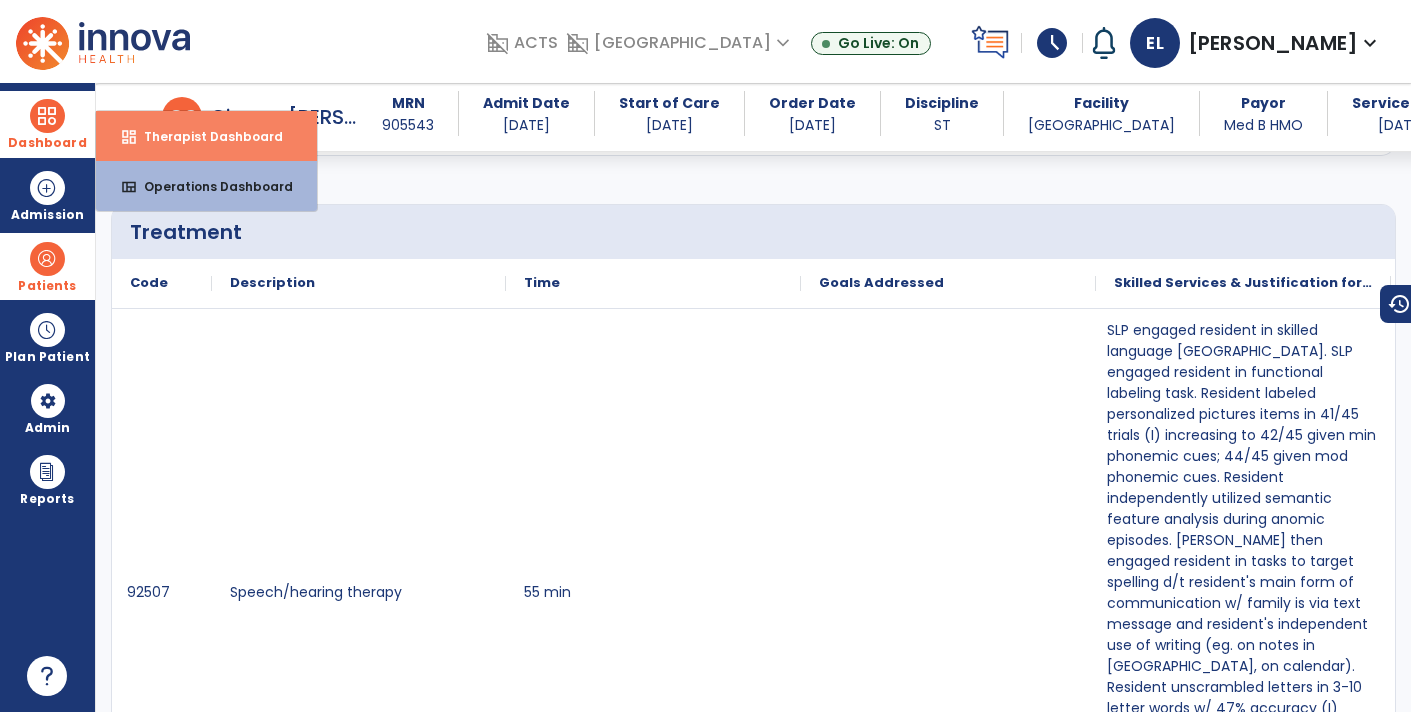 click on "dashboard  Therapist Dashboard" at bounding box center [206, 136] 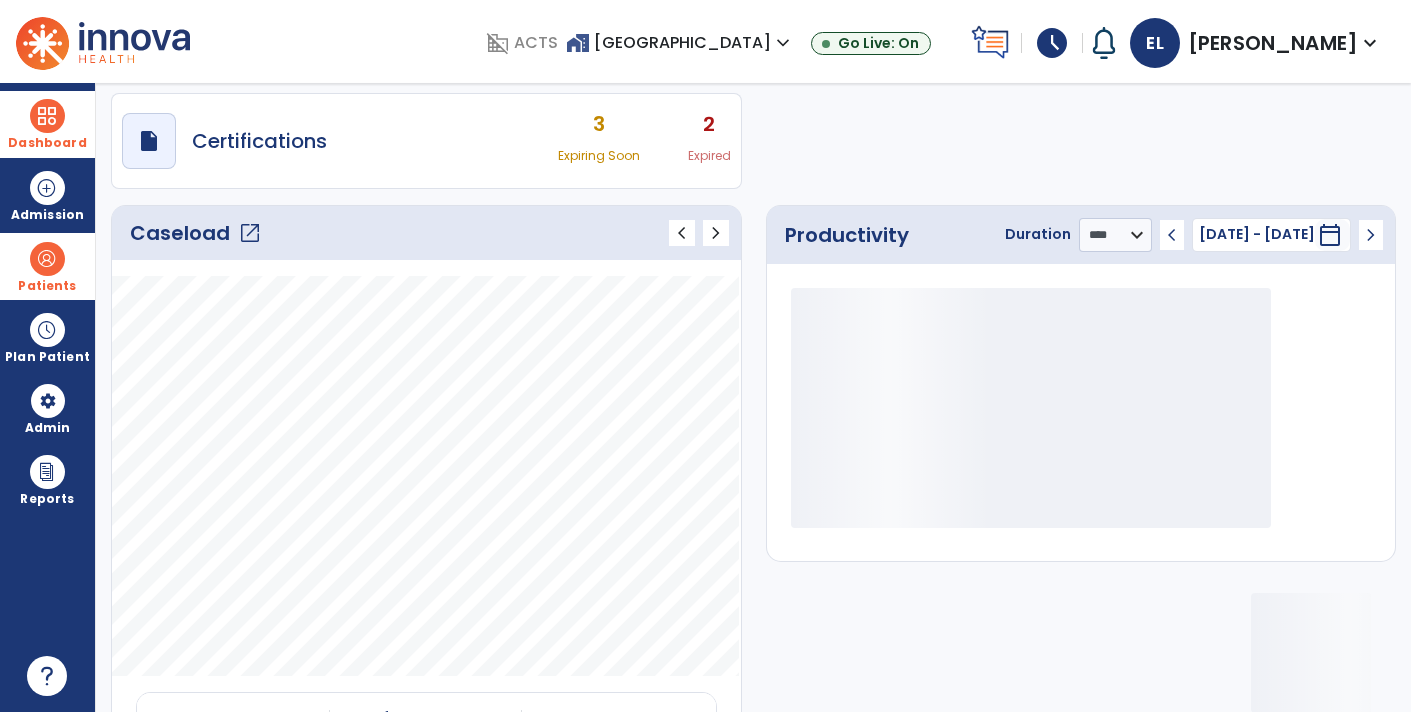 scroll, scrollTop: 0, scrollLeft: 0, axis: both 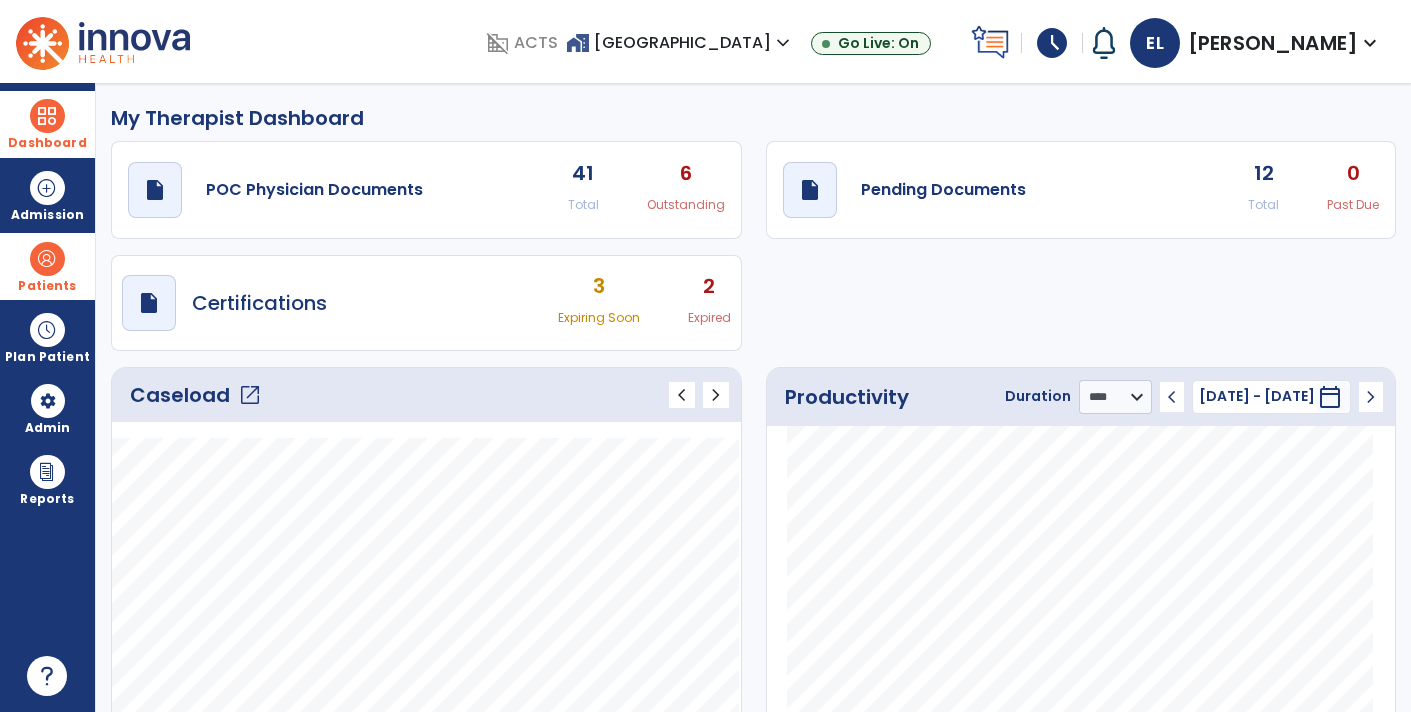 click on "draft   open_in_new  Pending Documents 12 Total 0 Past Due" 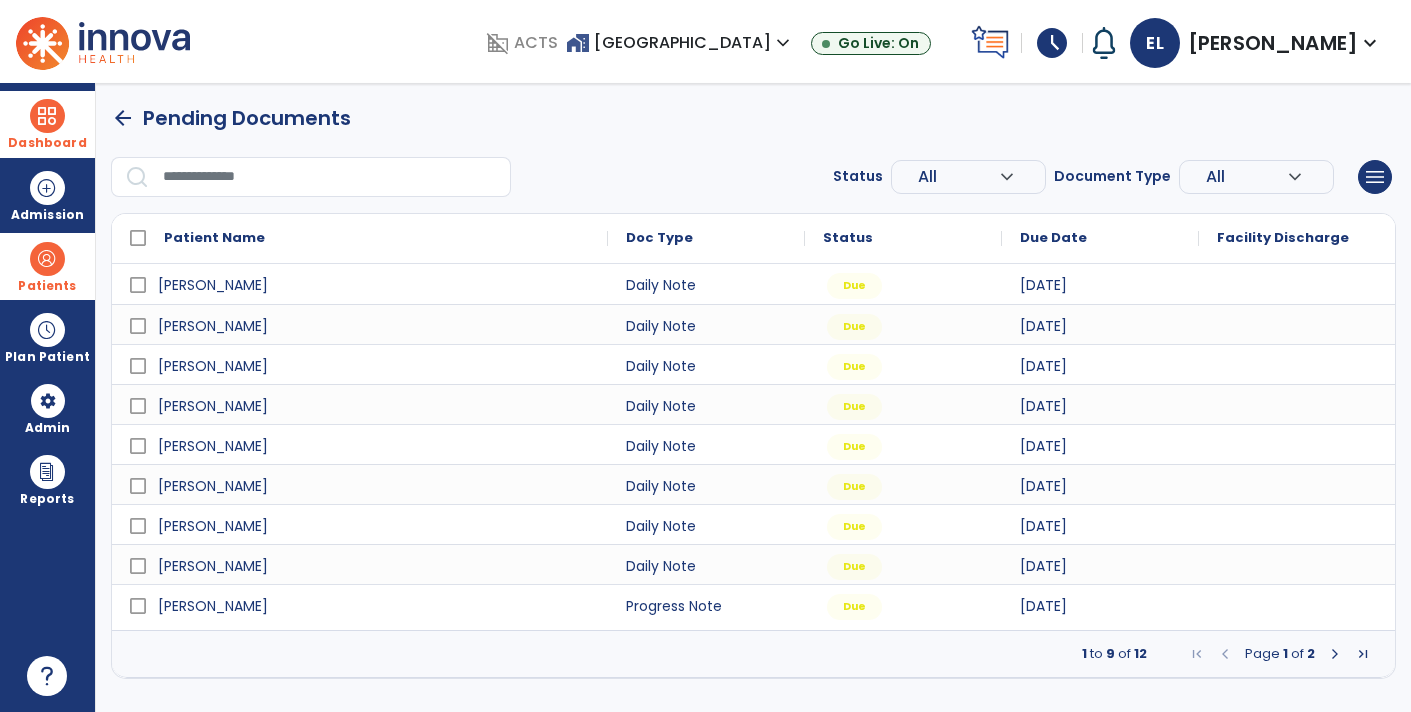 click at bounding box center [1335, 654] 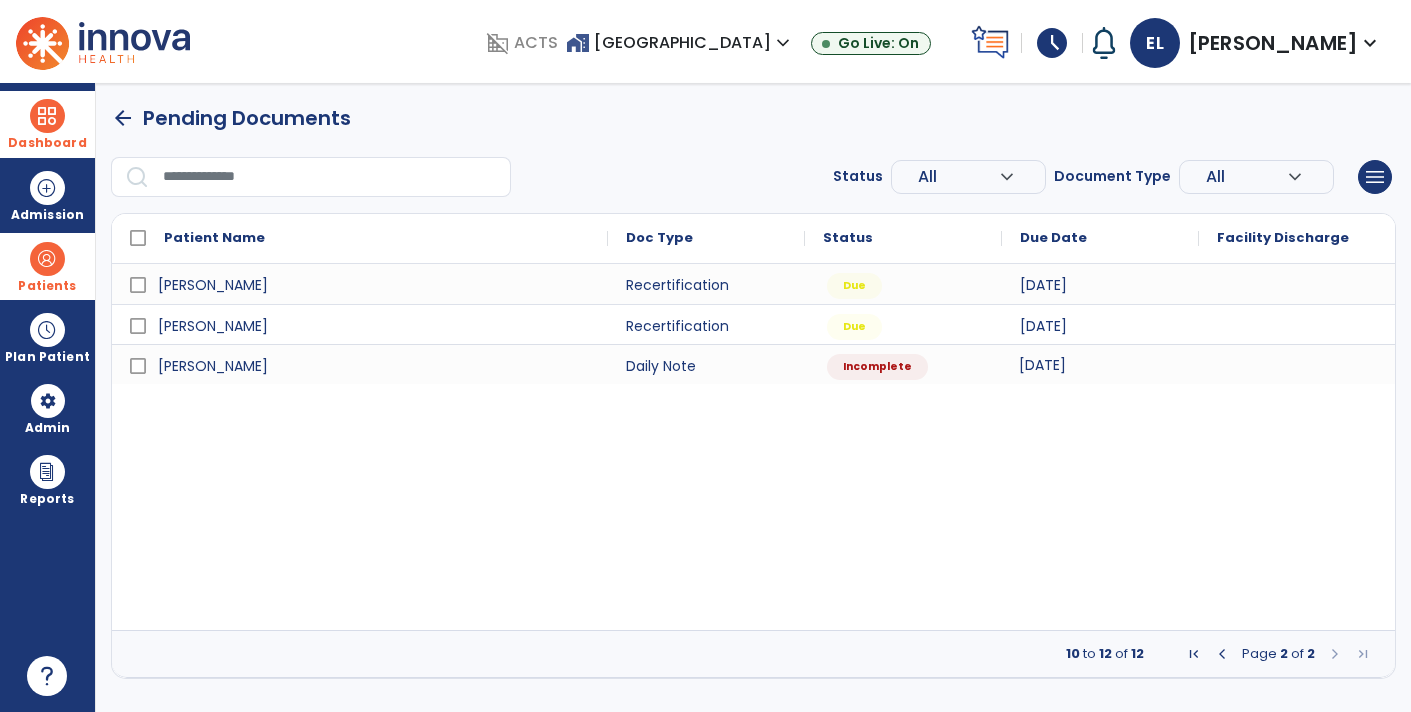 click on "[DATE]" at bounding box center (1100, 364) 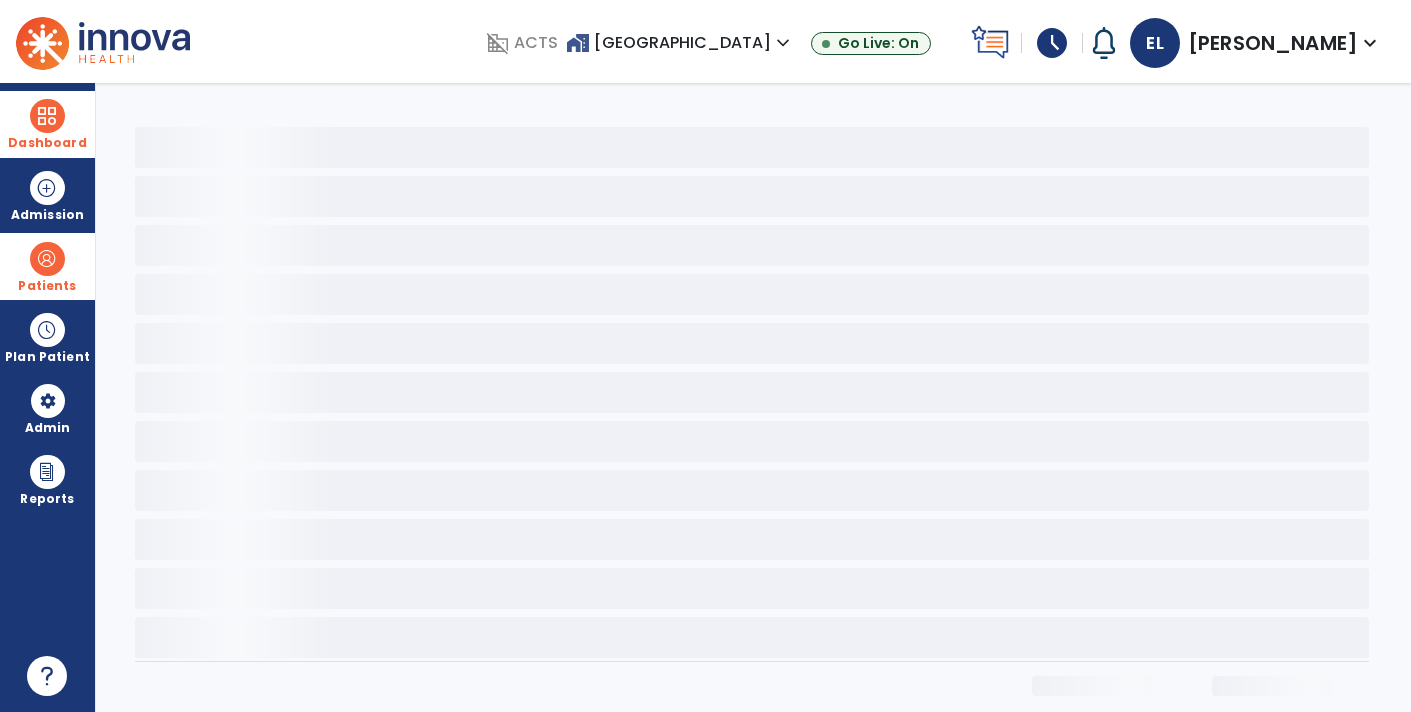 select on "*" 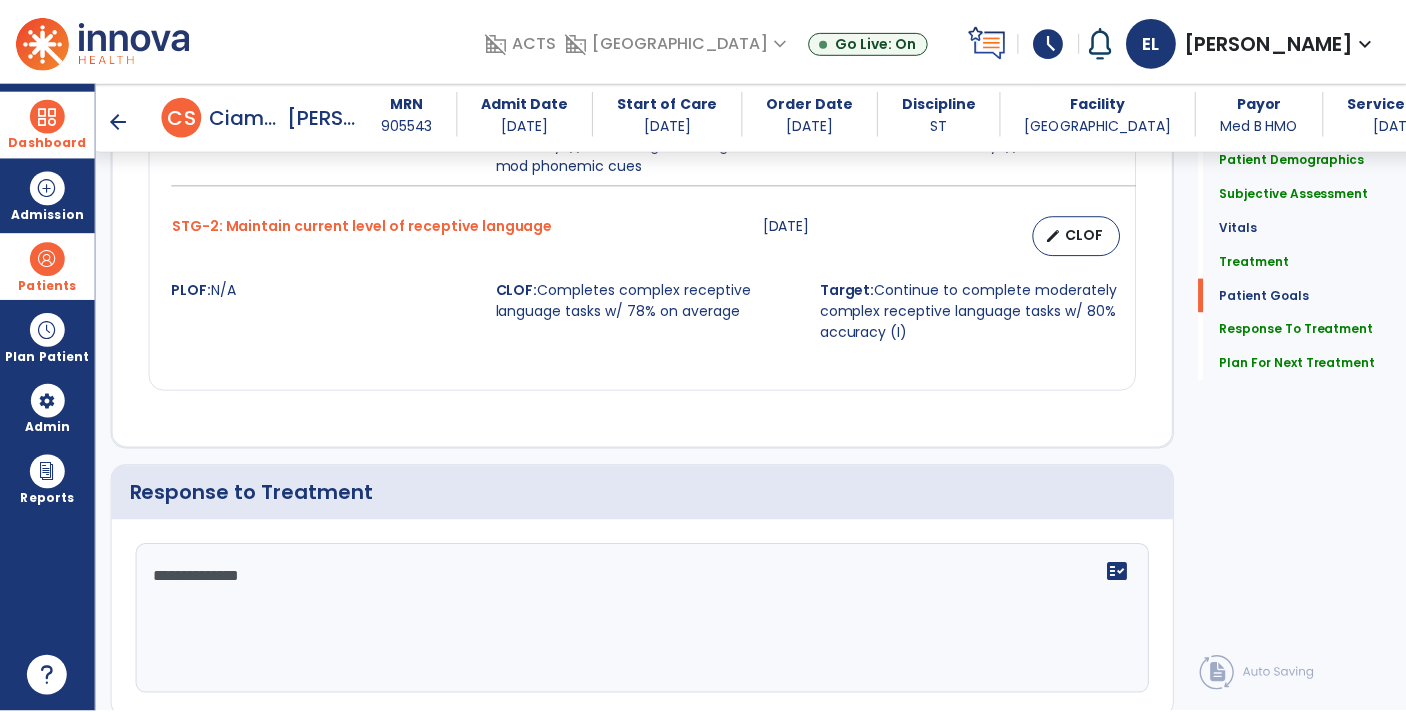 scroll, scrollTop: 3052, scrollLeft: 0, axis: vertical 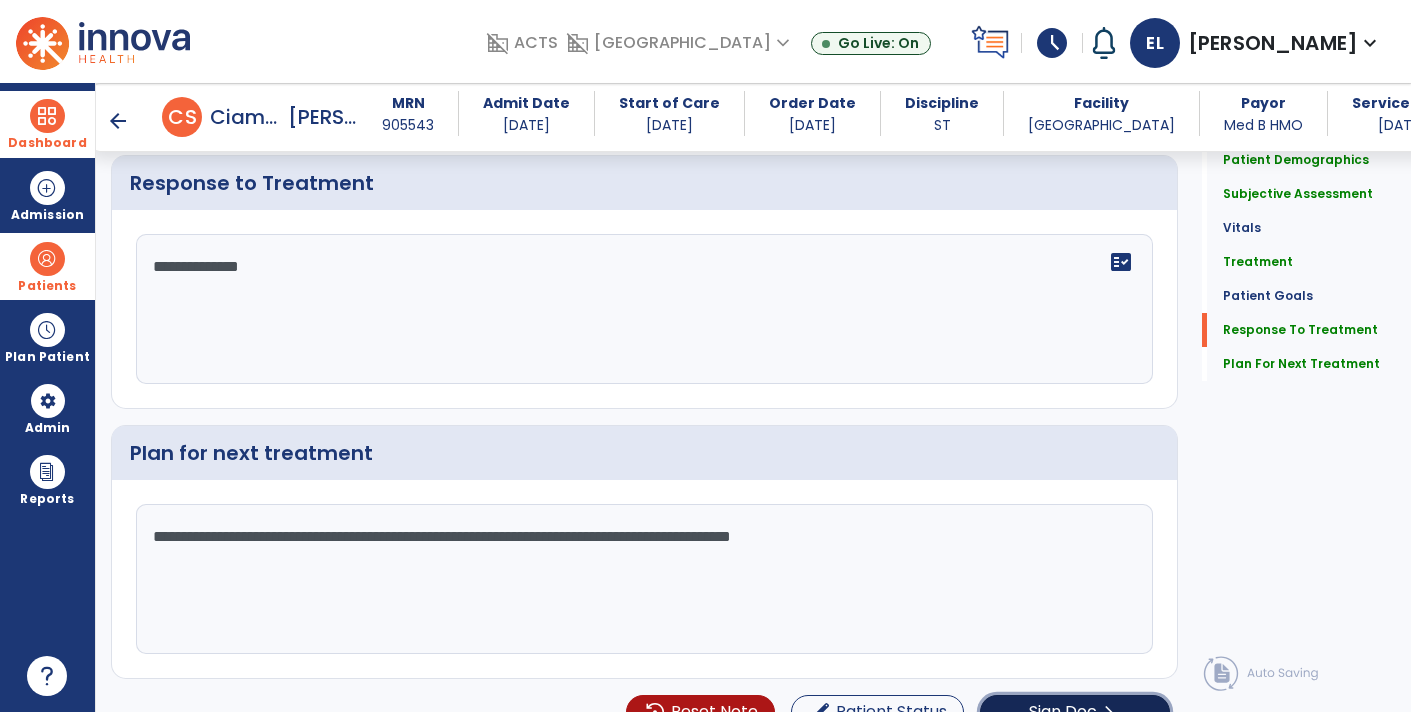 click on "chevron_right" 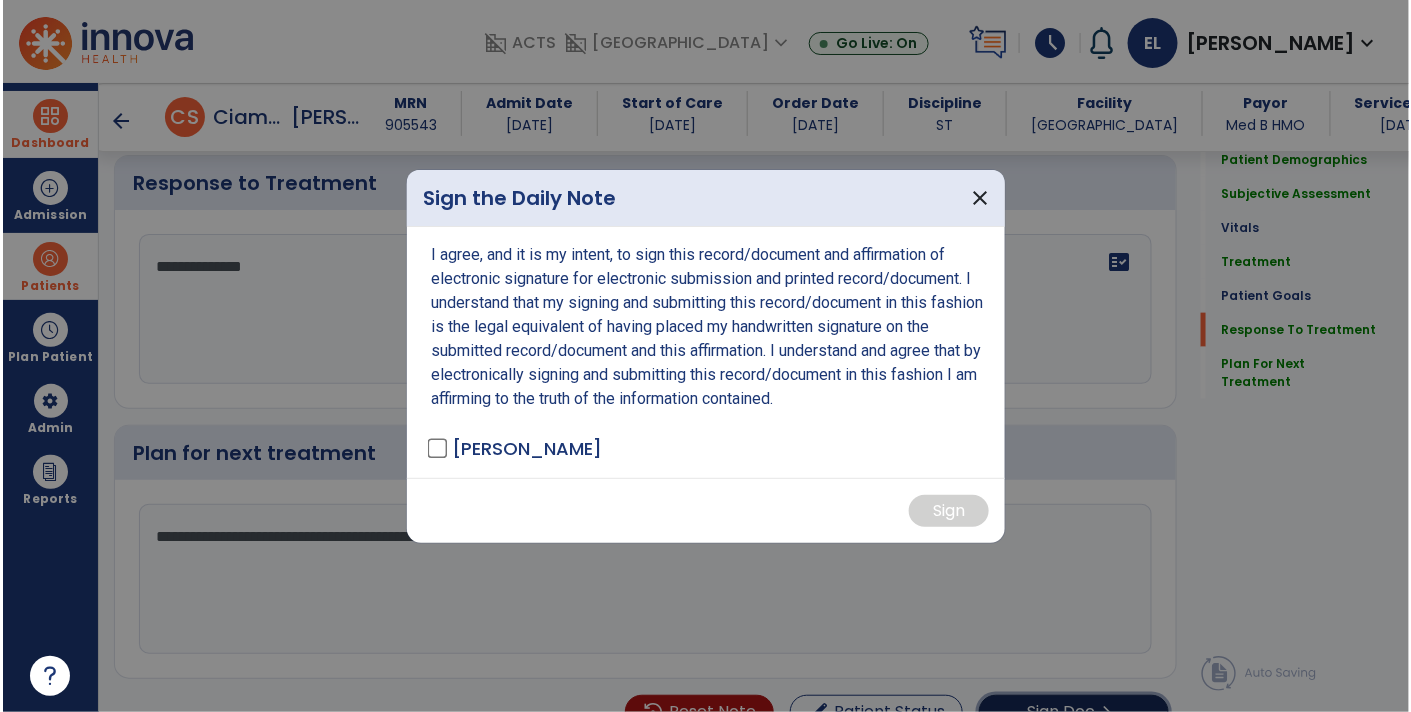 scroll, scrollTop: 3052, scrollLeft: 0, axis: vertical 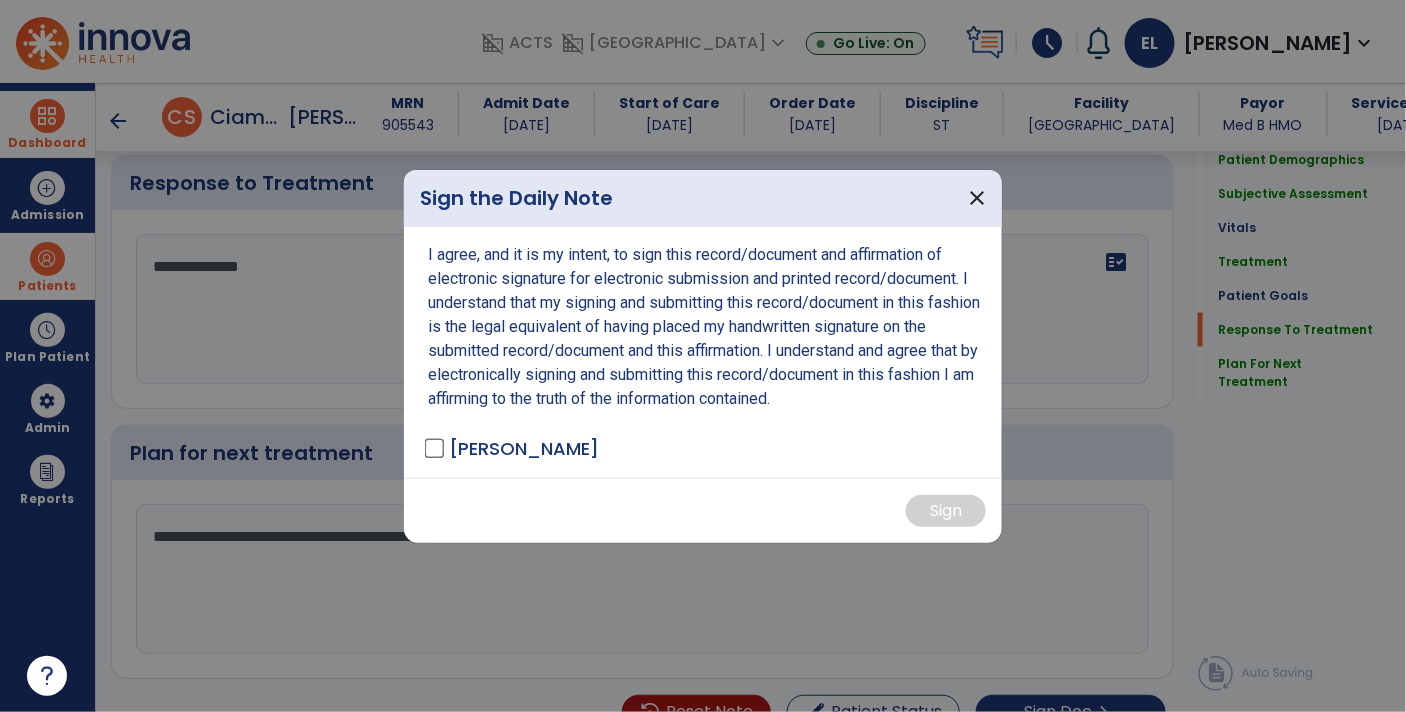 click on "I agree, and it is my intent, to sign this record/document and affirmation of electronic signature for electronic submission and printed record/document. I understand that my signing and submitting this record/document in this fashion is the legal equivalent of having placed my handwritten signature on the submitted record/document and this affirmation. I understand and agree that by electronically signing and submitting this record/document in this fashion I am affirming to the truth of the information contained.  [PERSON_NAME]  - ST" at bounding box center (703, 352) 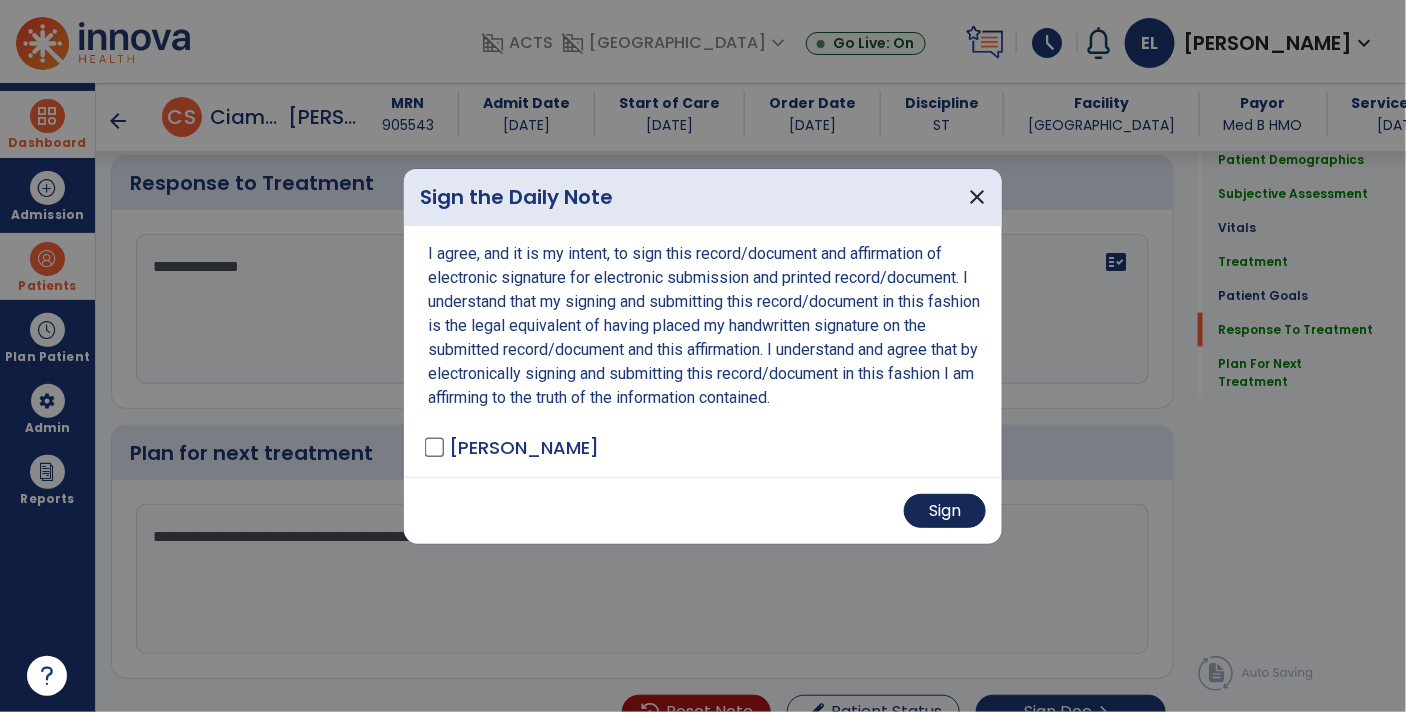 click on "Sign" at bounding box center (945, 511) 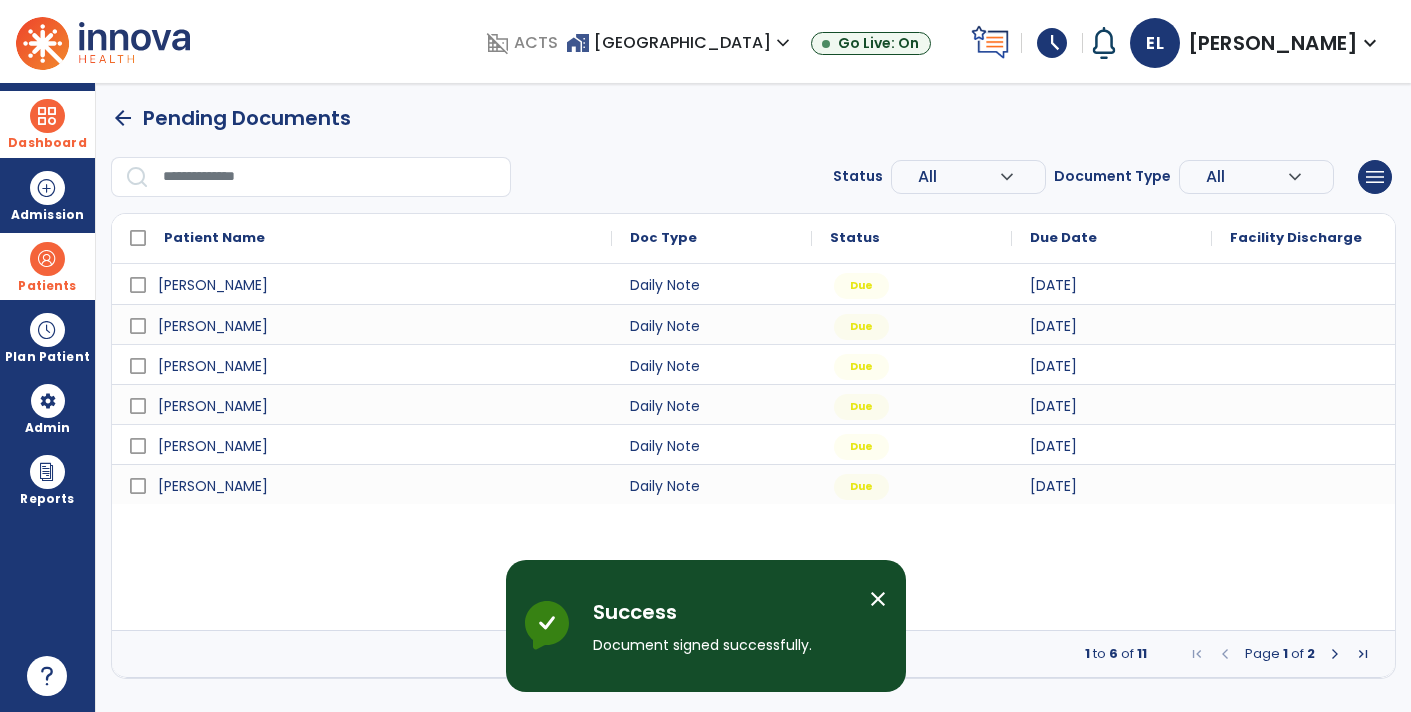 scroll, scrollTop: 0, scrollLeft: 0, axis: both 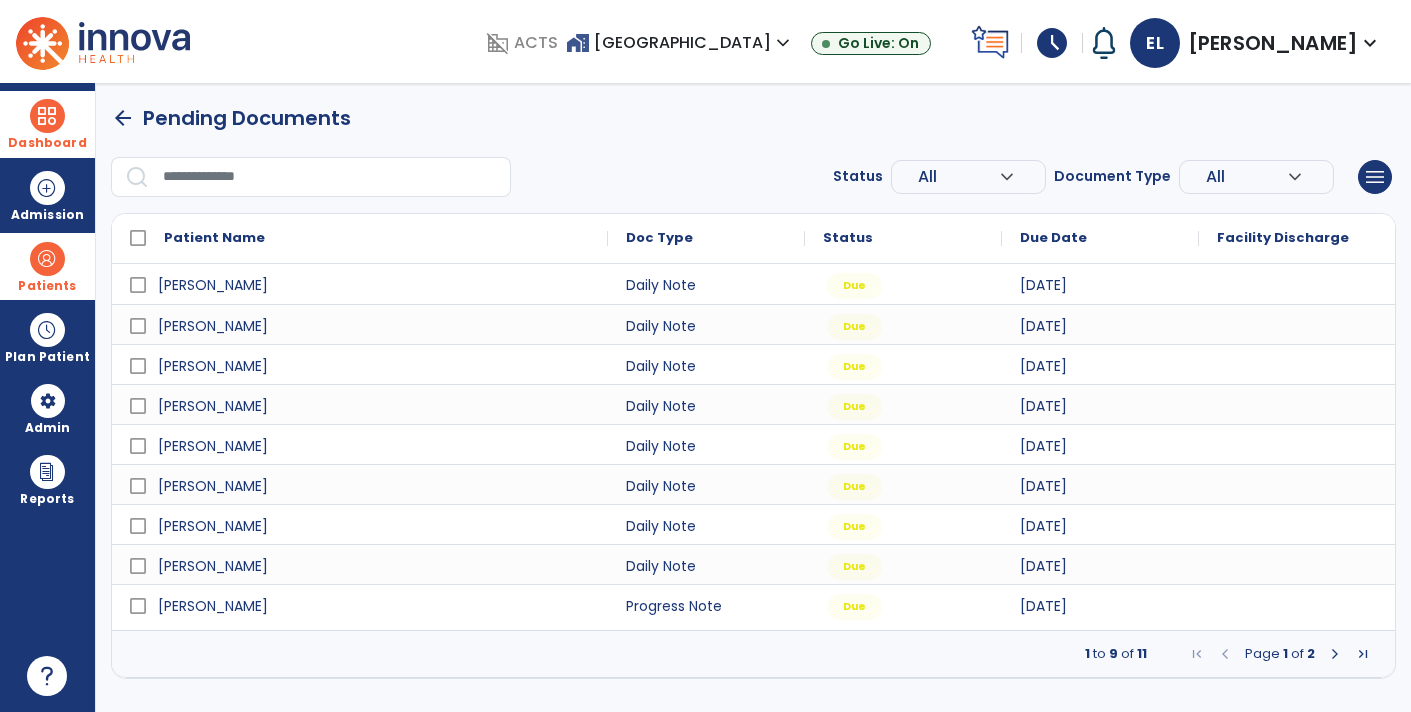 click on "Patients" at bounding box center (47, 286) 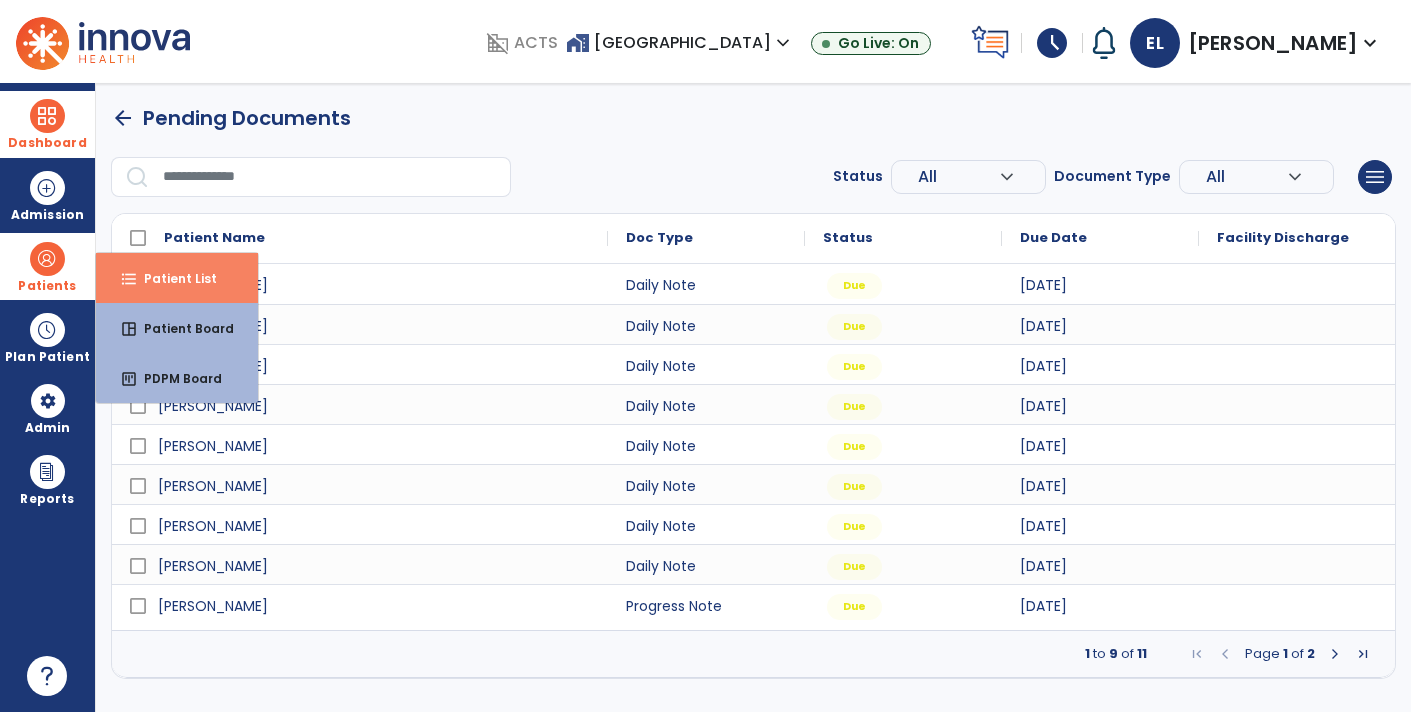click on "Patient List" at bounding box center (172, 278) 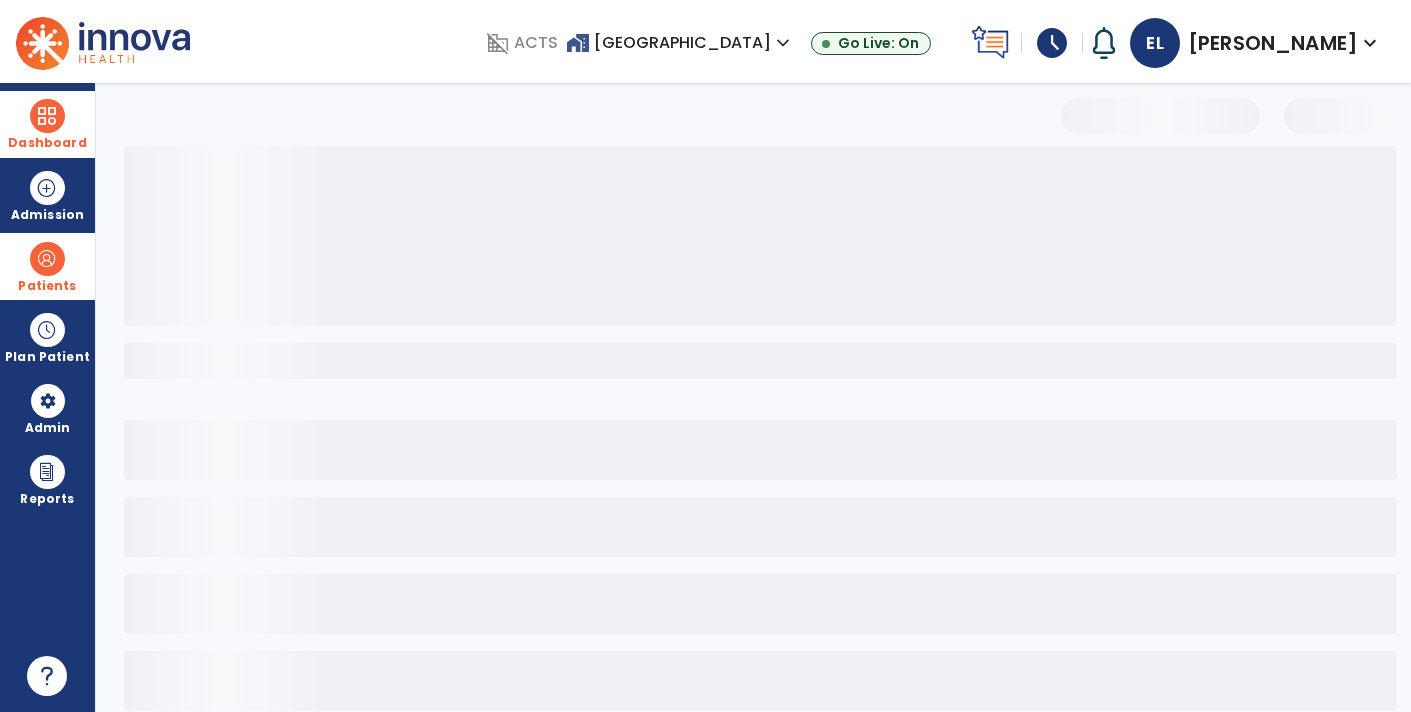 select on "***" 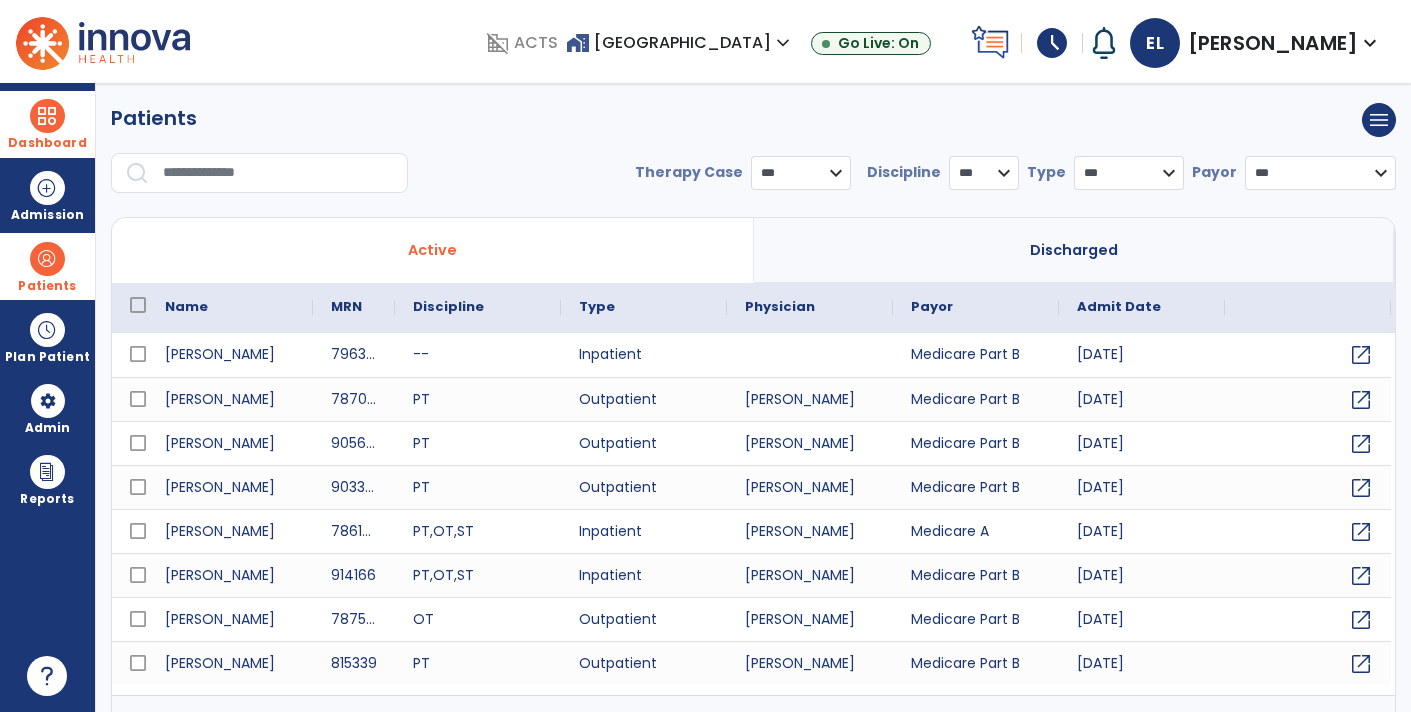 click at bounding box center [278, 173] 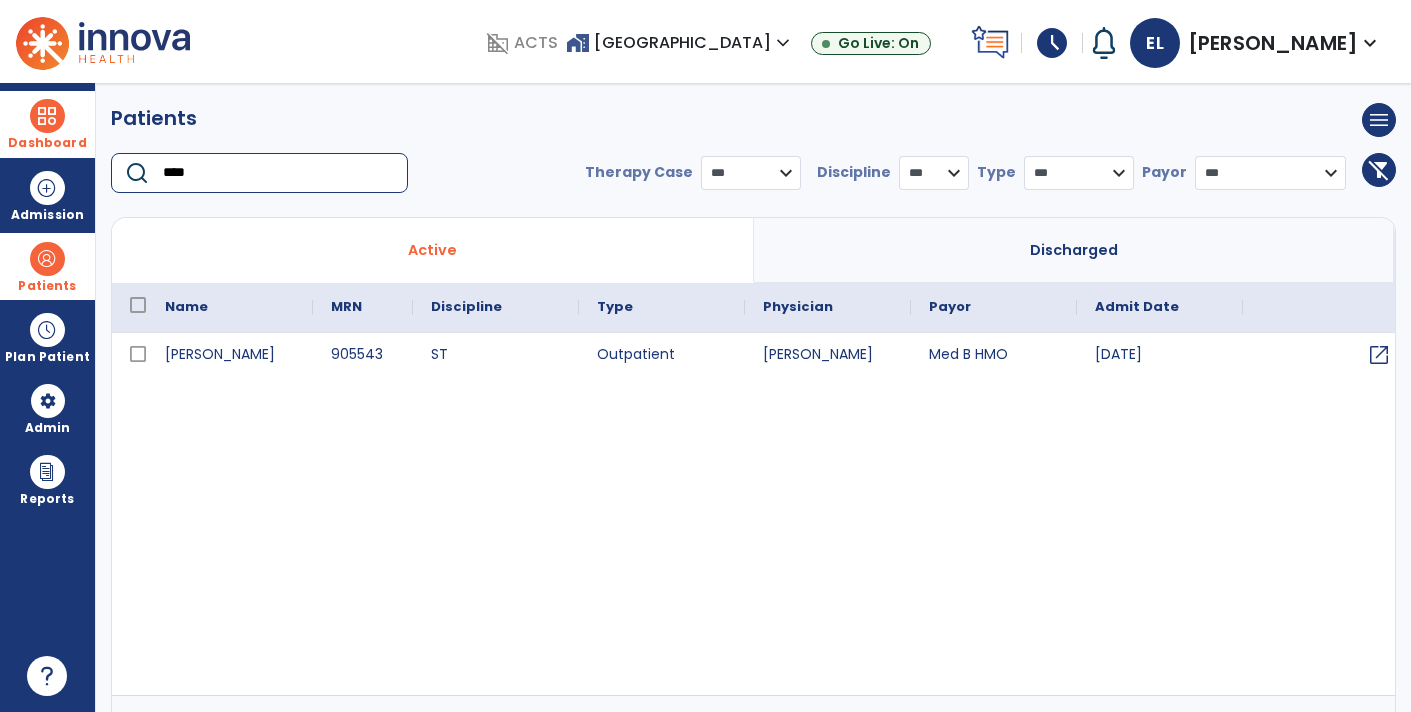 type on "****" 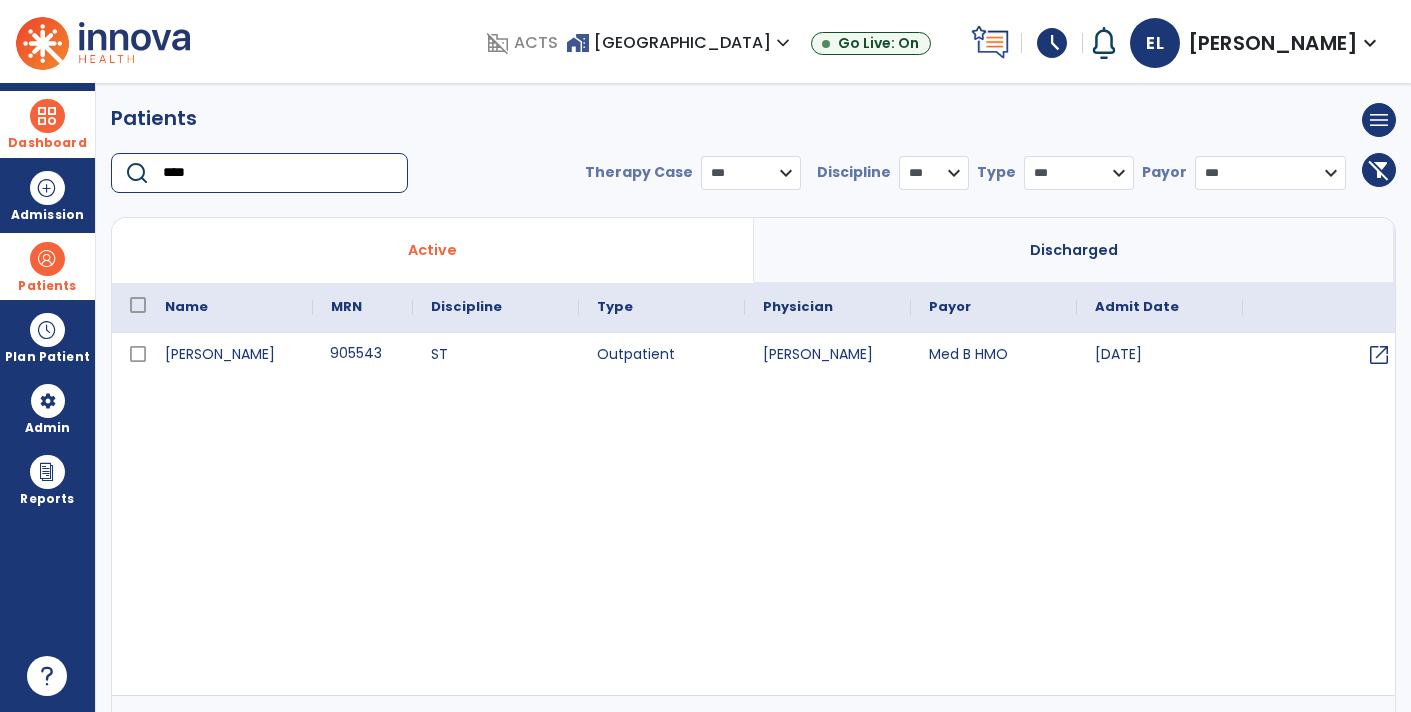 click on "905543" at bounding box center (363, 355) 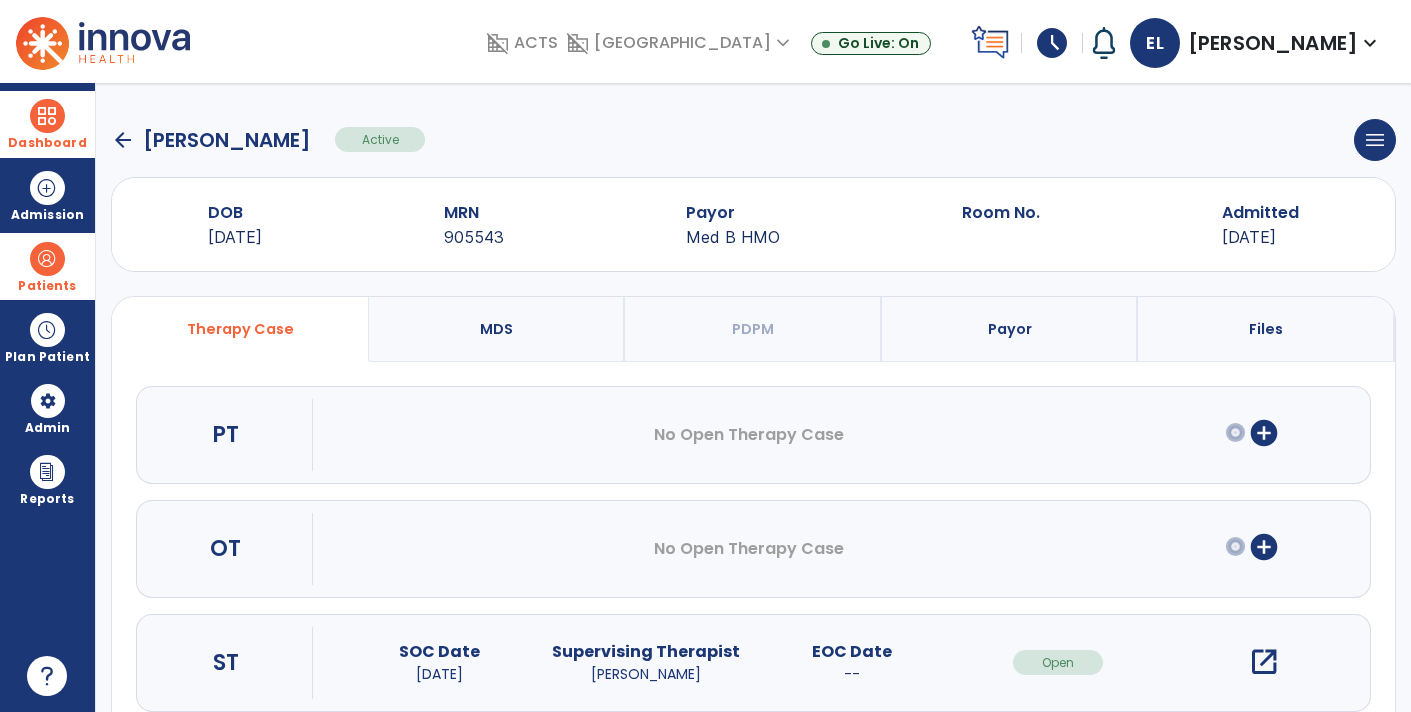 scroll, scrollTop: 44, scrollLeft: 0, axis: vertical 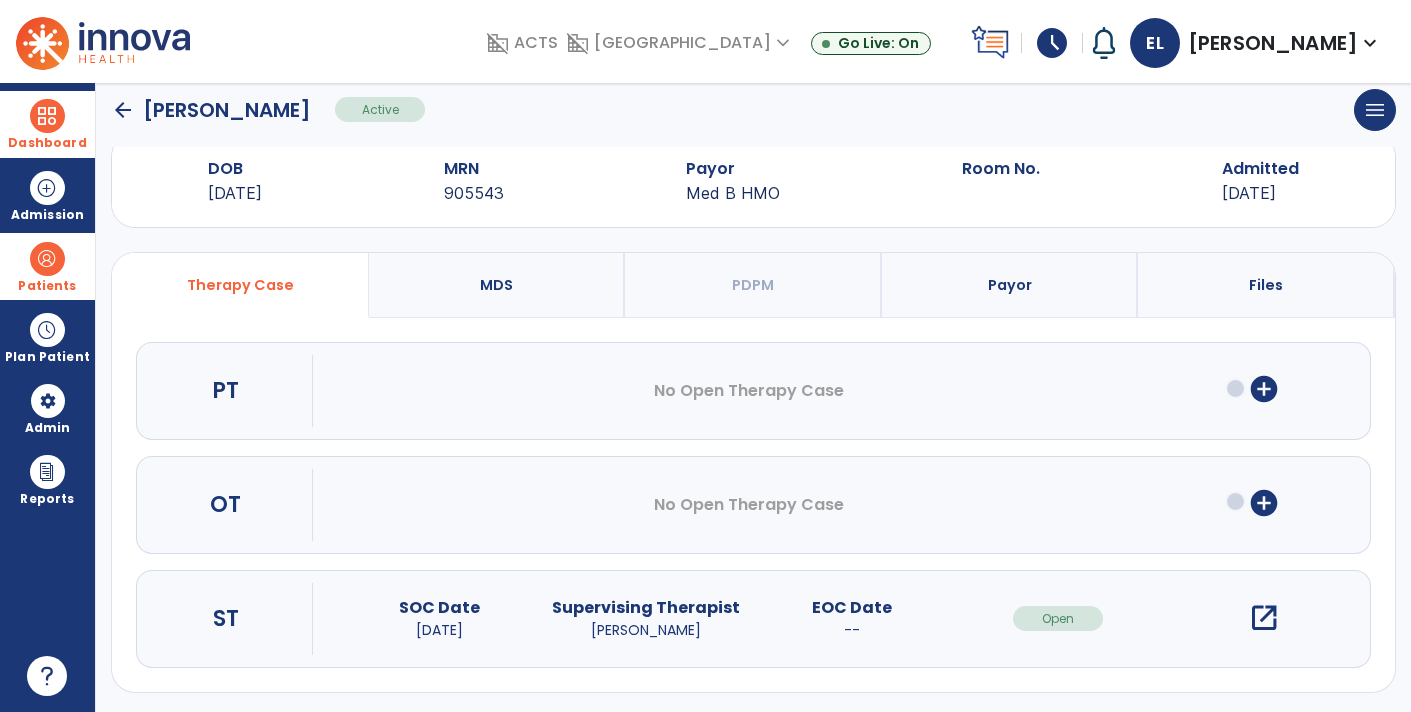 click on "open_in_new" at bounding box center [1264, 618] 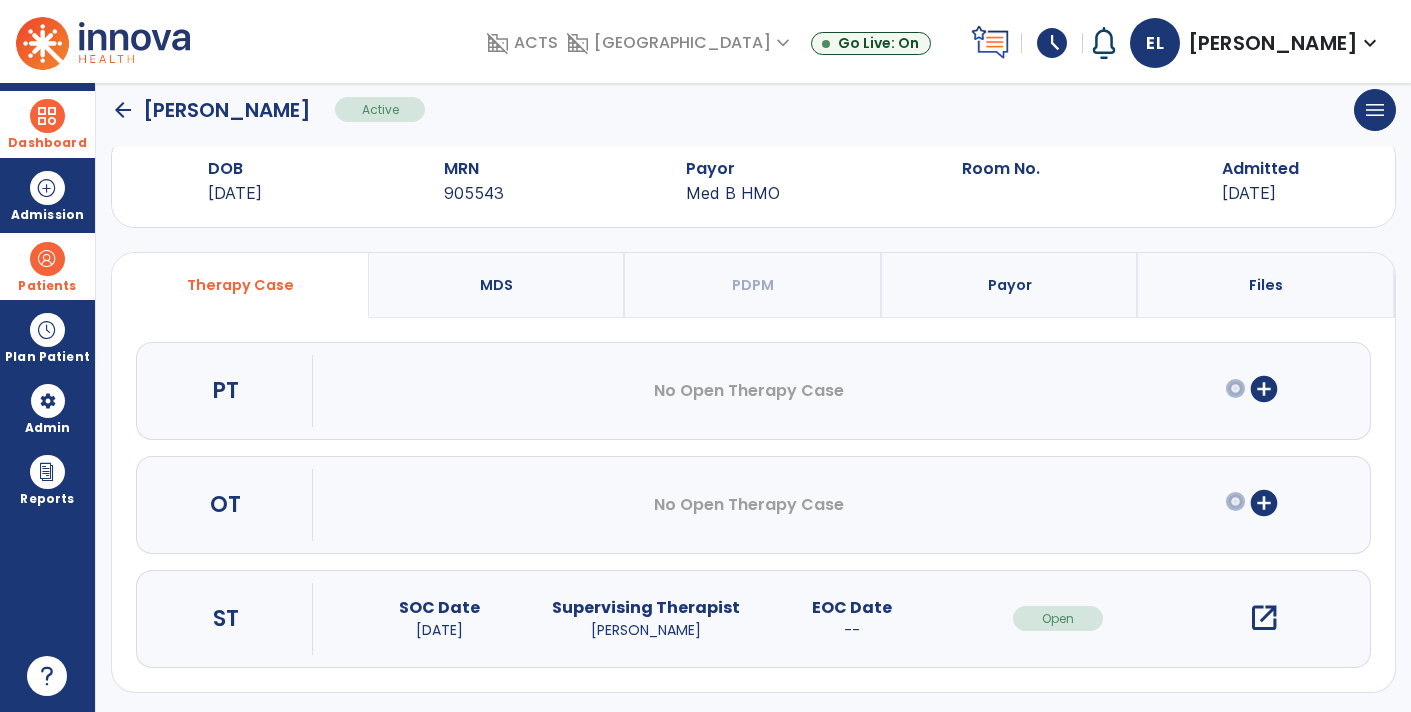 scroll, scrollTop: 0, scrollLeft: 0, axis: both 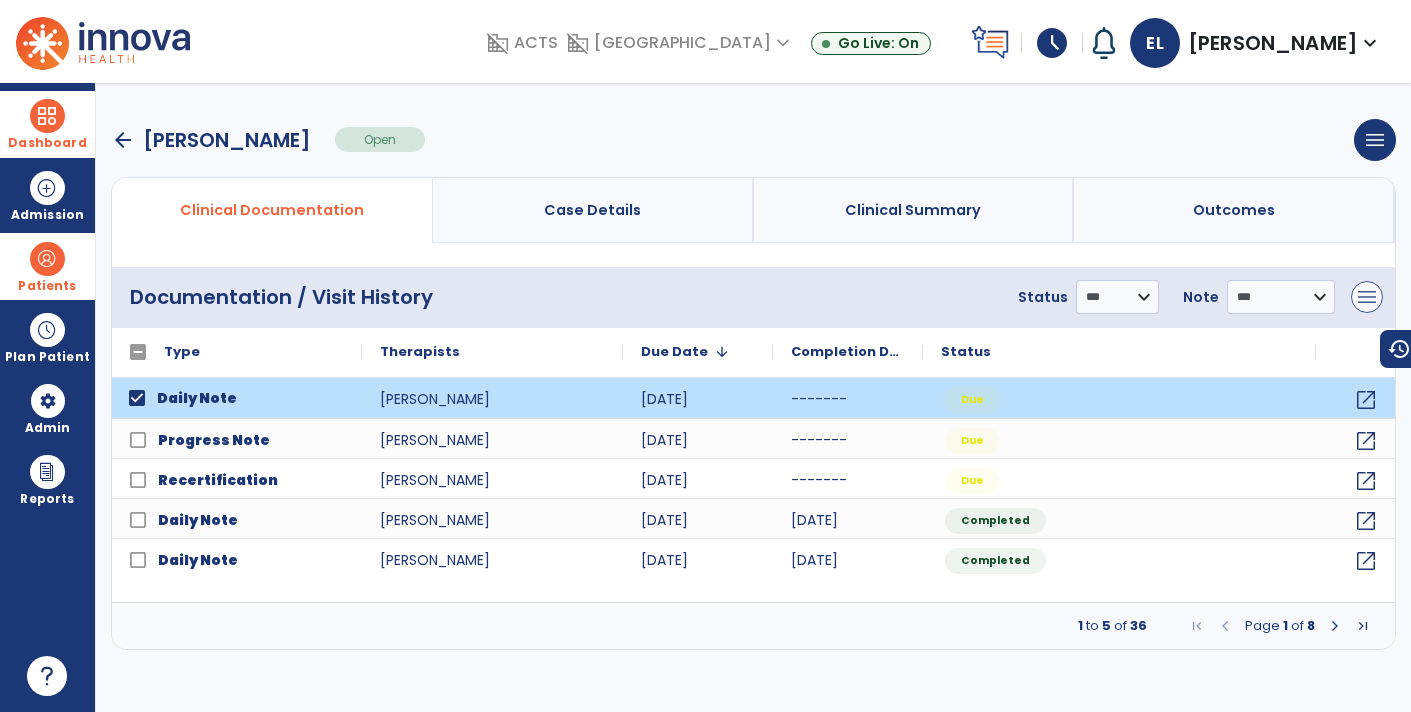 click on "menu" at bounding box center [1367, 297] 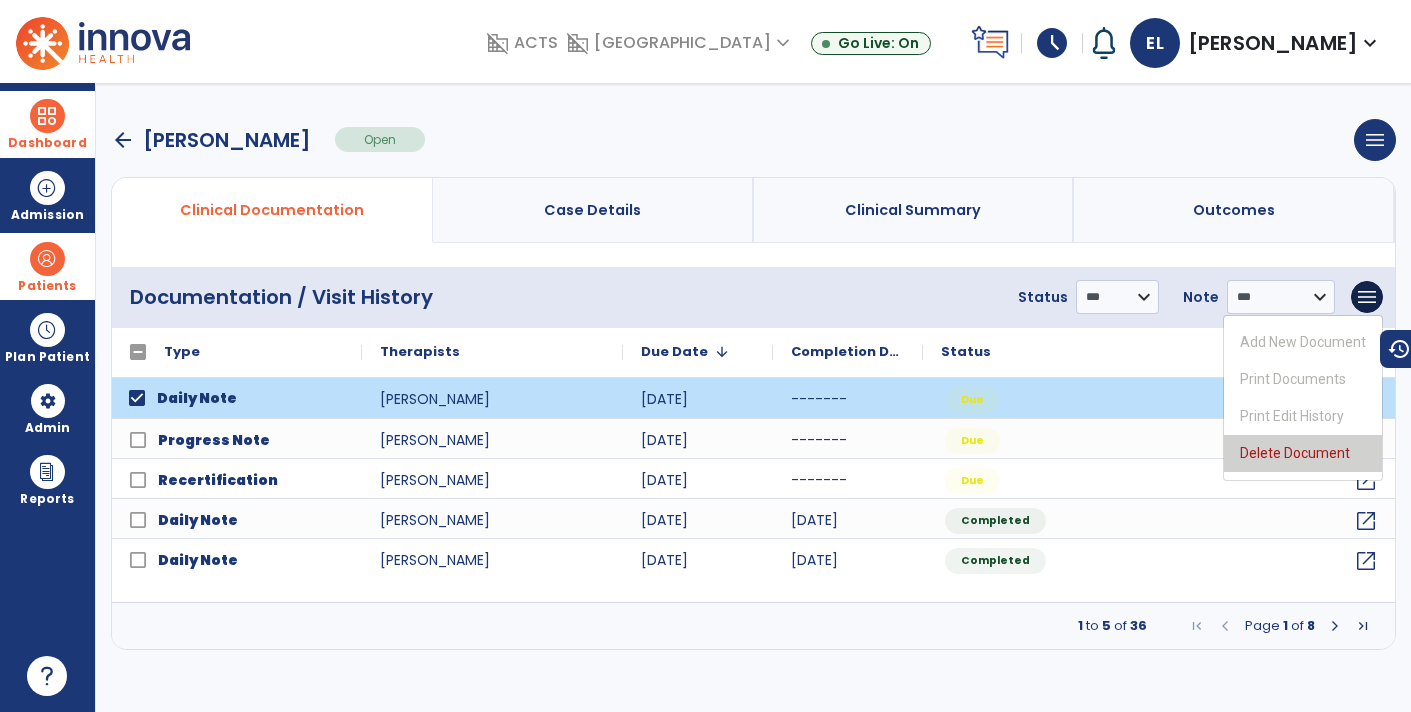 click on "Delete Document" at bounding box center [1303, 453] 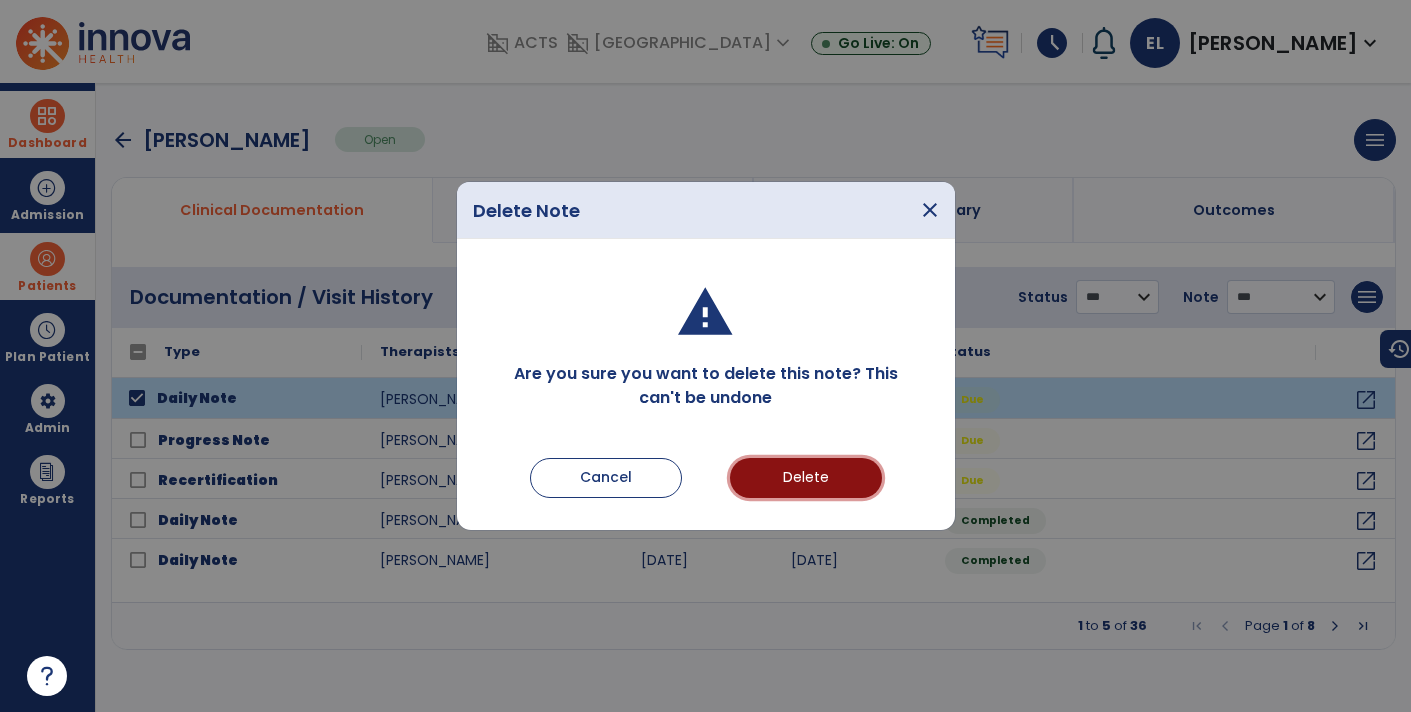 click on "Delete" at bounding box center (806, 478) 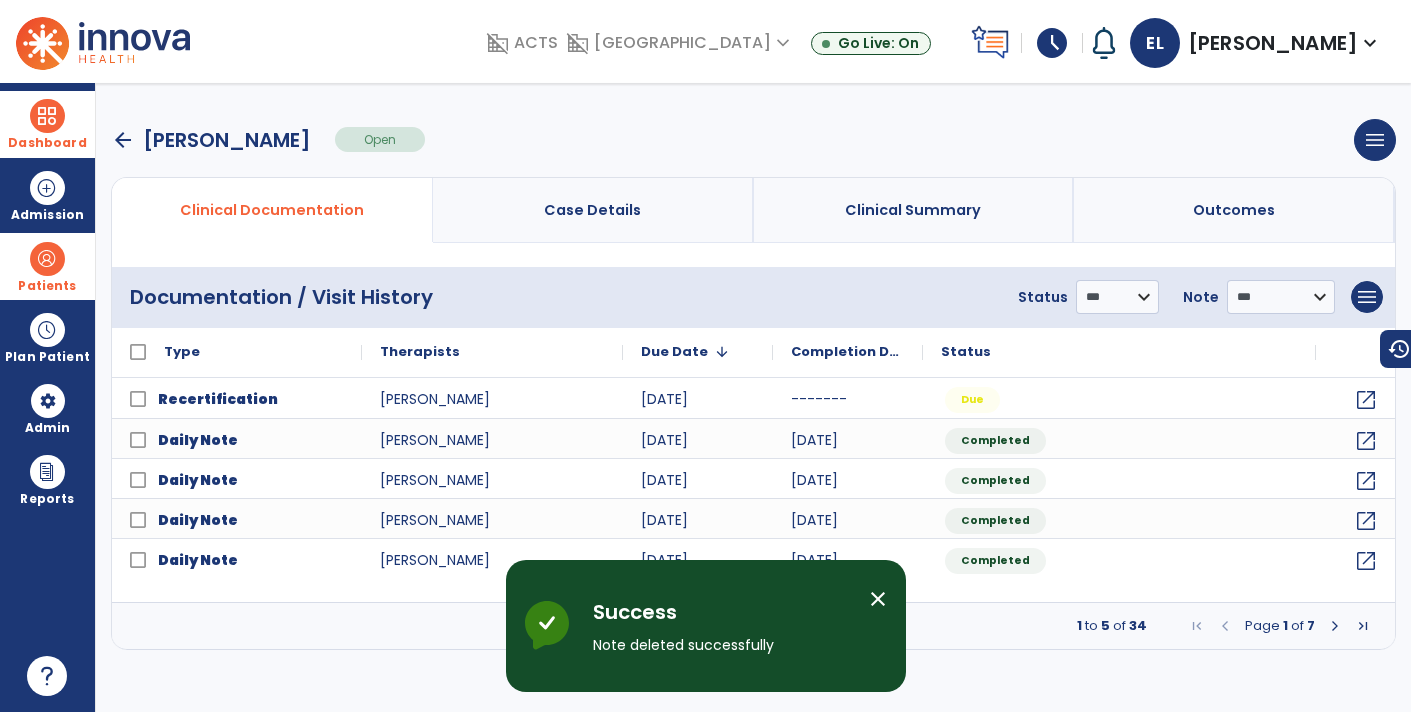 click on "Dashboard" at bounding box center (47, 143) 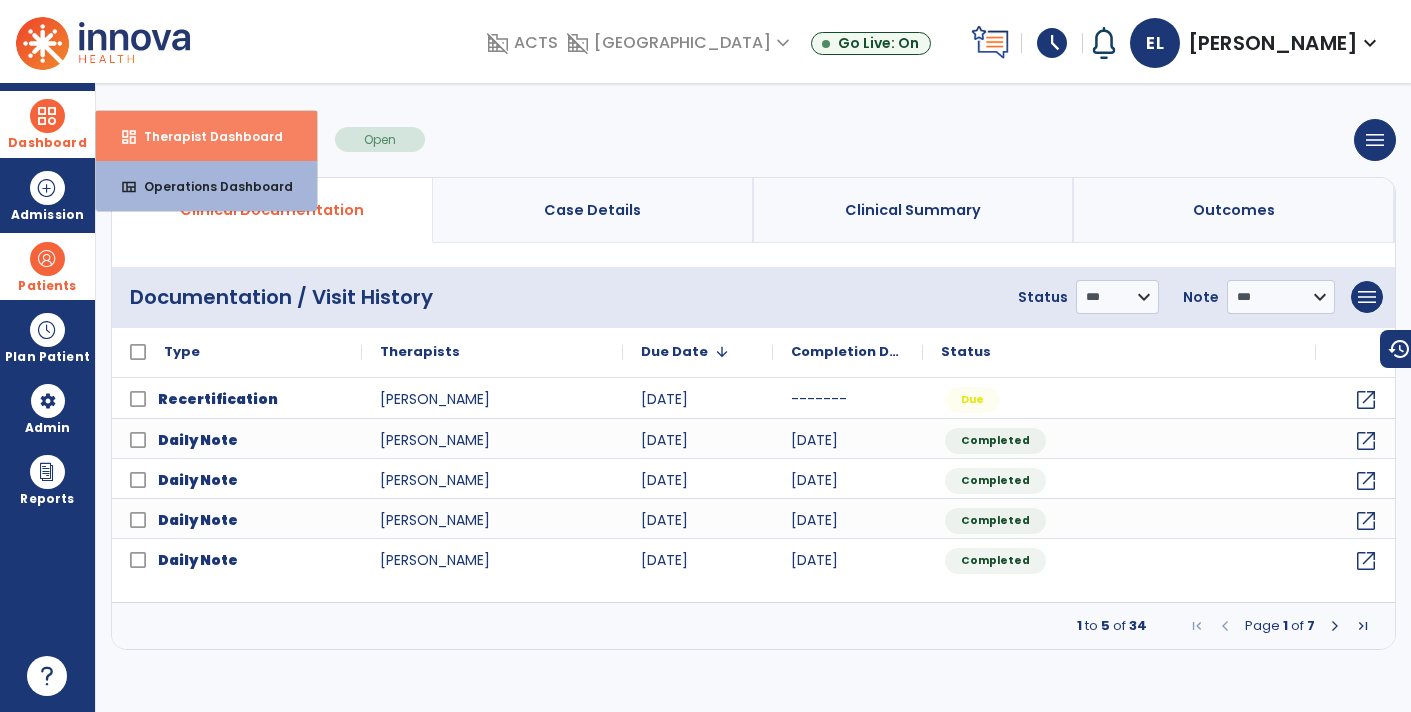 click on "Therapist Dashboard" at bounding box center (205, 136) 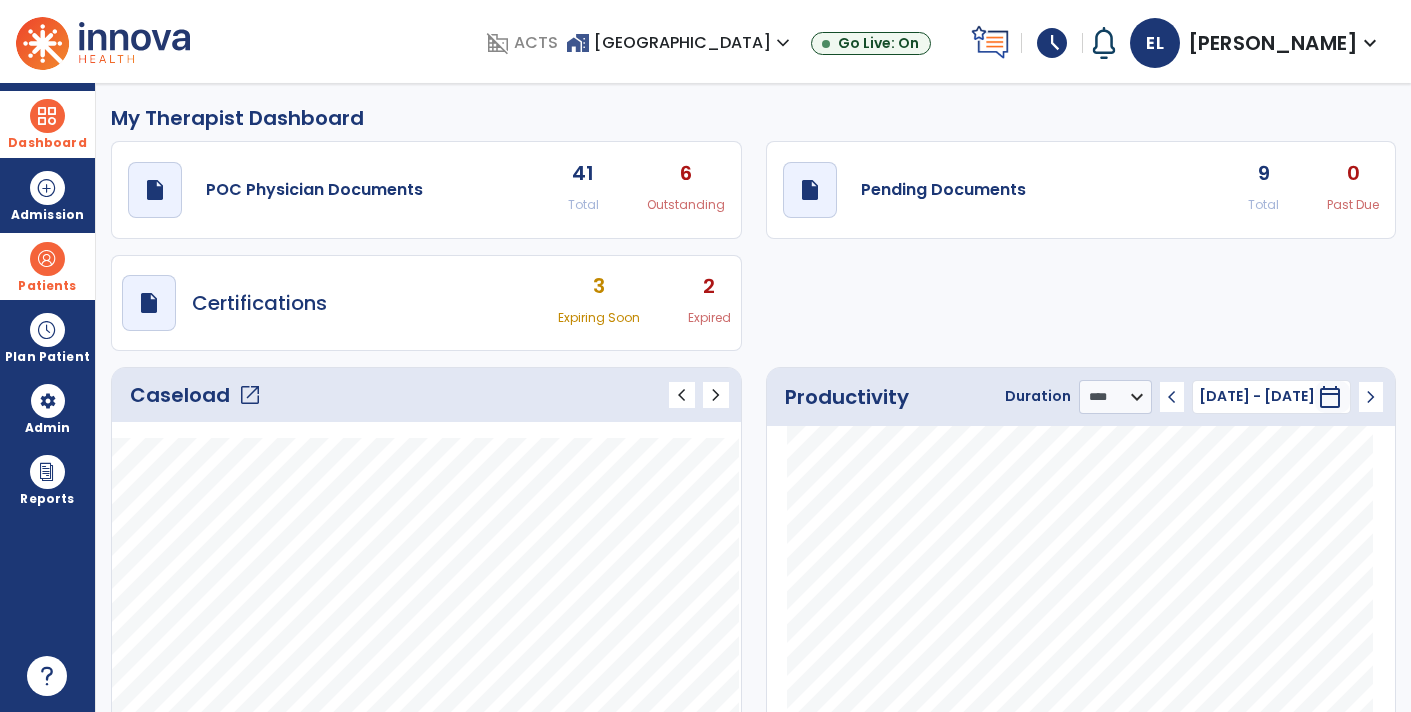 click on "Patients" at bounding box center [47, 286] 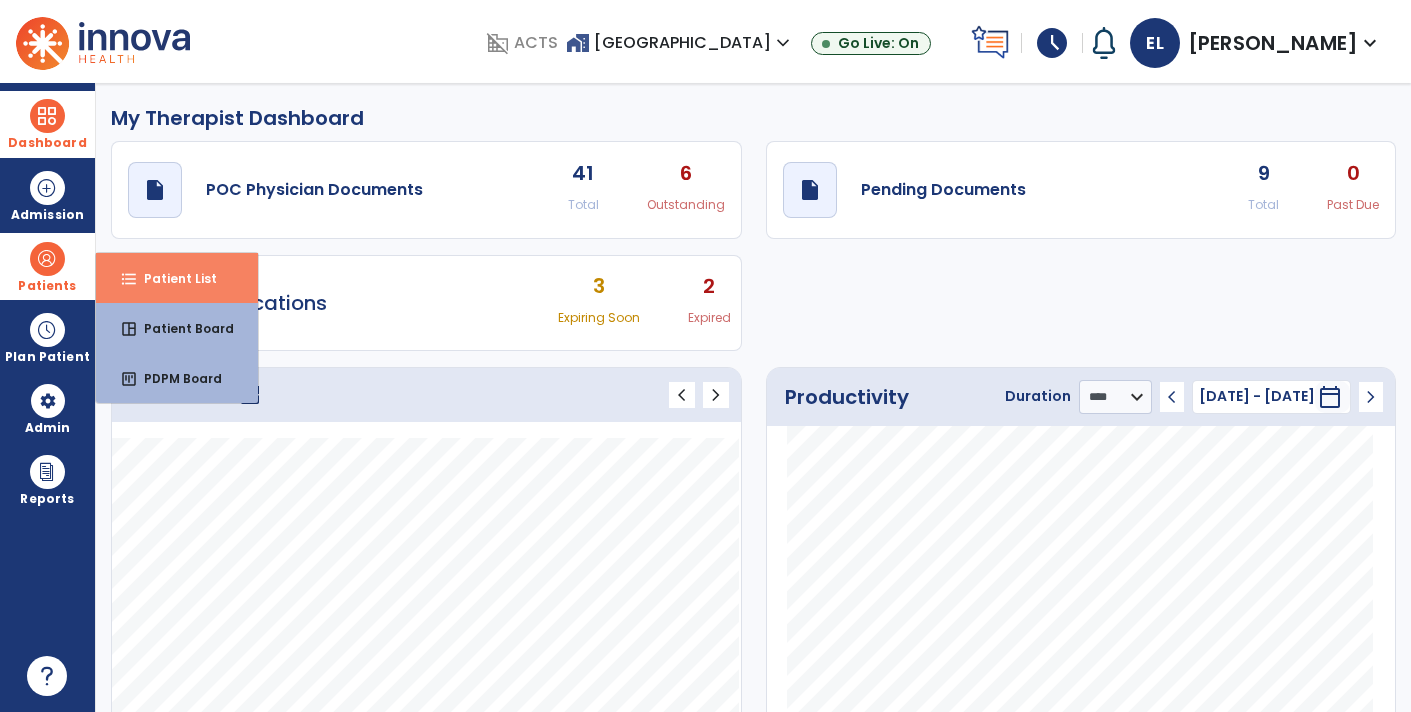 click on "Patient List" at bounding box center (172, 278) 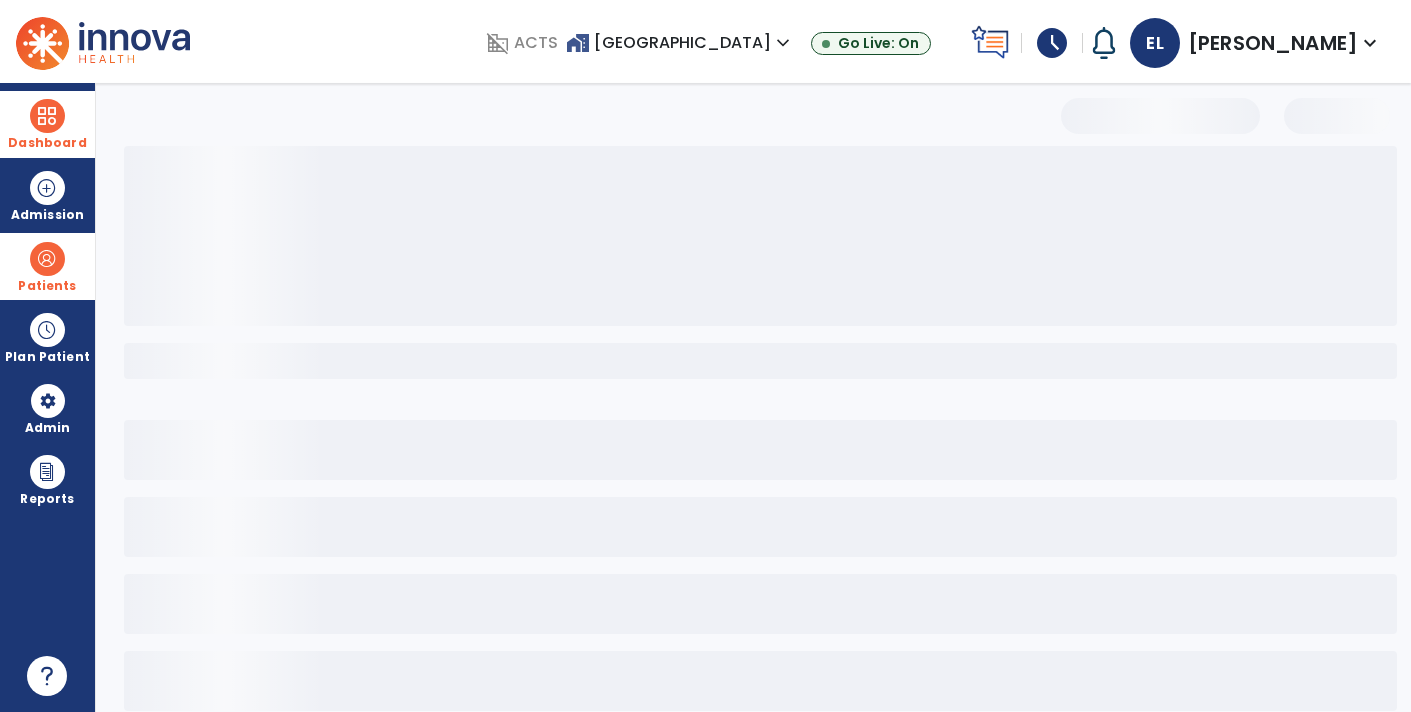 select on "***" 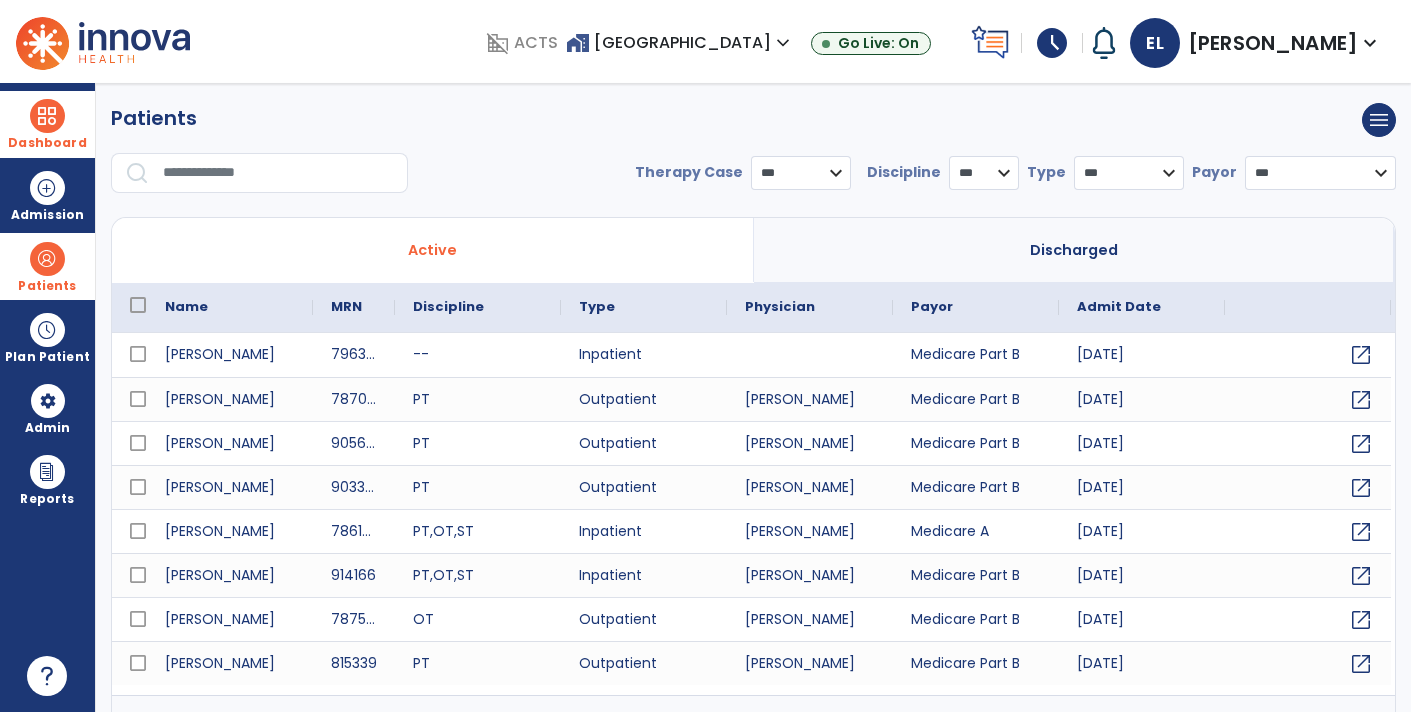 click at bounding box center [278, 173] 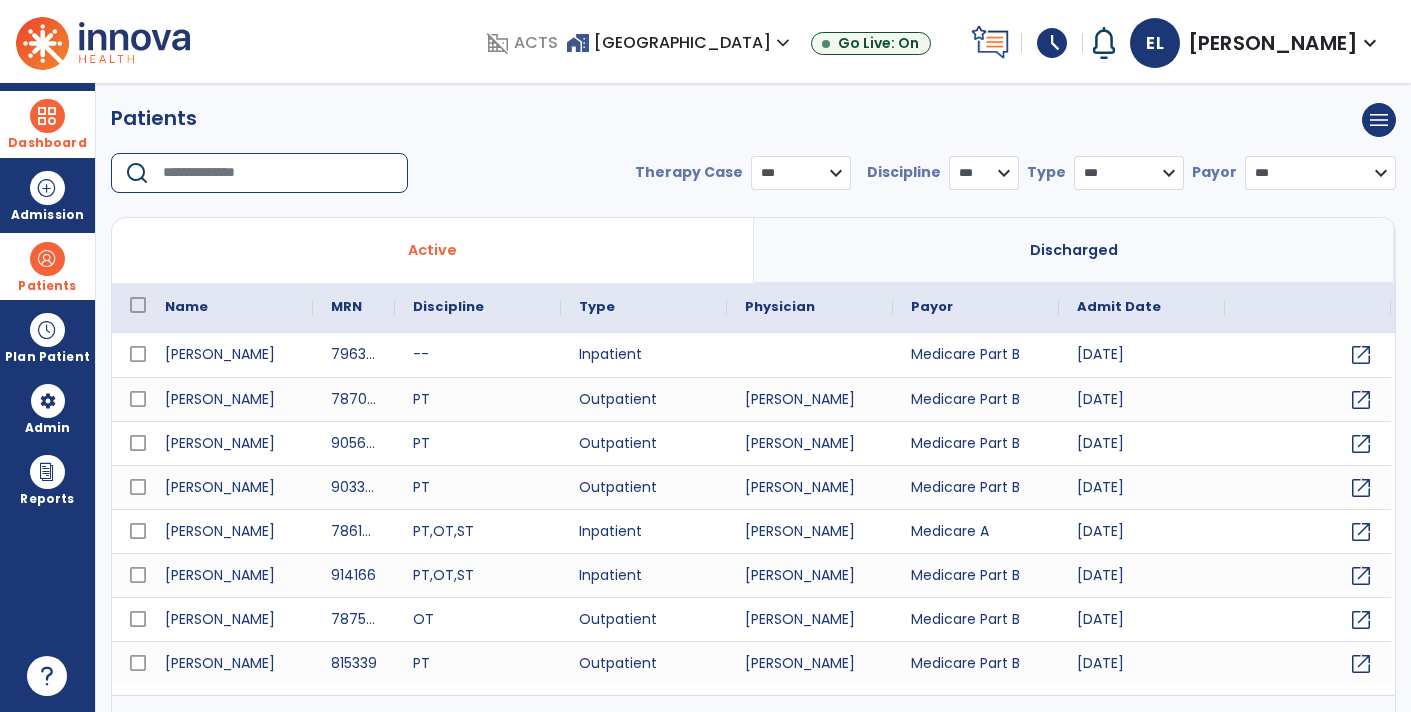 click at bounding box center (47, 259) 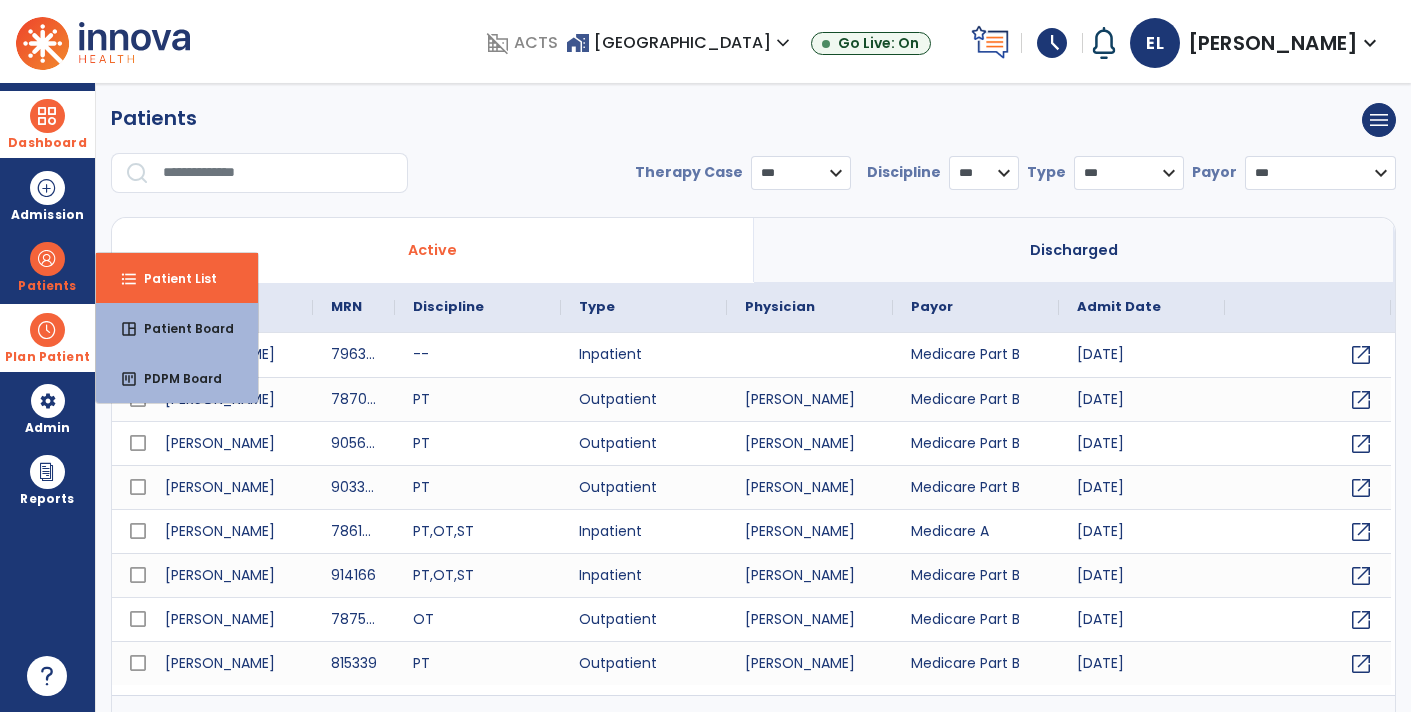 click at bounding box center [47, 330] 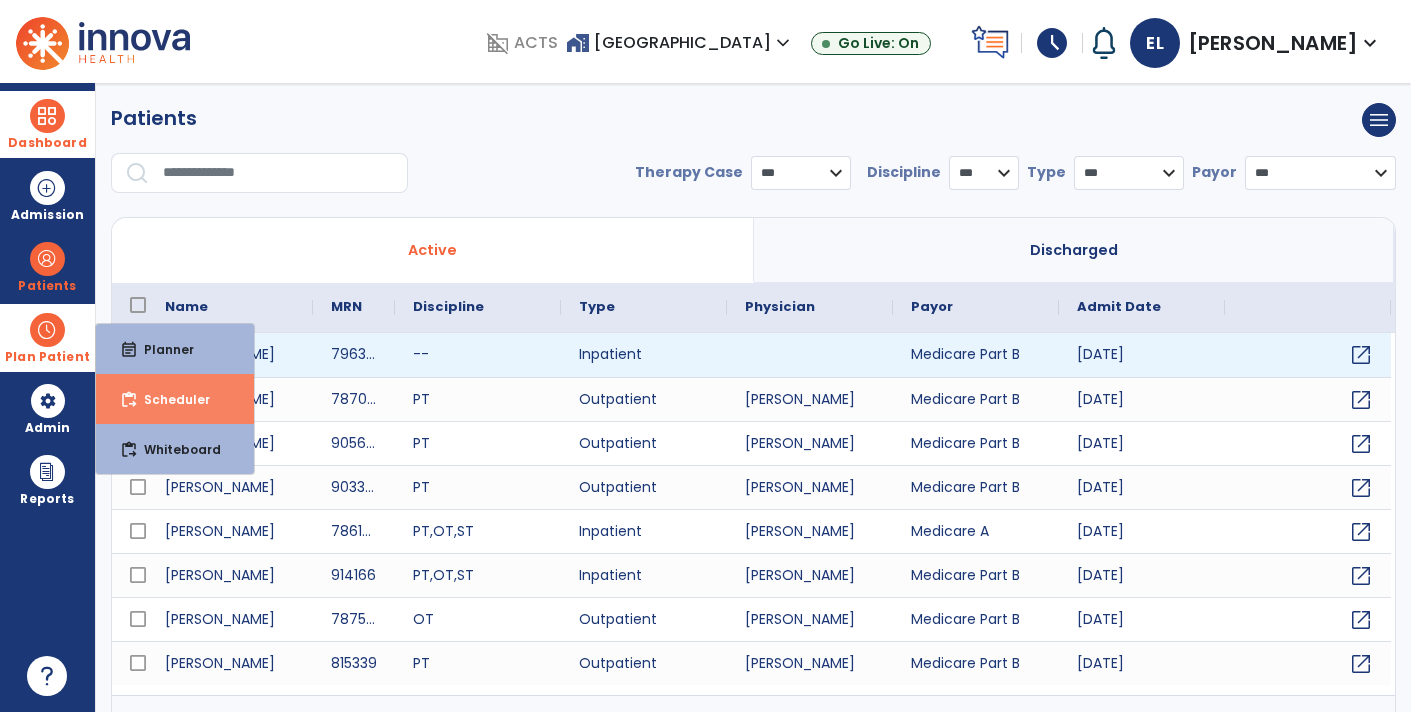 click on "content_paste_go  Scheduler" at bounding box center [175, 399] 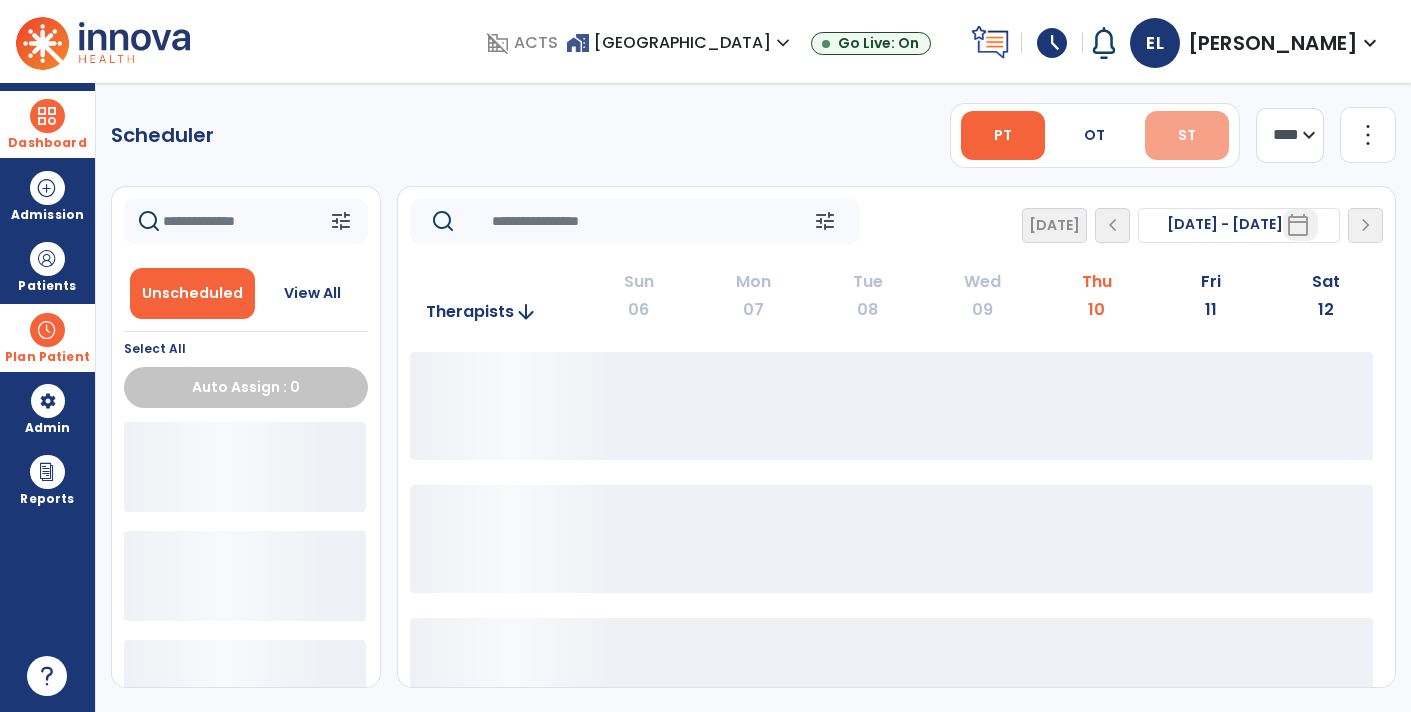 click on "ST" at bounding box center [1187, 135] 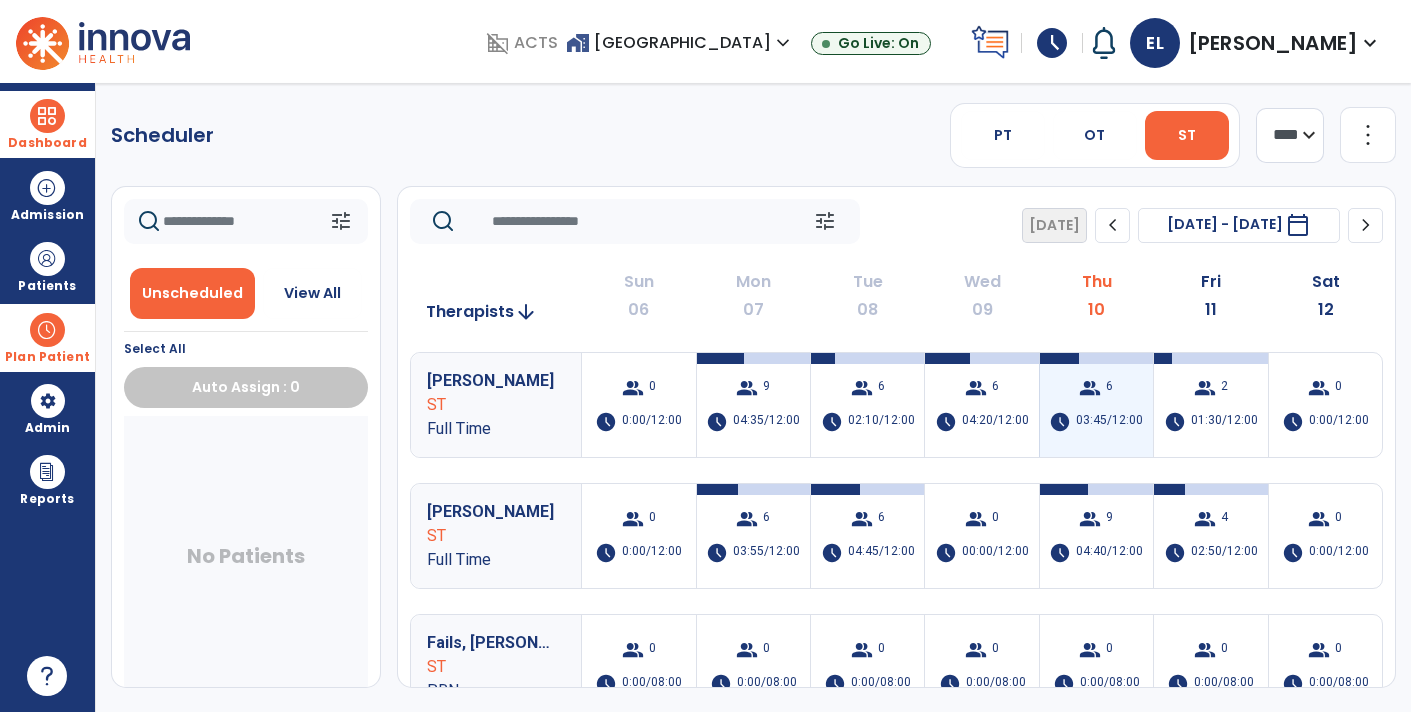 click on "03:45/12:00" at bounding box center (1109, 422) 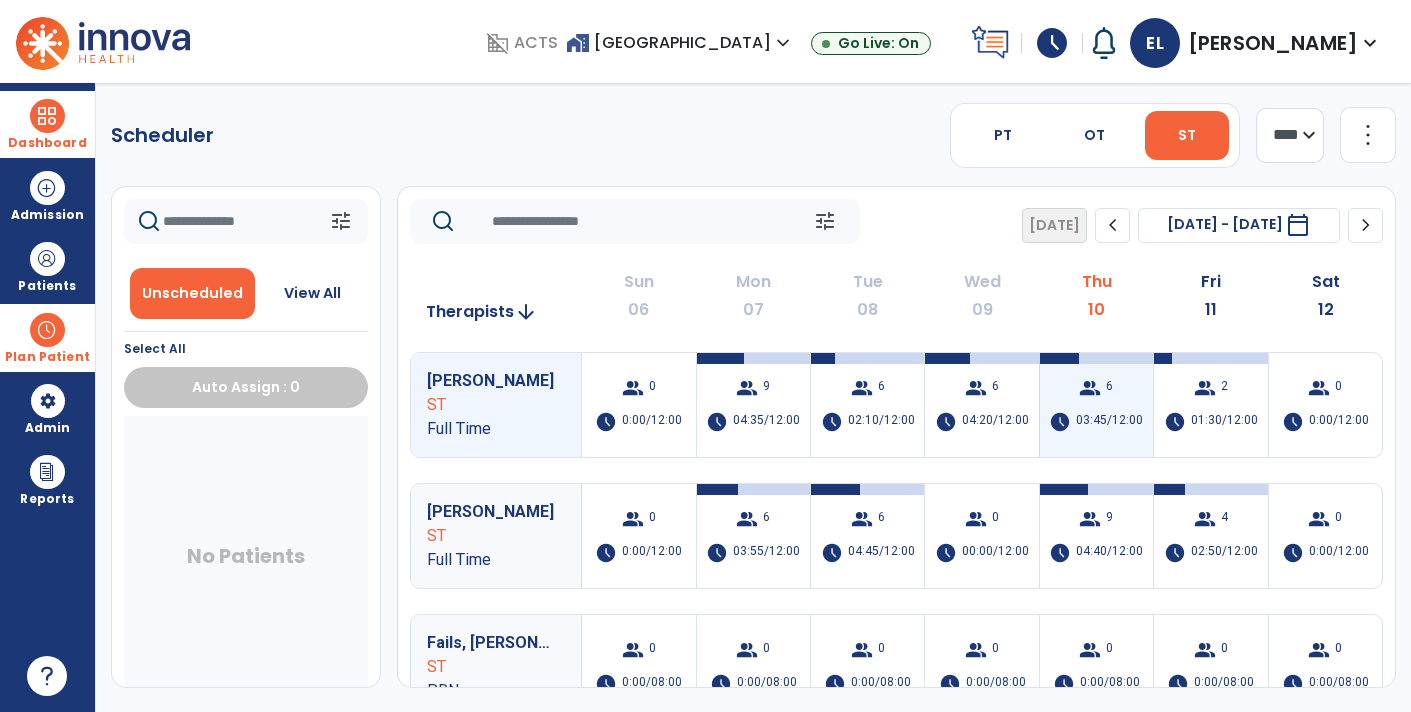 click on "03:45/12:00" at bounding box center (1109, 422) 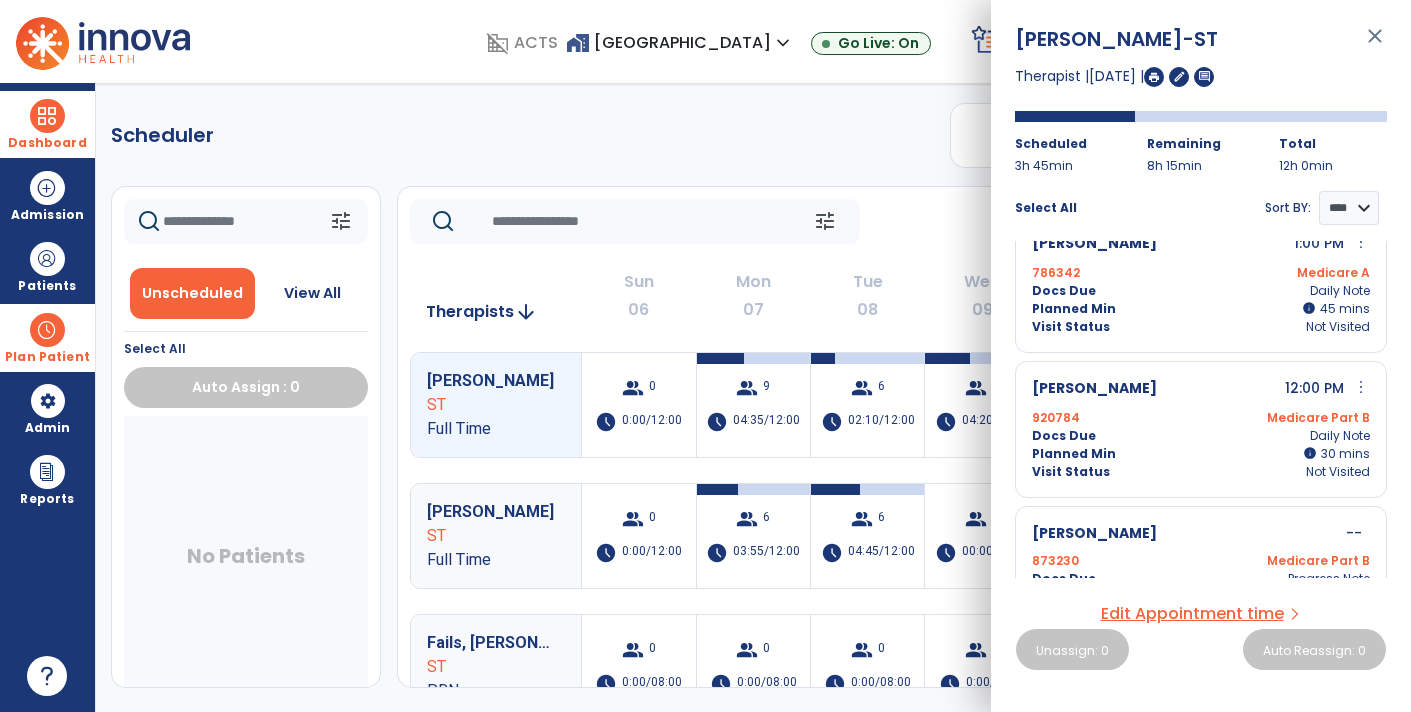 scroll, scrollTop: 524, scrollLeft: 0, axis: vertical 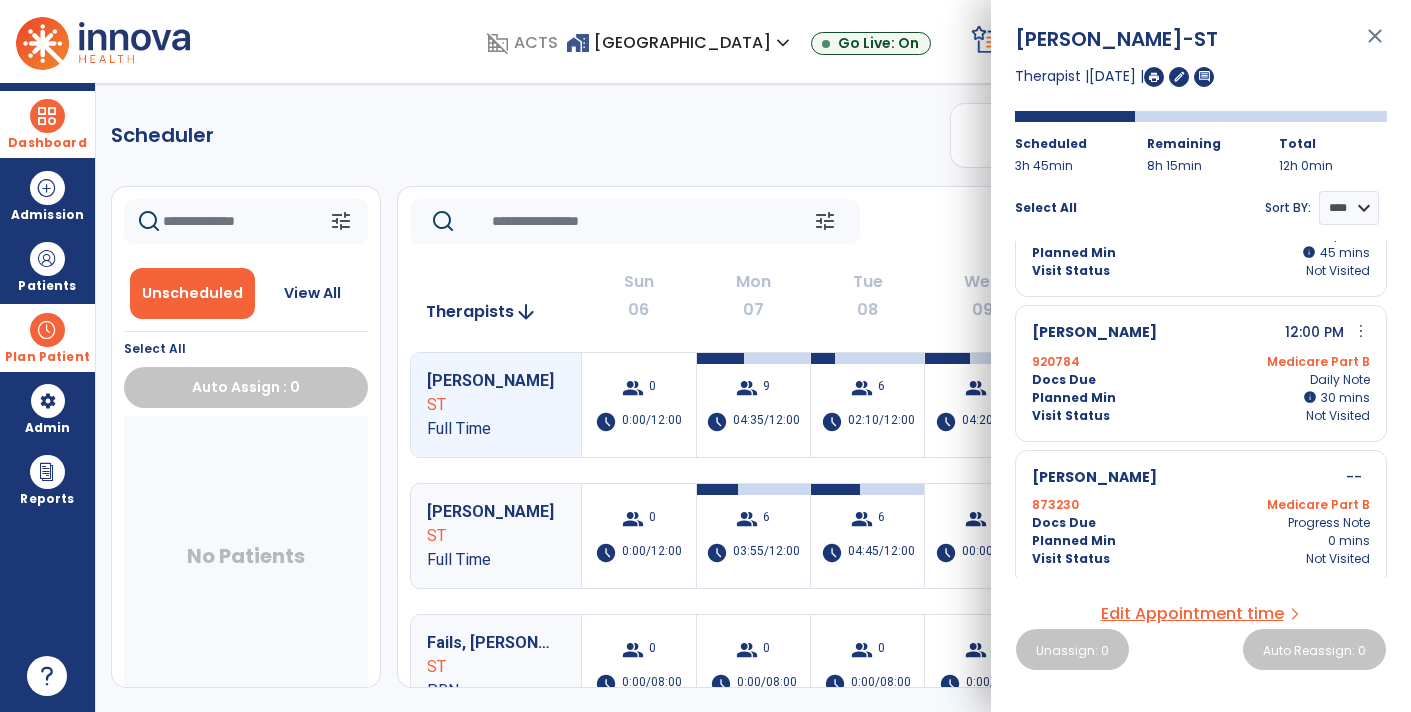 click on "close" at bounding box center [1375, 45] 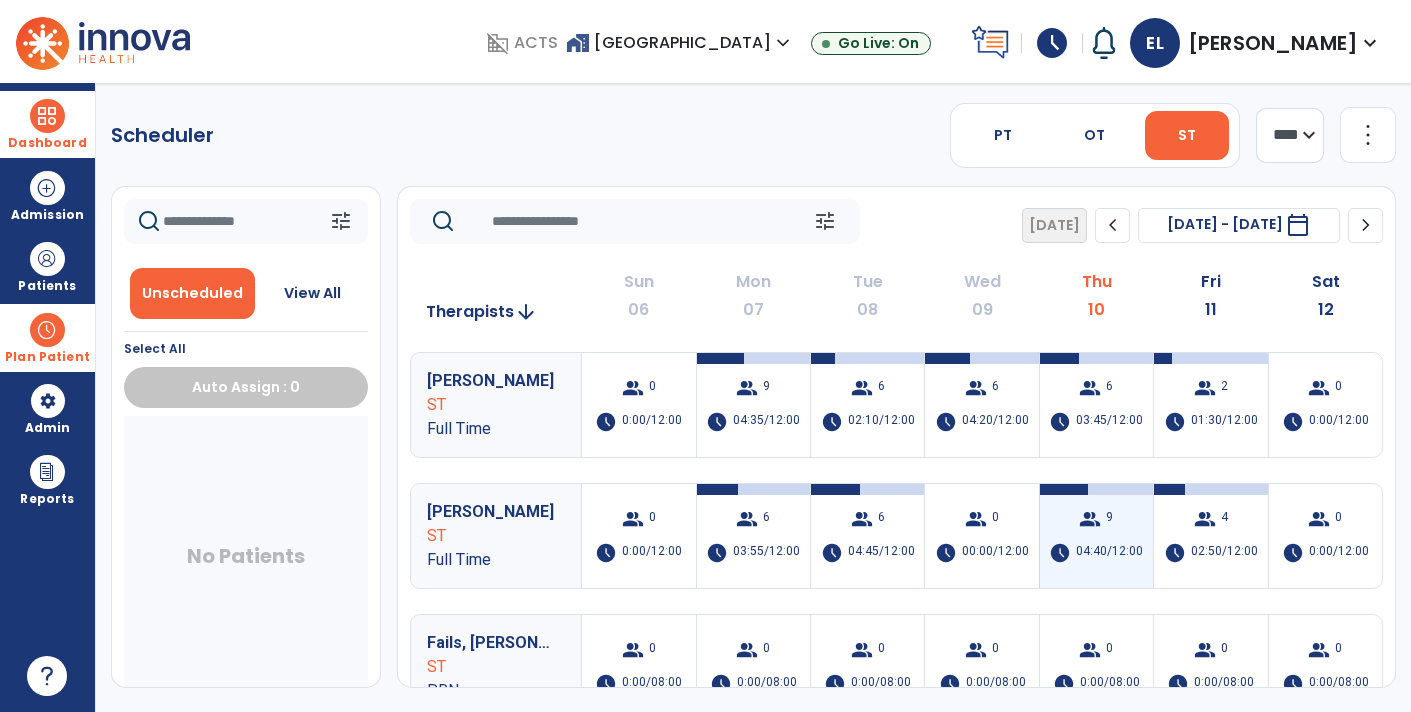 click on "group  9  schedule  04:40/12:00" at bounding box center (1096, 536) 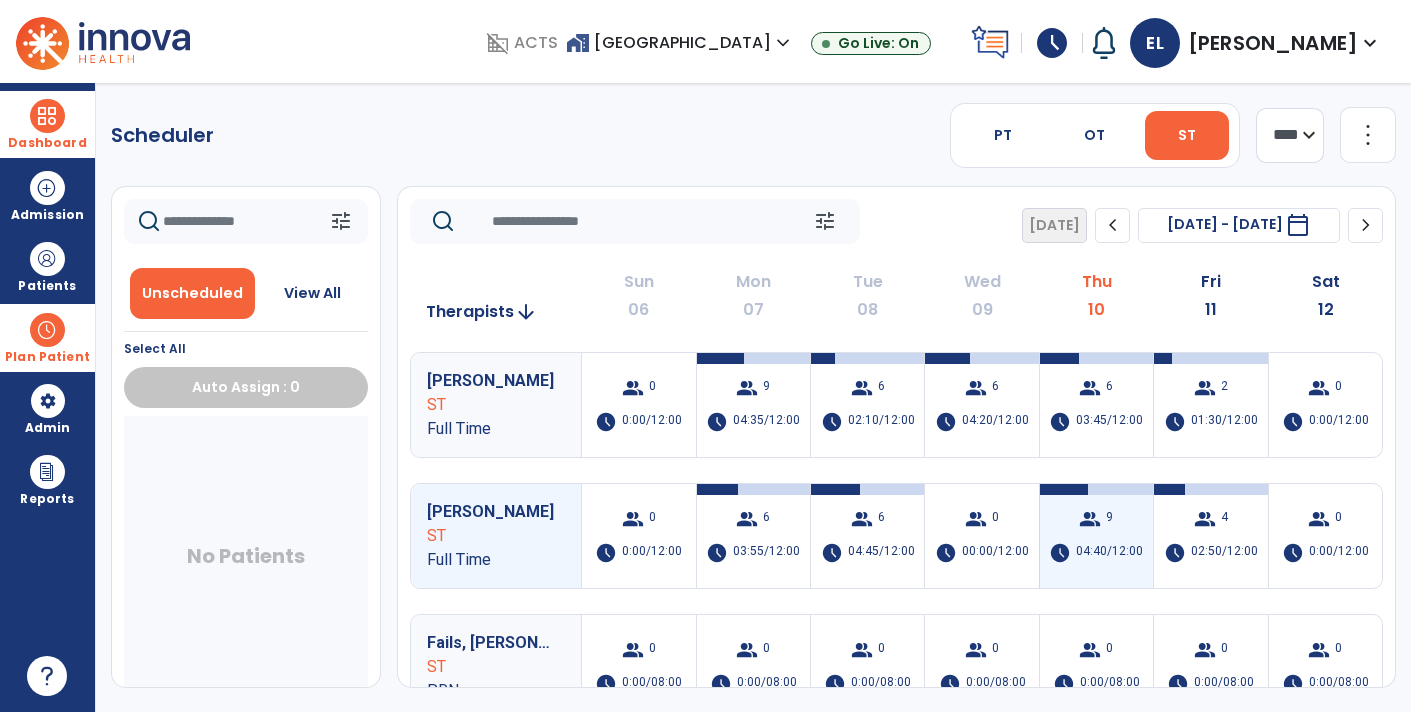 click on "group" at bounding box center [1090, 519] 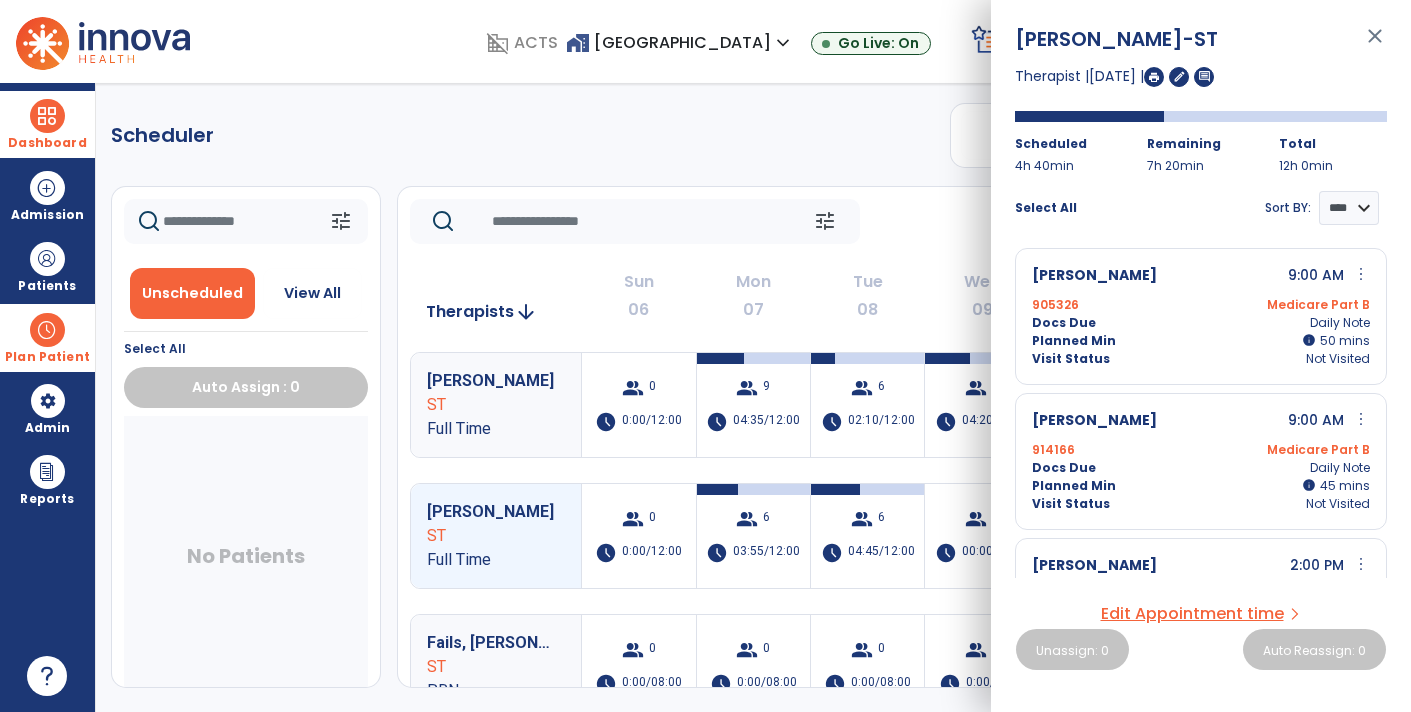 scroll, scrollTop: 0, scrollLeft: 0, axis: both 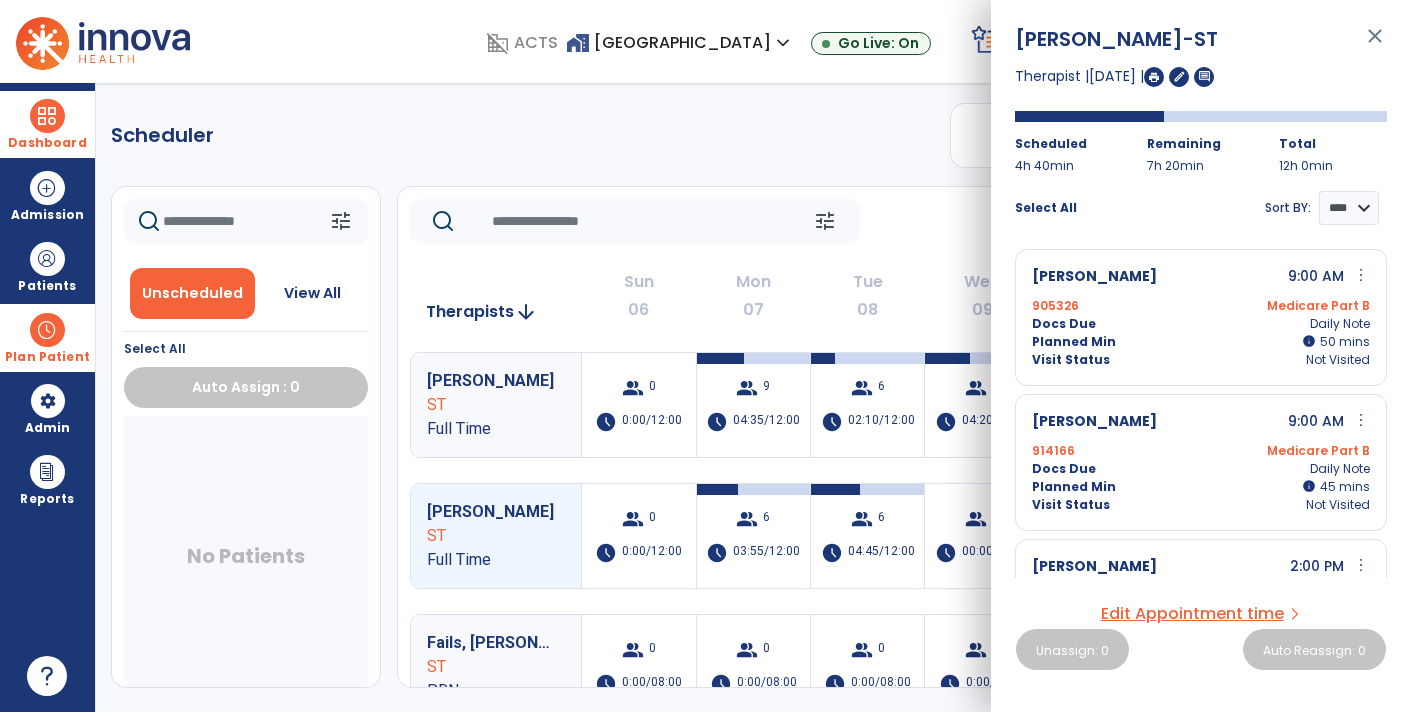 click on "Docs Due Daily Note" at bounding box center (1201, 324) 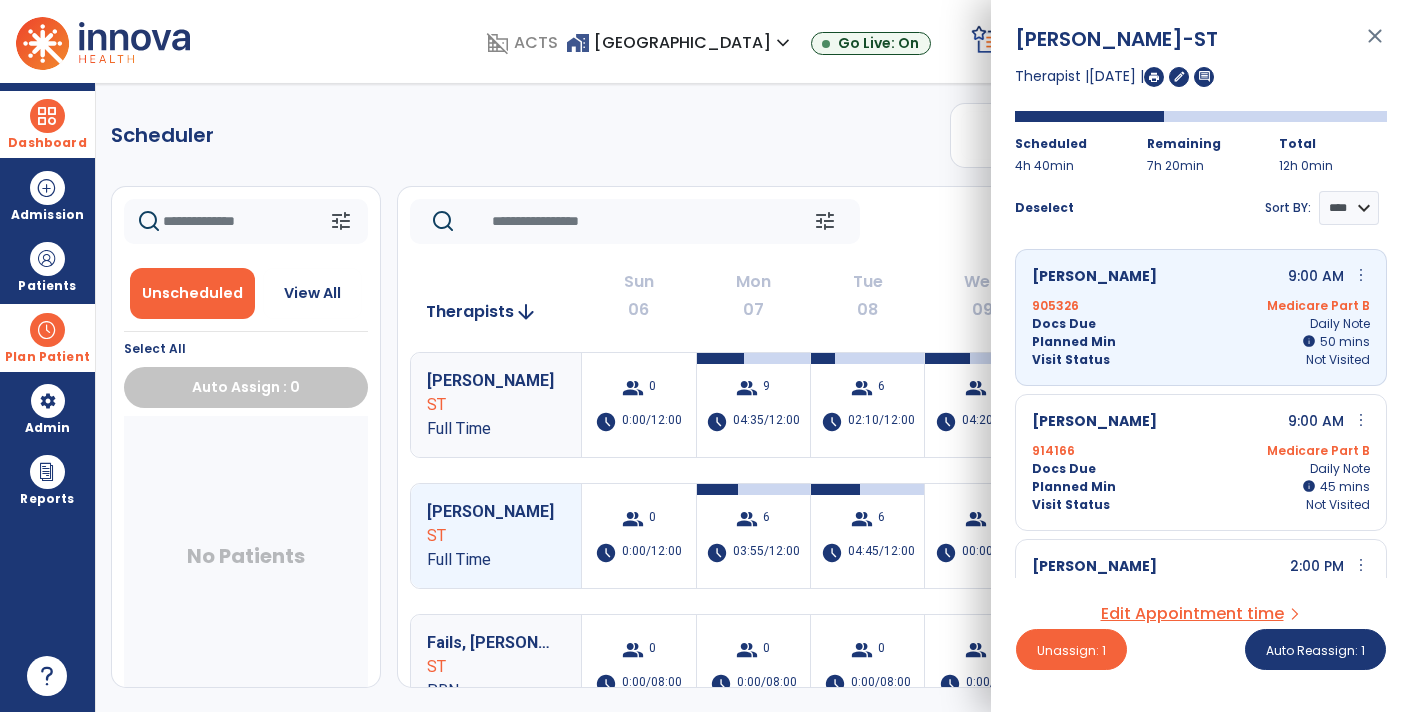click on "more_vert" at bounding box center [1361, 275] 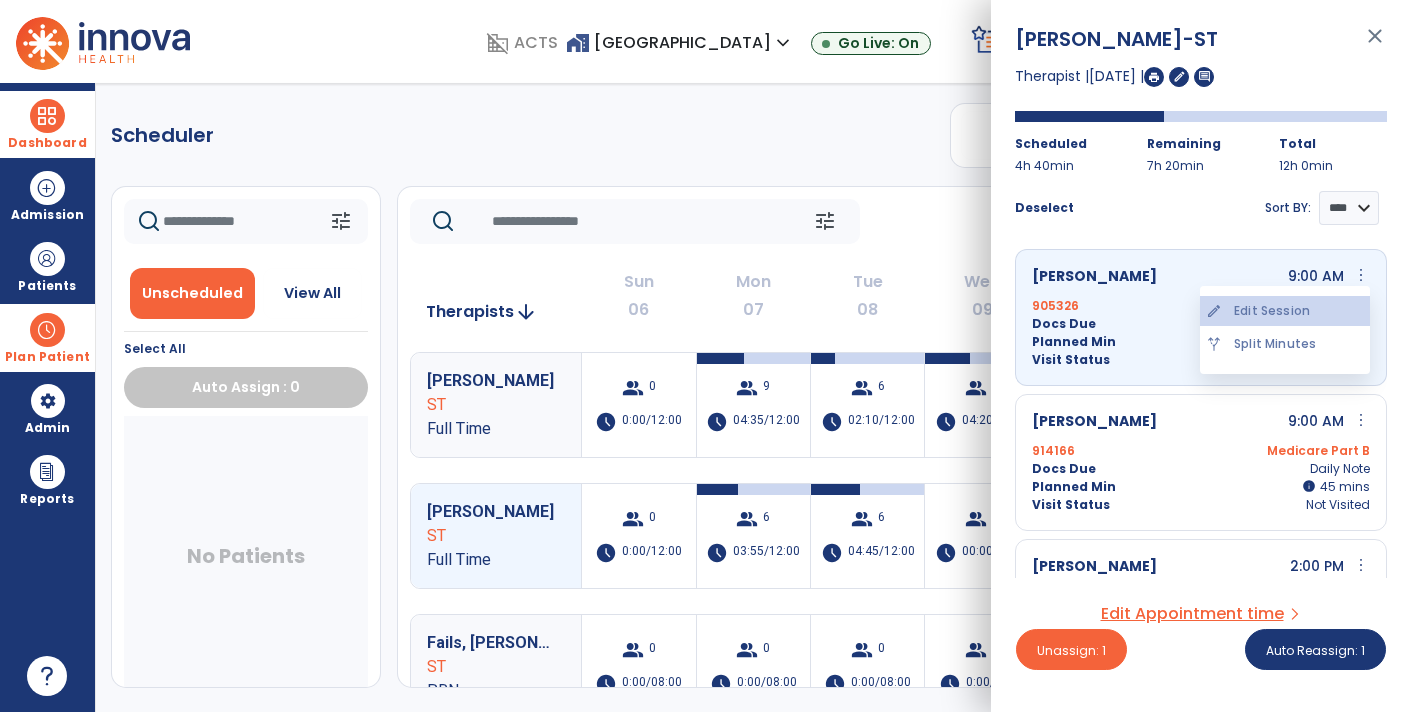 click on "edit   Edit Session" at bounding box center (1285, 311) 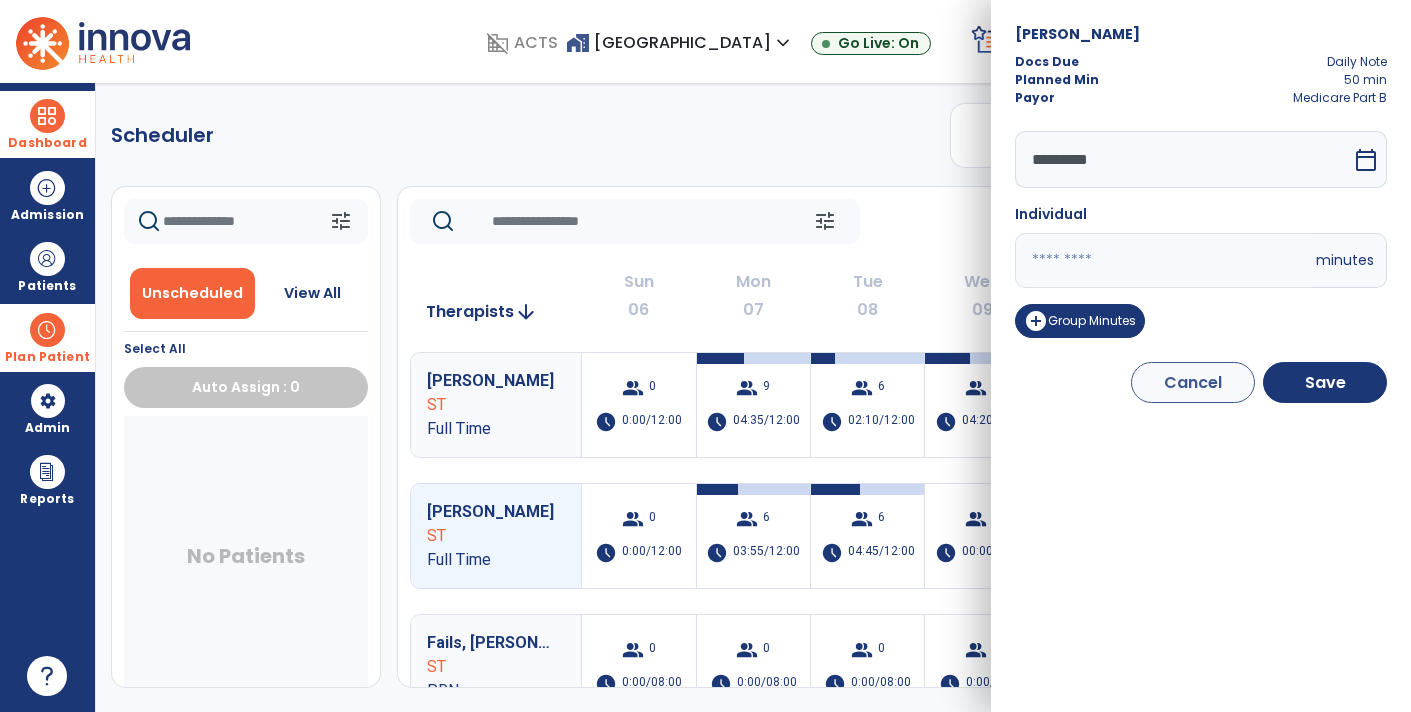 click on "*********" at bounding box center (1183, 159) 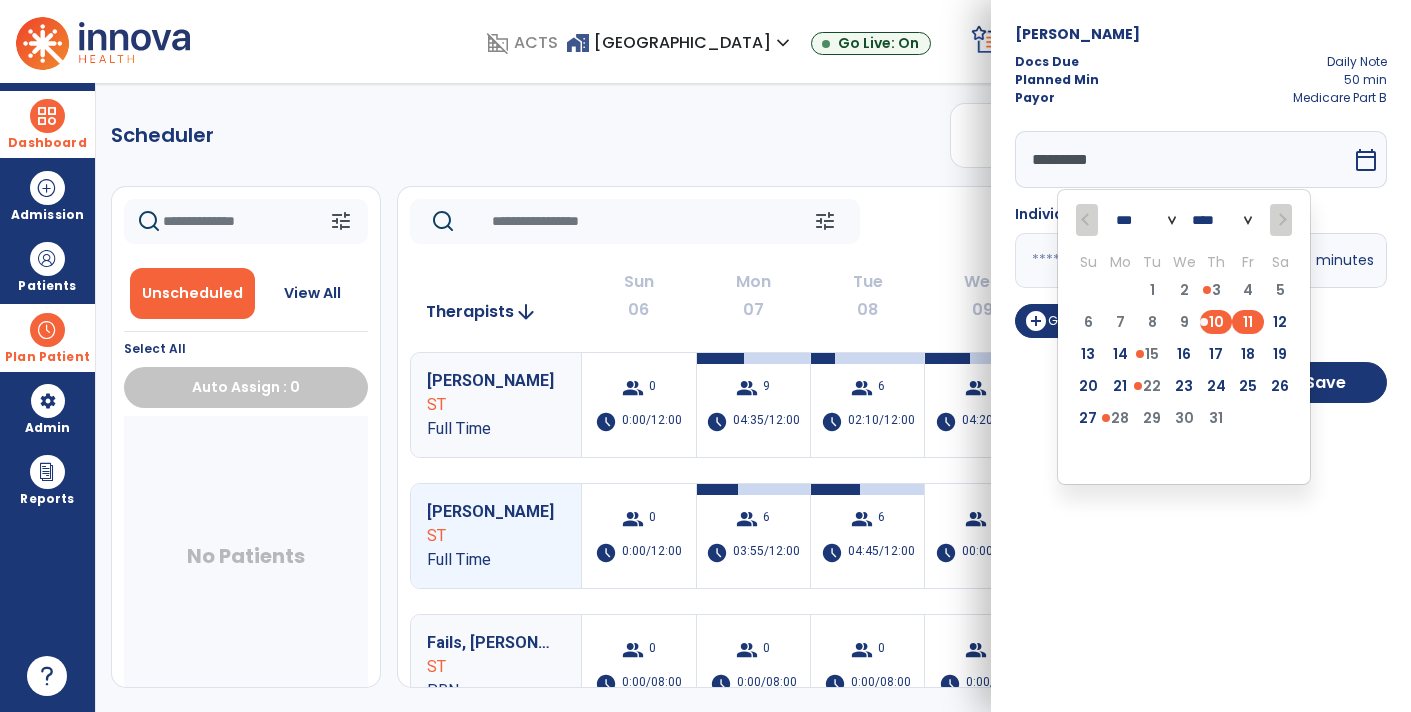 click on "11" at bounding box center [1248, 322] 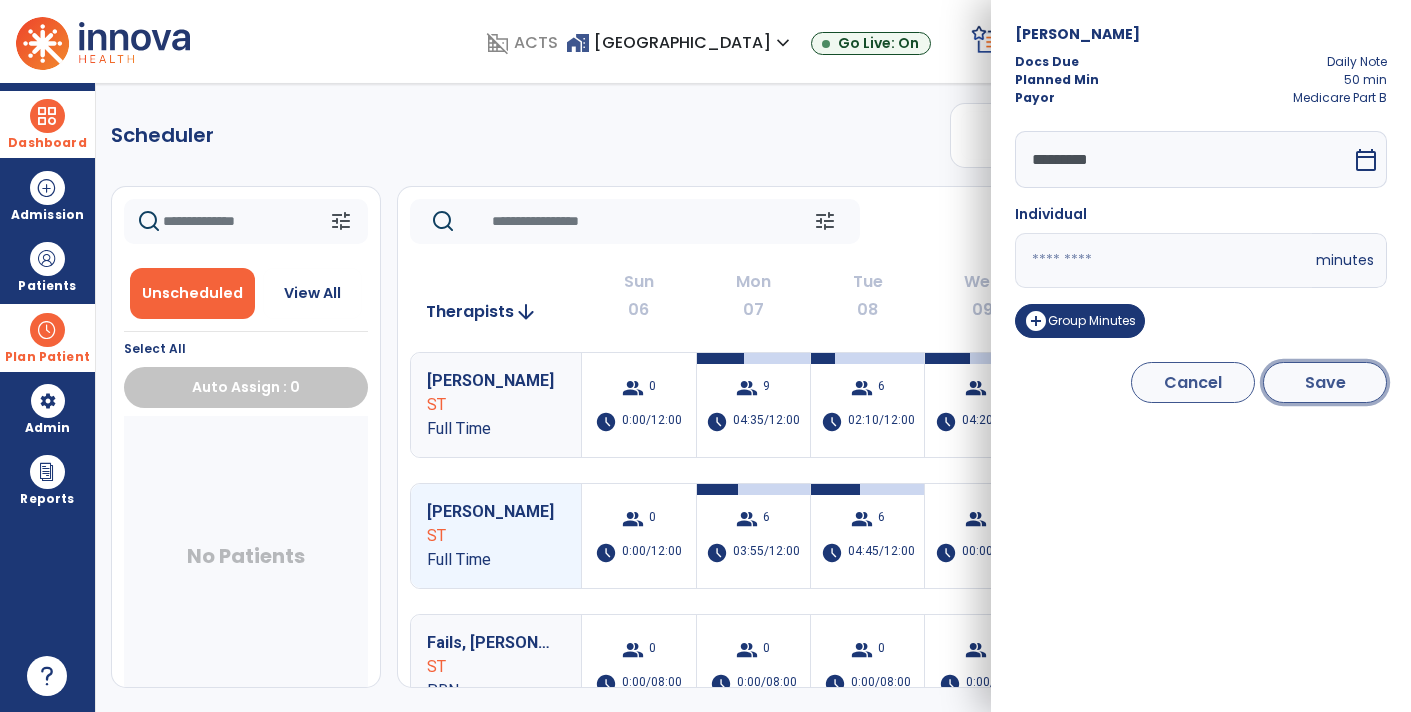 click on "Save" at bounding box center [1325, 382] 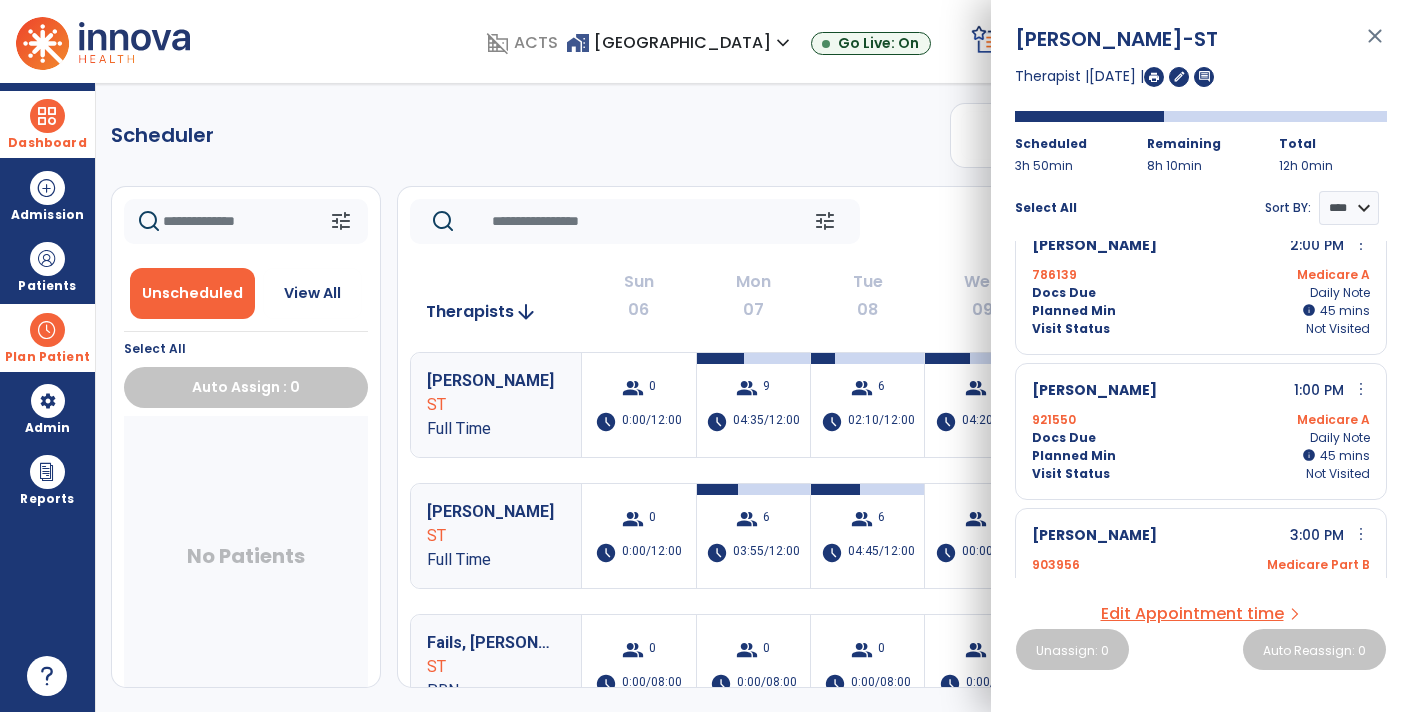 scroll, scrollTop: 161, scrollLeft: 0, axis: vertical 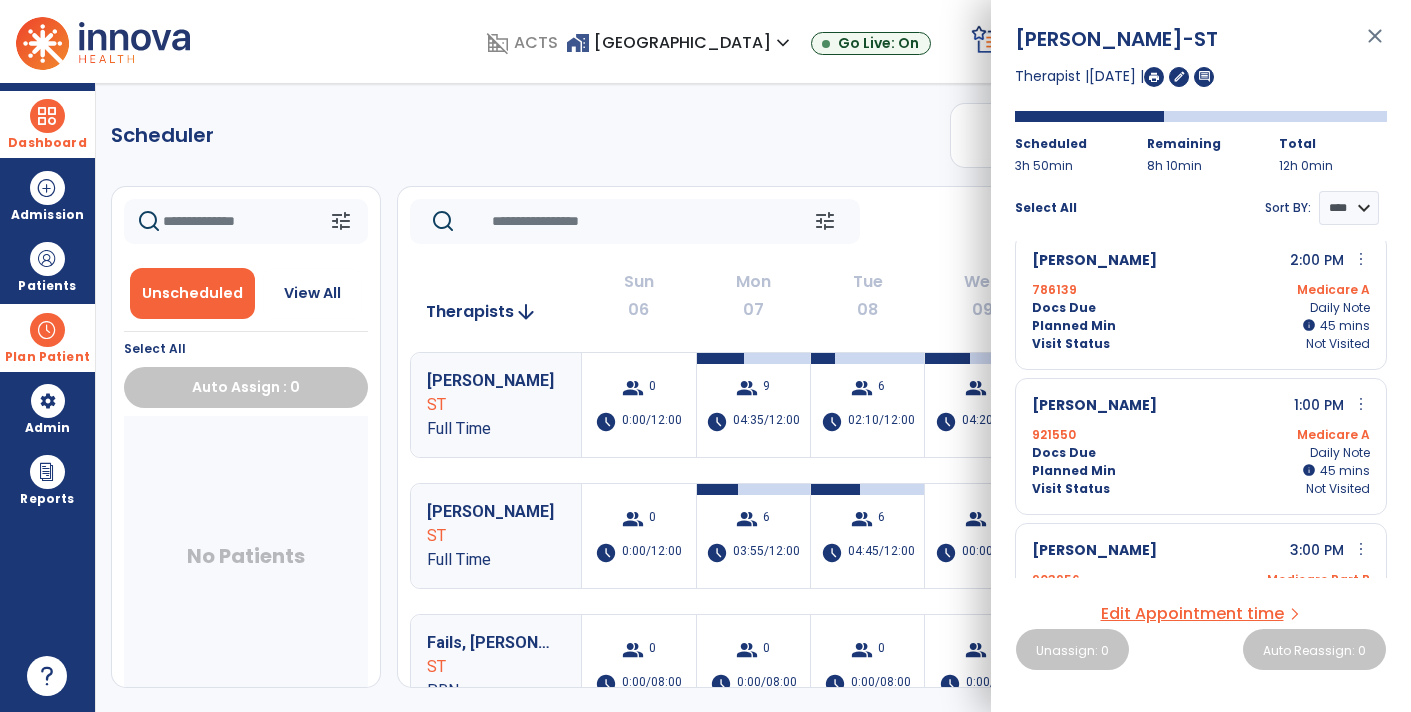 click on "Visit Status  Not Visited" at bounding box center [1201, 489] 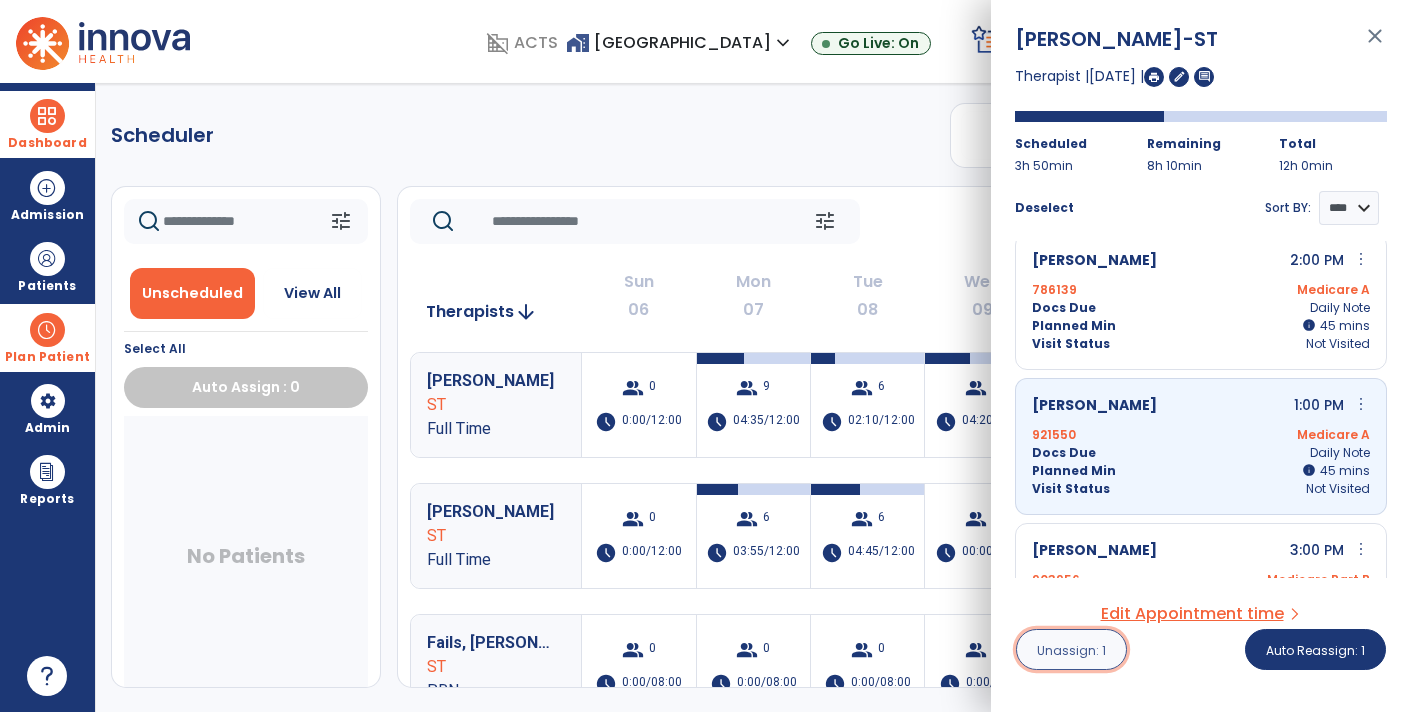 click on "Unassign: 1" at bounding box center (1071, 650) 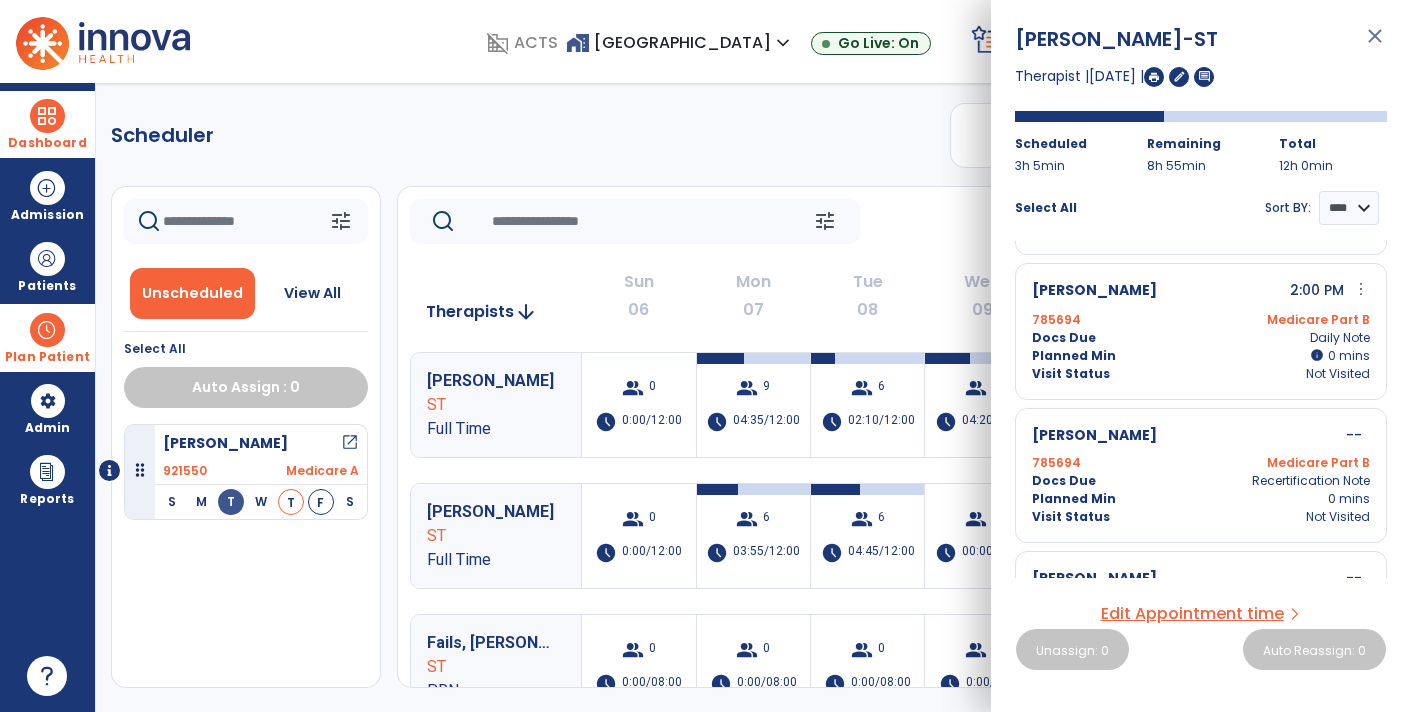 scroll, scrollTop: 571, scrollLeft: 0, axis: vertical 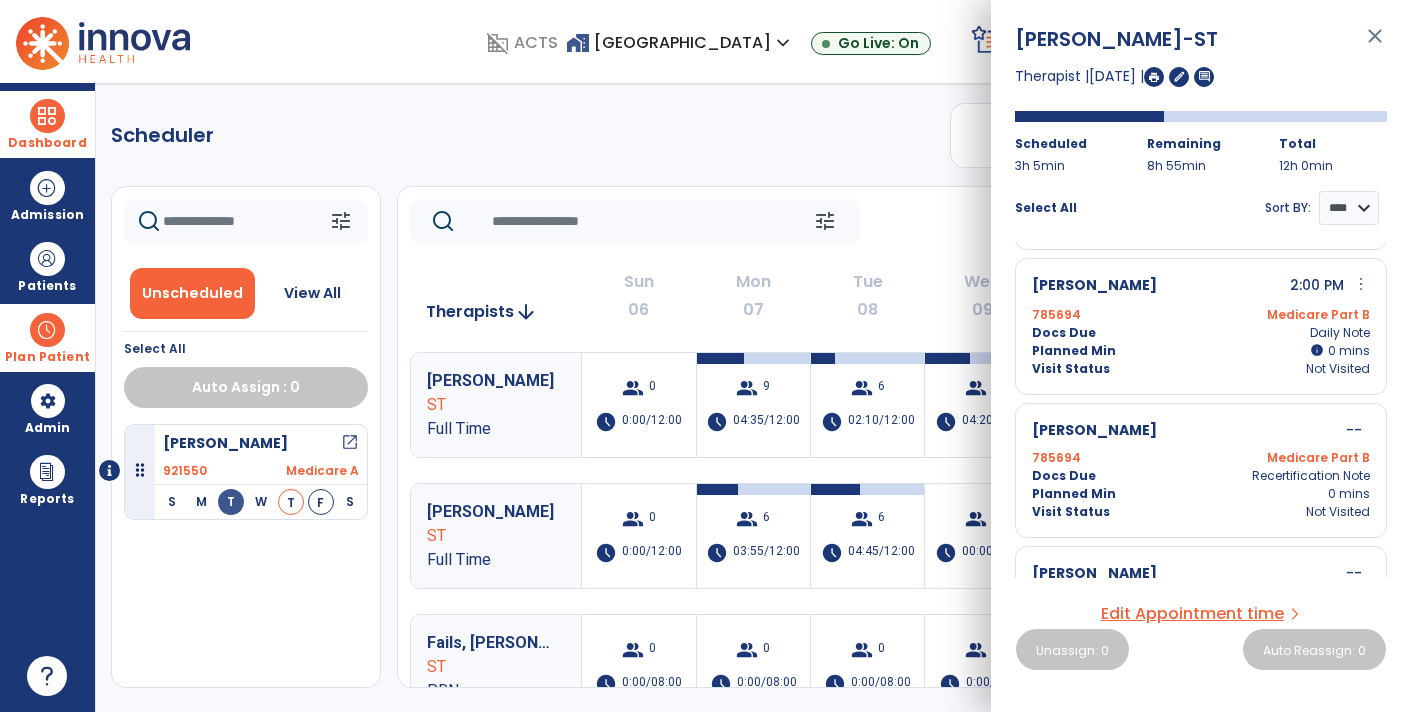 click on "more_vert" at bounding box center [1361, 284] 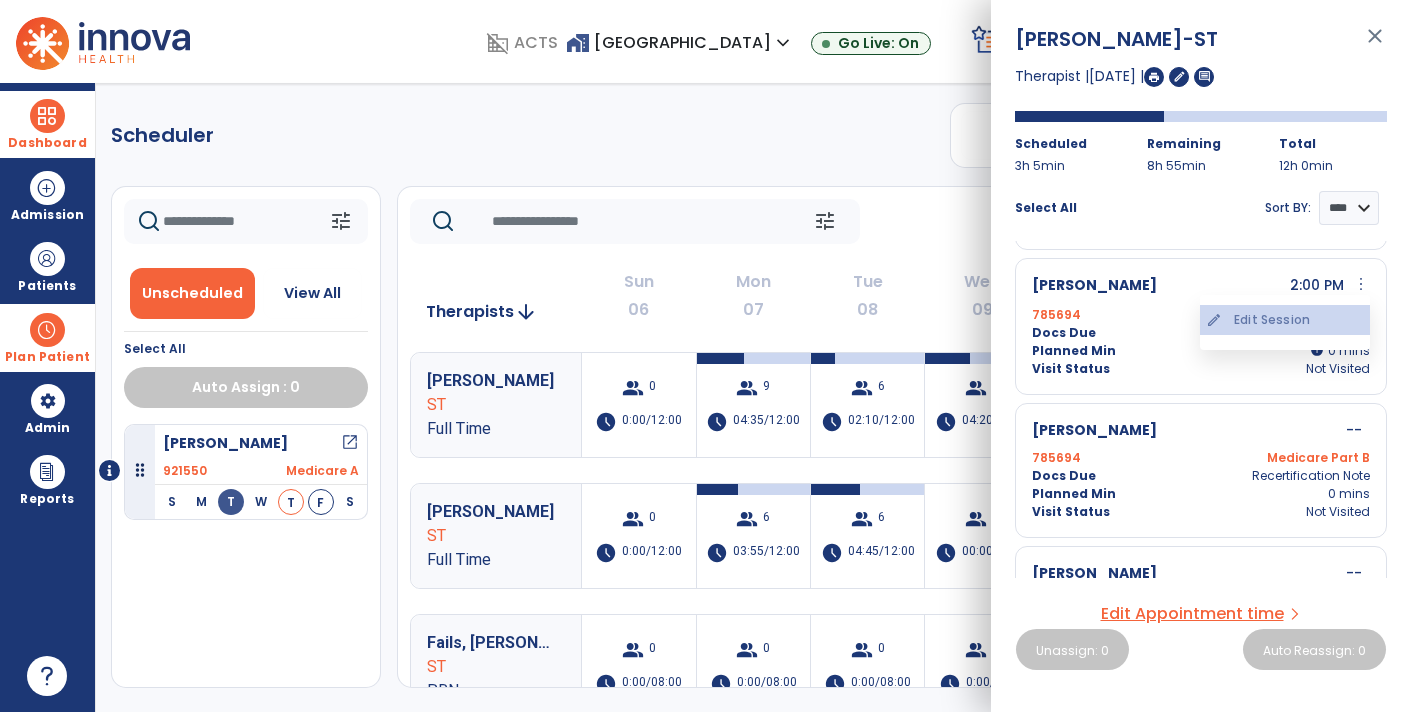 click on "edit   Edit Session" at bounding box center [1285, 320] 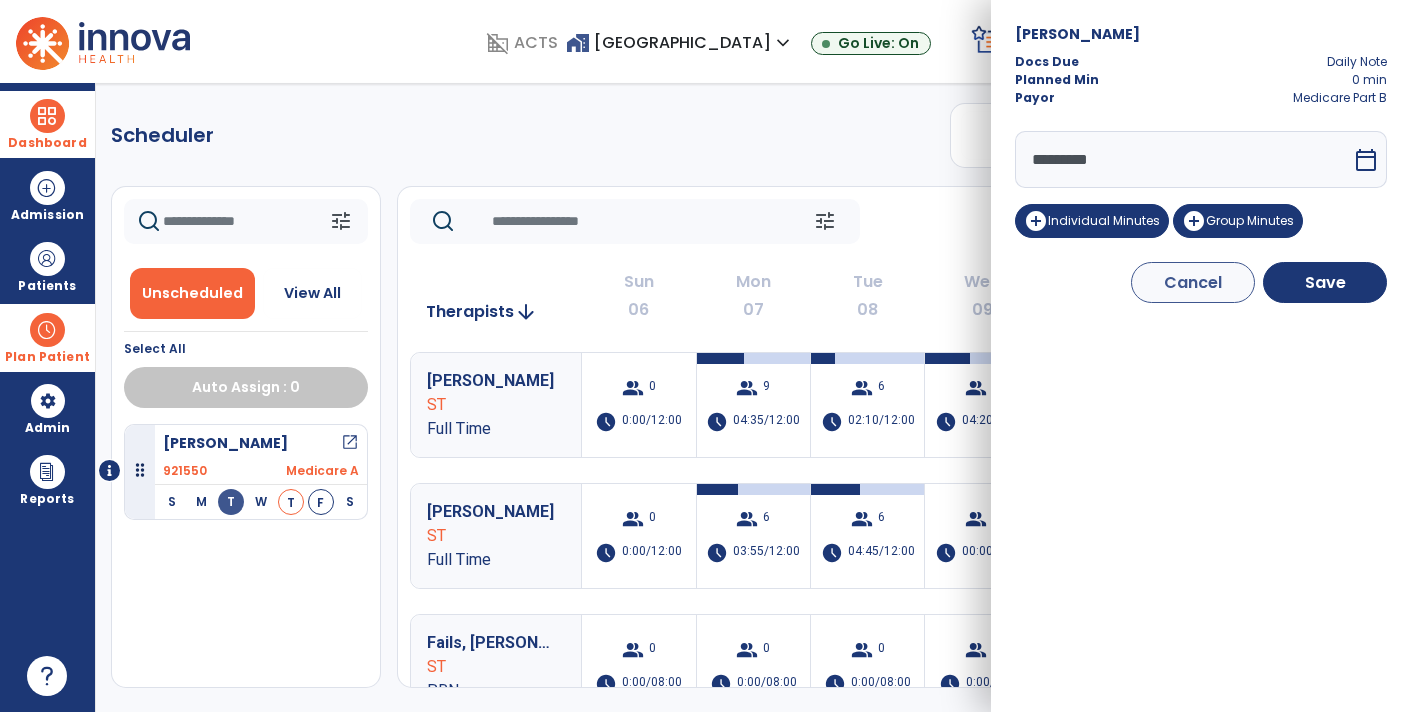 click on "*********" at bounding box center [1183, 159] 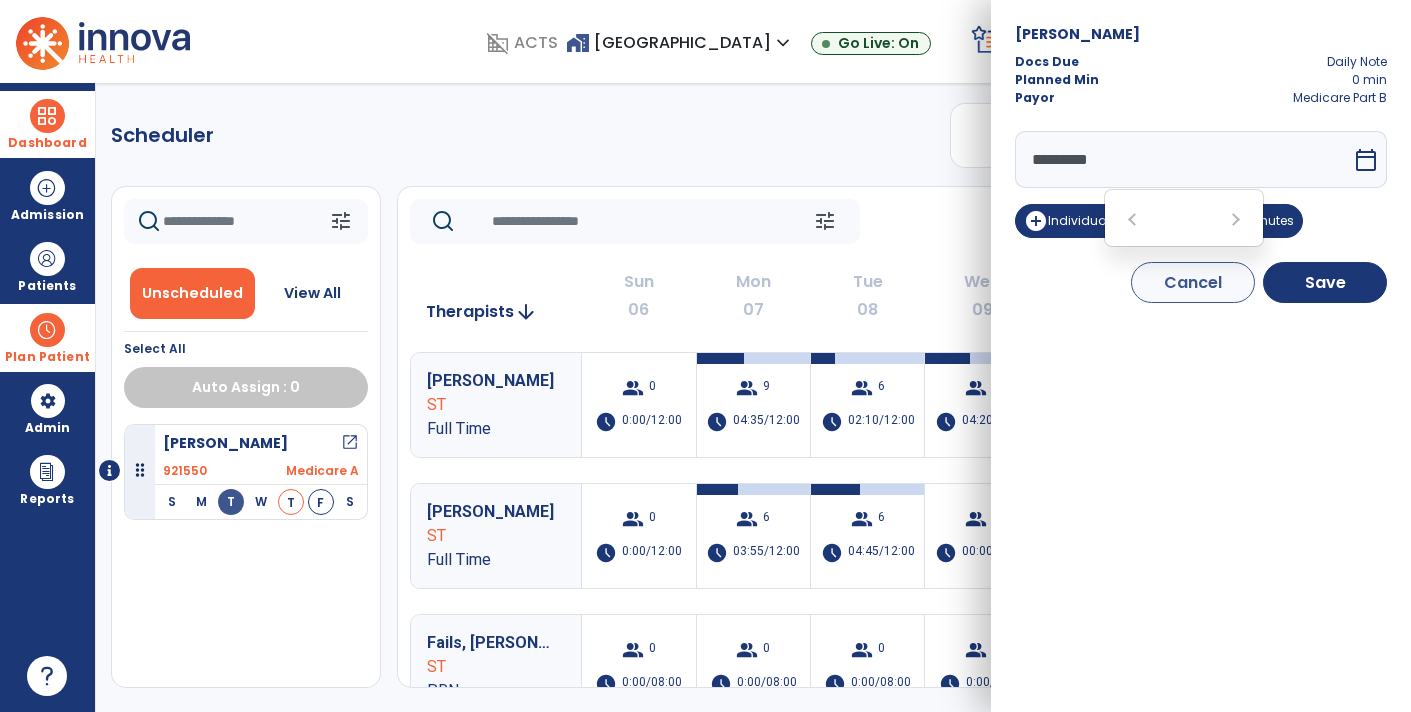 click on "calendar_today" at bounding box center [1368, 159] 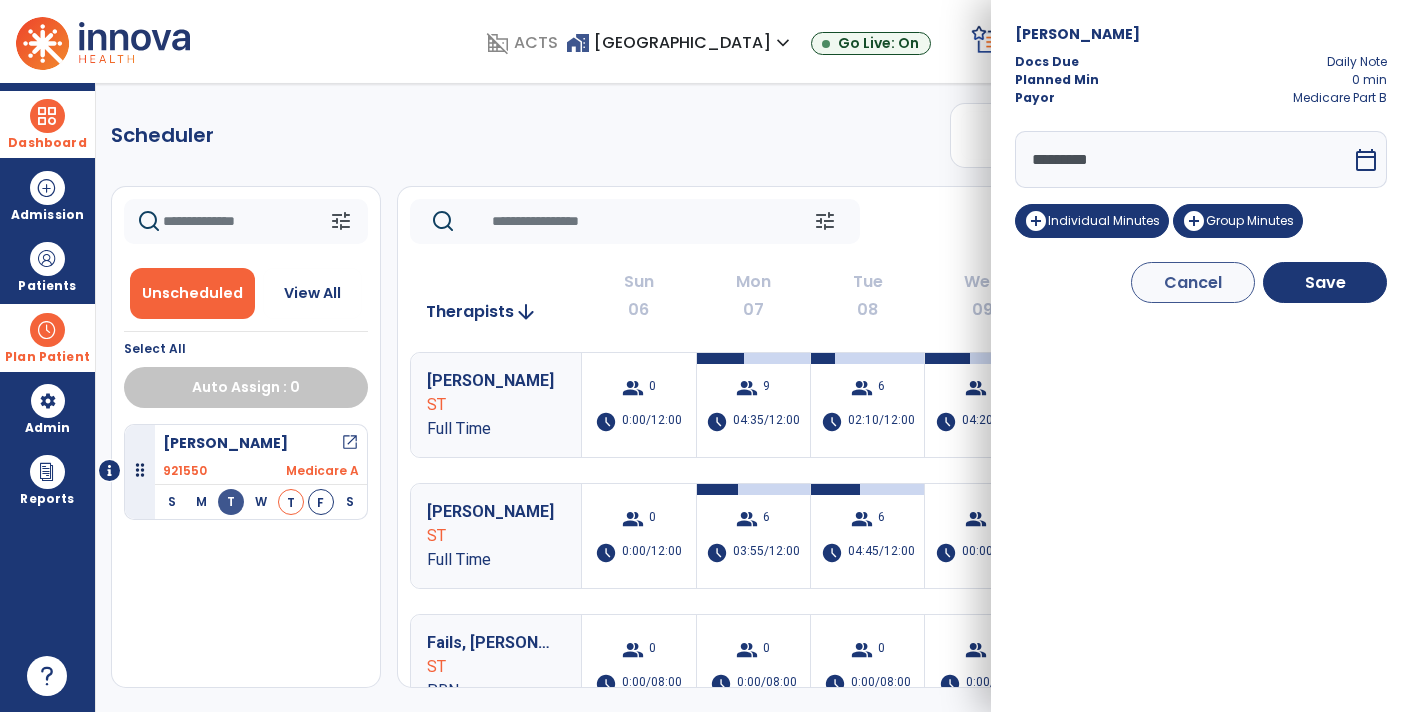 click on "calendar_today" at bounding box center [1368, 159] 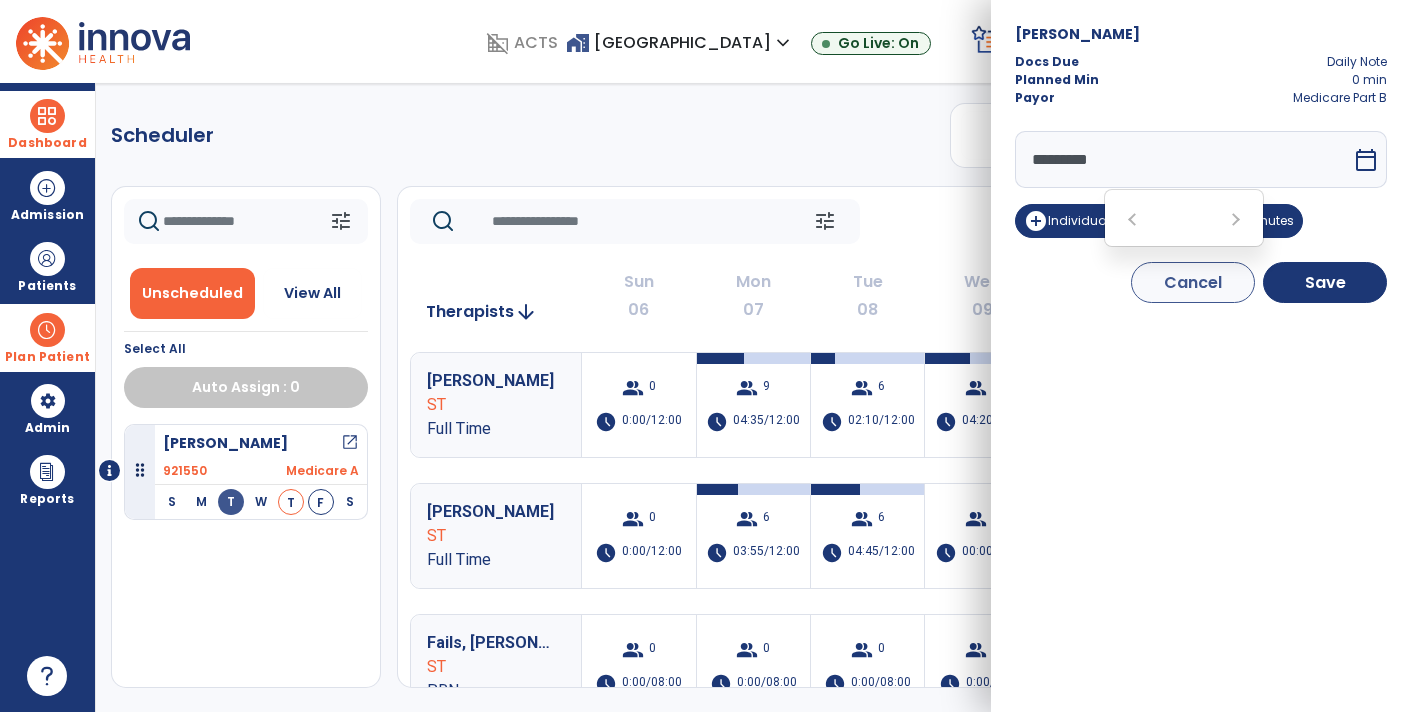 click at bounding box center (1233, 219) 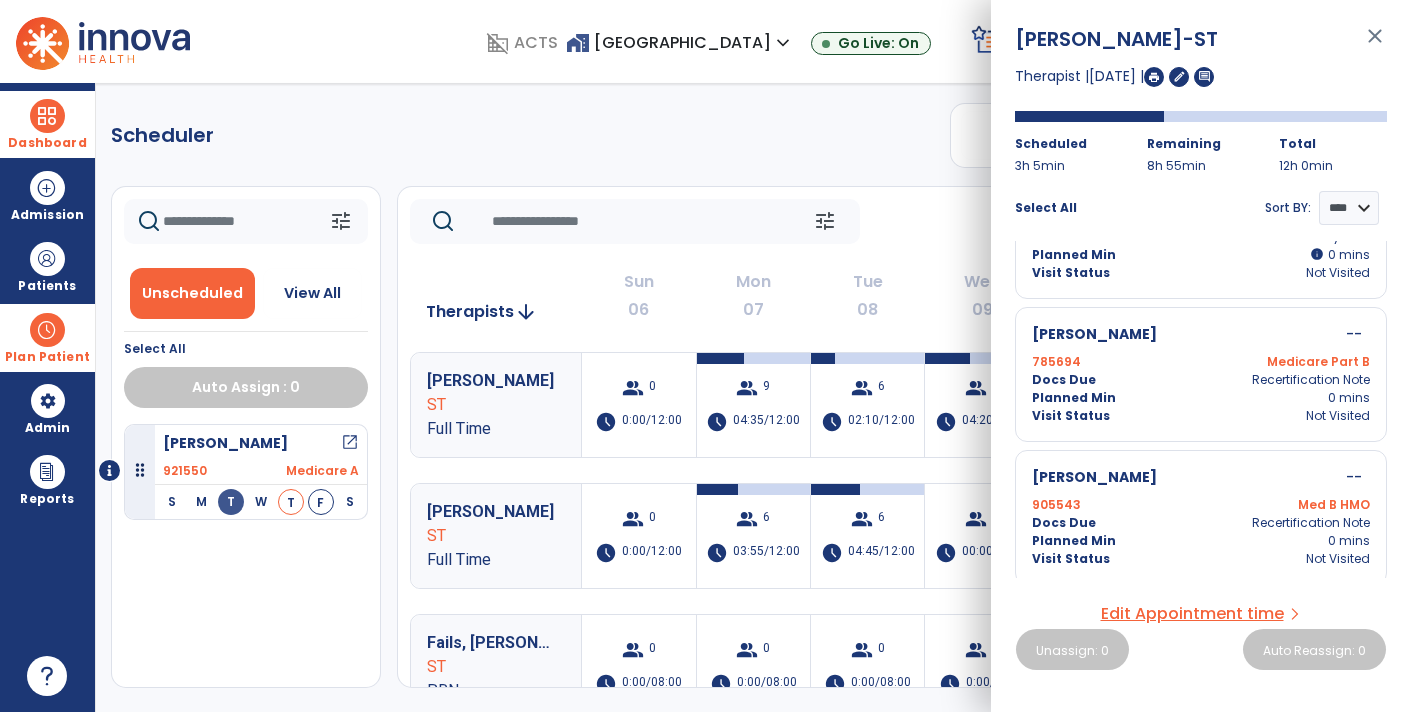 scroll, scrollTop: 629, scrollLeft: 0, axis: vertical 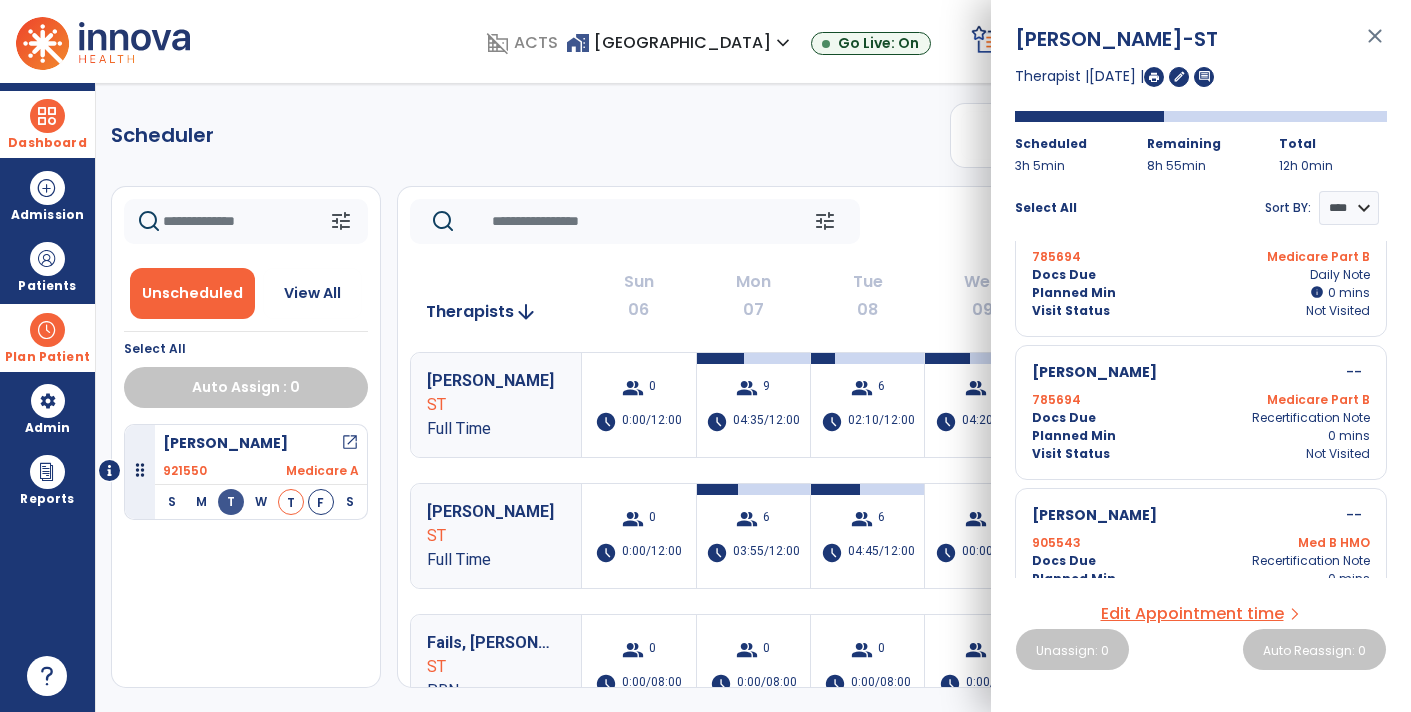 click on "close" at bounding box center (1375, 45) 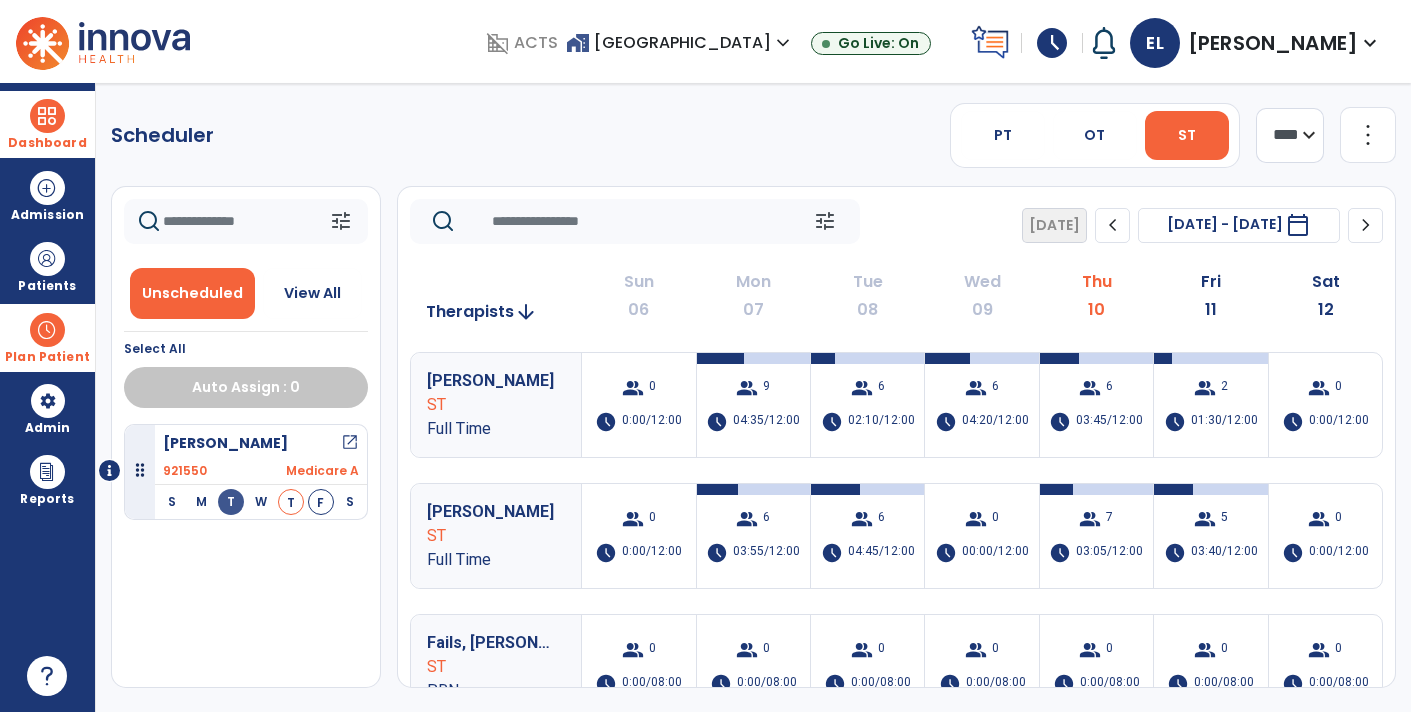 click on "Dashboard" at bounding box center (47, 143) 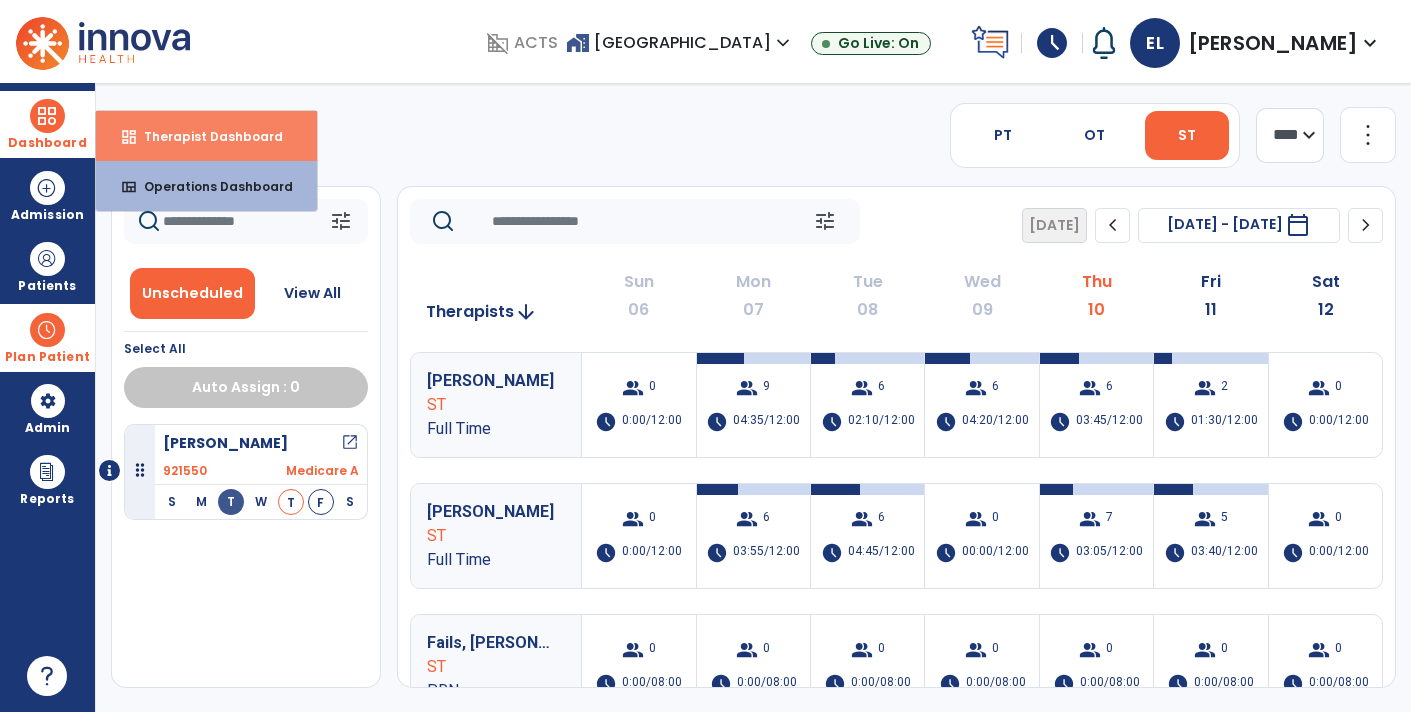click on "dashboard  Therapist Dashboard" at bounding box center [206, 136] 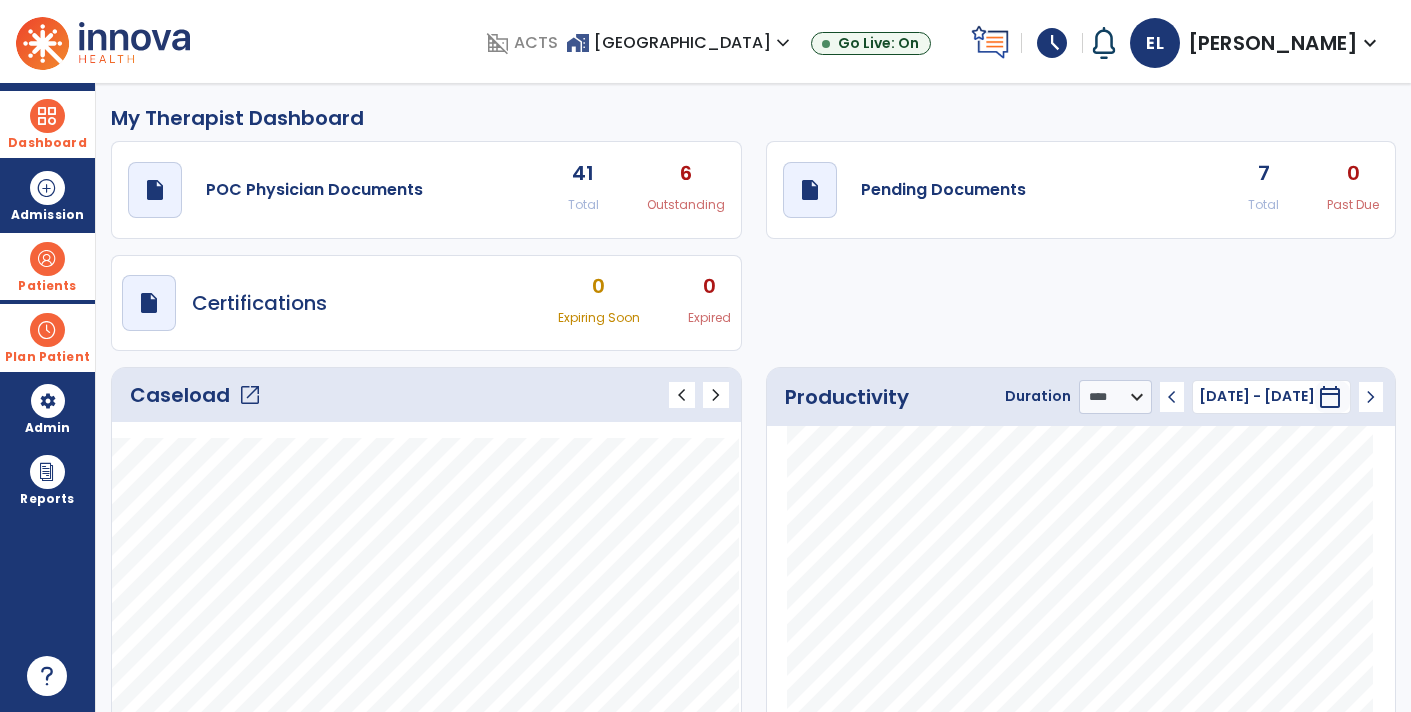 click at bounding box center [47, 259] 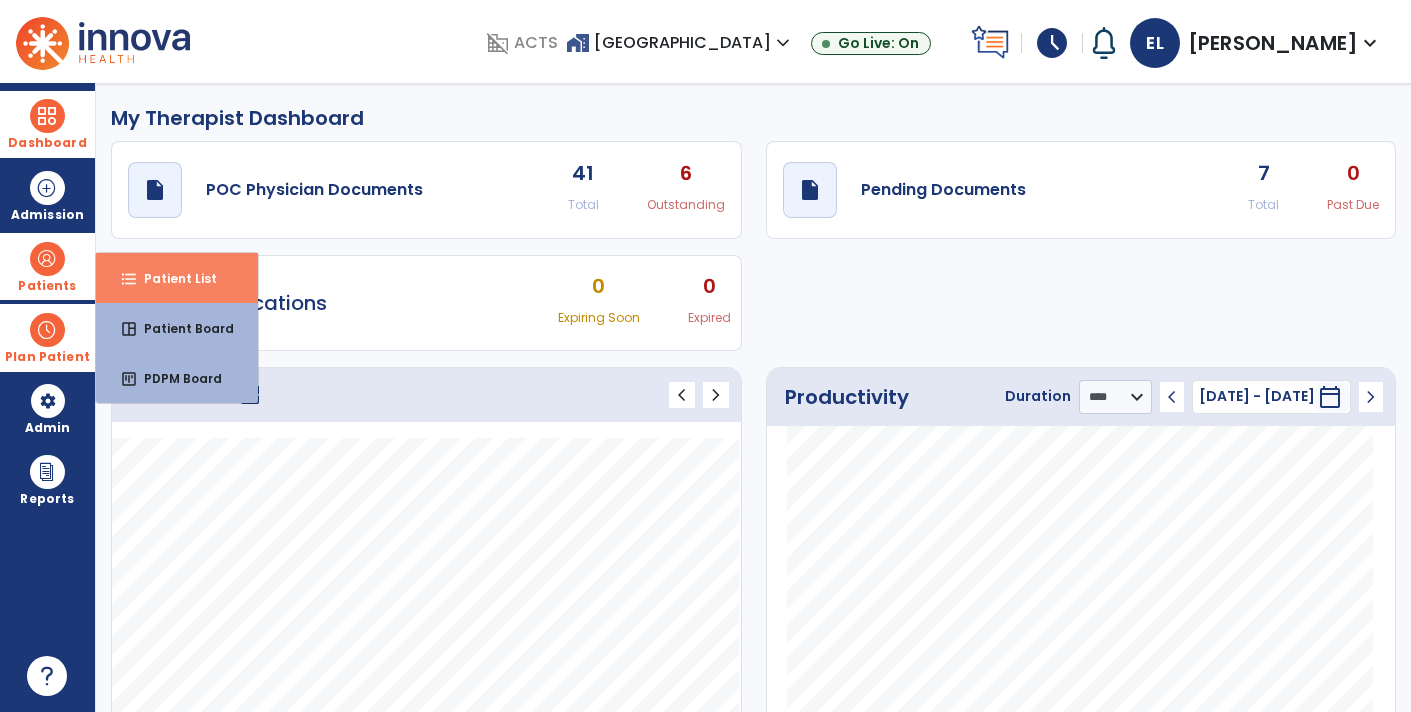 click on "format_list_bulleted  Patient List" at bounding box center [177, 278] 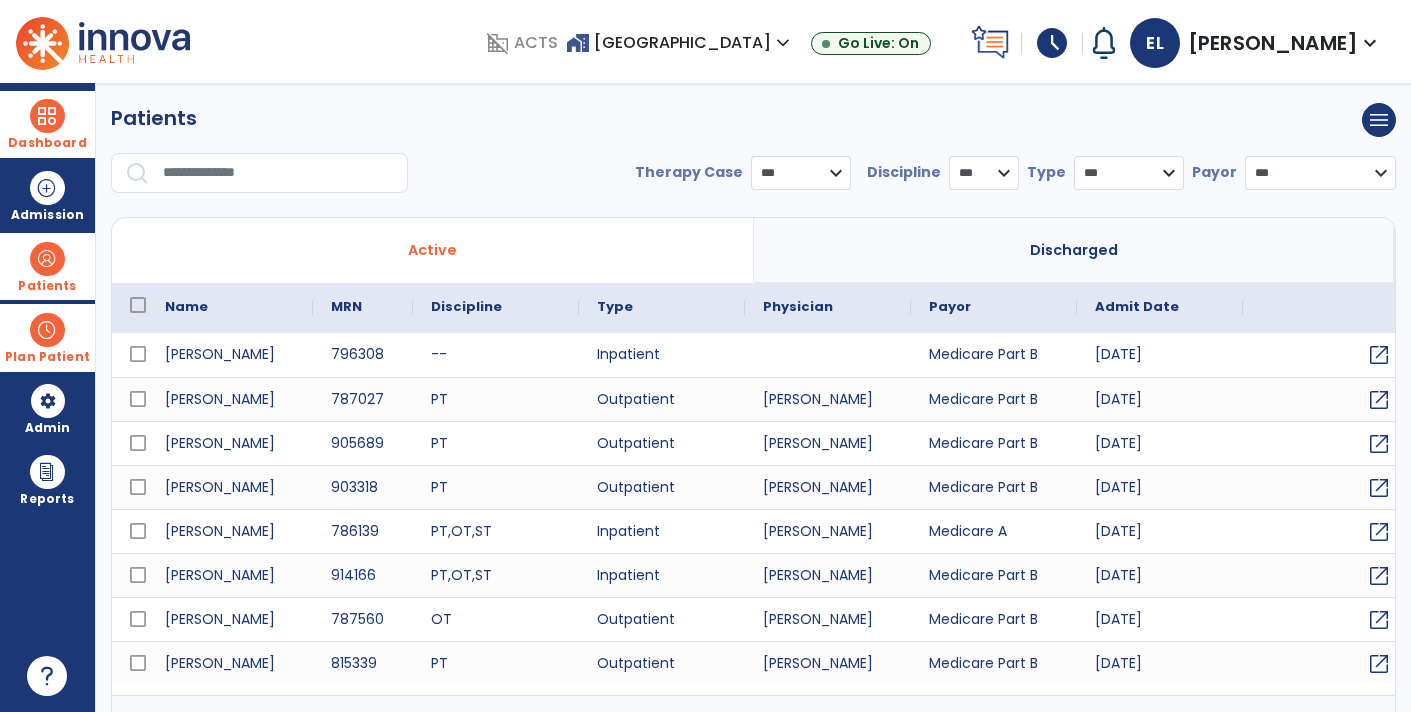 click at bounding box center (278, 173) 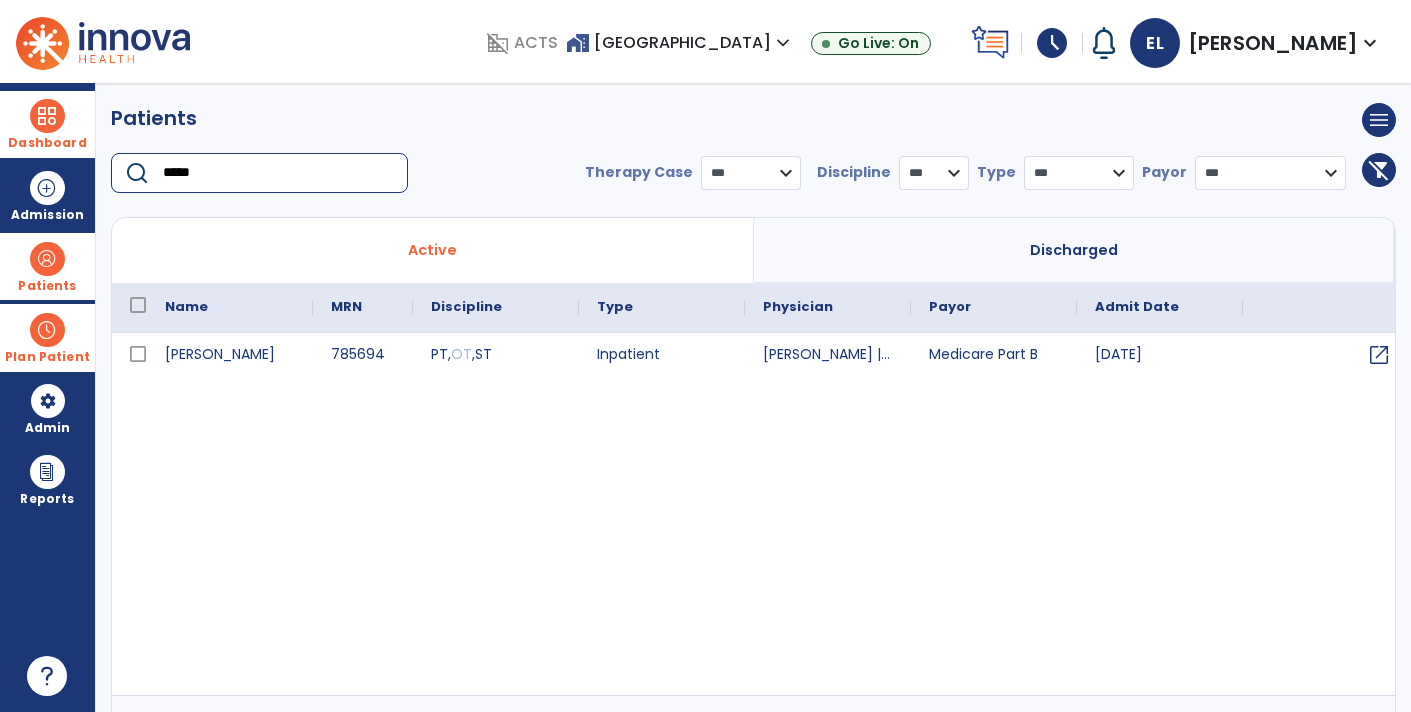 type on "*****" 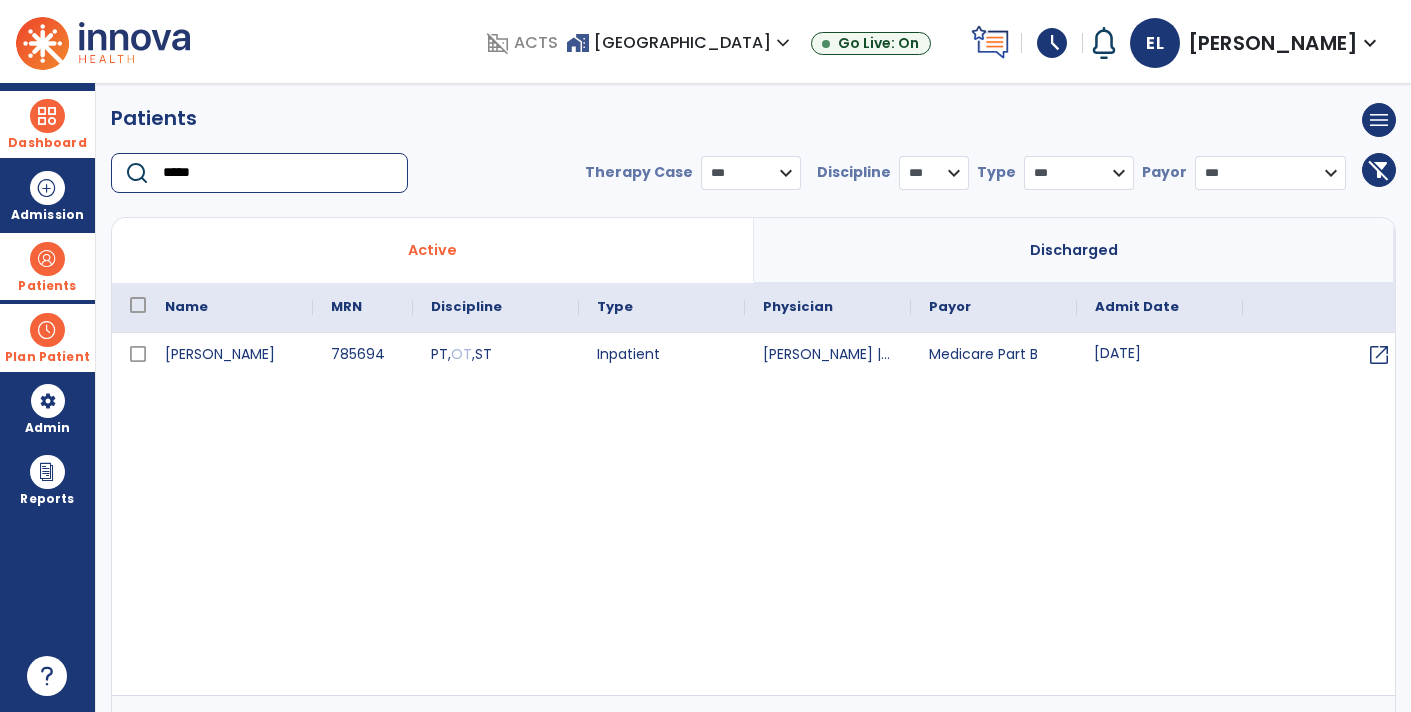click on "[DATE]" at bounding box center (1160, 355) 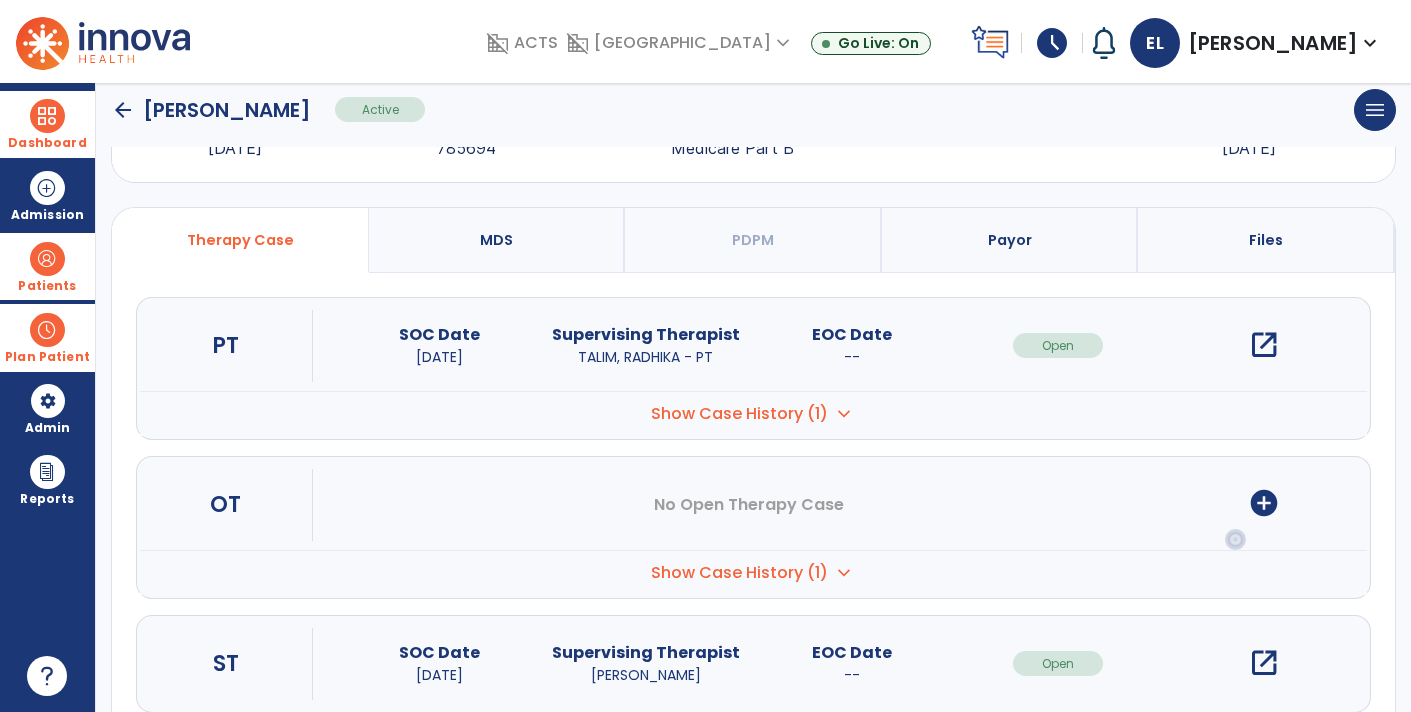 scroll, scrollTop: 134, scrollLeft: 0, axis: vertical 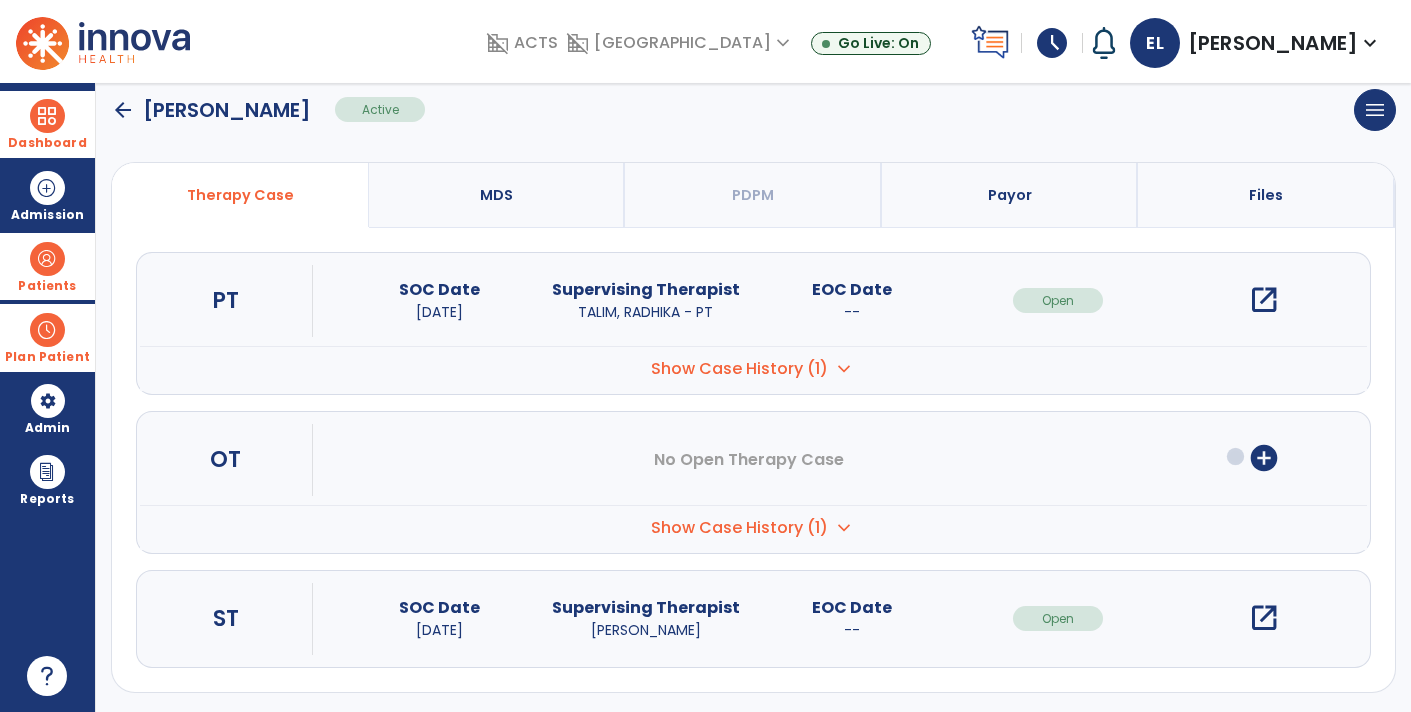 click on "open_in_new" at bounding box center [1264, 618] 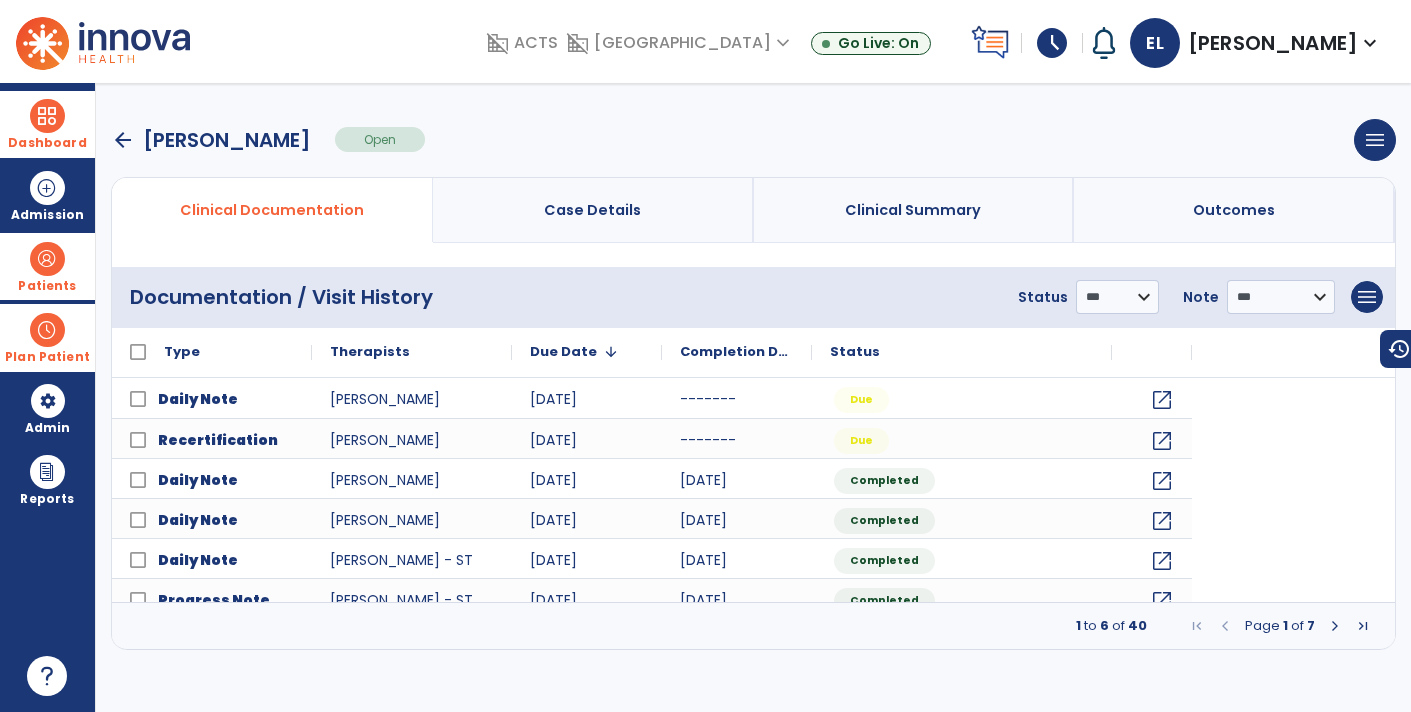 scroll, scrollTop: 0, scrollLeft: 0, axis: both 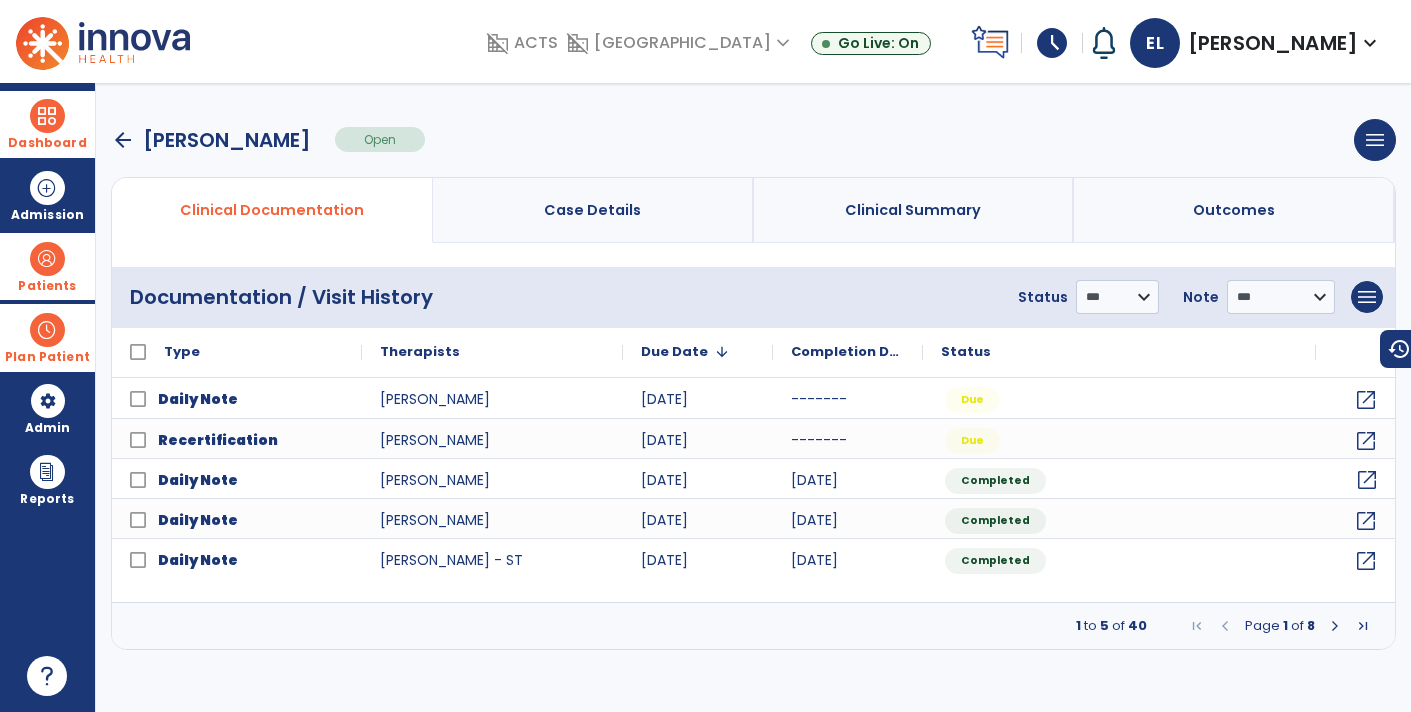 click on "open_in_new" 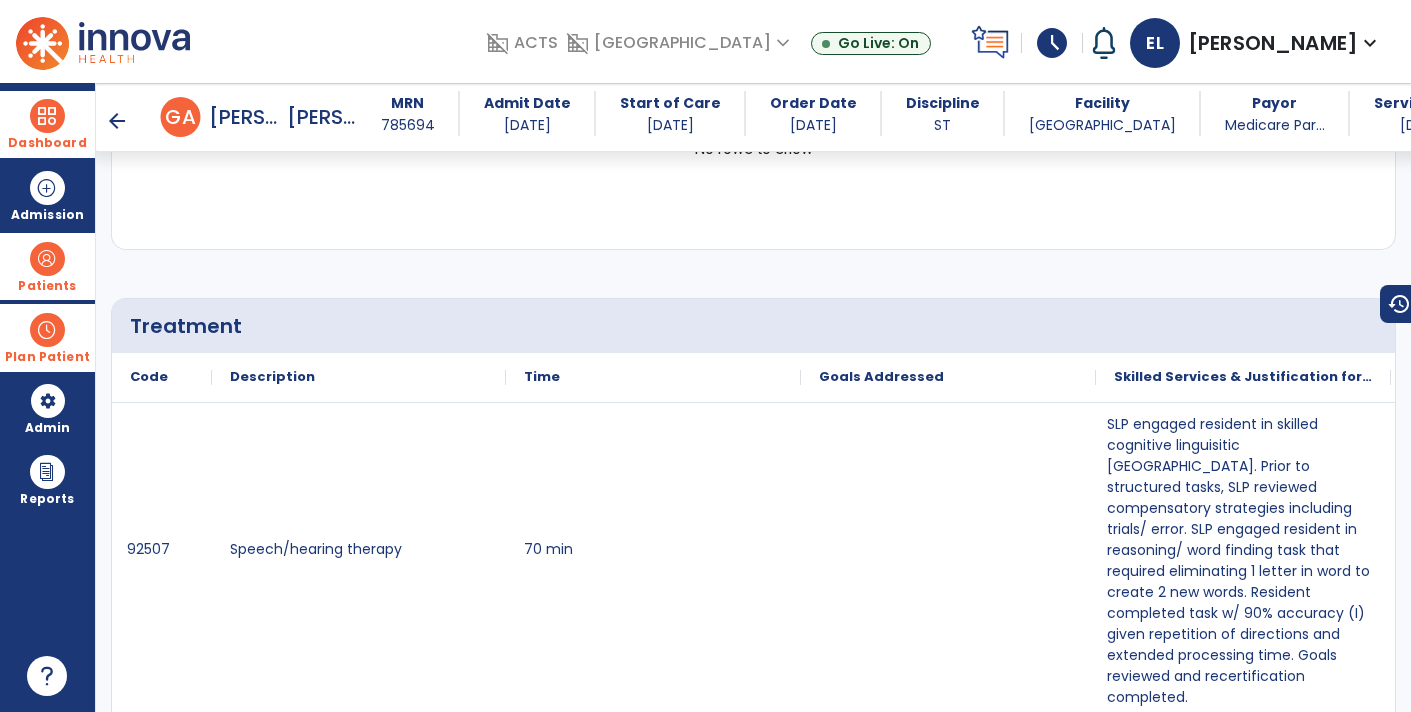 scroll, scrollTop: 1172, scrollLeft: 0, axis: vertical 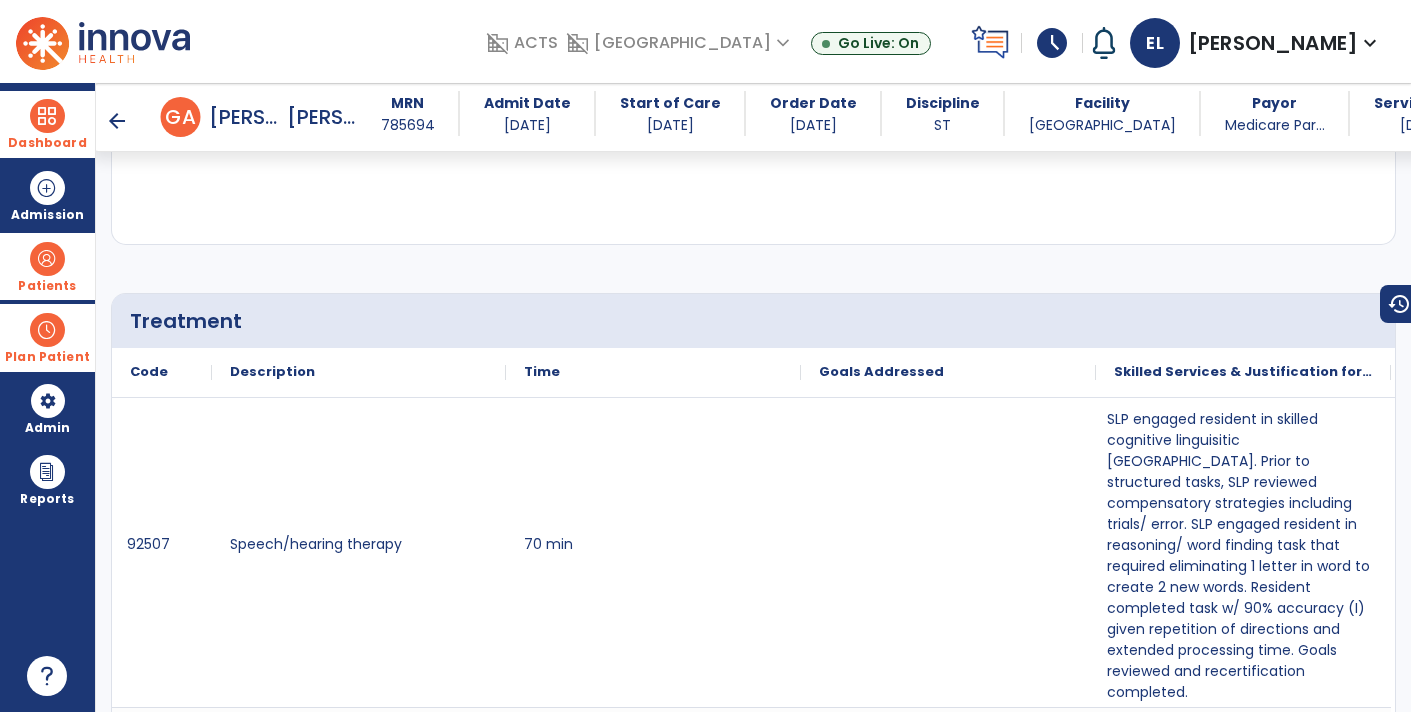 click on "arrow_back" at bounding box center (117, 121) 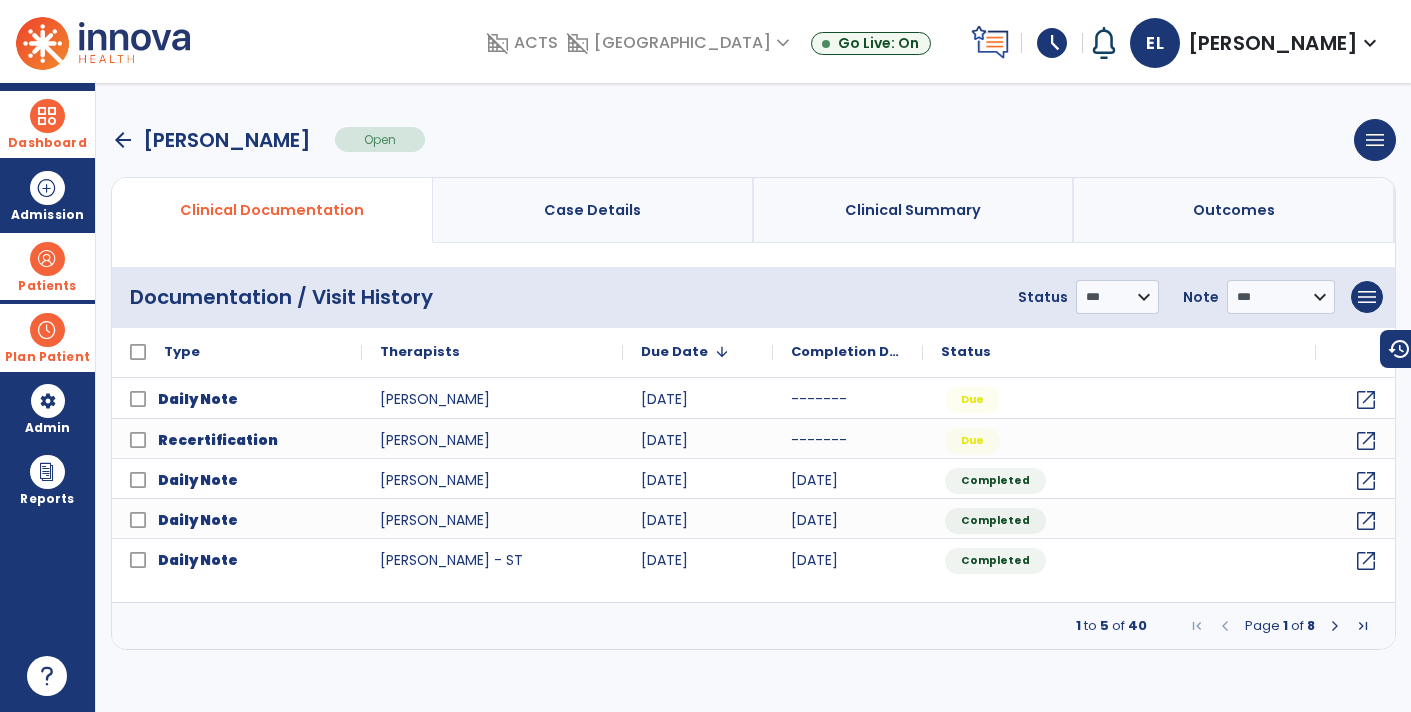 scroll, scrollTop: 0, scrollLeft: 0, axis: both 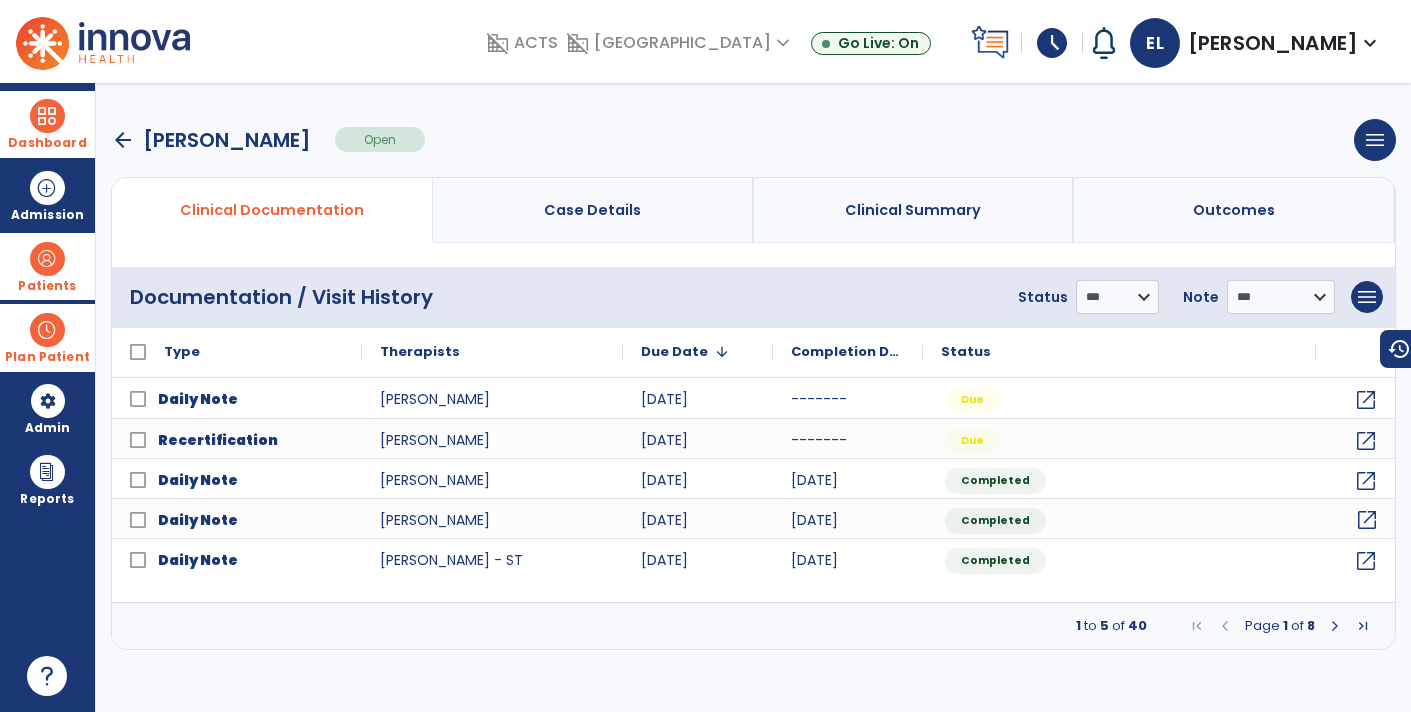click on "open_in_new" 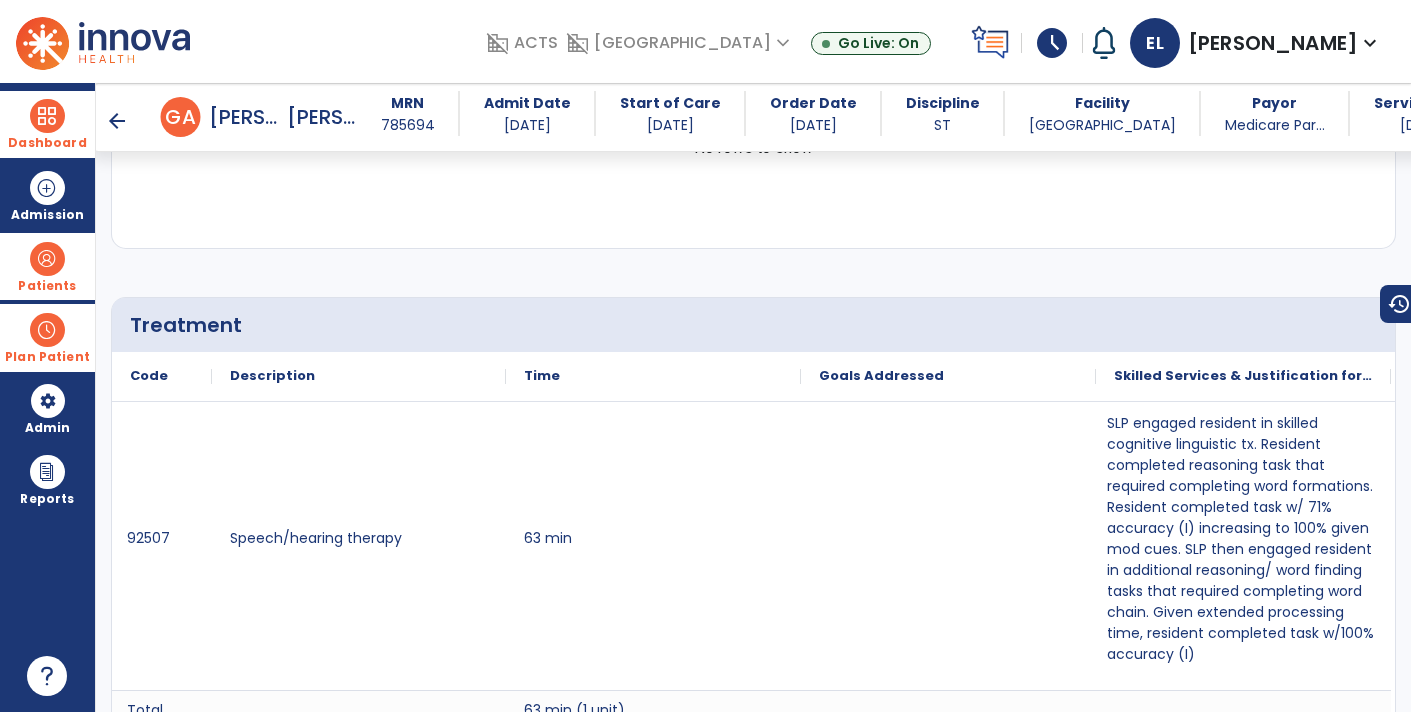 scroll, scrollTop: 1255, scrollLeft: 0, axis: vertical 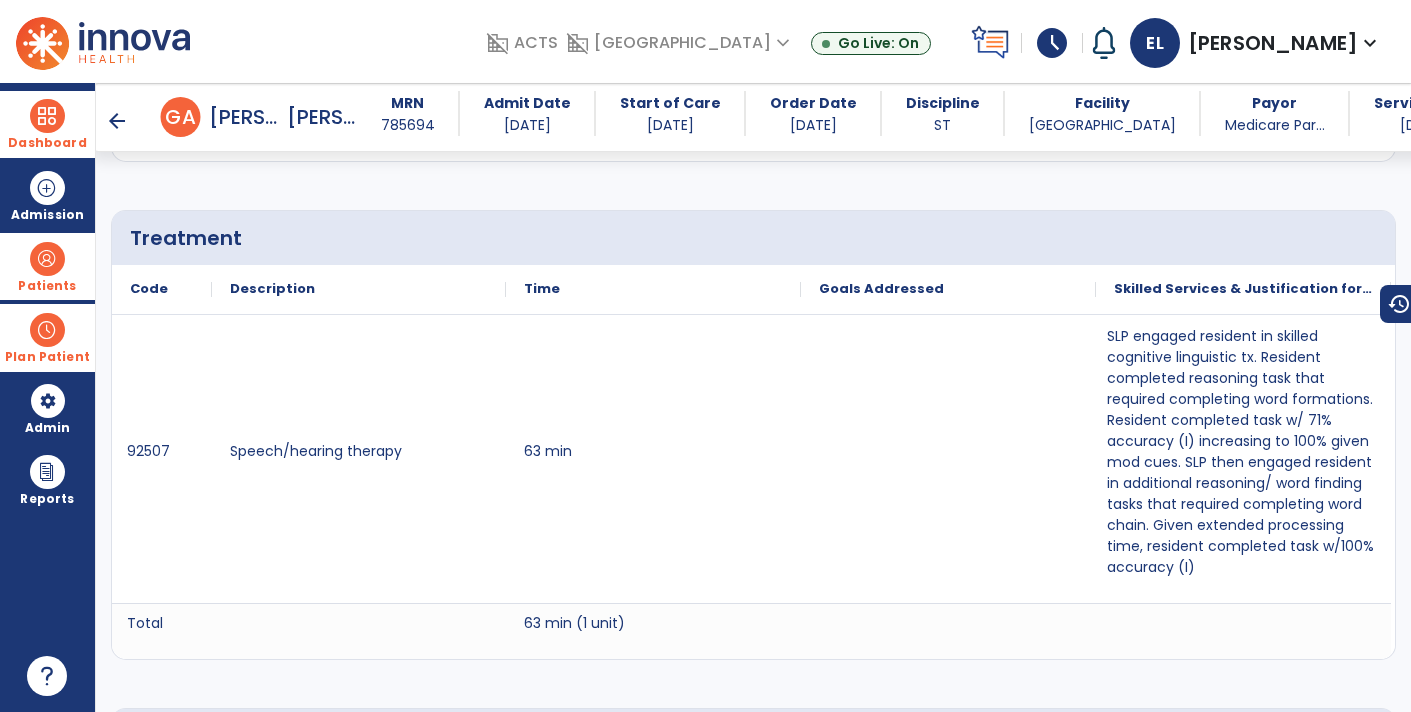 click on "arrow_back" at bounding box center (117, 121) 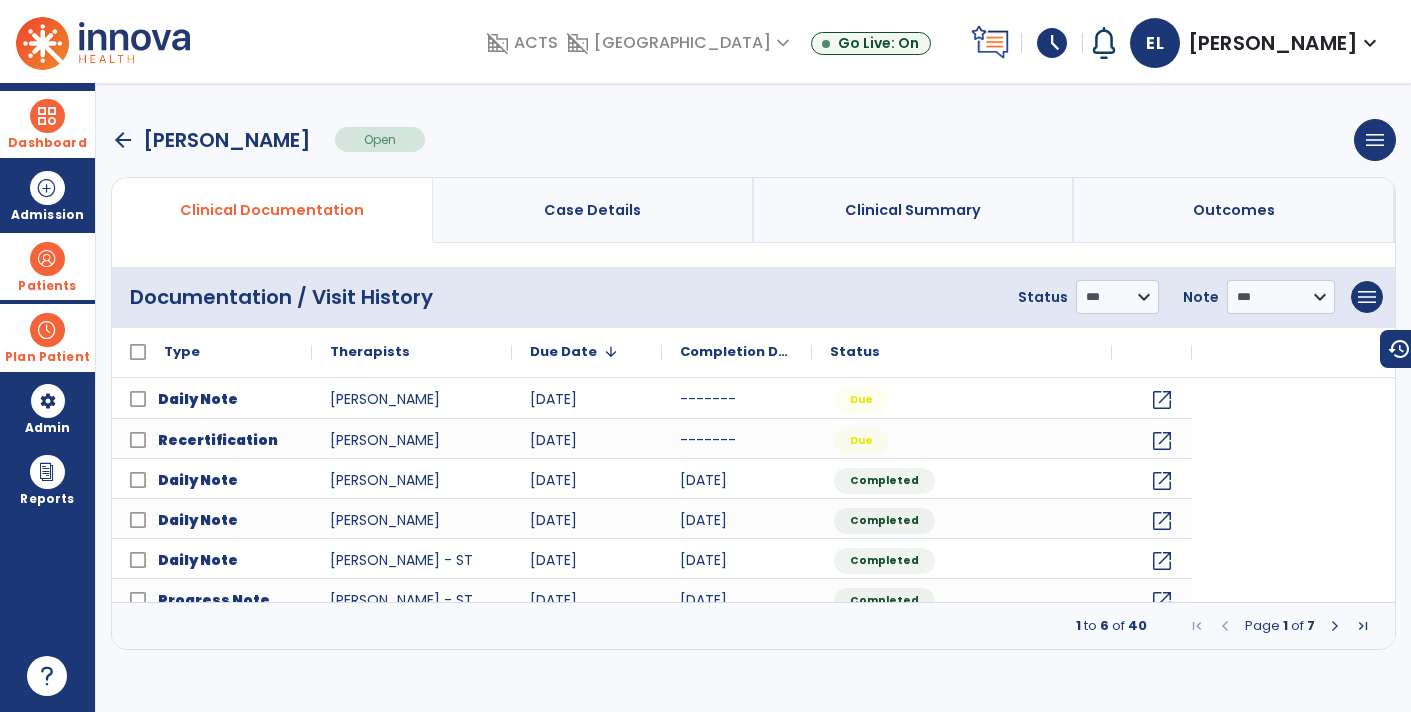scroll, scrollTop: 0, scrollLeft: 0, axis: both 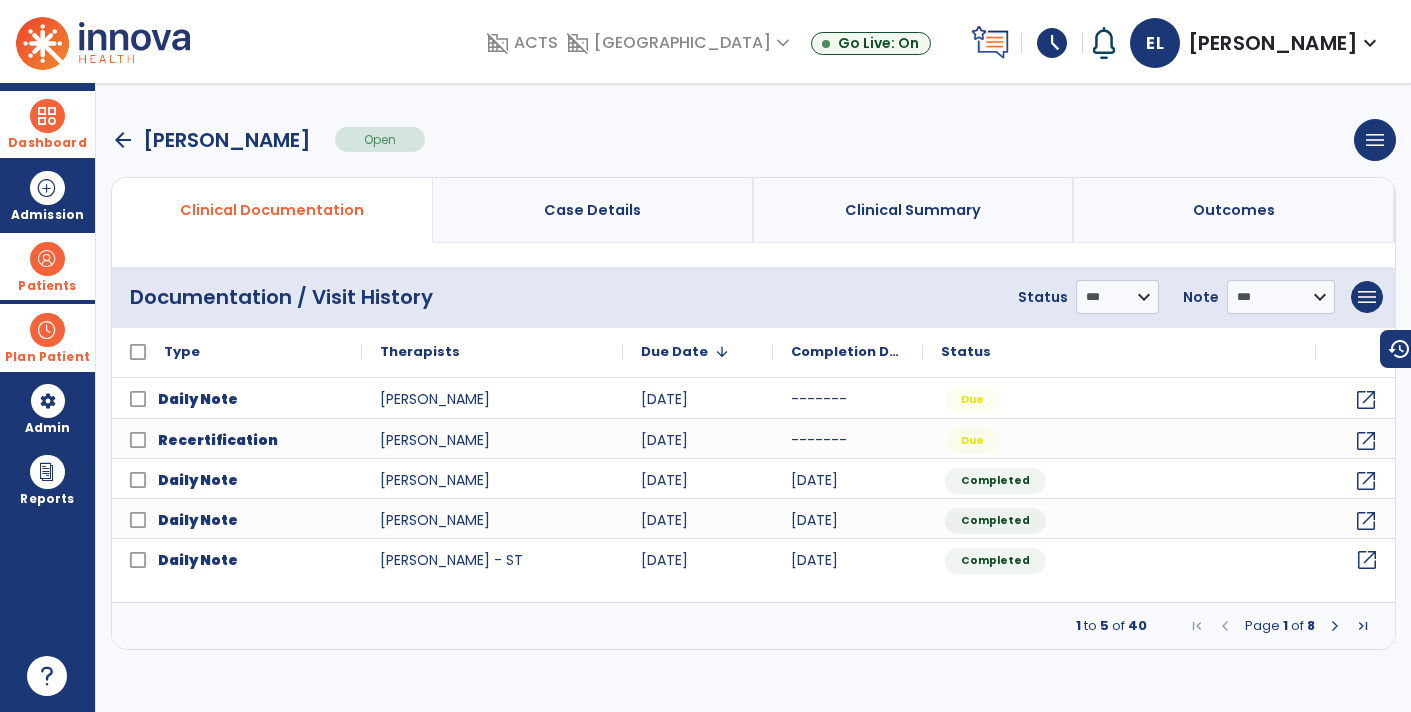 click on "open_in_new" 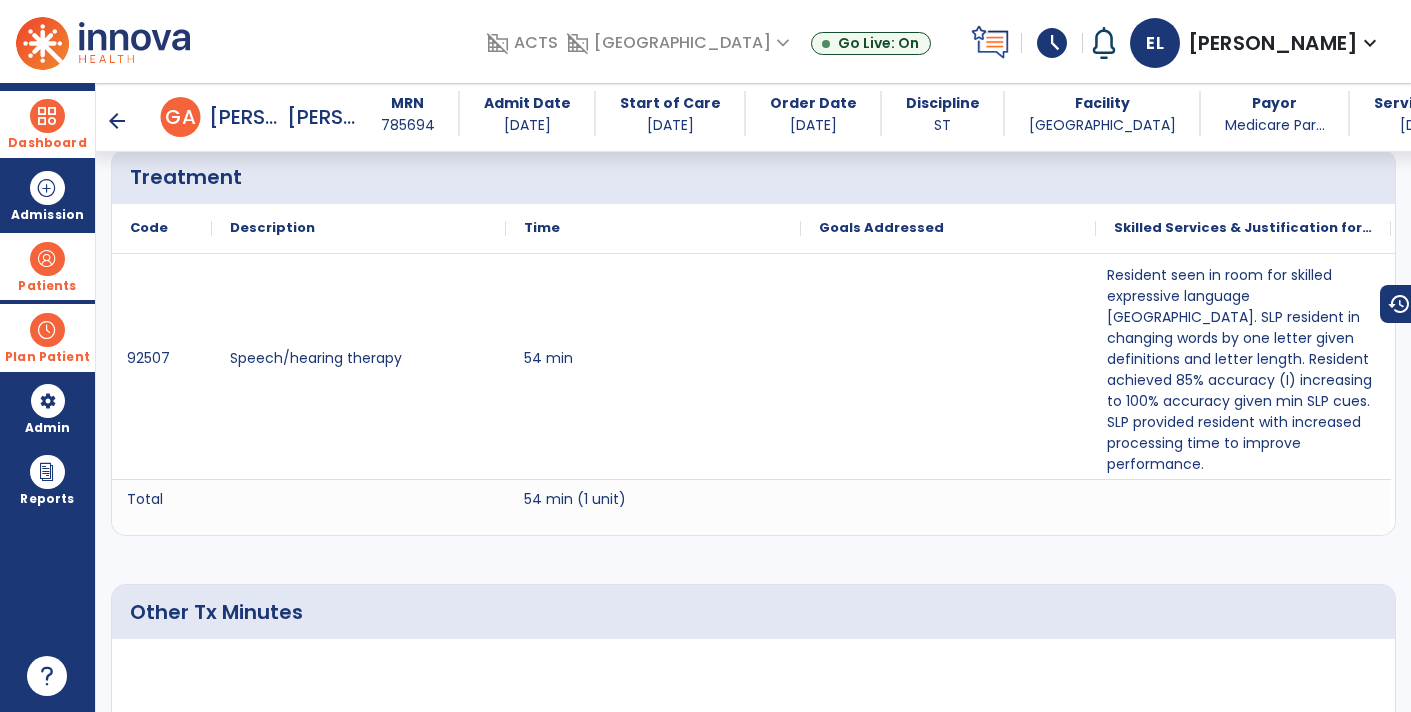 scroll, scrollTop: 1275, scrollLeft: 0, axis: vertical 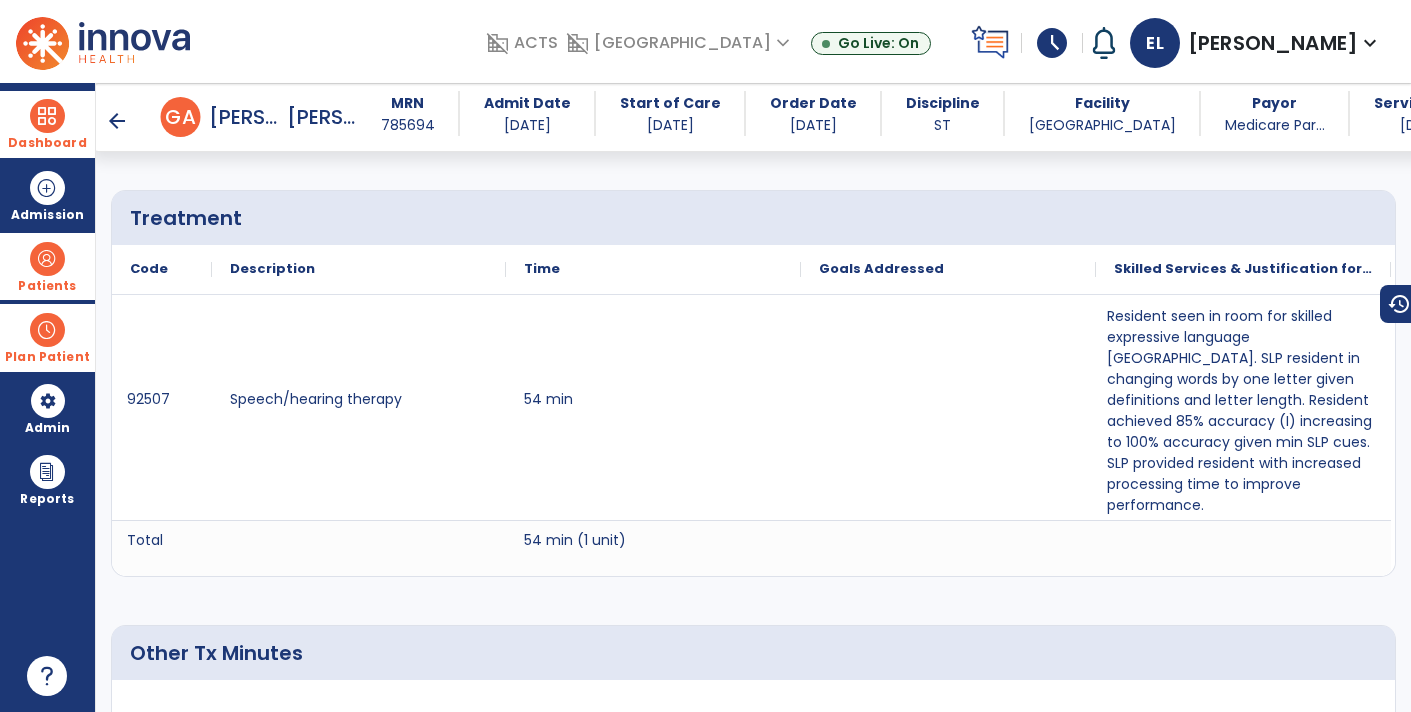 click on "arrow_back" at bounding box center [117, 121] 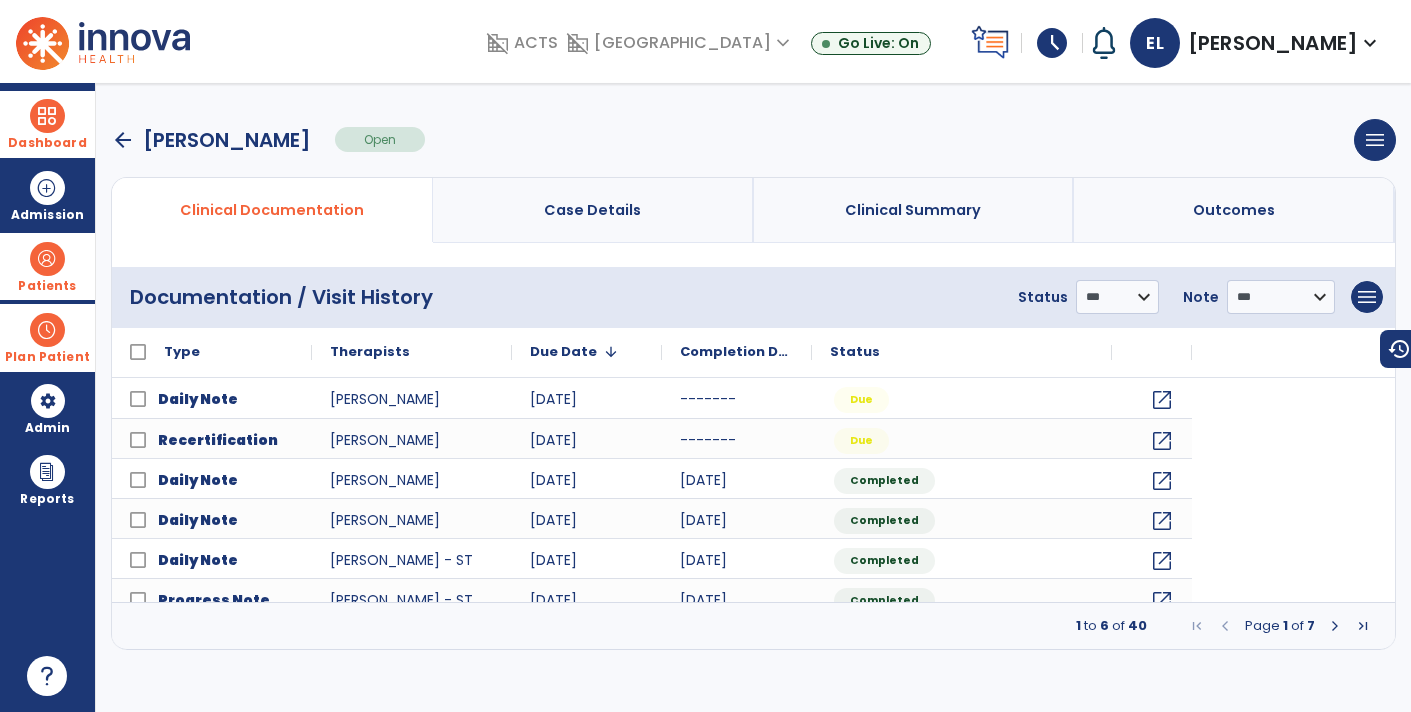 scroll, scrollTop: 0, scrollLeft: 0, axis: both 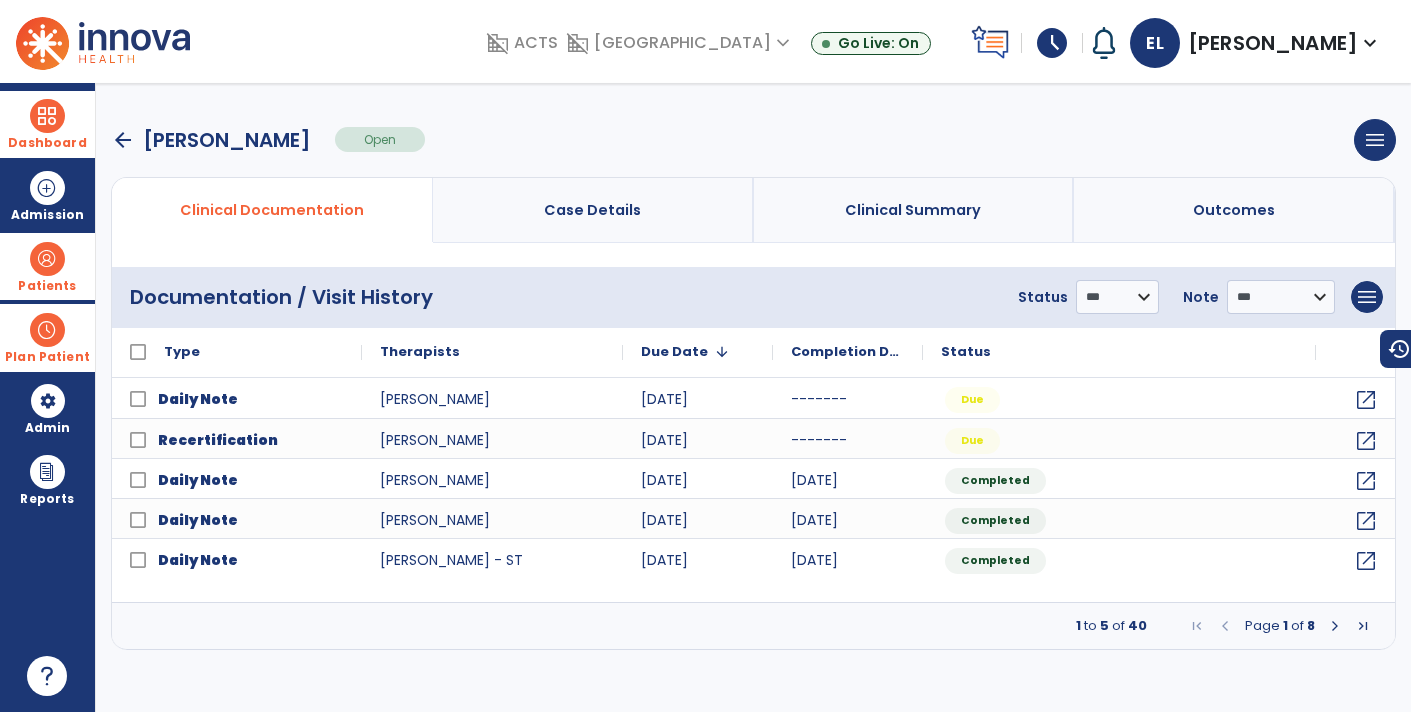 click 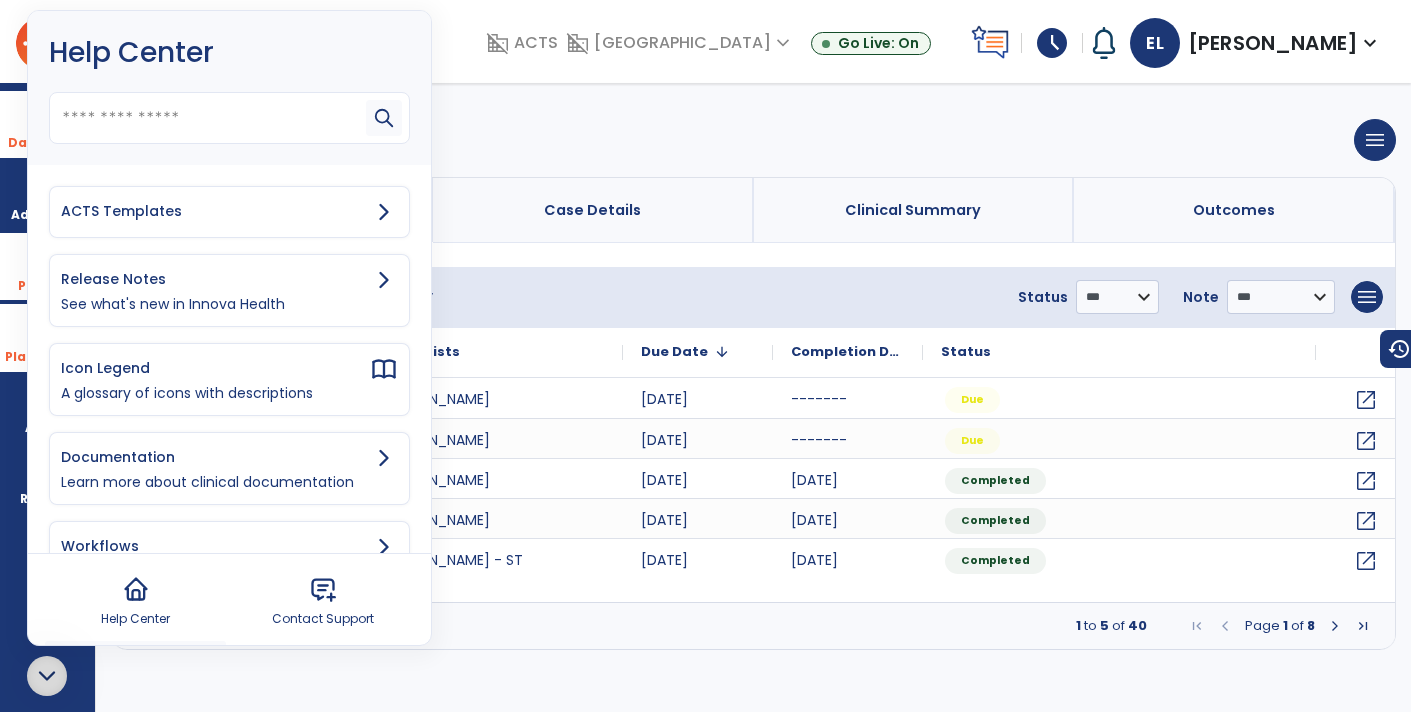 click on "ACTS Templates" at bounding box center (215, 211) 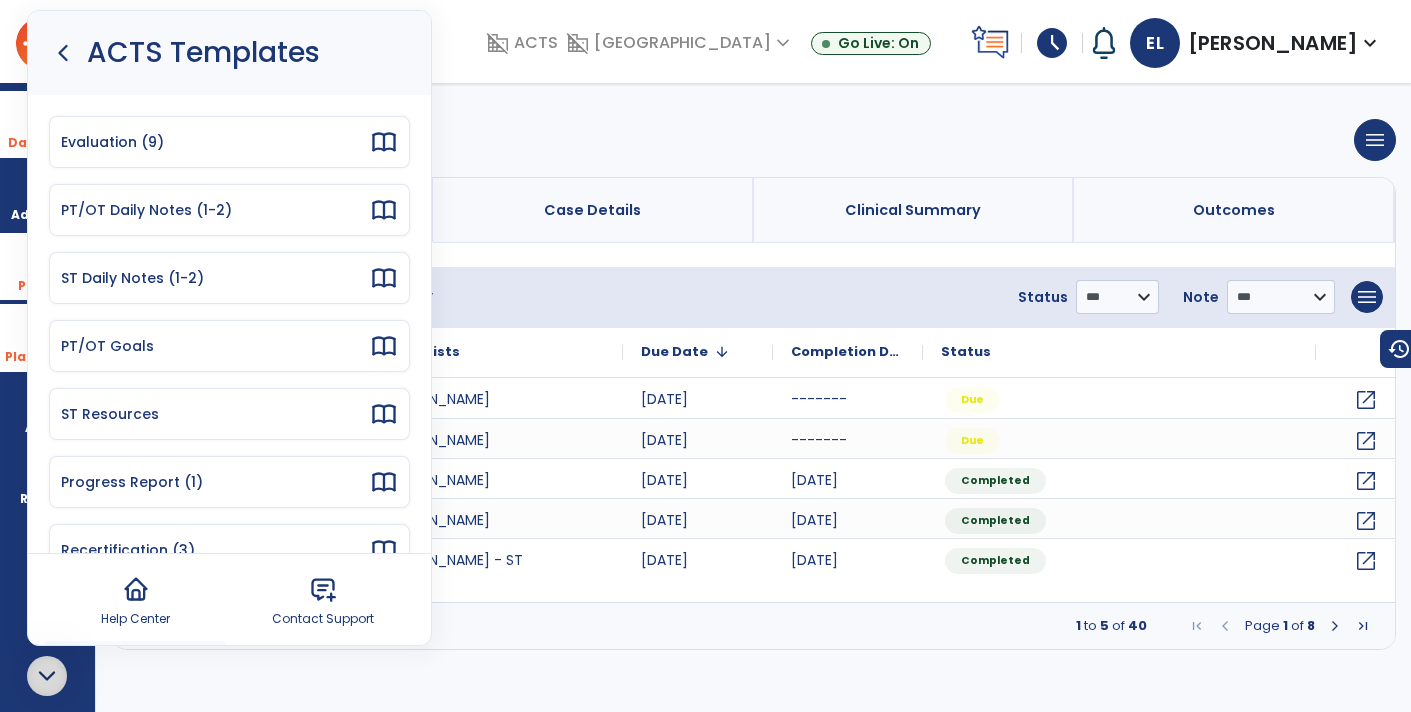 click on "Recertification (3)" at bounding box center (215, 550) 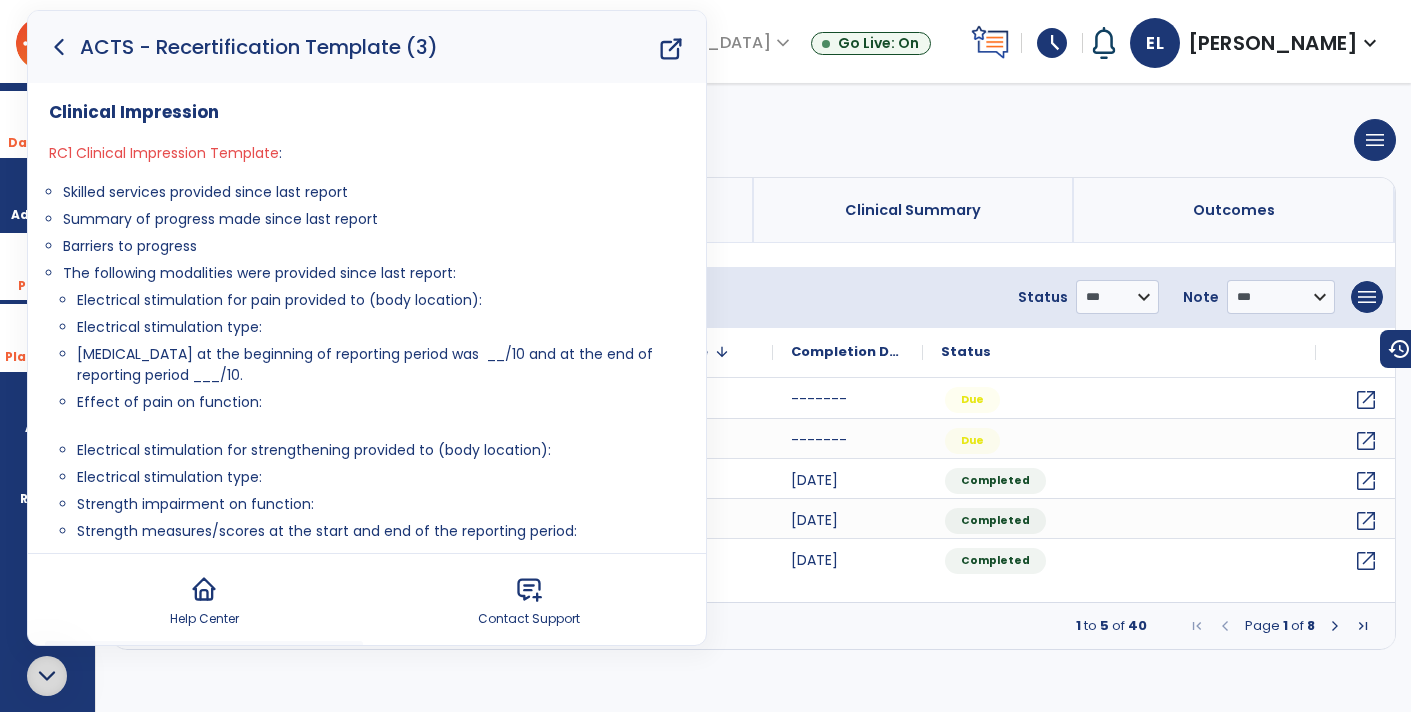 click 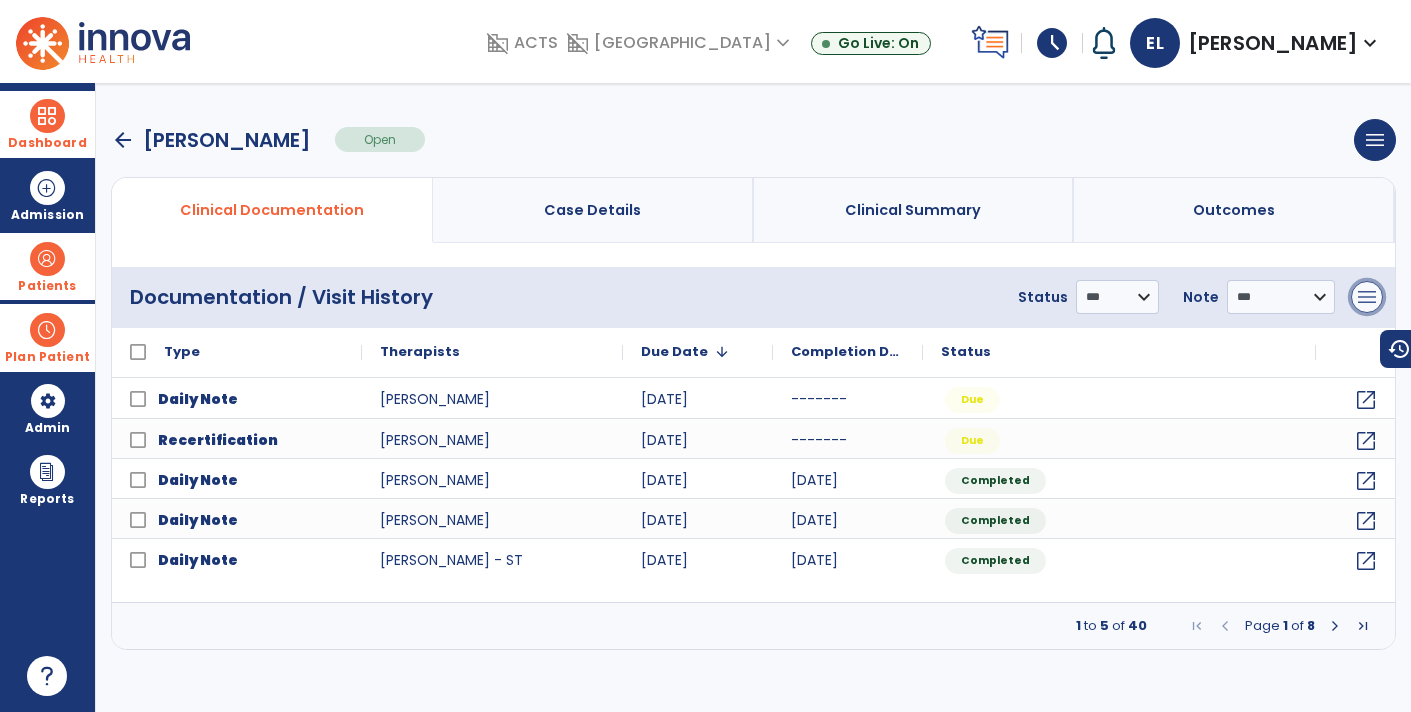 click on "menu" at bounding box center (1367, 297) 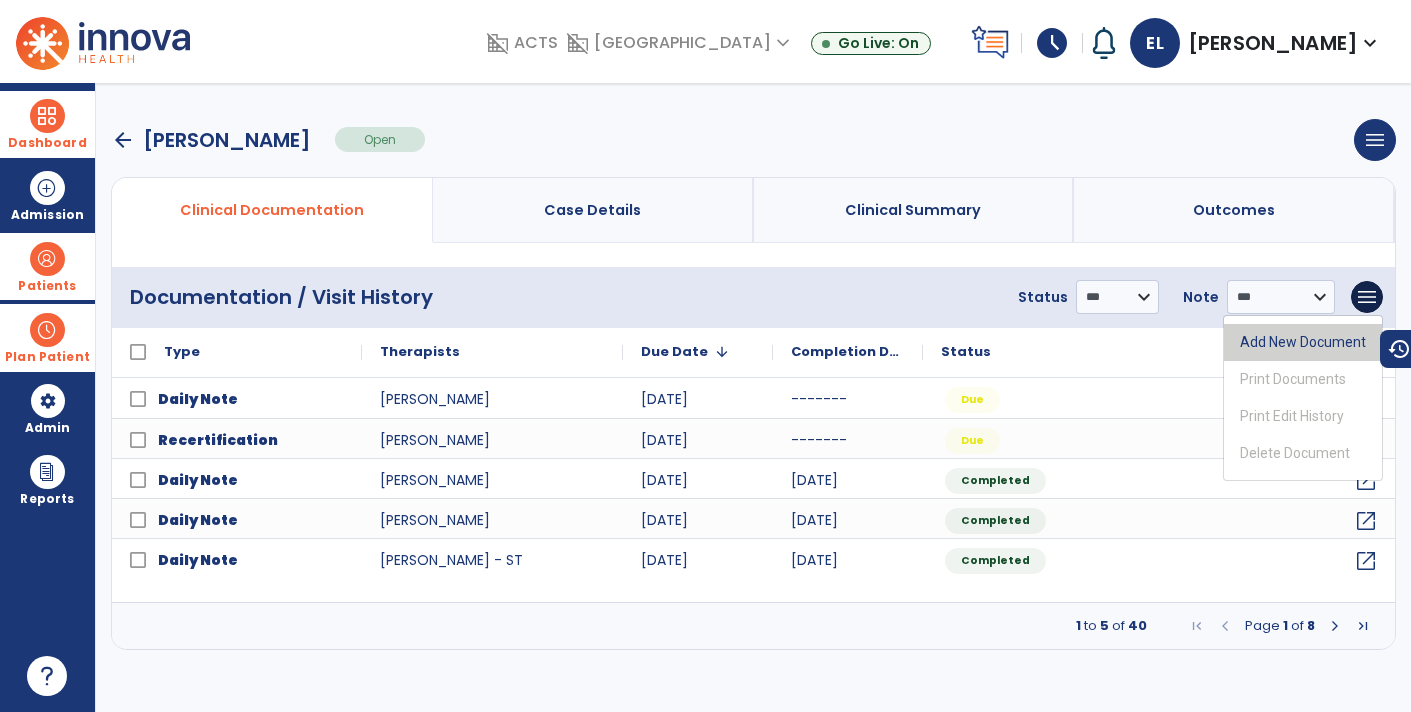 click on "Add New Document" at bounding box center [1303, 342] 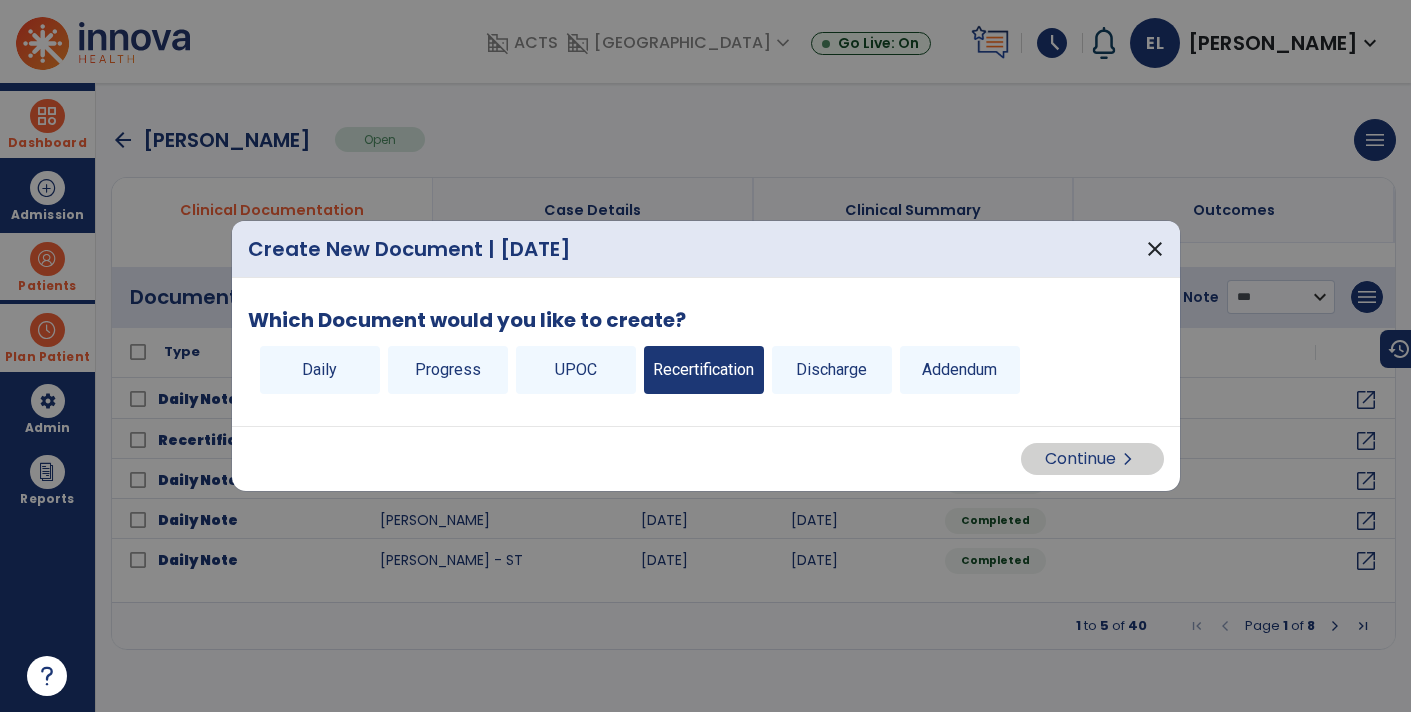 click on "Recertification" at bounding box center (704, 370) 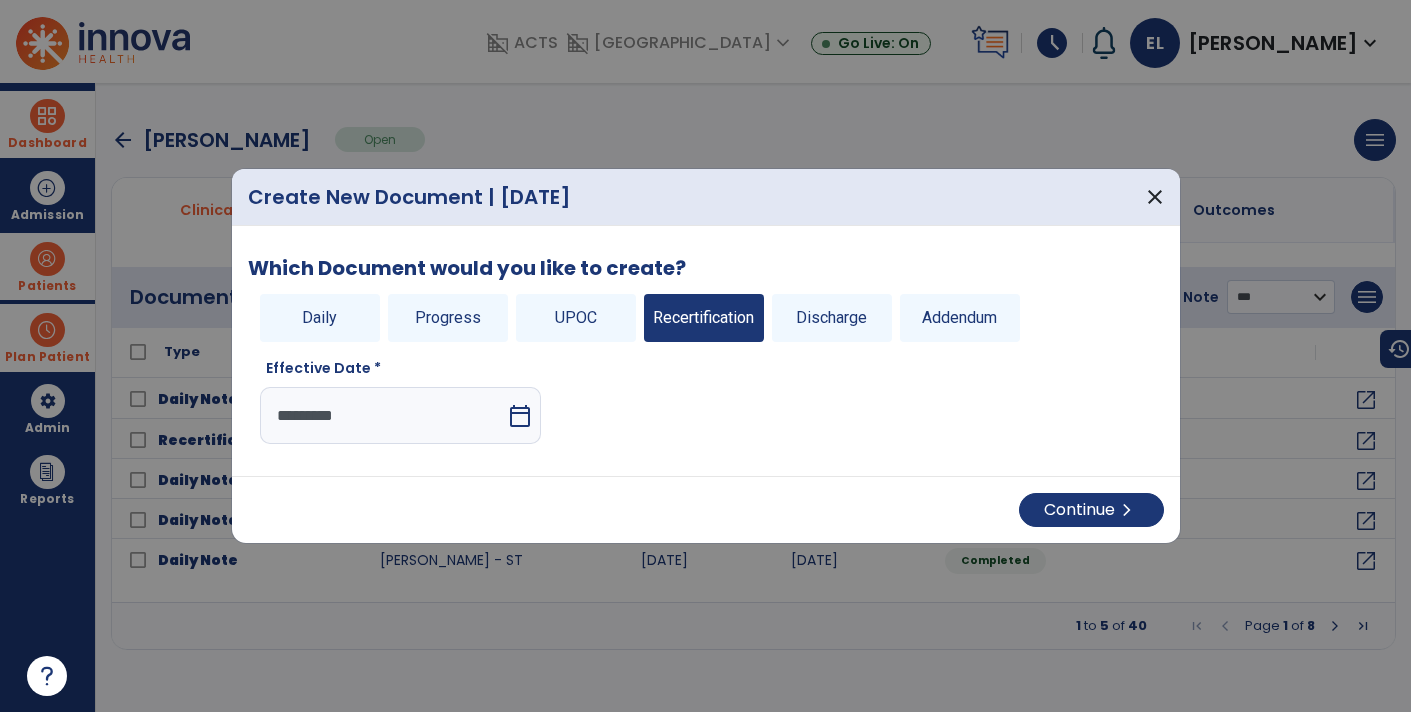 click on "calendar_today" at bounding box center (520, 416) 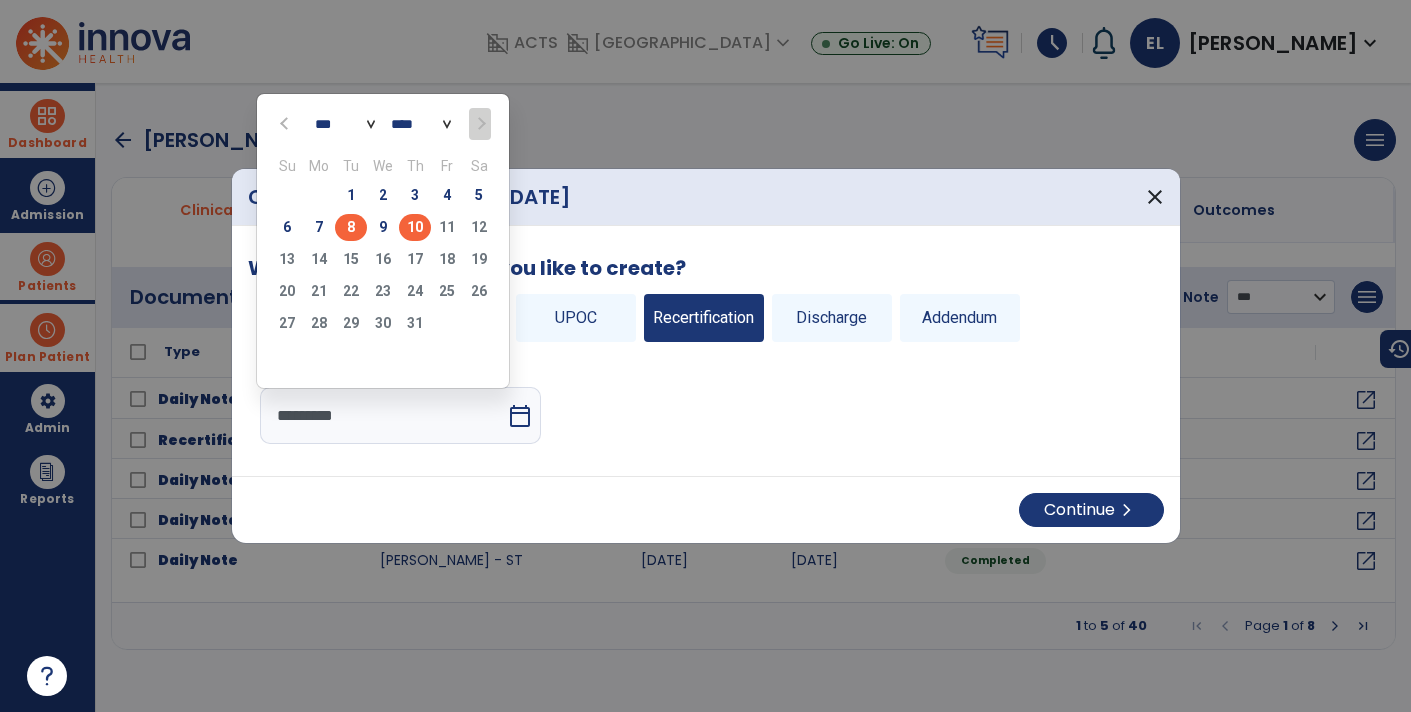 click on "8" 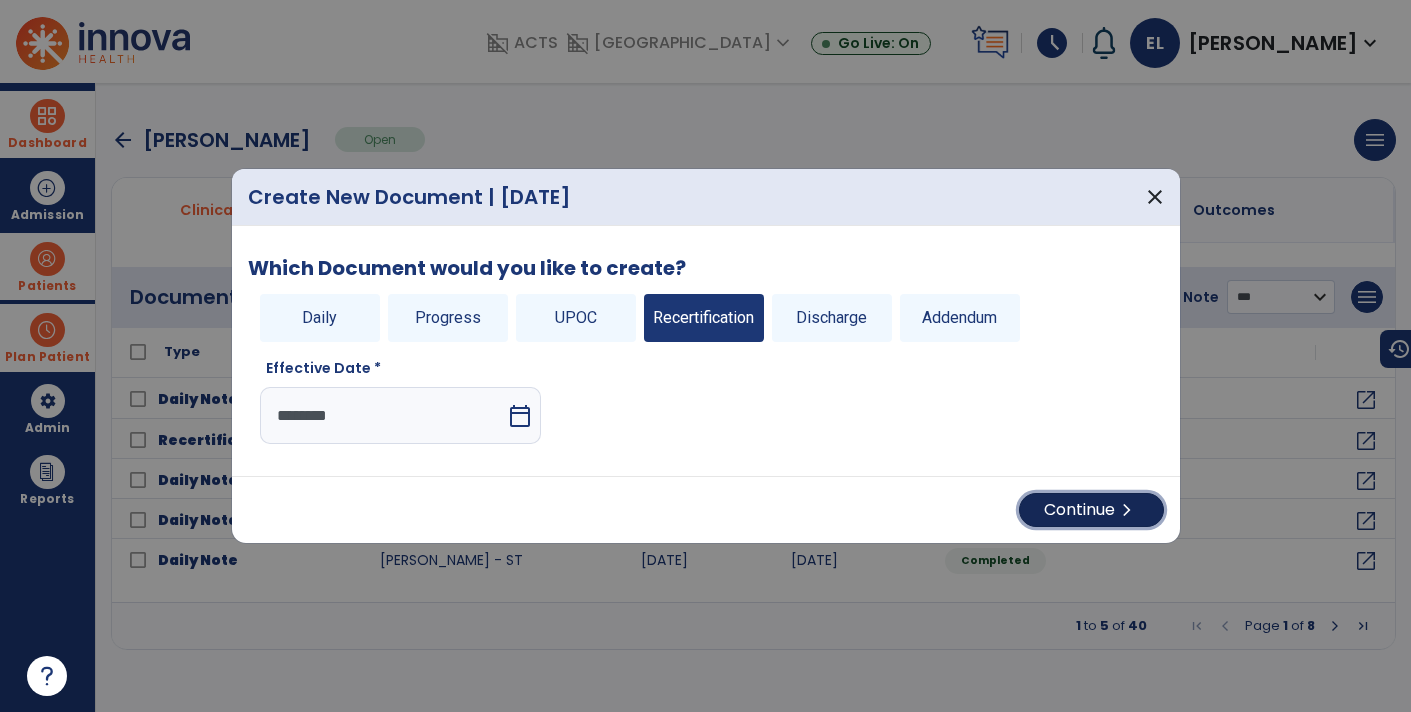 click on "Continue   chevron_right" at bounding box center (1091, 510) 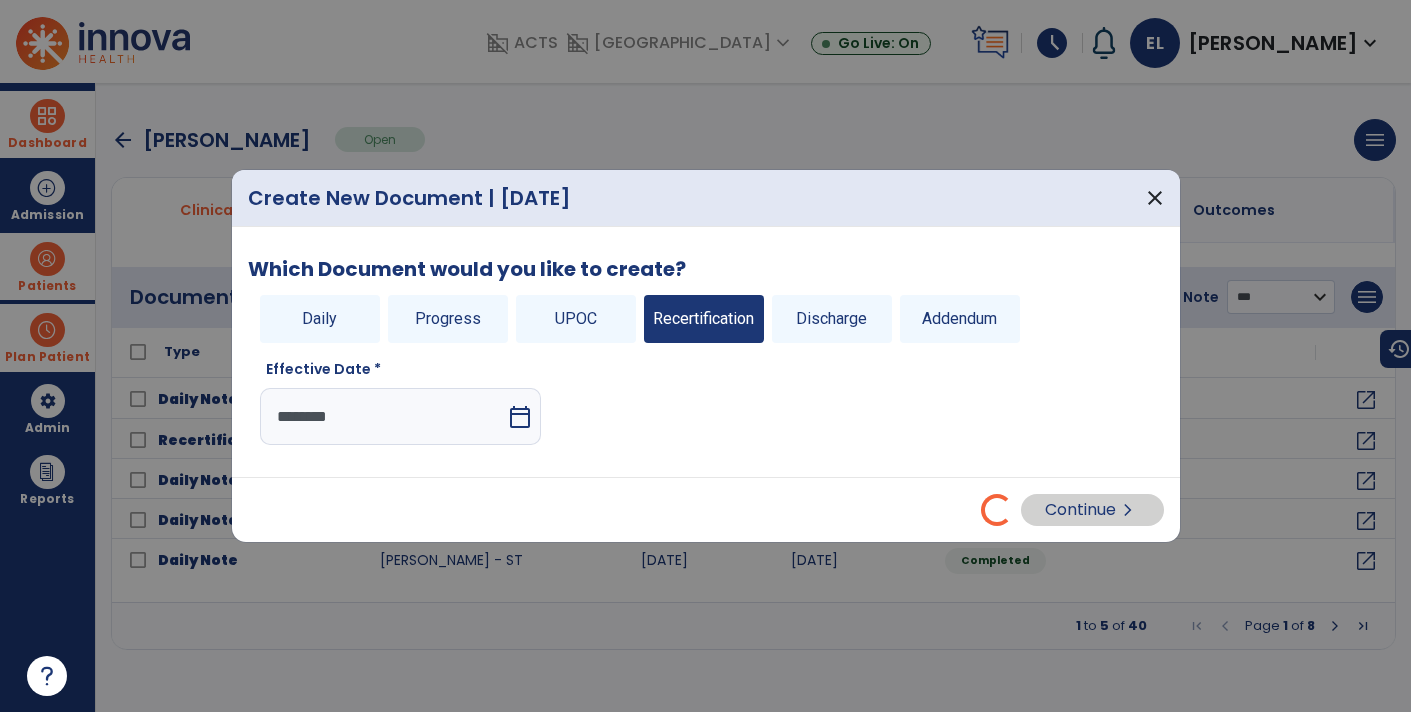 select on "**" 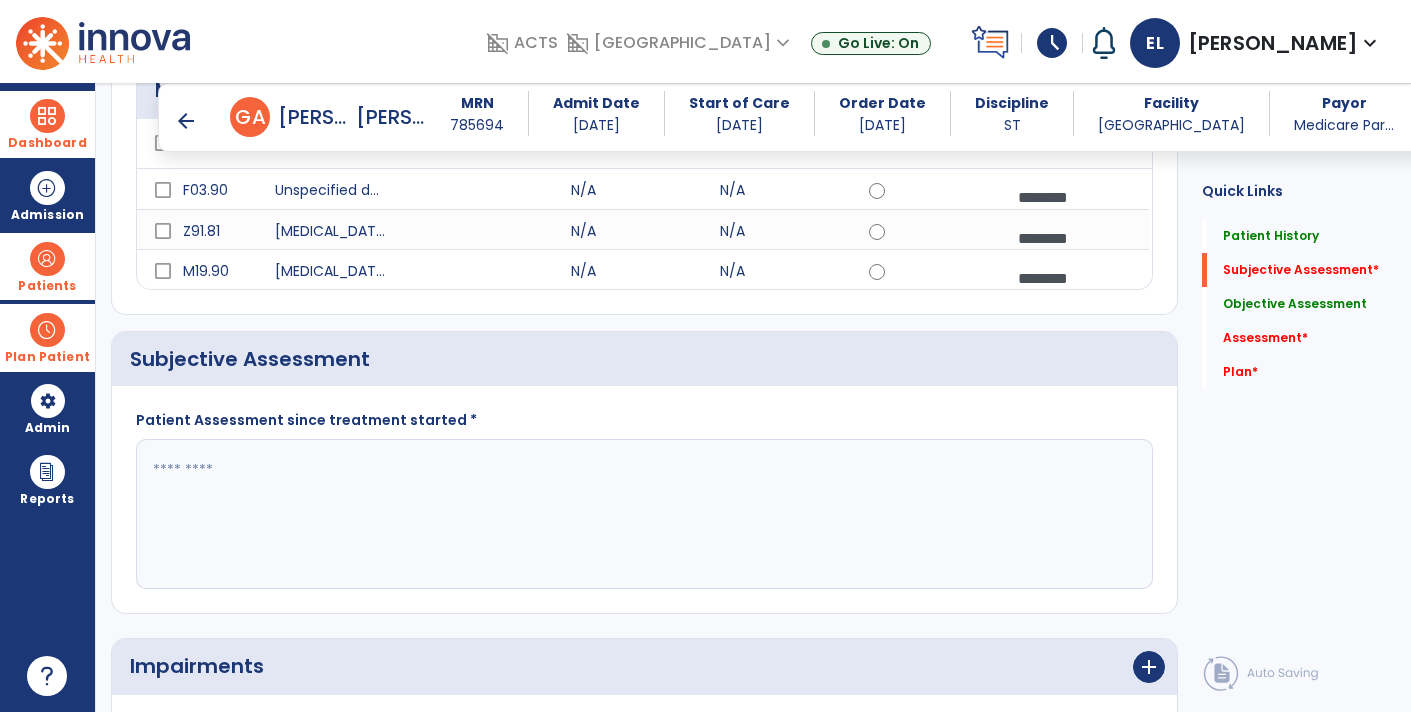 scroll, scrollTop: 306, scrollLeft: 0, axis: vertical 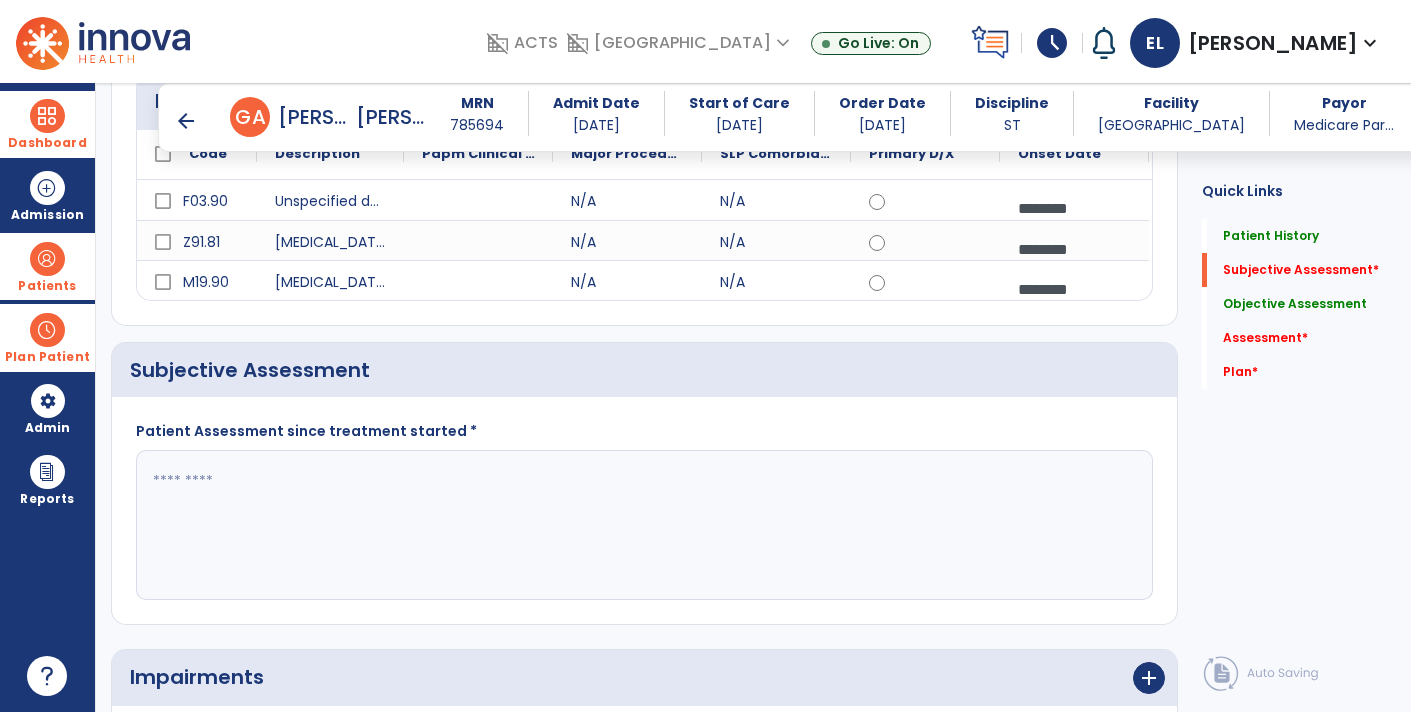 click 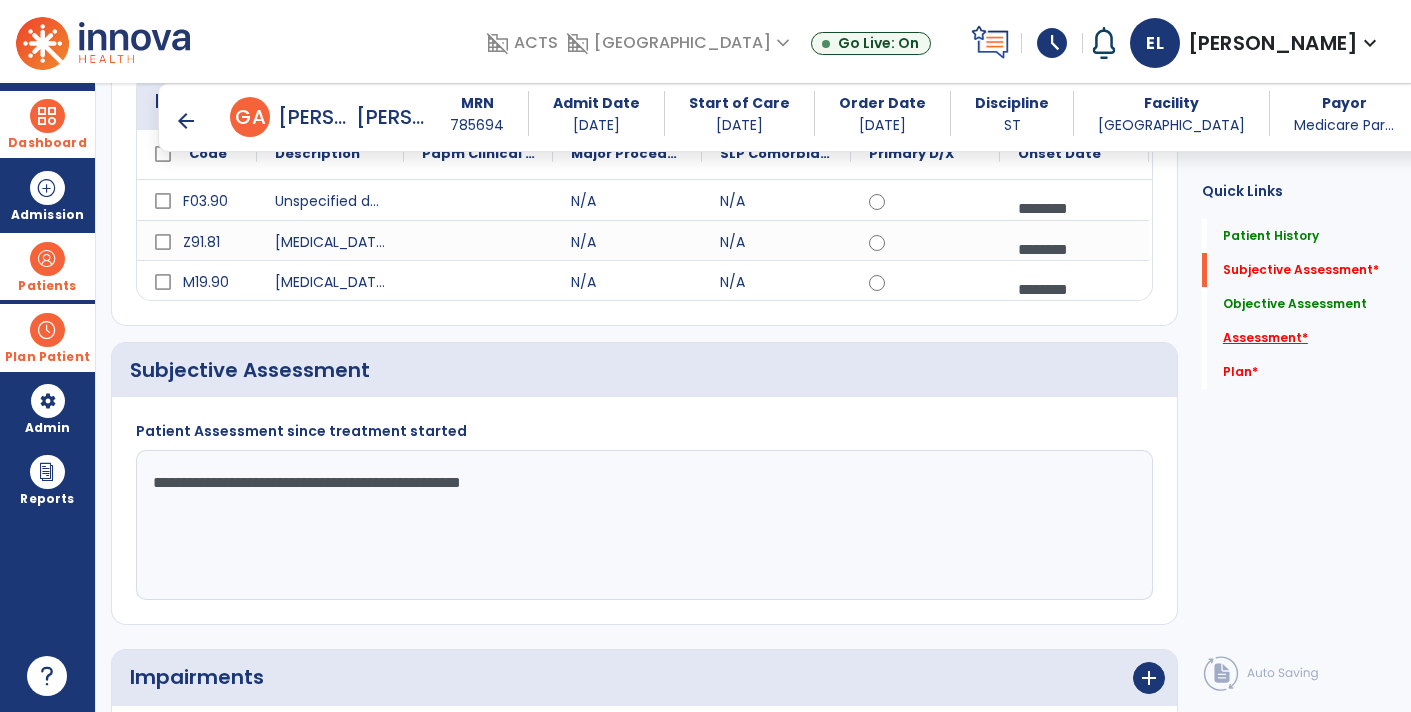 type on "**********" 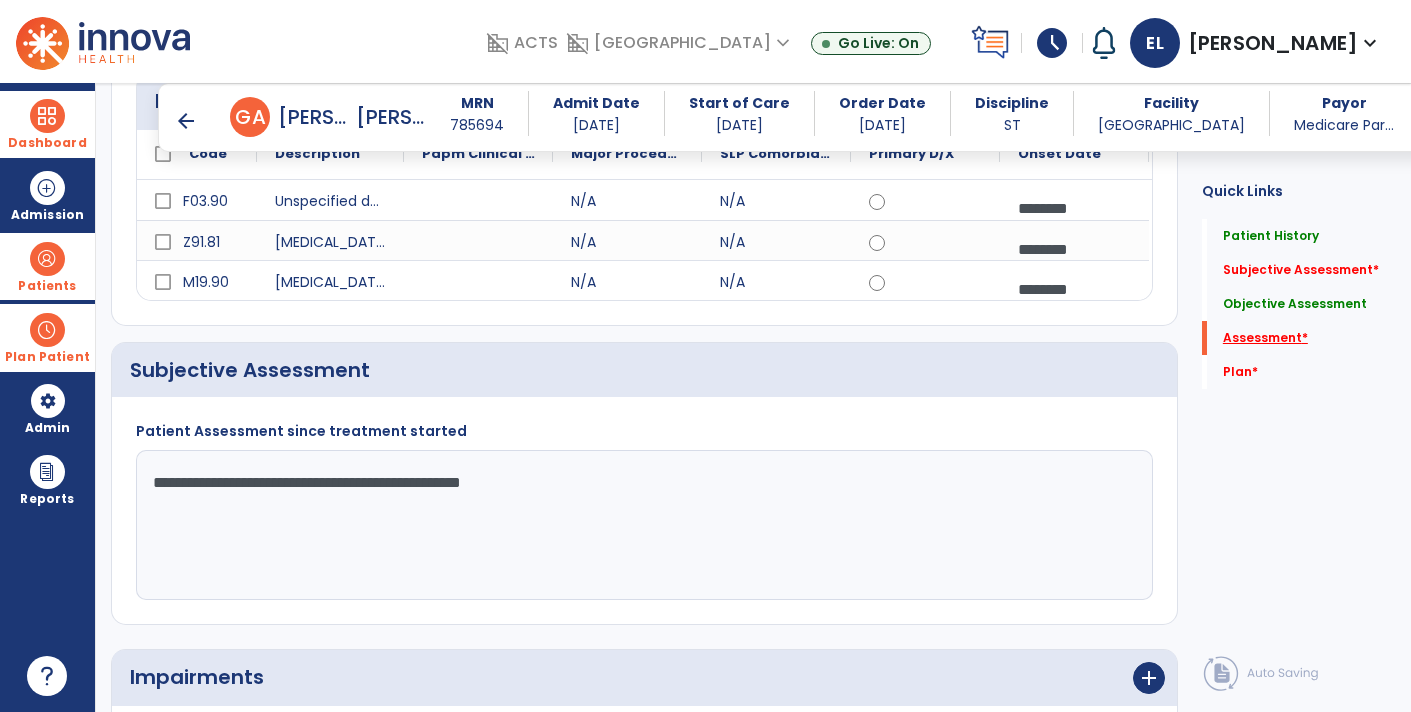 scroll, scrollTop: 41, scrollLeft: 0, axis: vertical 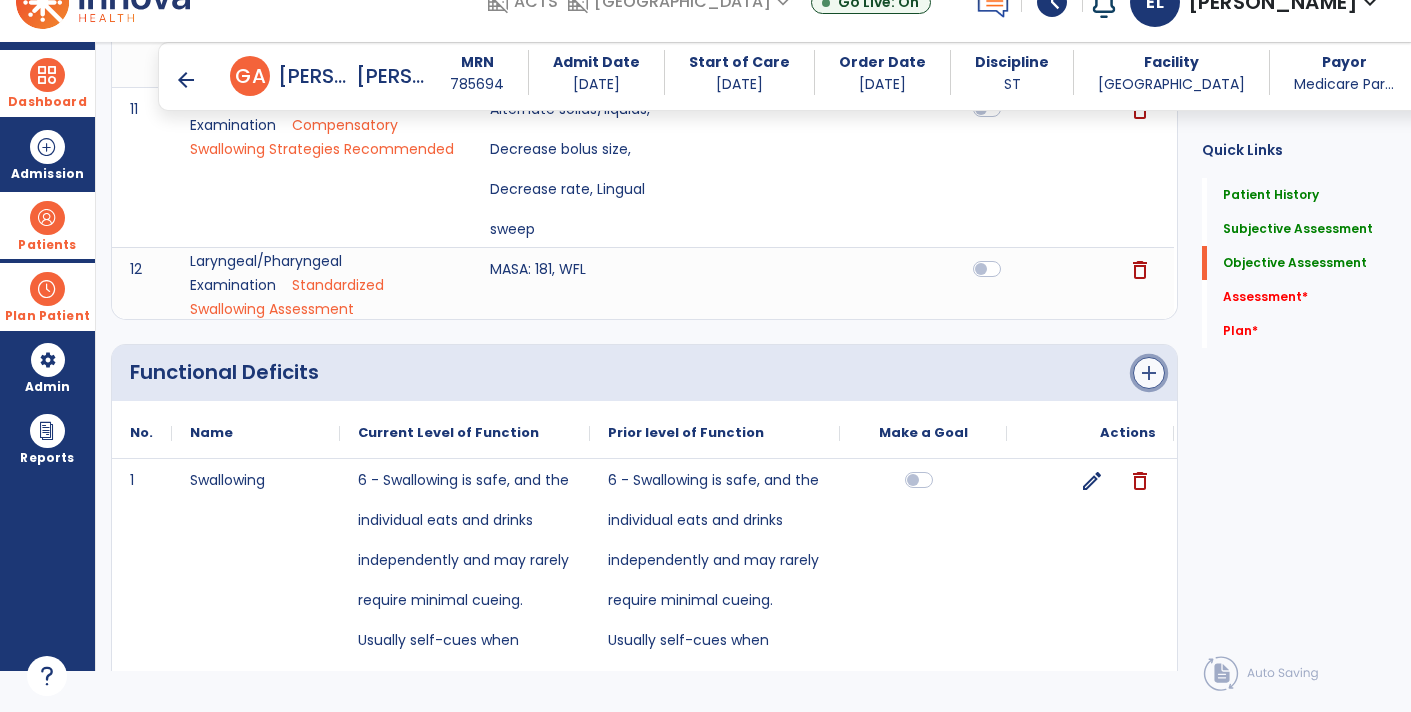 click on "add" 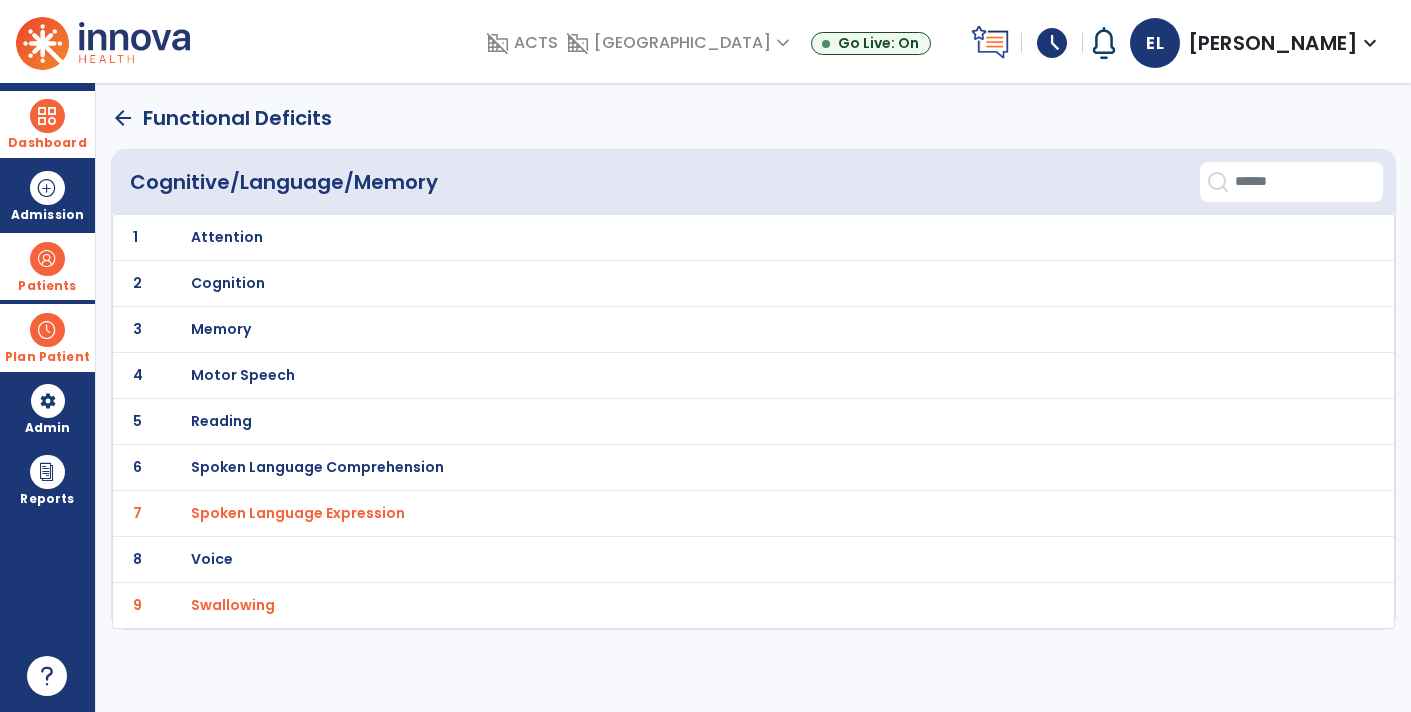 scroll, scrollTop: 0, scrollLeft: 0, axis: both 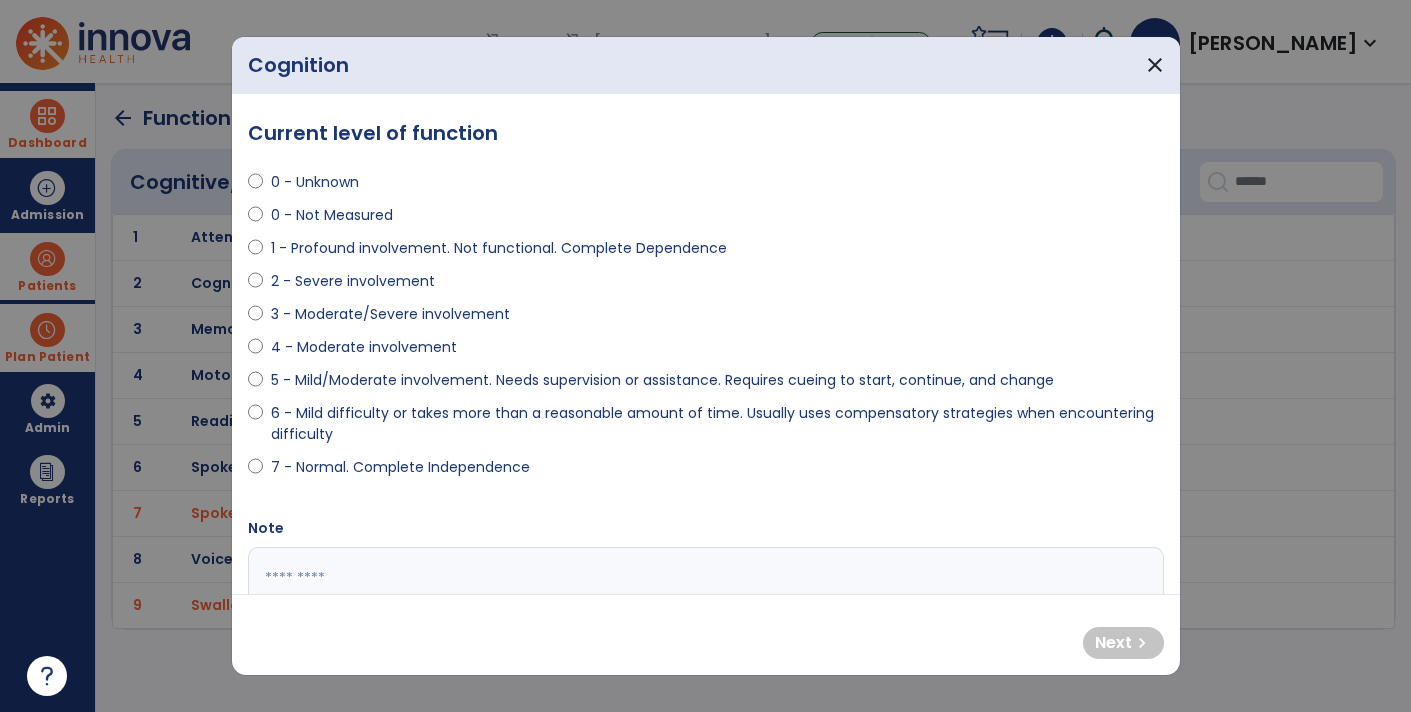 click on "5 - Mild/Moderate involvement. Needs supervision or assistance. Requires cueing to start, continue, and change" at bounding box center [662, 380] 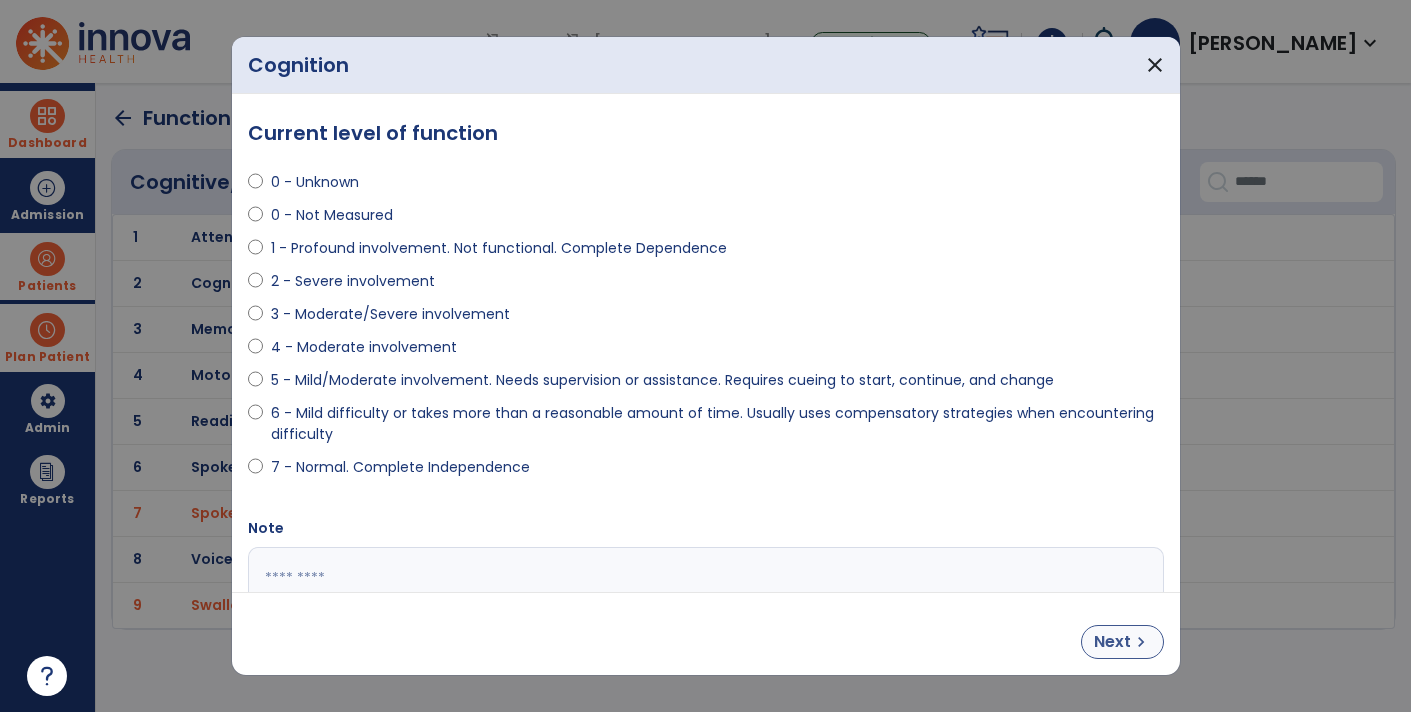 click on "Next  chevron_right" at bounding box center (1122, 642) 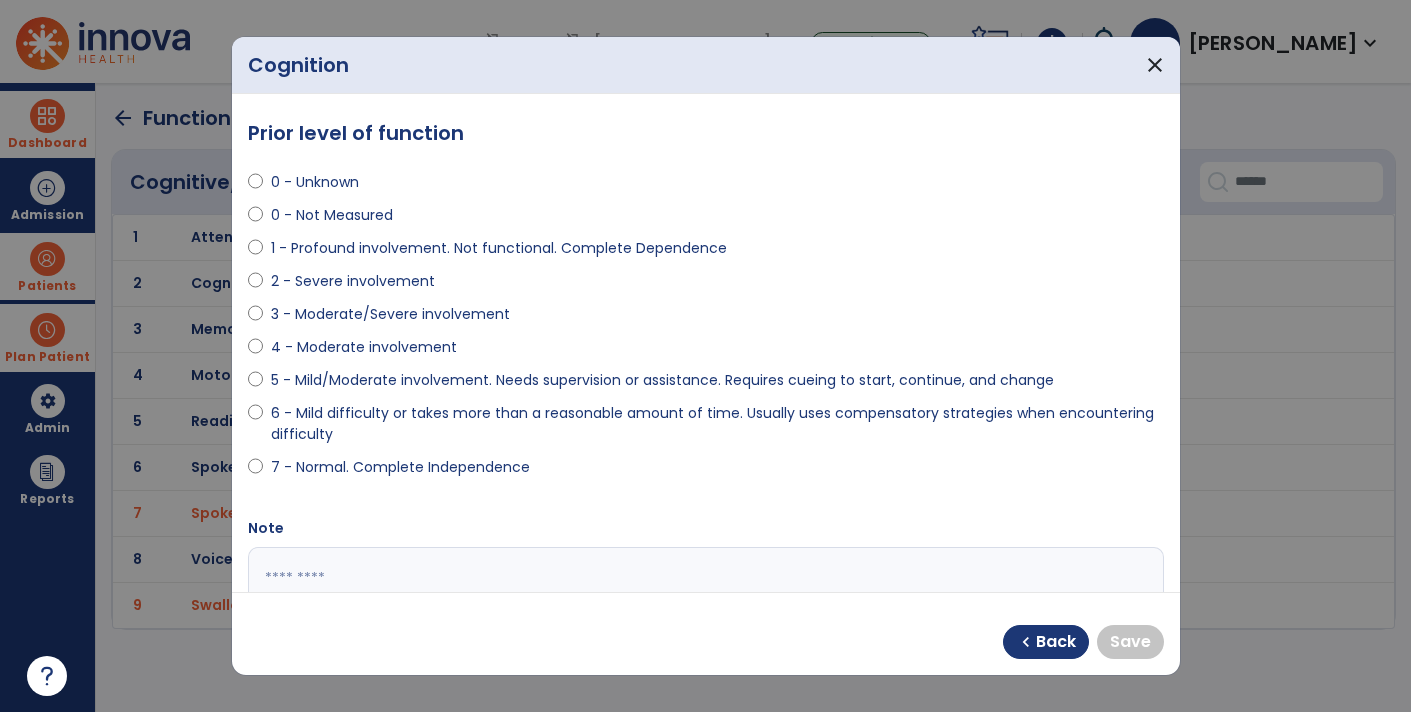 click on "6 - Mild difficulty or takes more than a reasonable amount of time. Usually uses compensatory strategies when encountering difficulty" at bounding box center (717, 424) 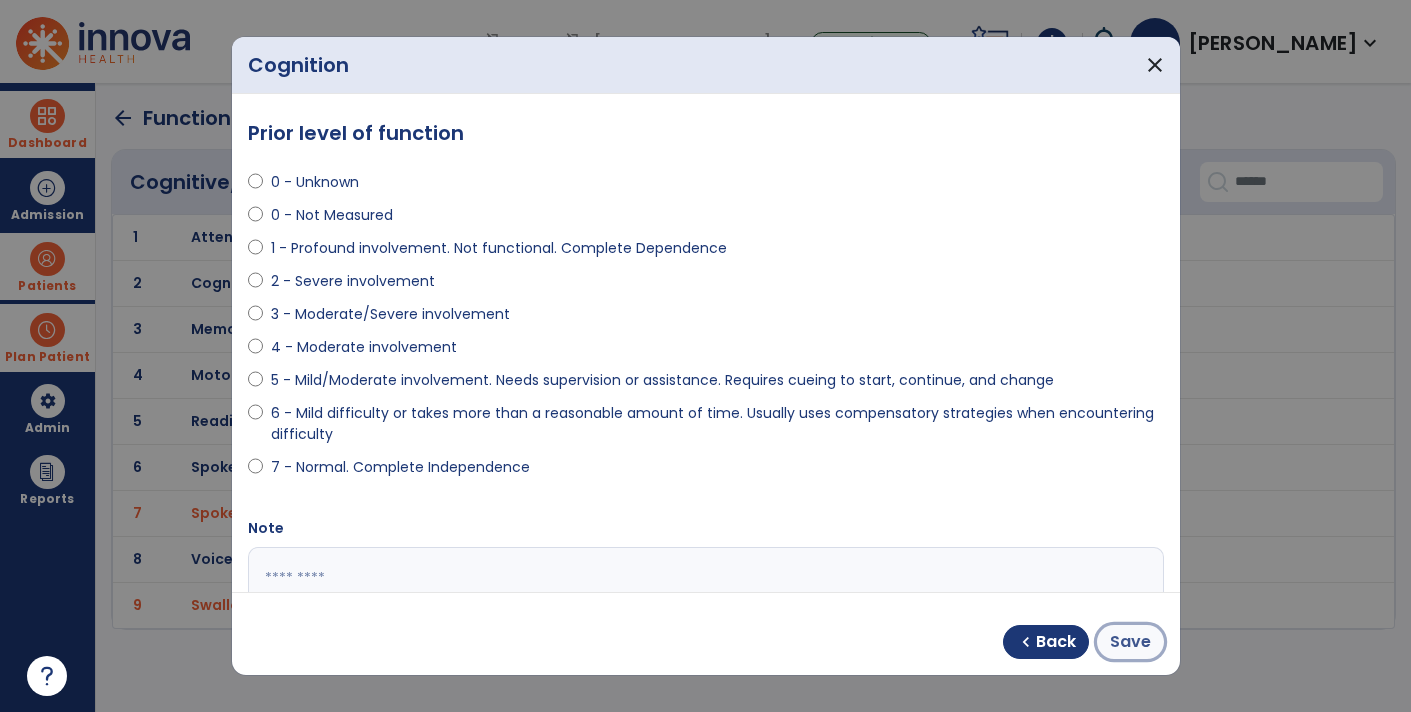 click on "Save" at bounding box center [1130, 642] 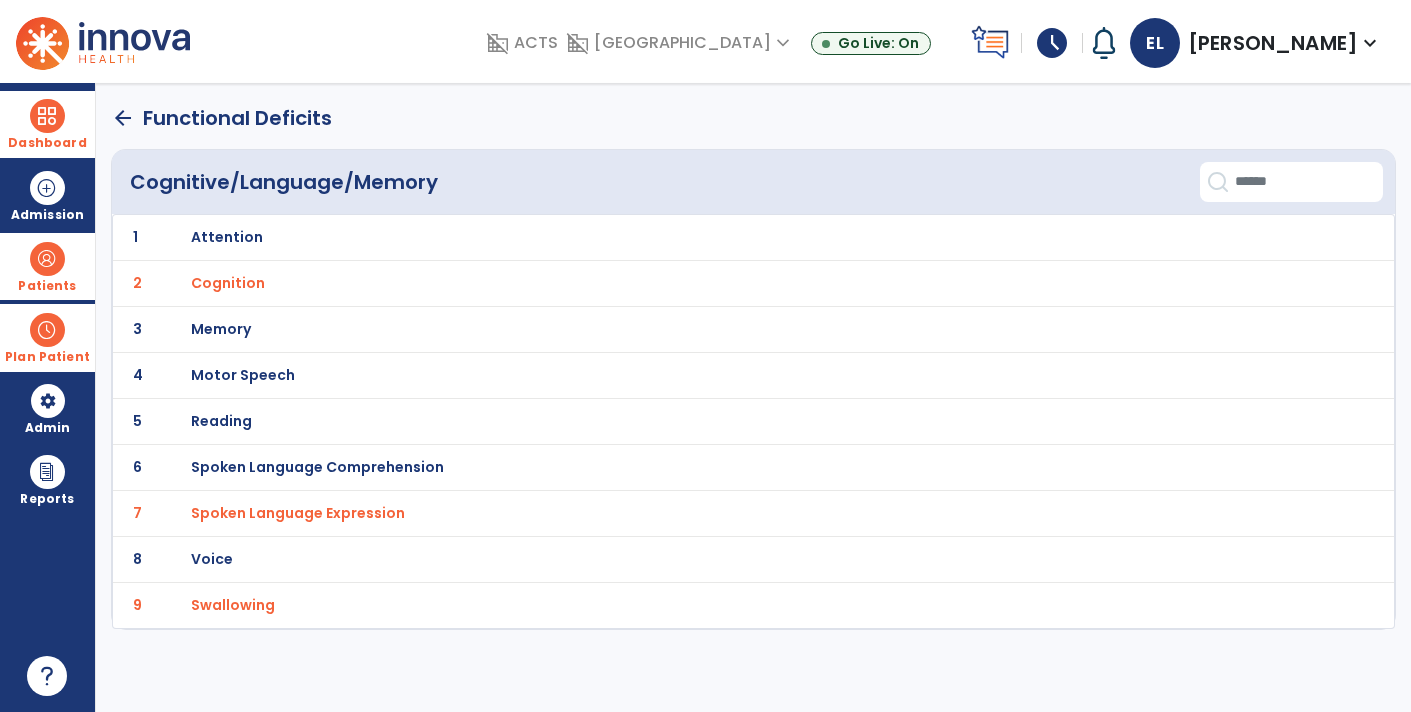 click on "arrow_back" 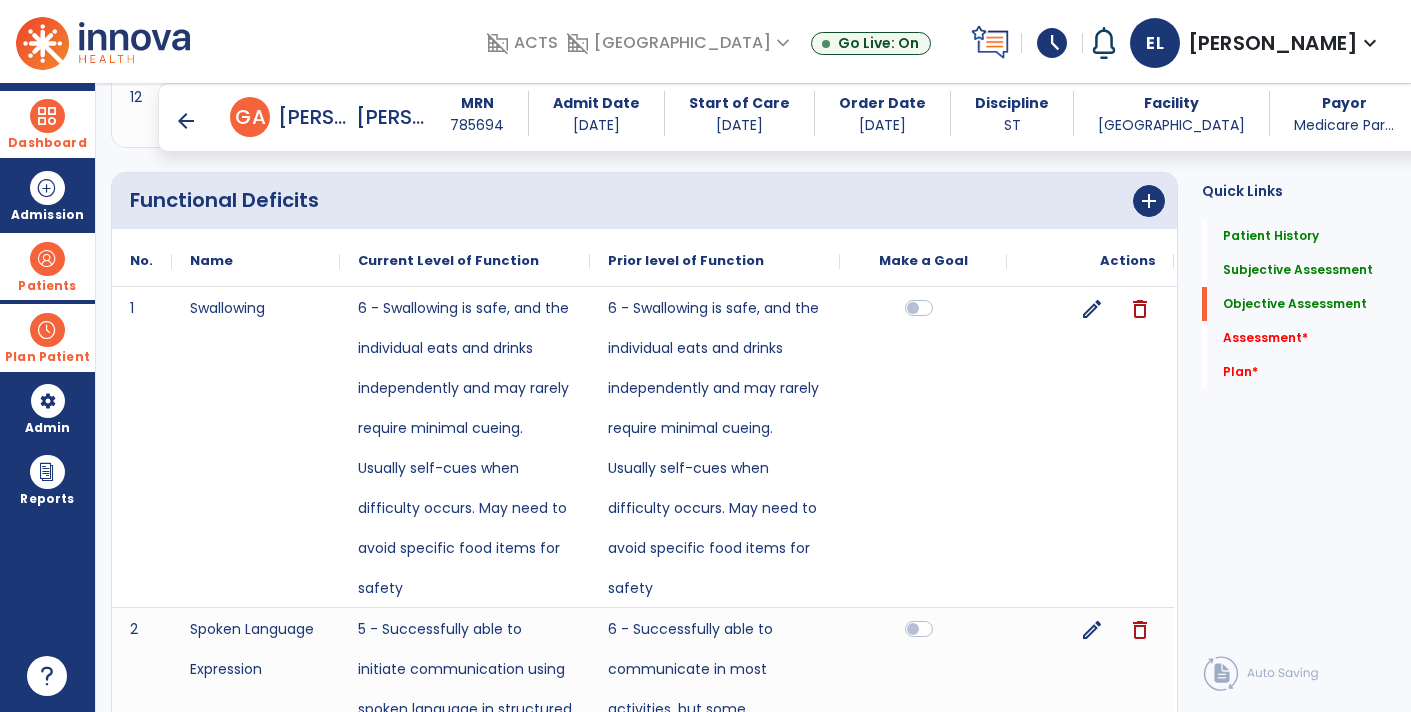 click on "Quick Links  Patient History   Patient History   Subjective Assessment   Subjective Assessment   Objective Assessment   Objective Assessment   Assessment   *  Assessment   *  Plan   *  Plan   *" 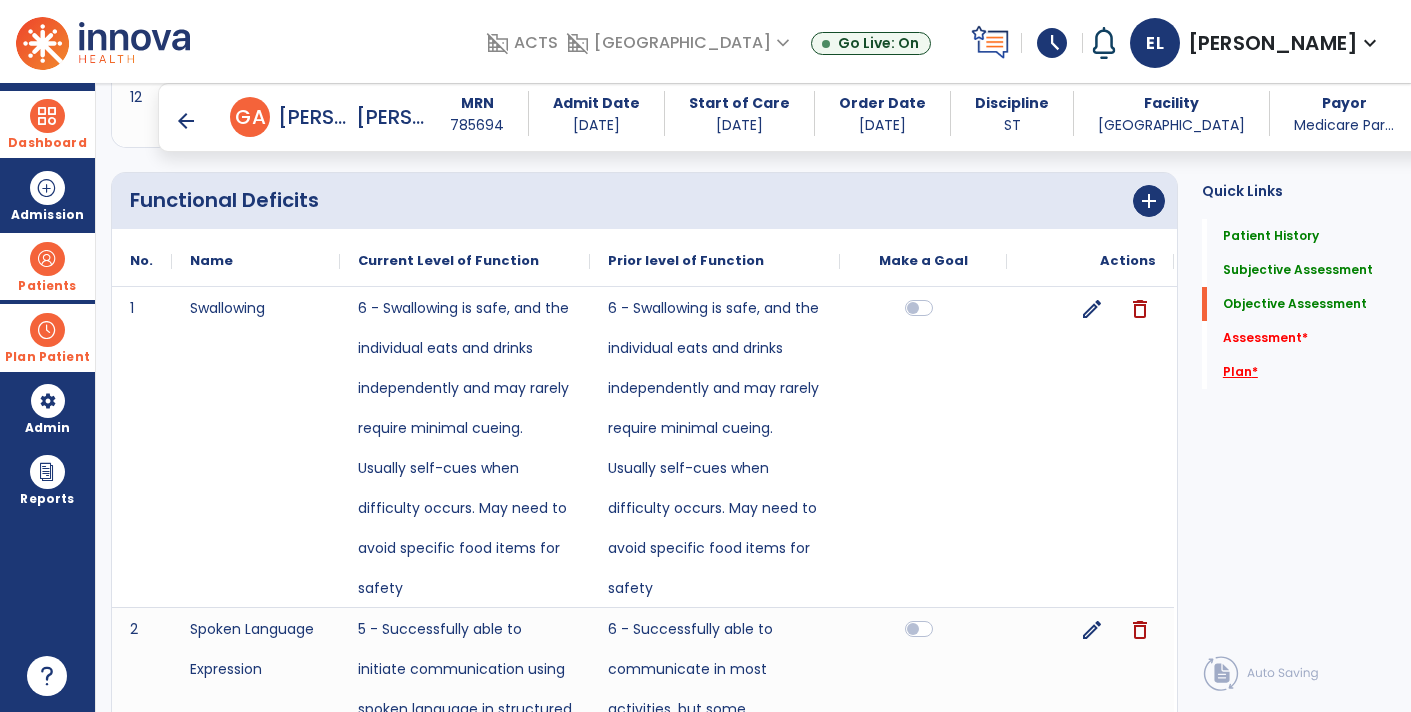 click on "Plan   *" 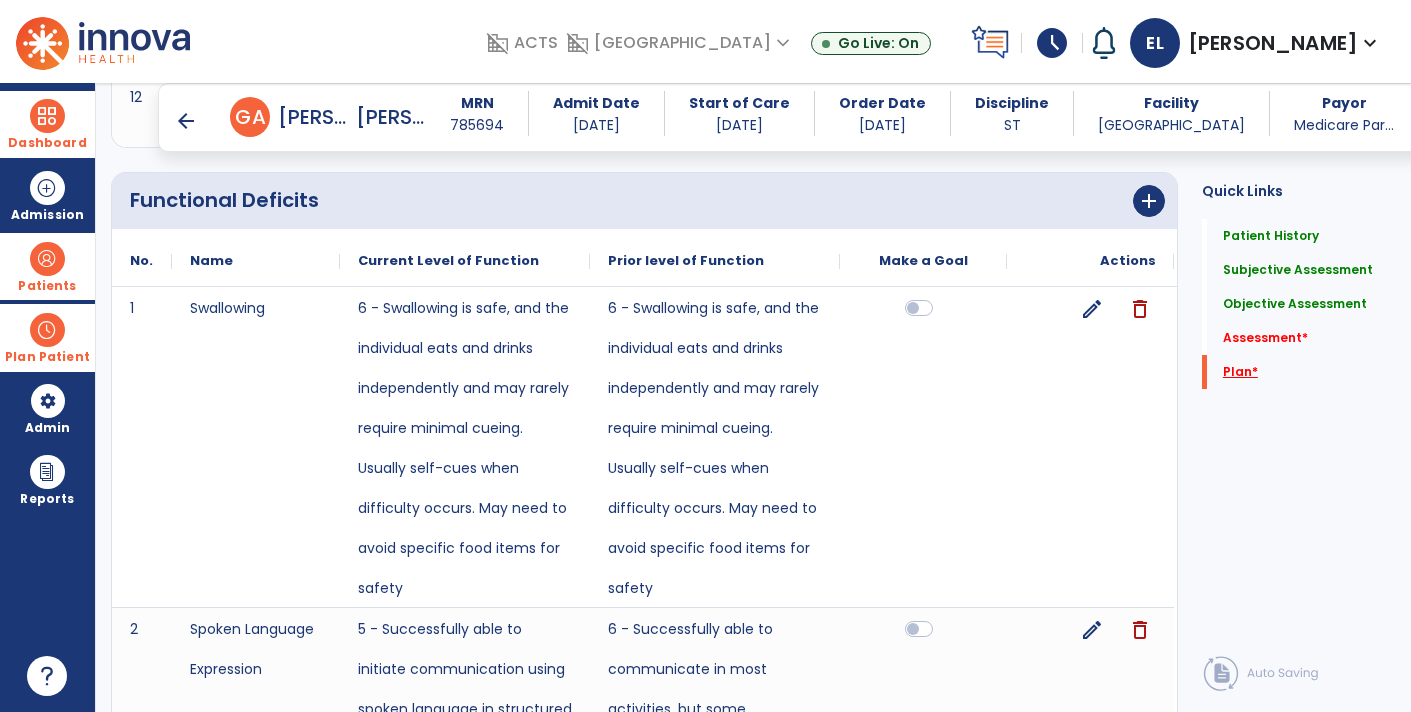 scroll, scrollTop: 1825, scrollLeft: 0, axis: vertical 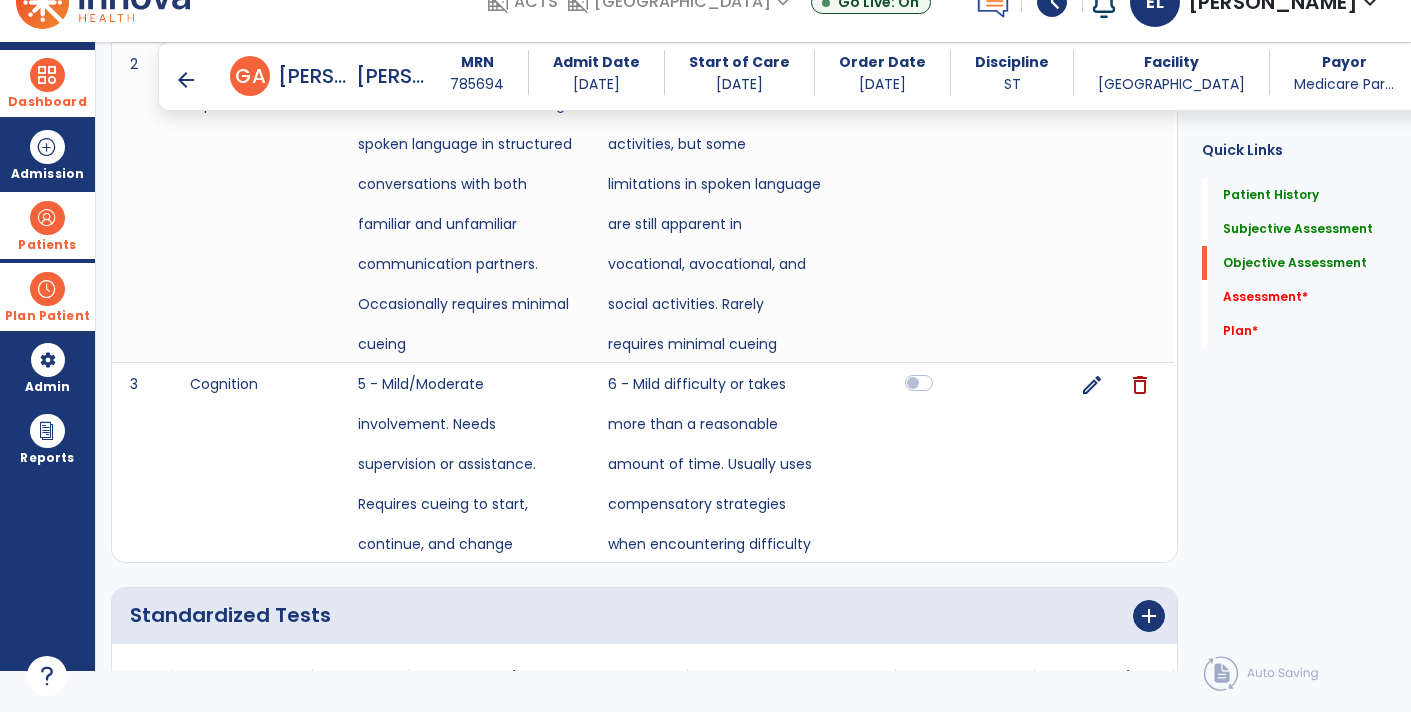 click 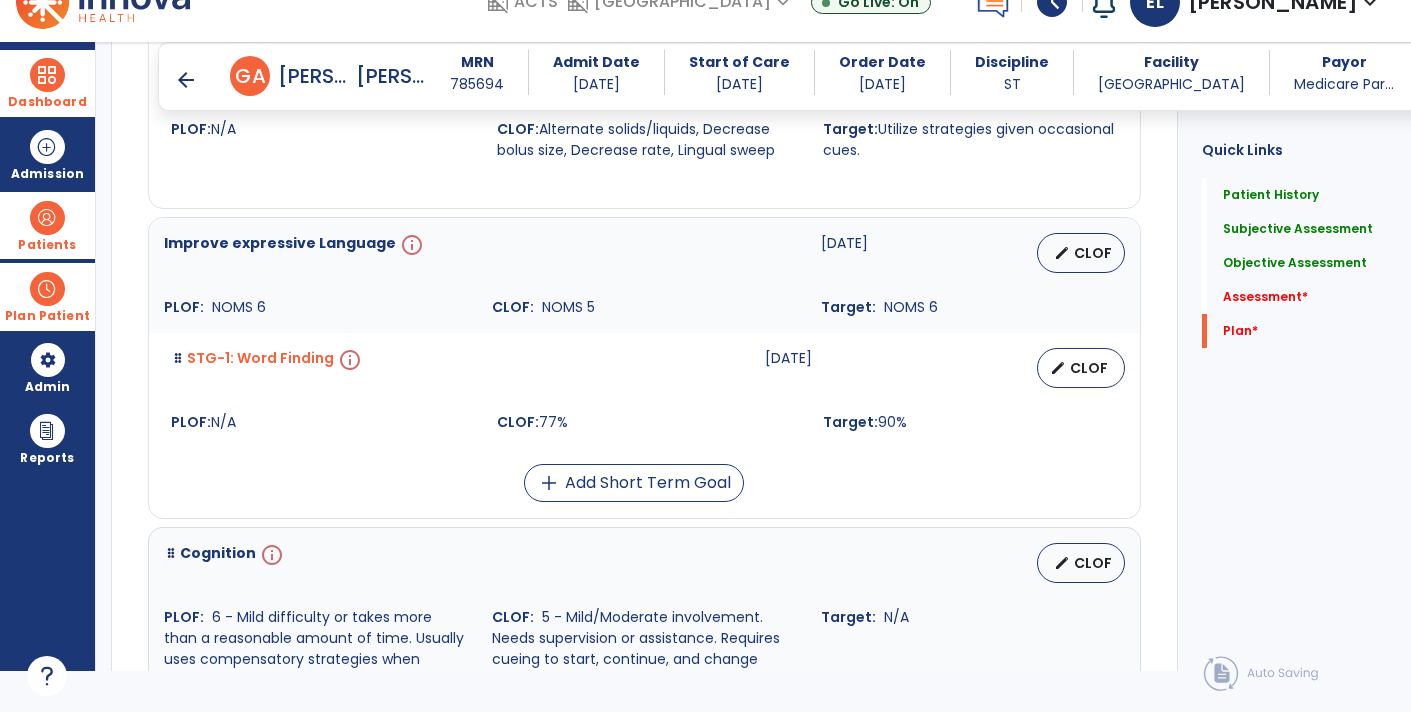 scroll, scrollTop: 5103, scrollLeft: 0, axis: vertical 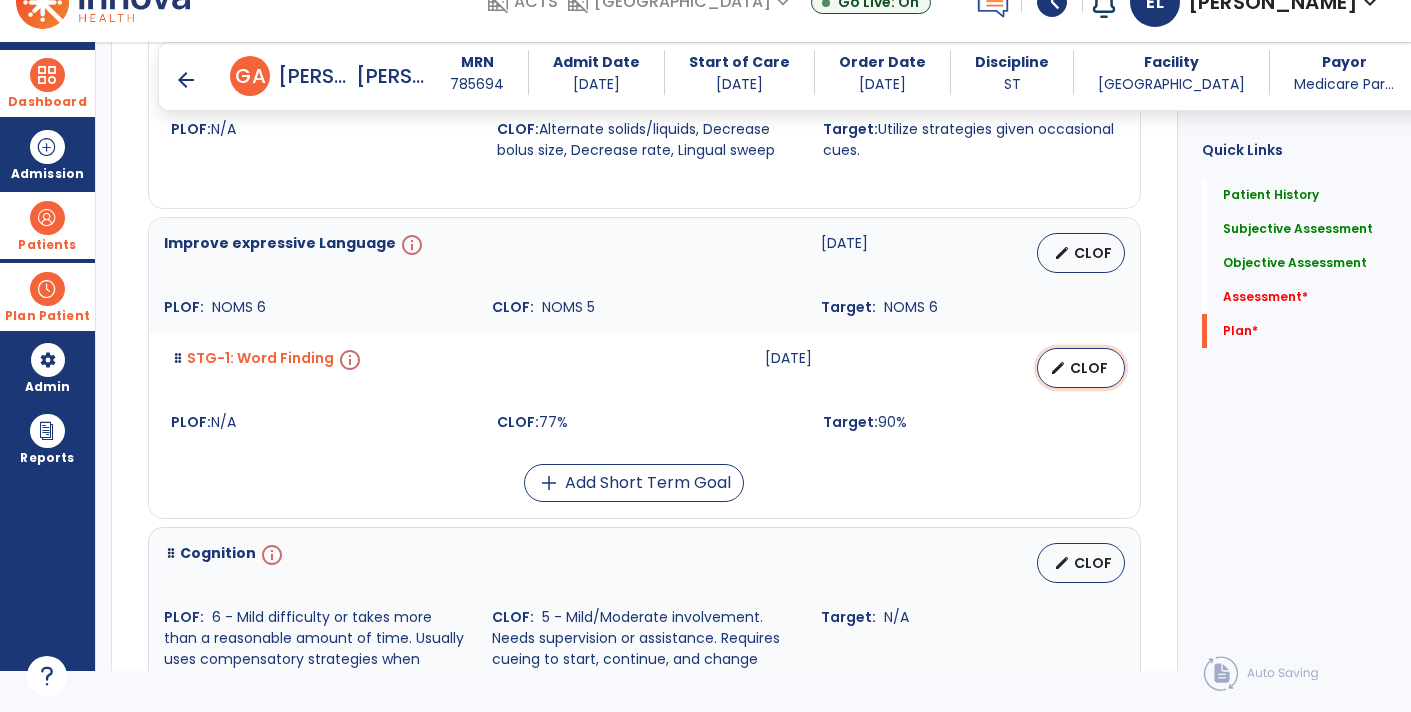click on "CLOF" at bounding box center (1089, 368) 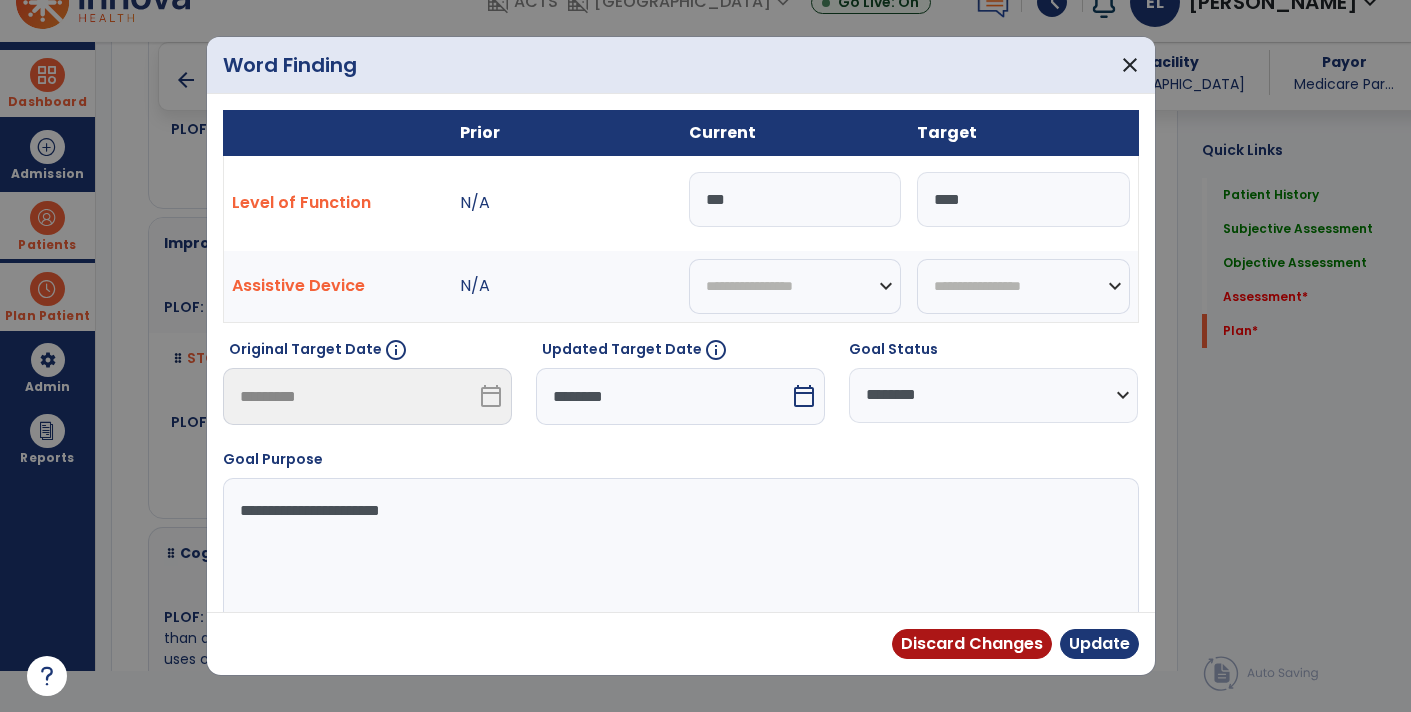 click on "***" at bounding box center [795, 199] 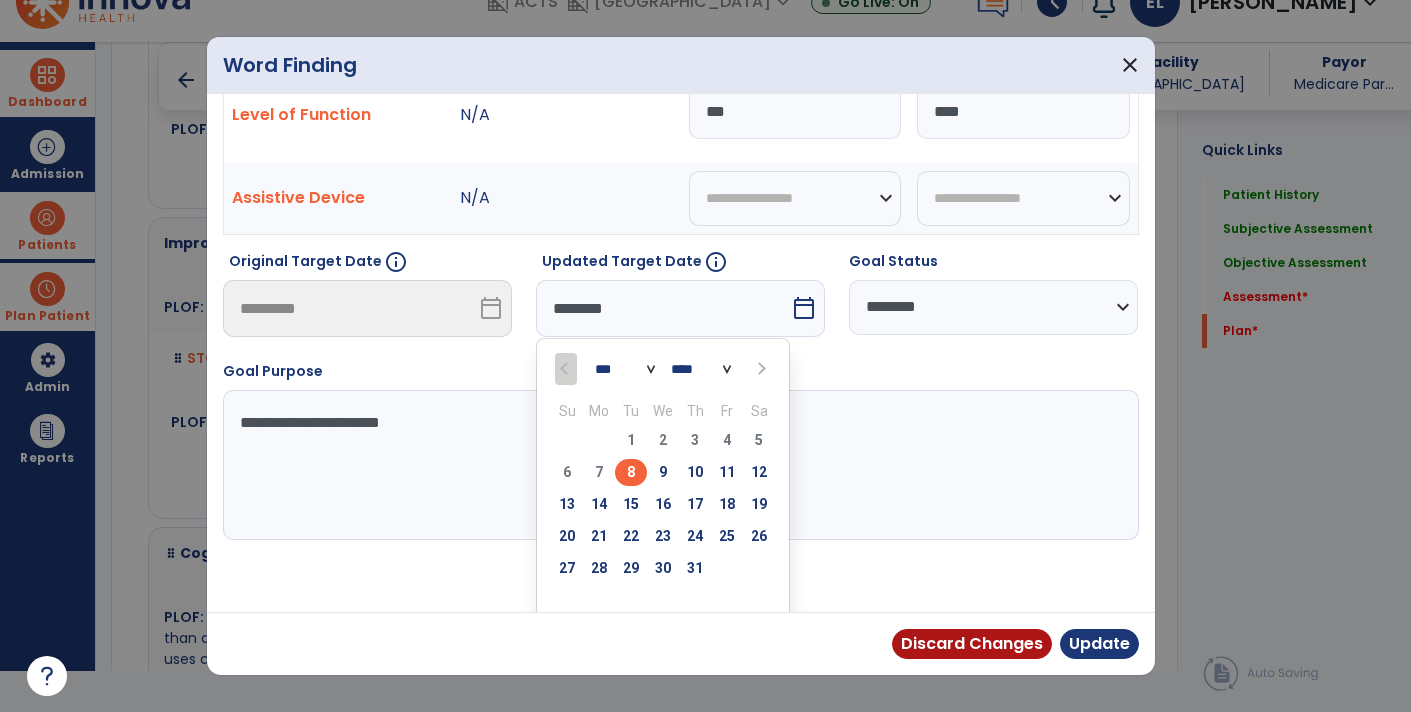 scroll, scrollTop: 83, scrollLeft: 0, axis: vertical 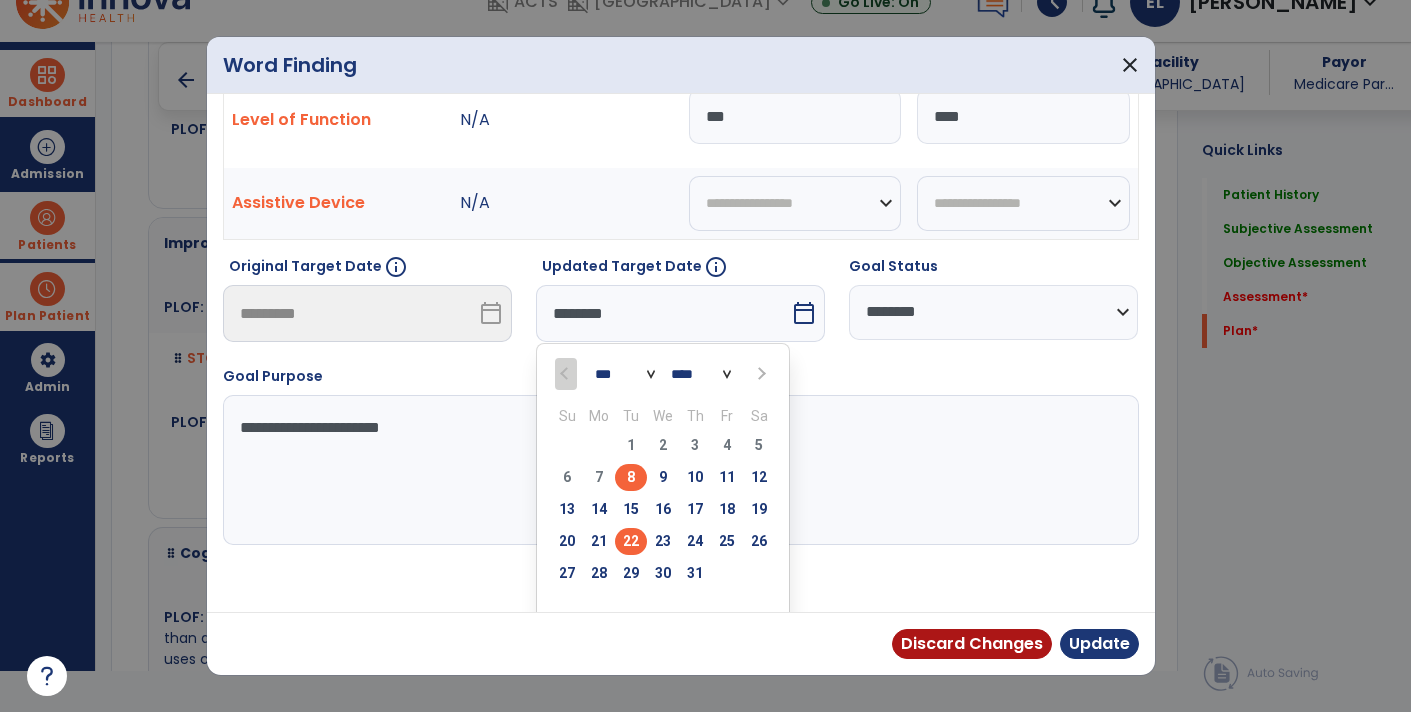 click on "22" at bounding box center (631, 541) 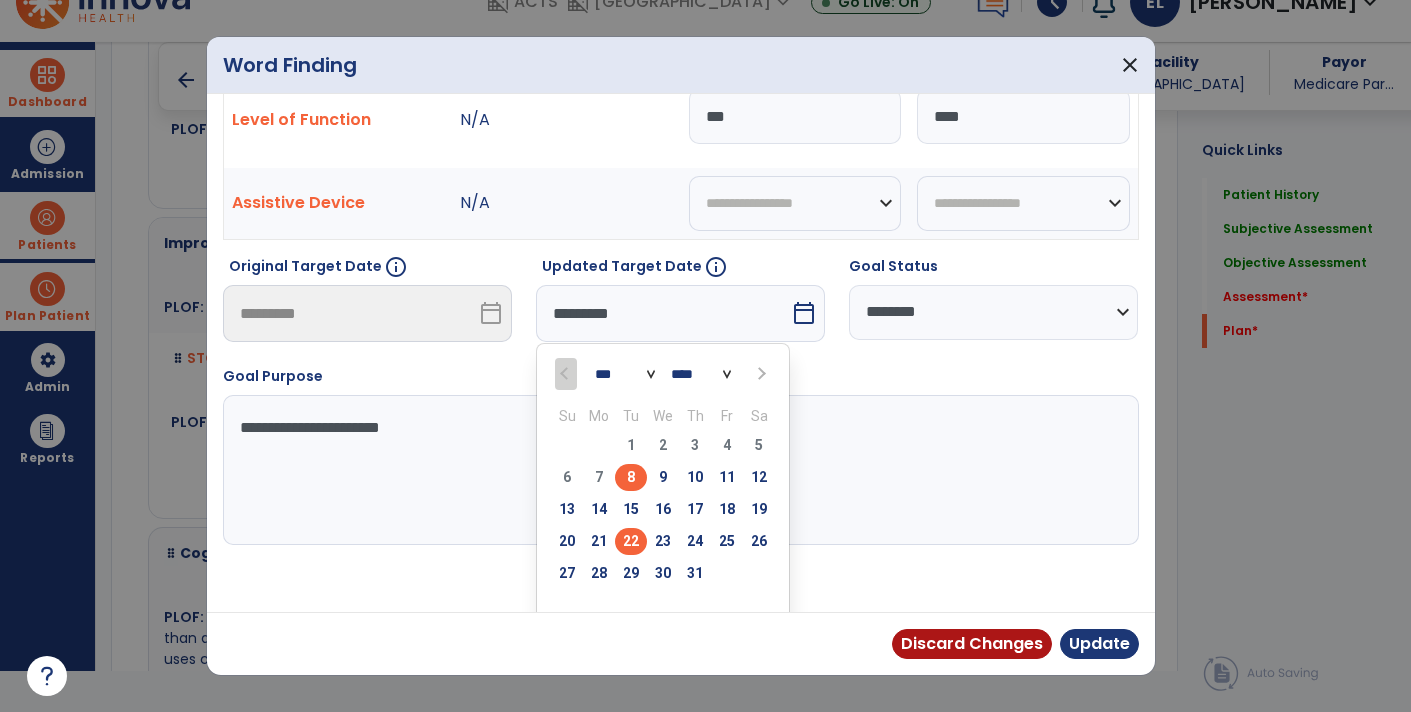 scroll, scrollTop: 27, scrollLeft: 0, axis: vertical 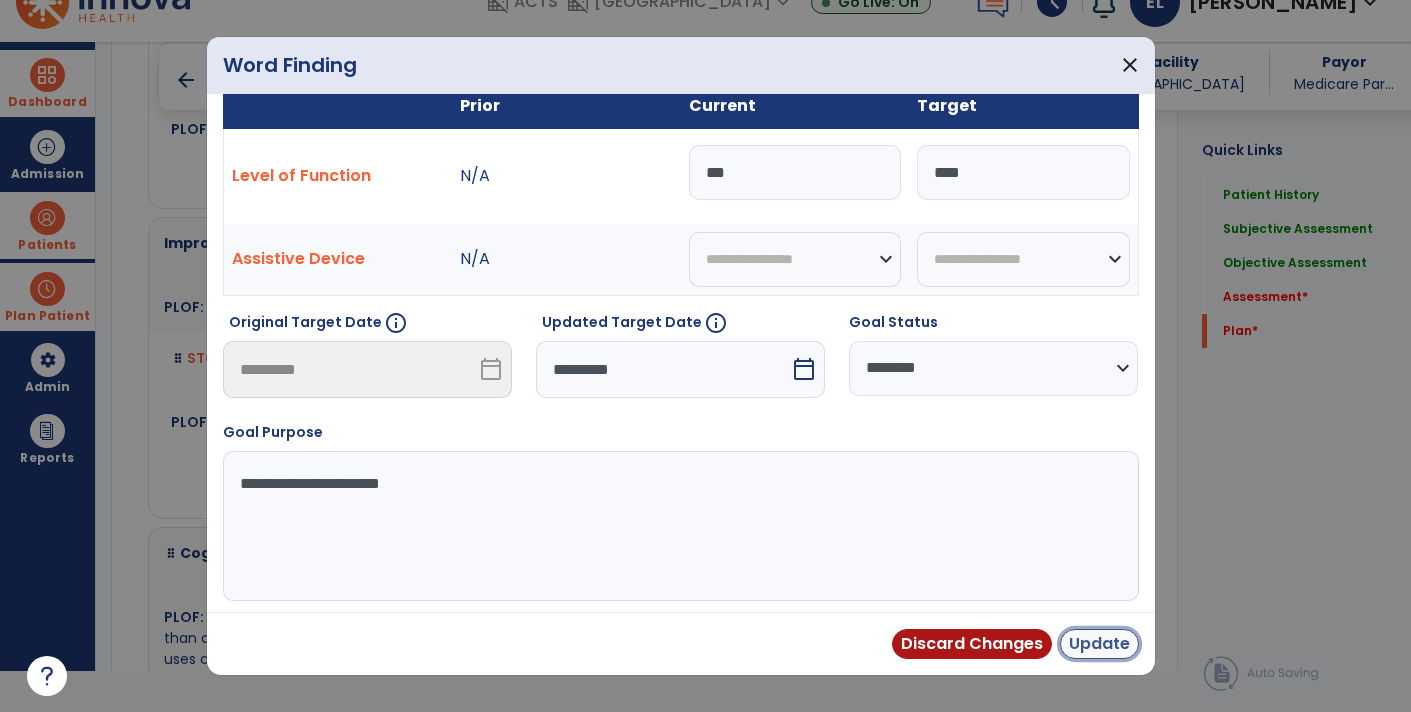 click on "Update" at bounding box center (1099, 644) 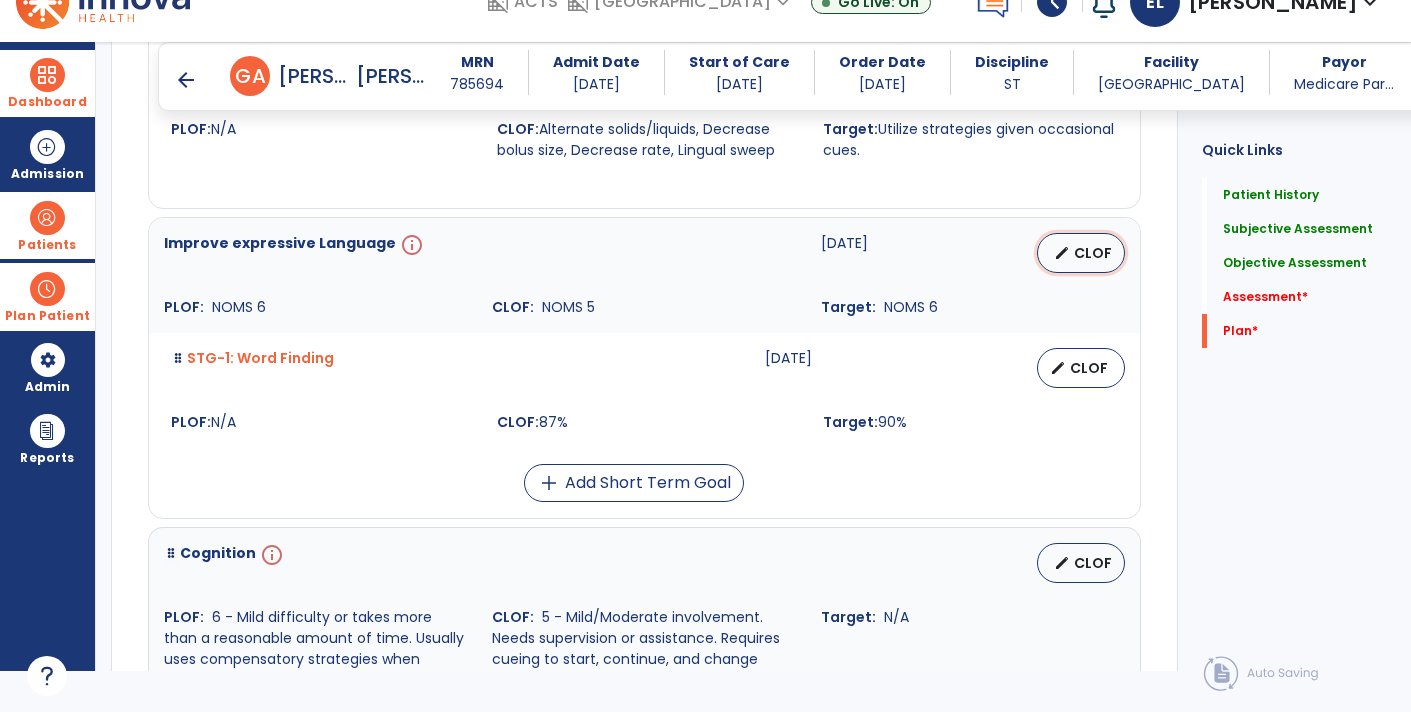 click on "CLOF" at bounding box center [1093, 253] 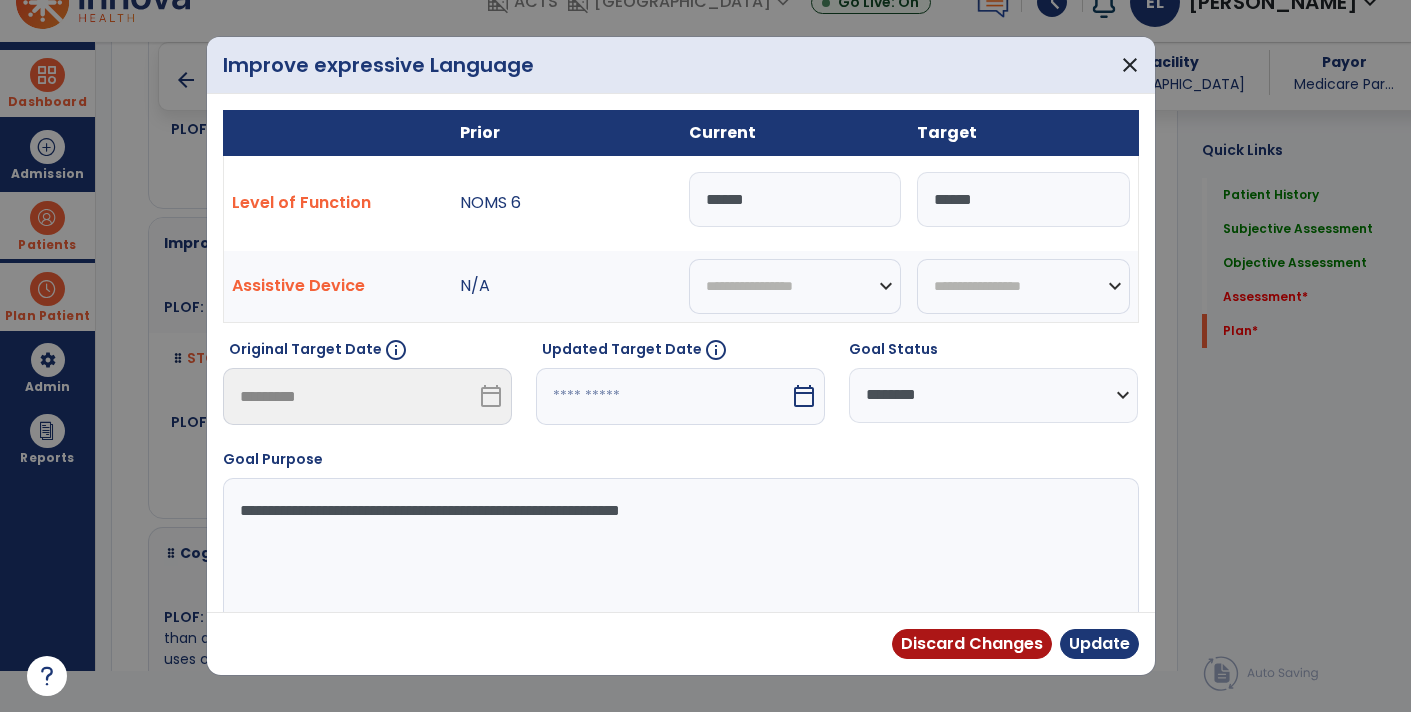 click at bounding box center (663, 396) 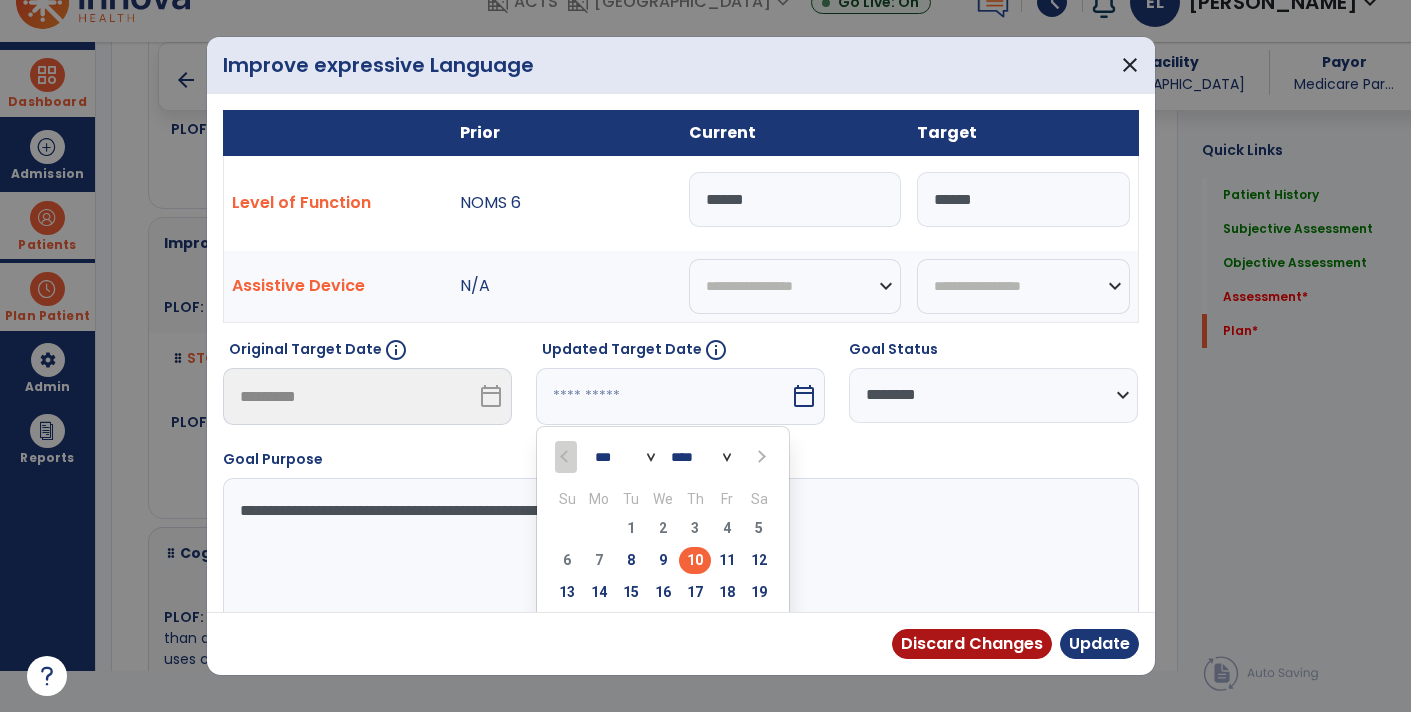 click at bounding box center [759, 456] 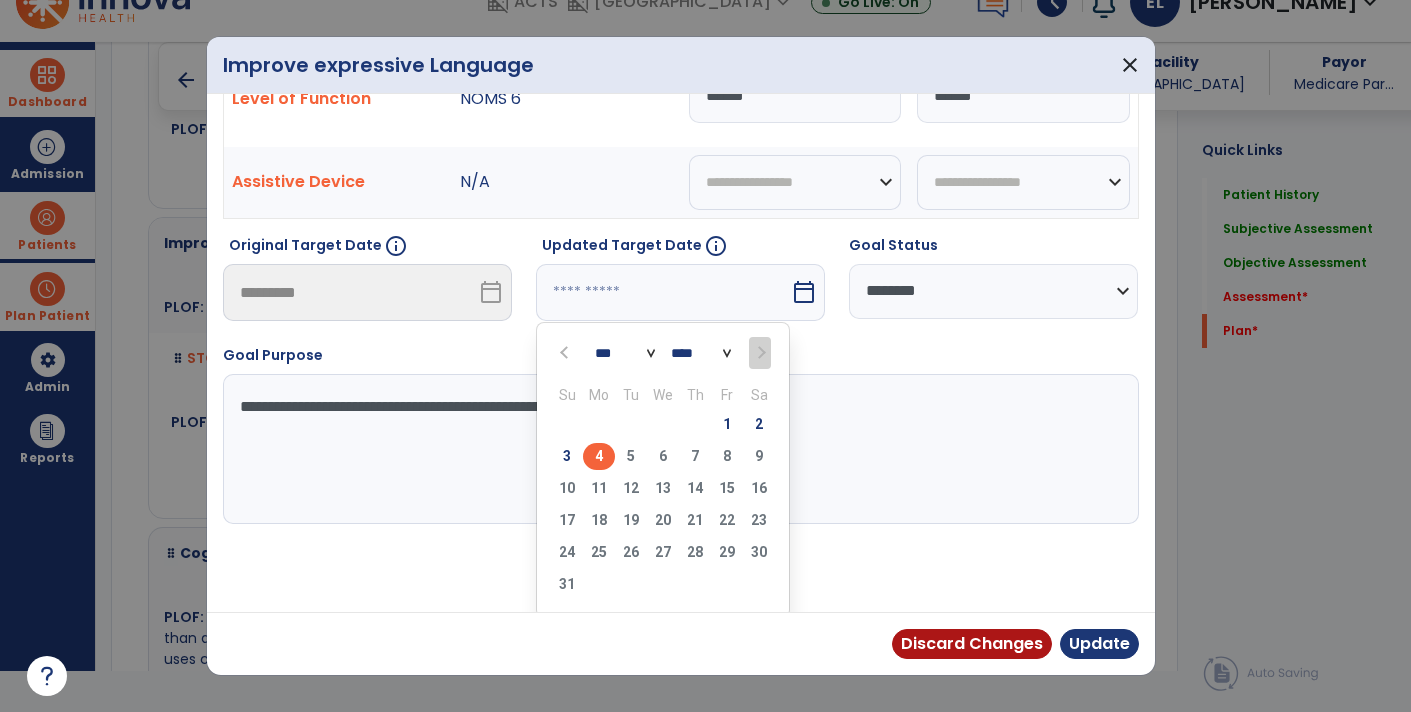 click on "4" at bounding box center (599, 456) 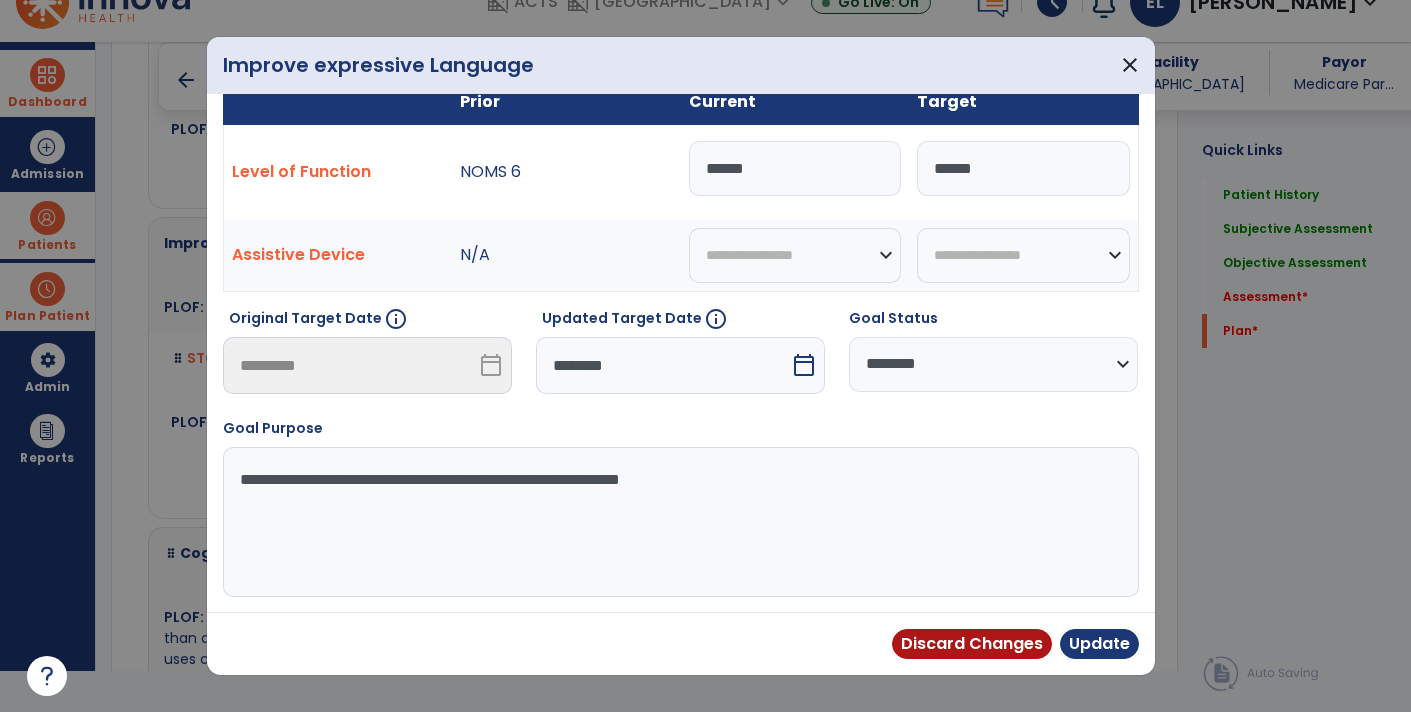 scroll, scrollTop: 27, scrollLeft: 0, axis: vertical 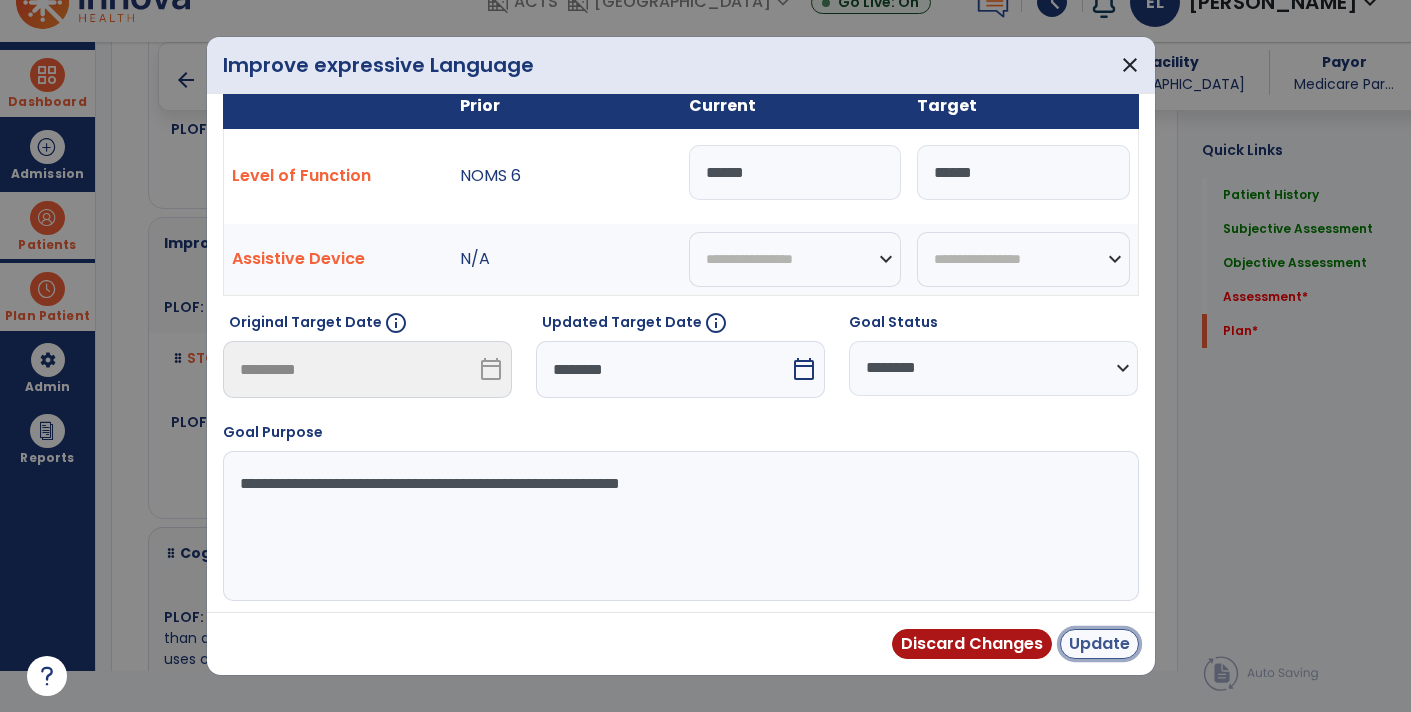 click on "Update" at bounding box center (1099, 644) 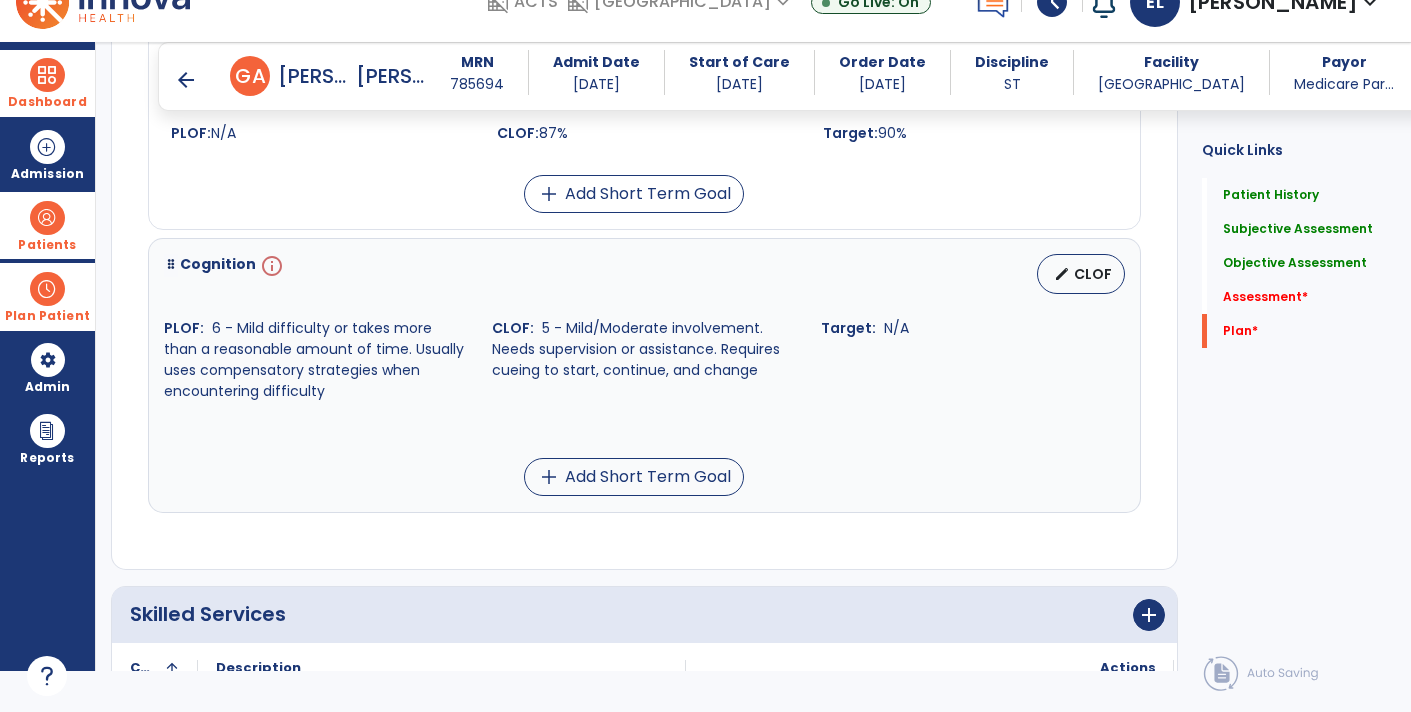 scroll, scrollTop: 5396, scrollLeft: 0, axis: vertical 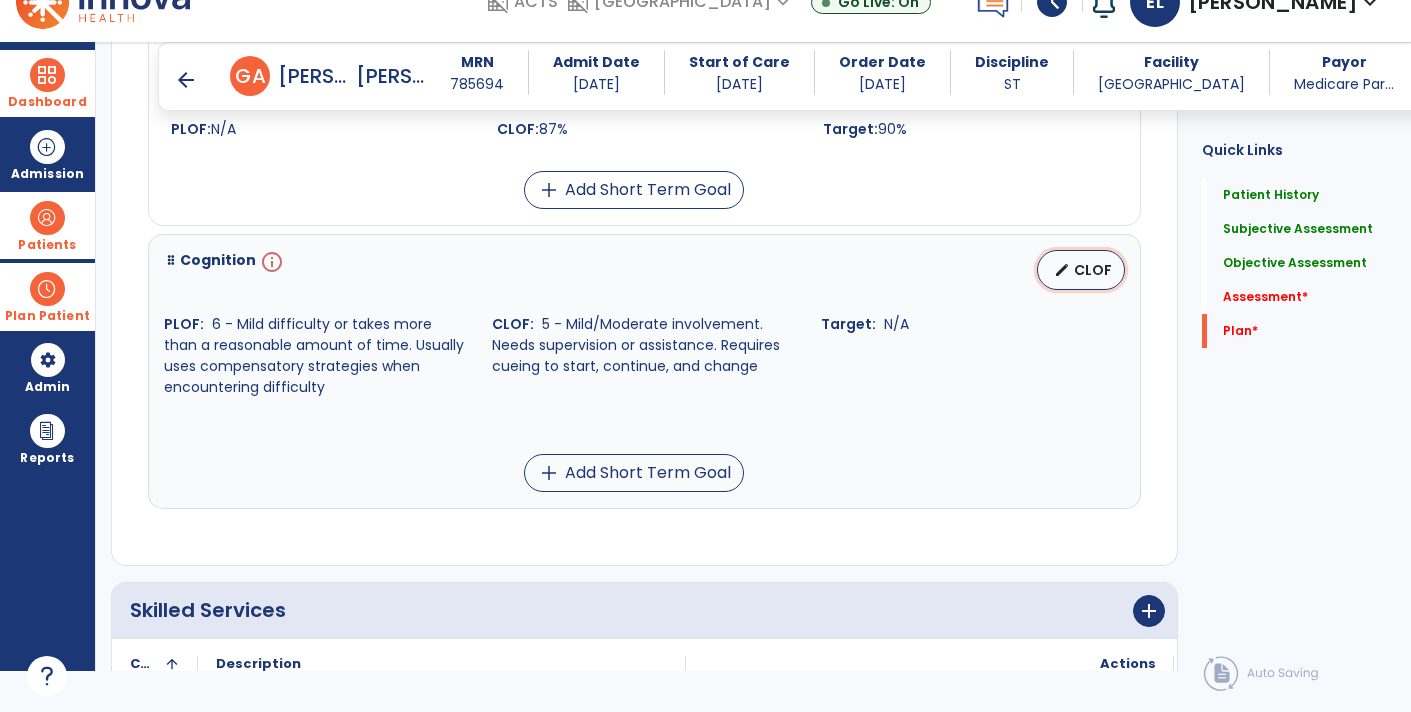click on "edit   CLOF" at bounding box center (1081, 270) 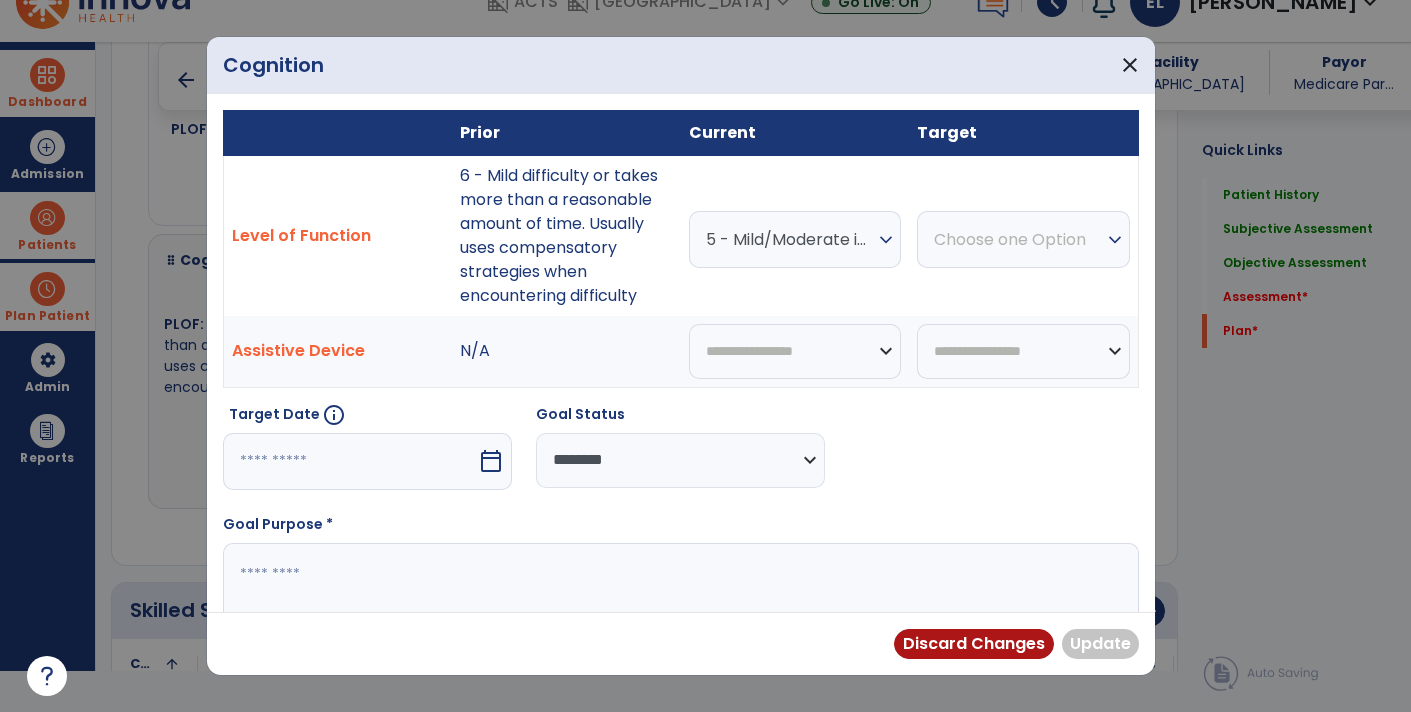 click on "Choose one Option" at bounding box center [790, 239] 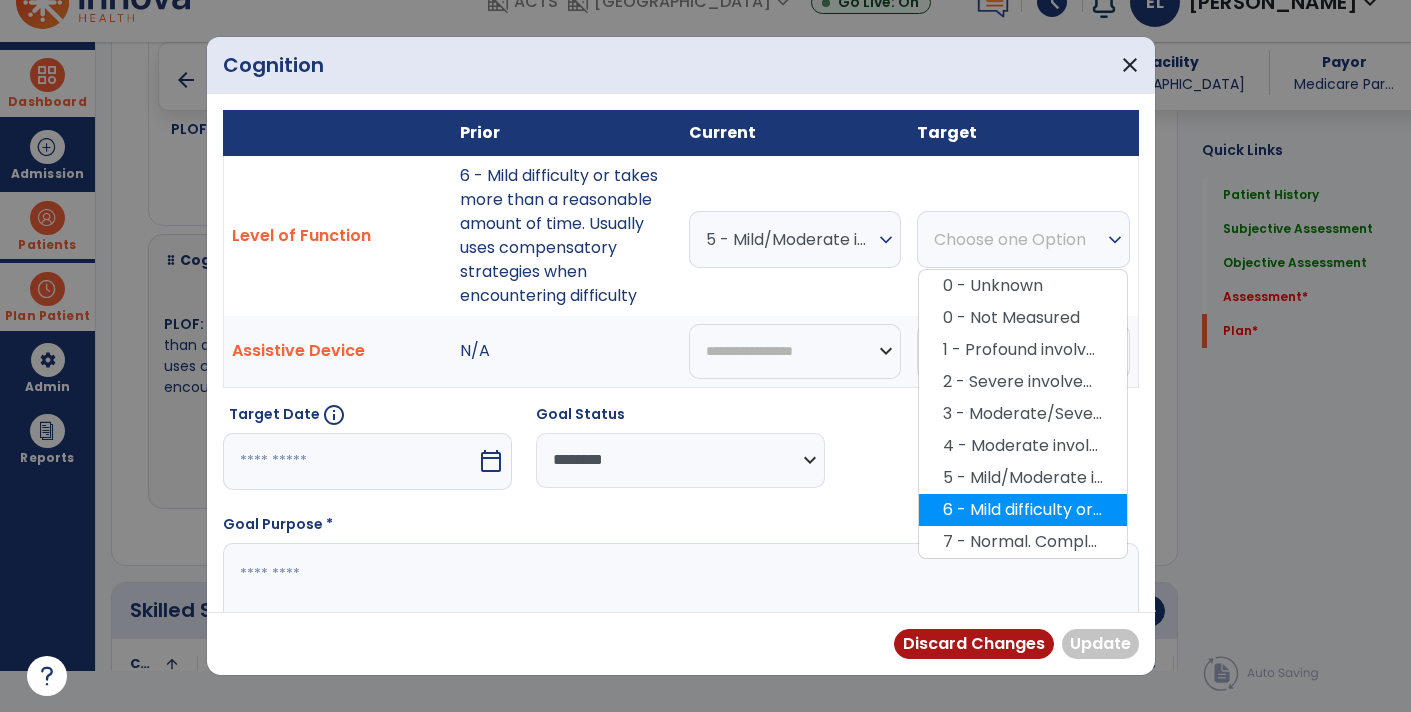 click on "6 - Mild difficulty or takes more than a reasonable amount of time. Usually uses compensatory strategies when encountering difficulty" at bounding box center (1023, 510) 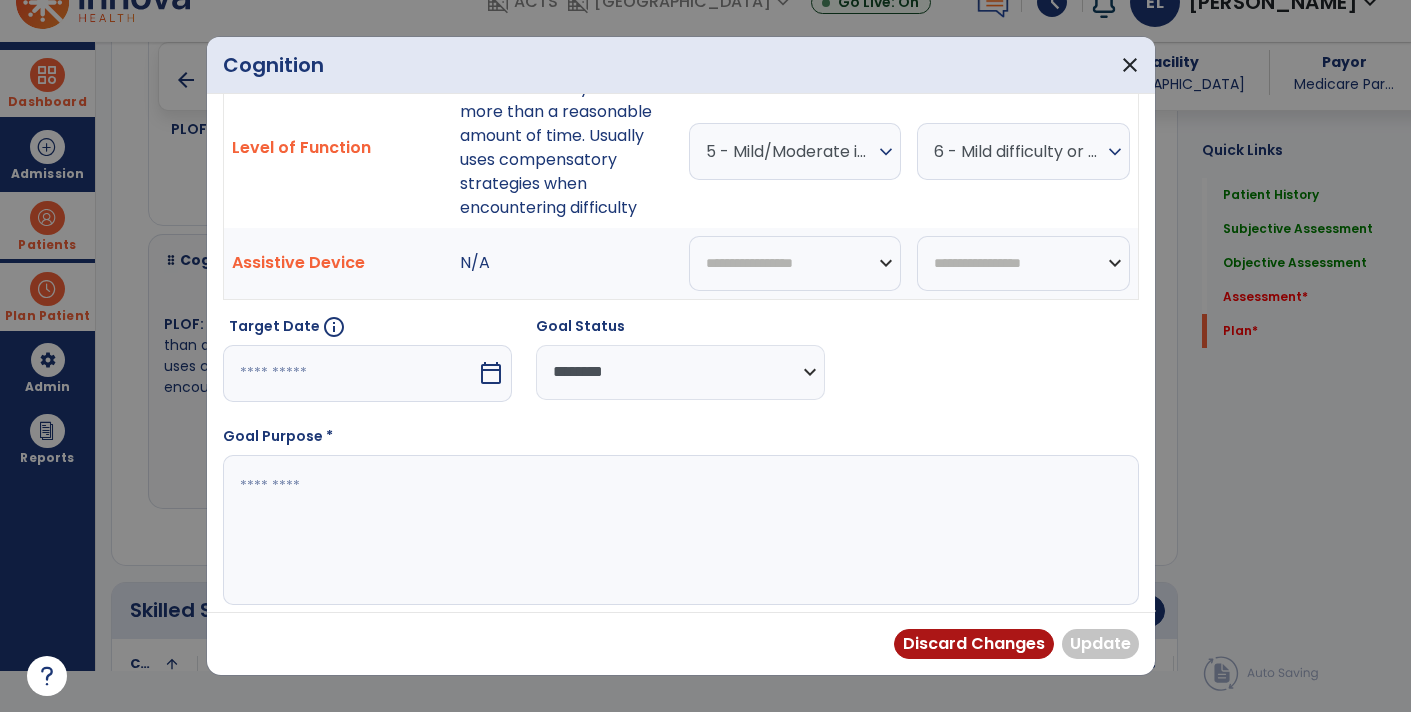 scroll, scrollTop: 92, scrollLeft: 0, axis: vertical 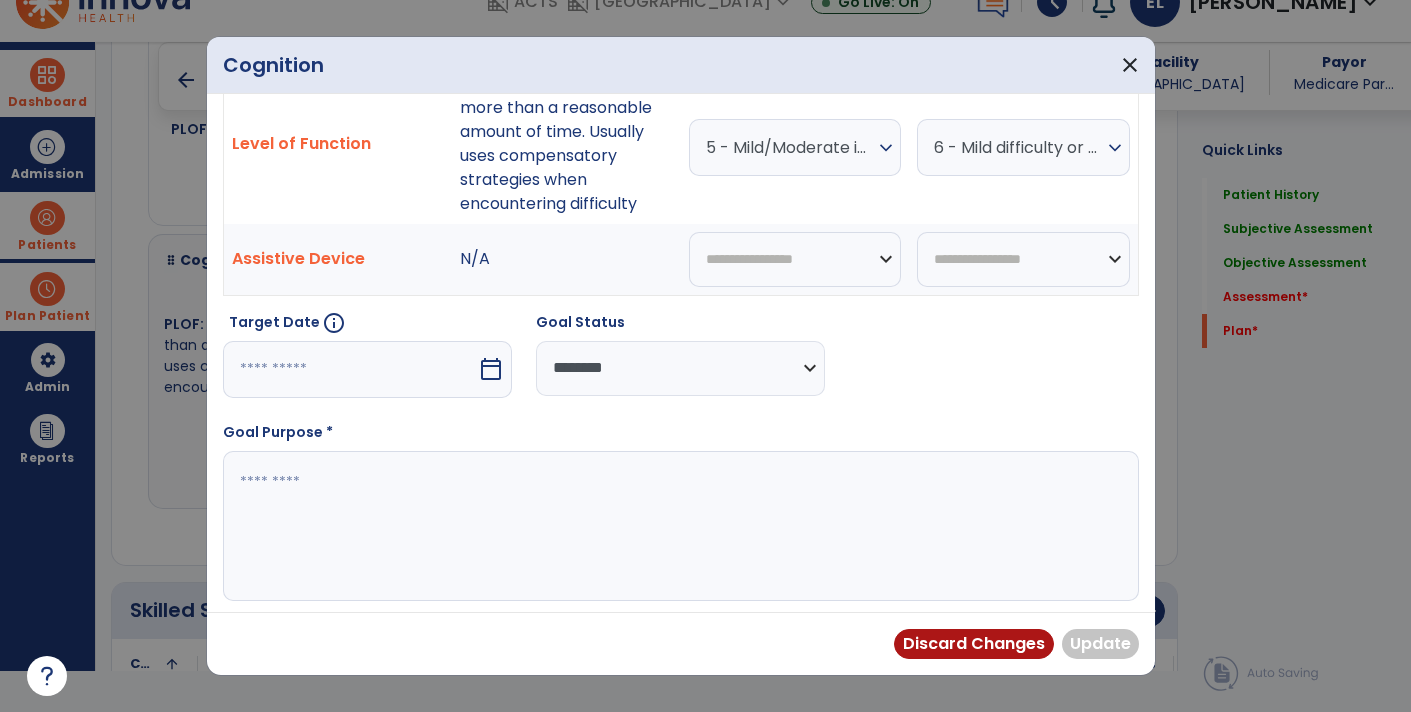 click at bounding box center [679, 526] 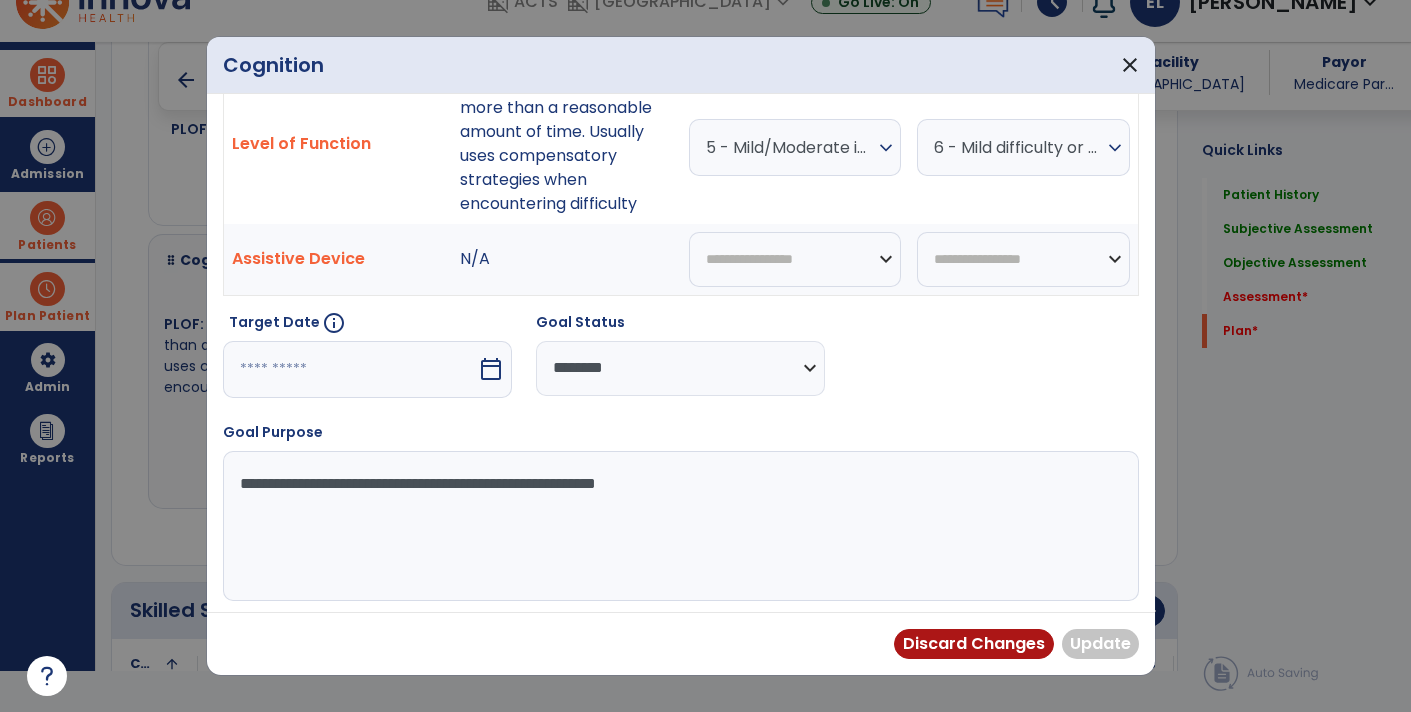 type on "**********" 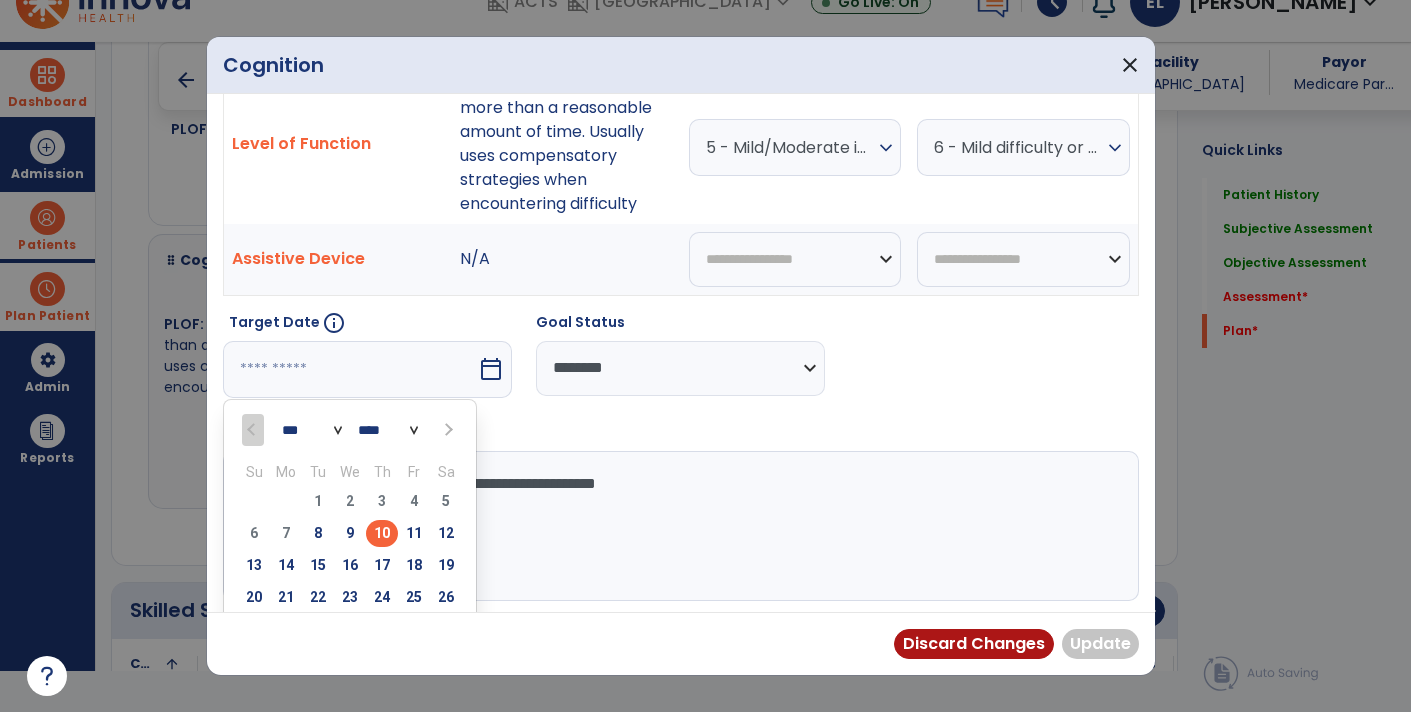 click at bounding box center [446, 429] 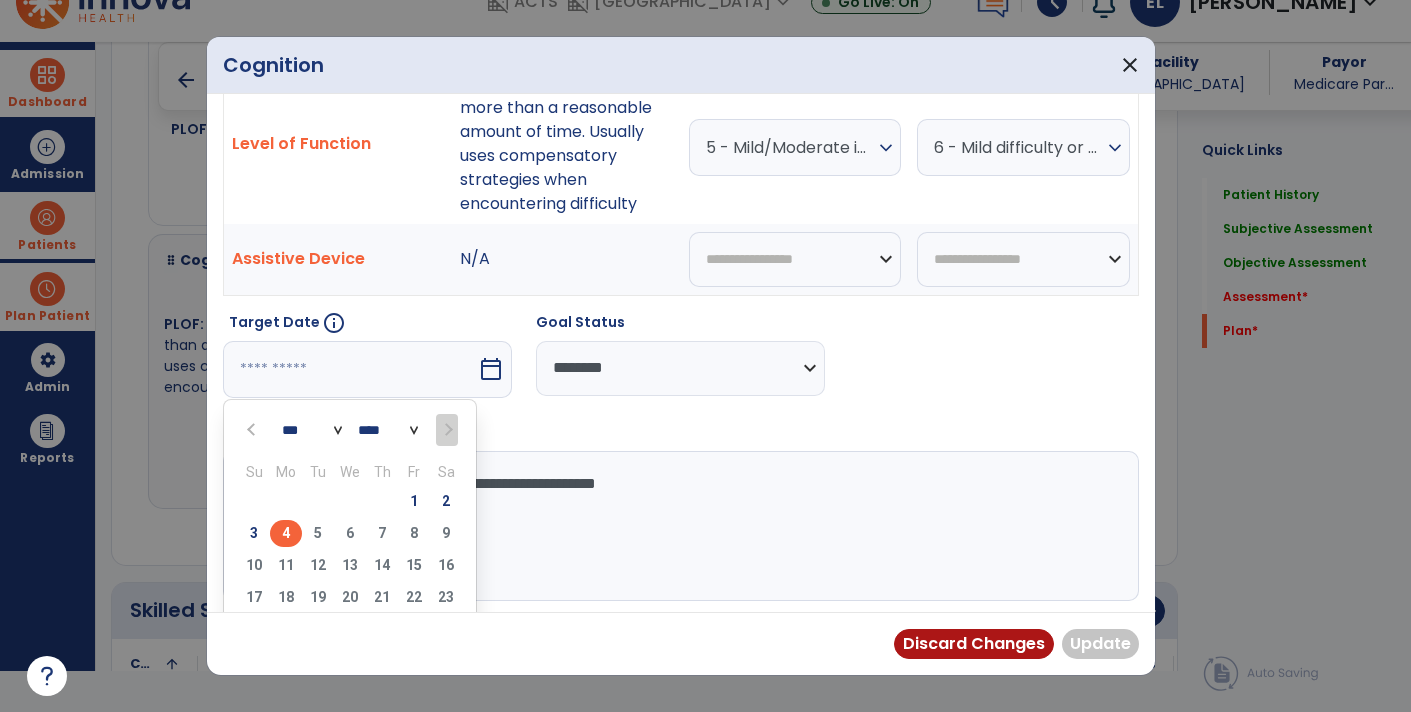 click on "4" at bounding box center (286, 533) 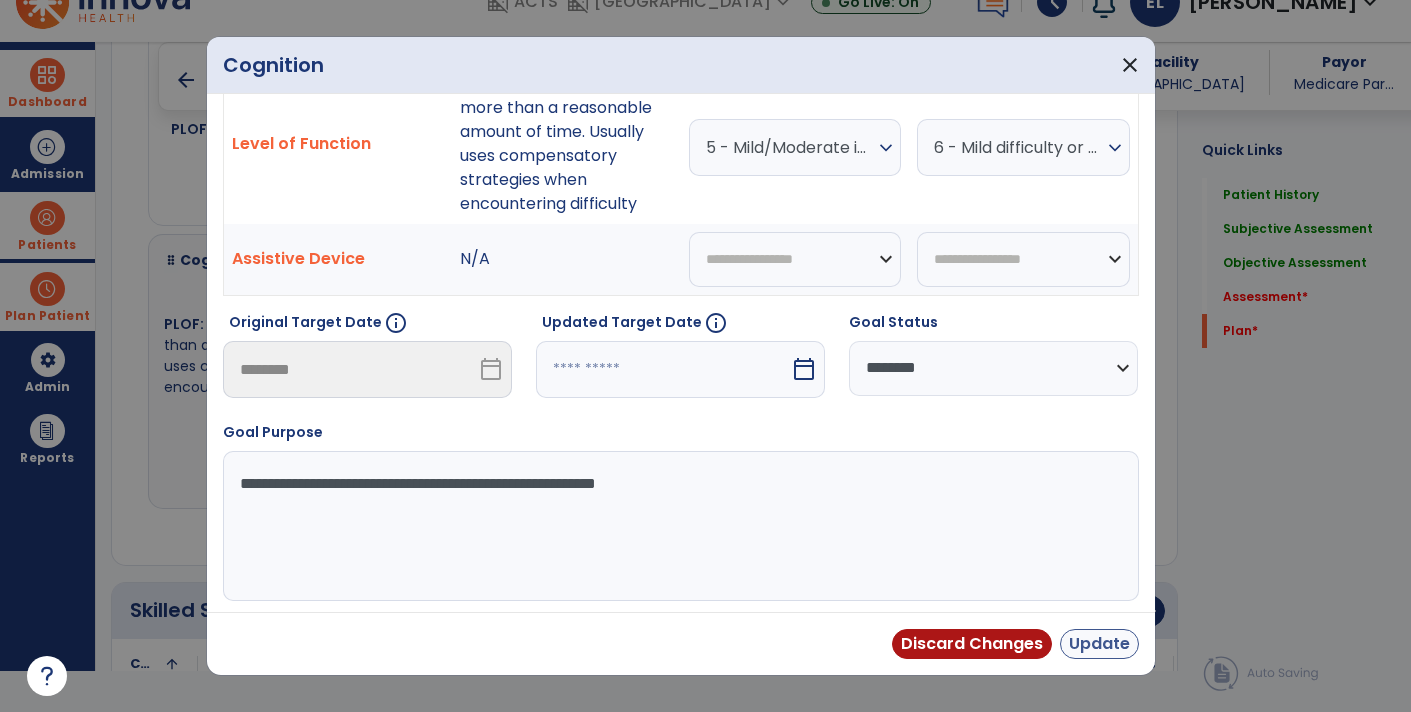 click on "Update" at bounding box center [1099, 644] 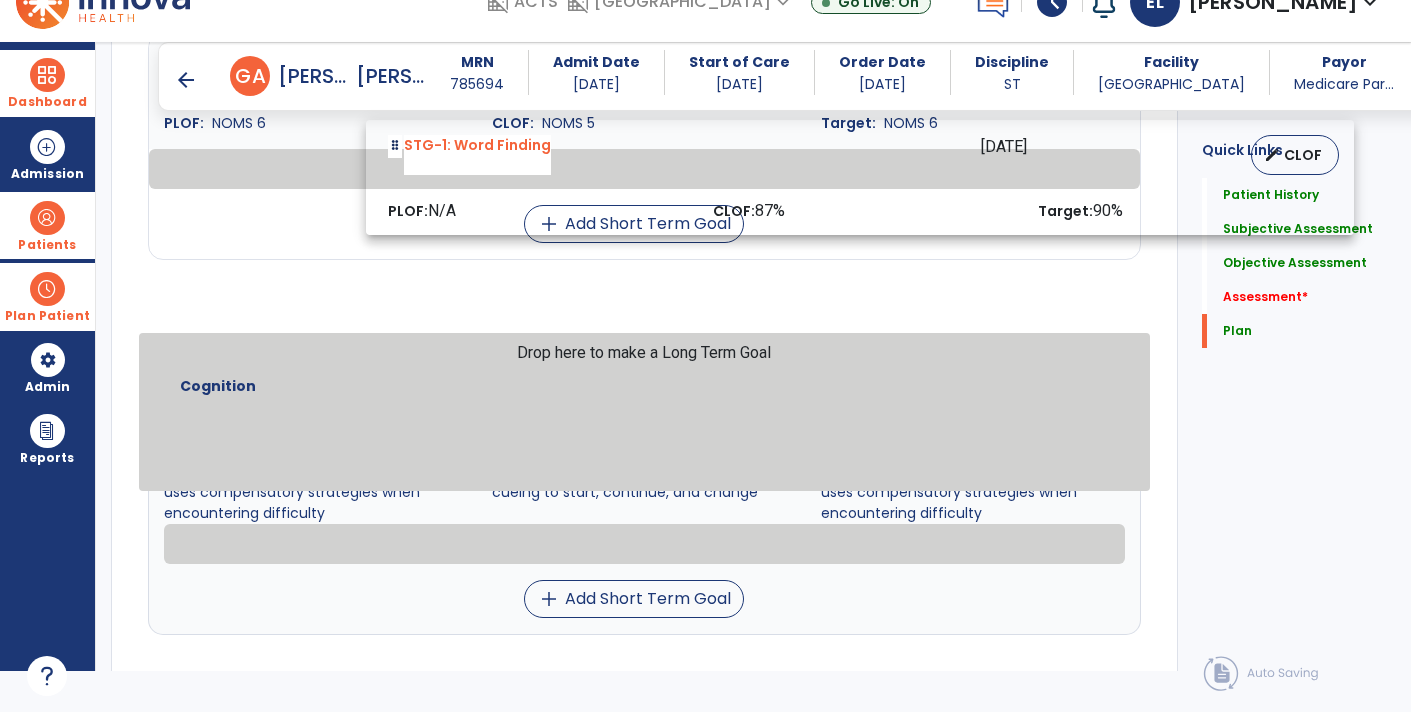 scroll, scrollTop: 5254, scrollLeft: 0, axis: vertical 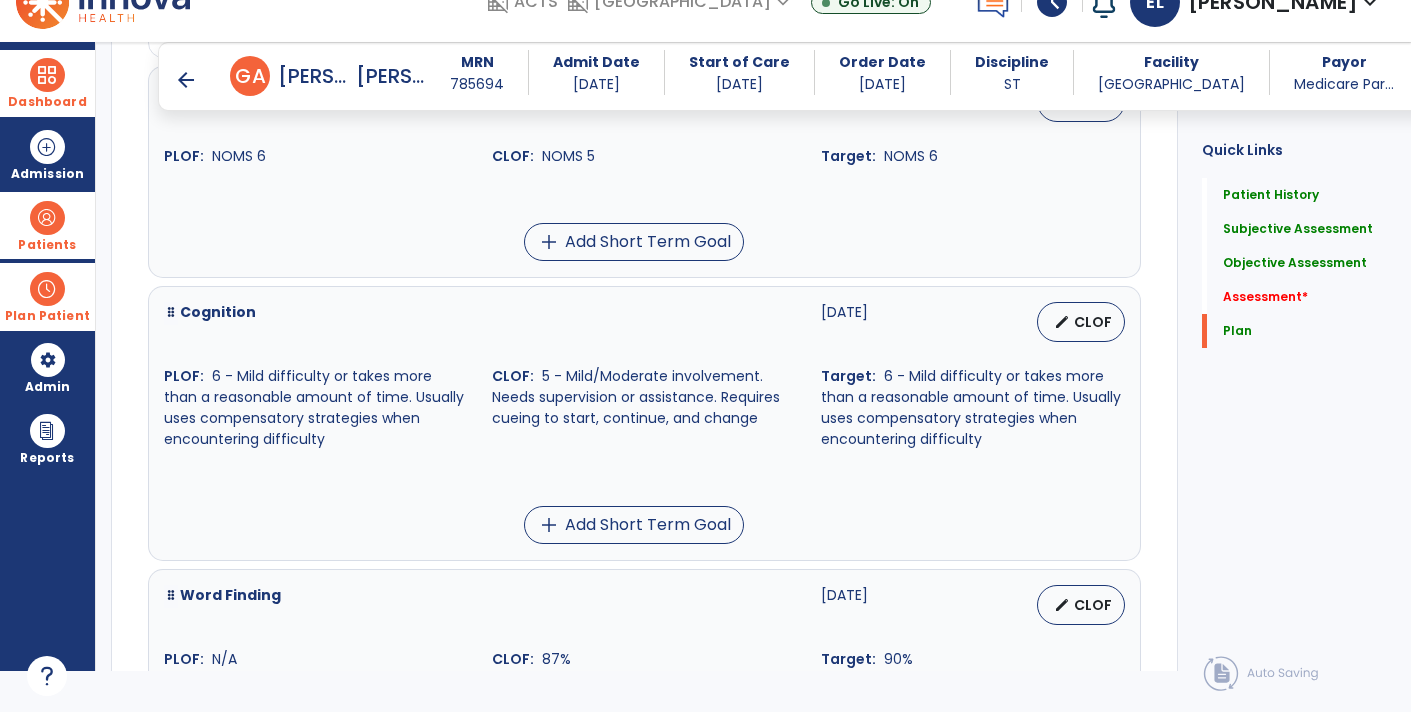 click on "Quick Links  Patient History   Patient History   Subjective Assessment   Subjective Assessment   Objective Assessment   Objective Assessment   Assessment   *  Assessment   *  Plan   Plan" 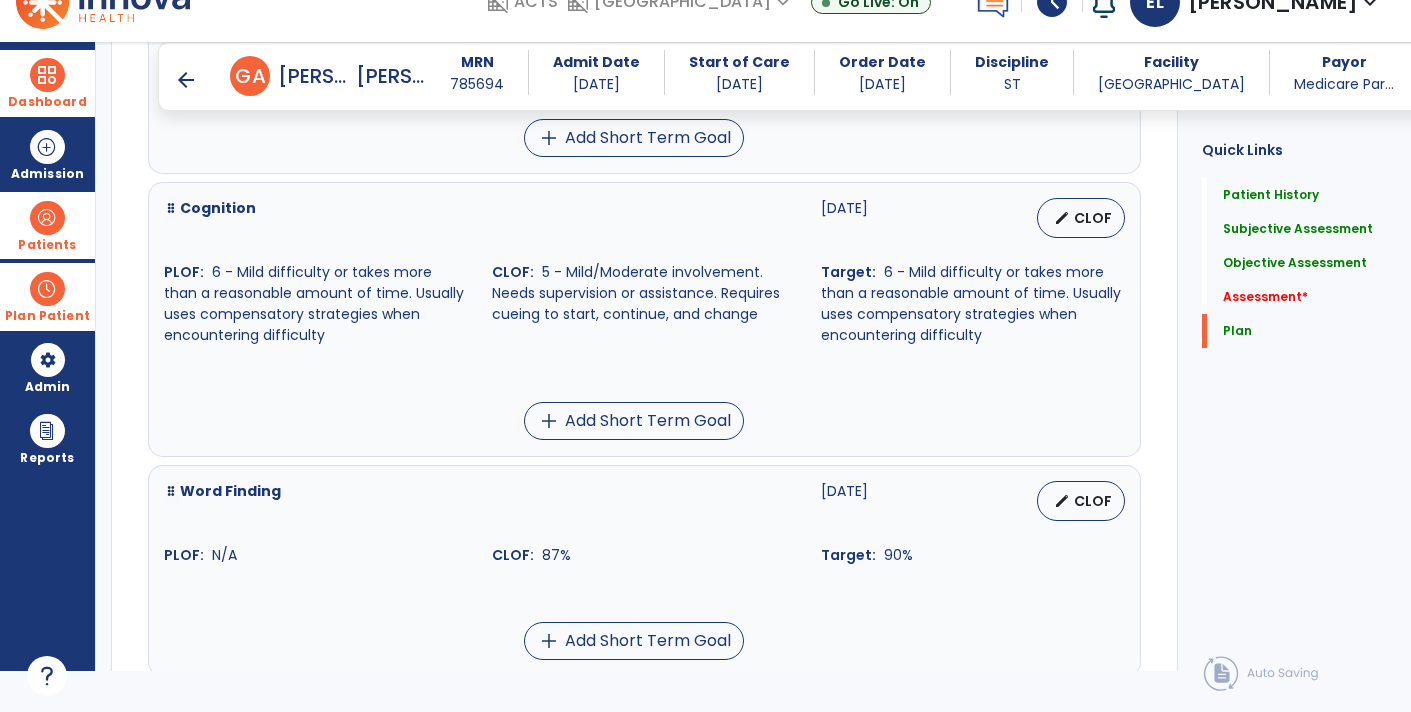 scroll, scrollTop: 5357, scrollLeft: 0, axis: vertical 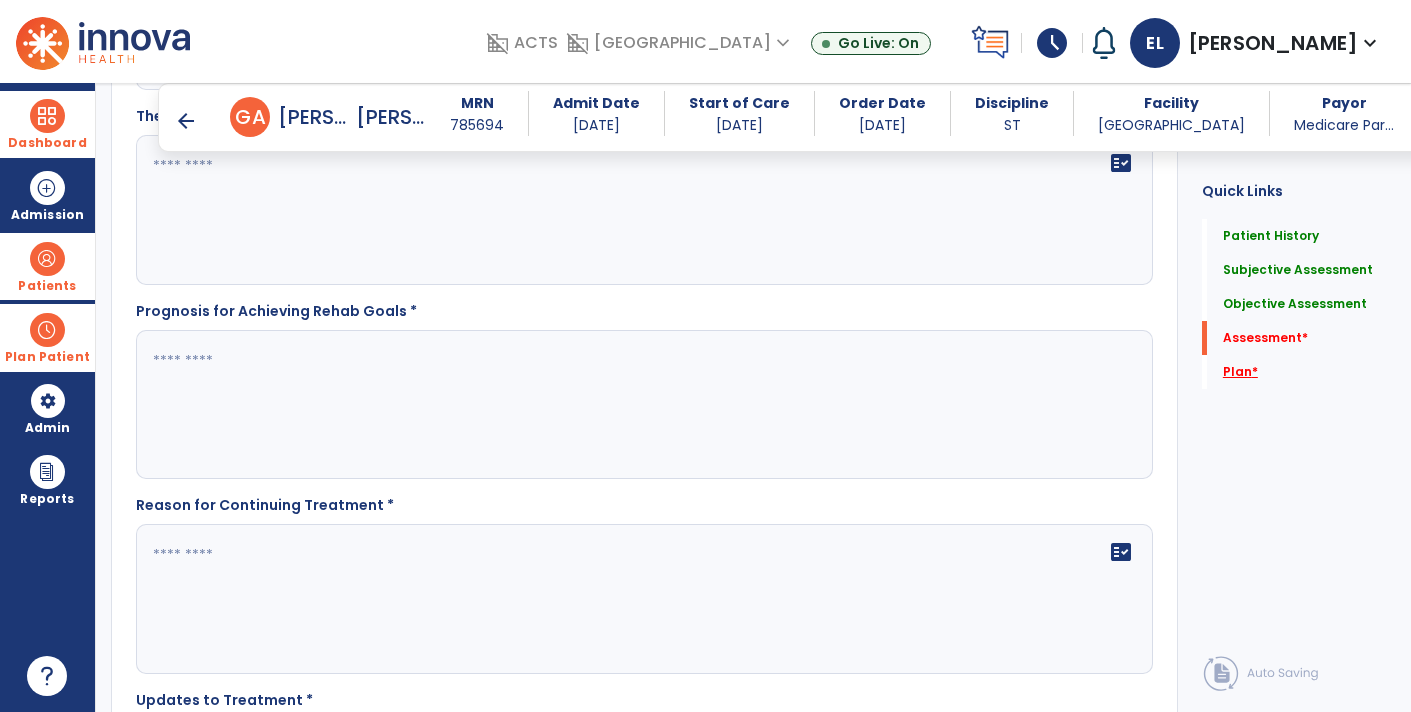 click on "Plan   *" 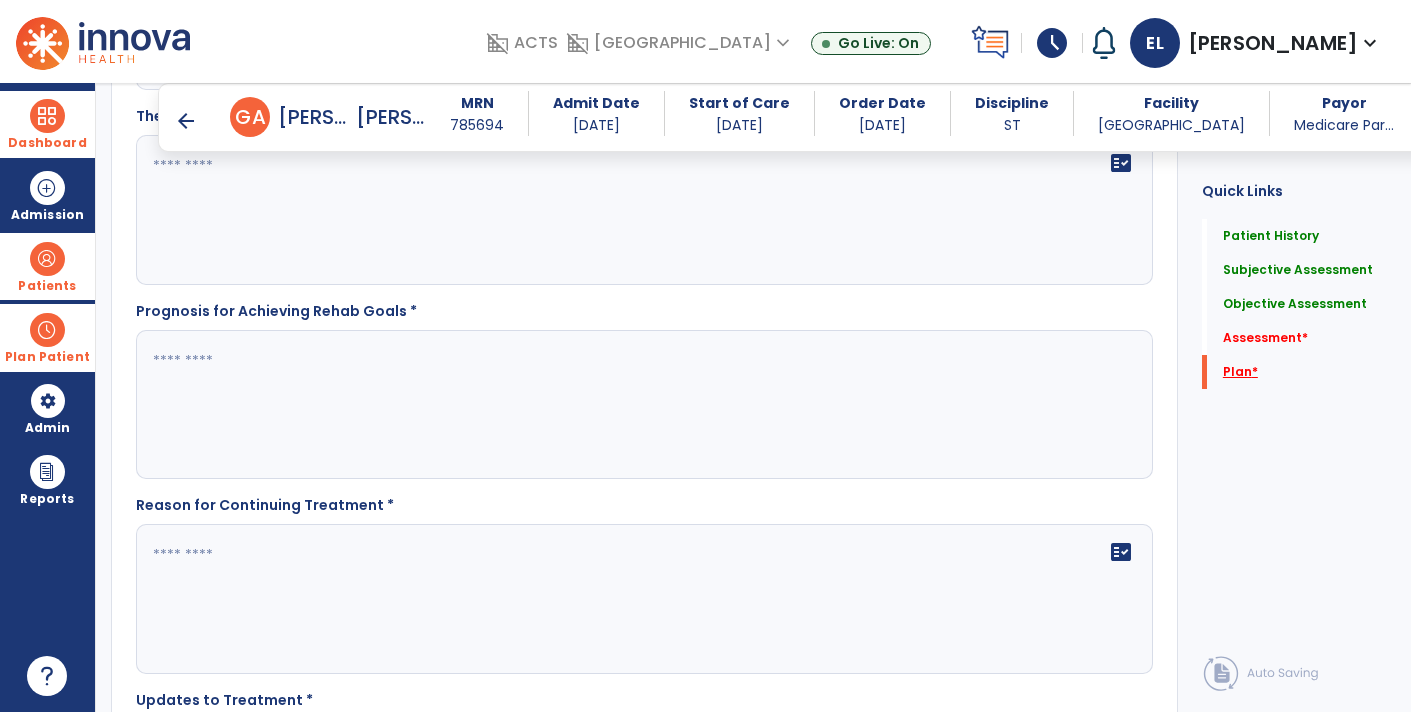 scroll, scrollTop: 41, scrollLeft: 0, axis: vertical 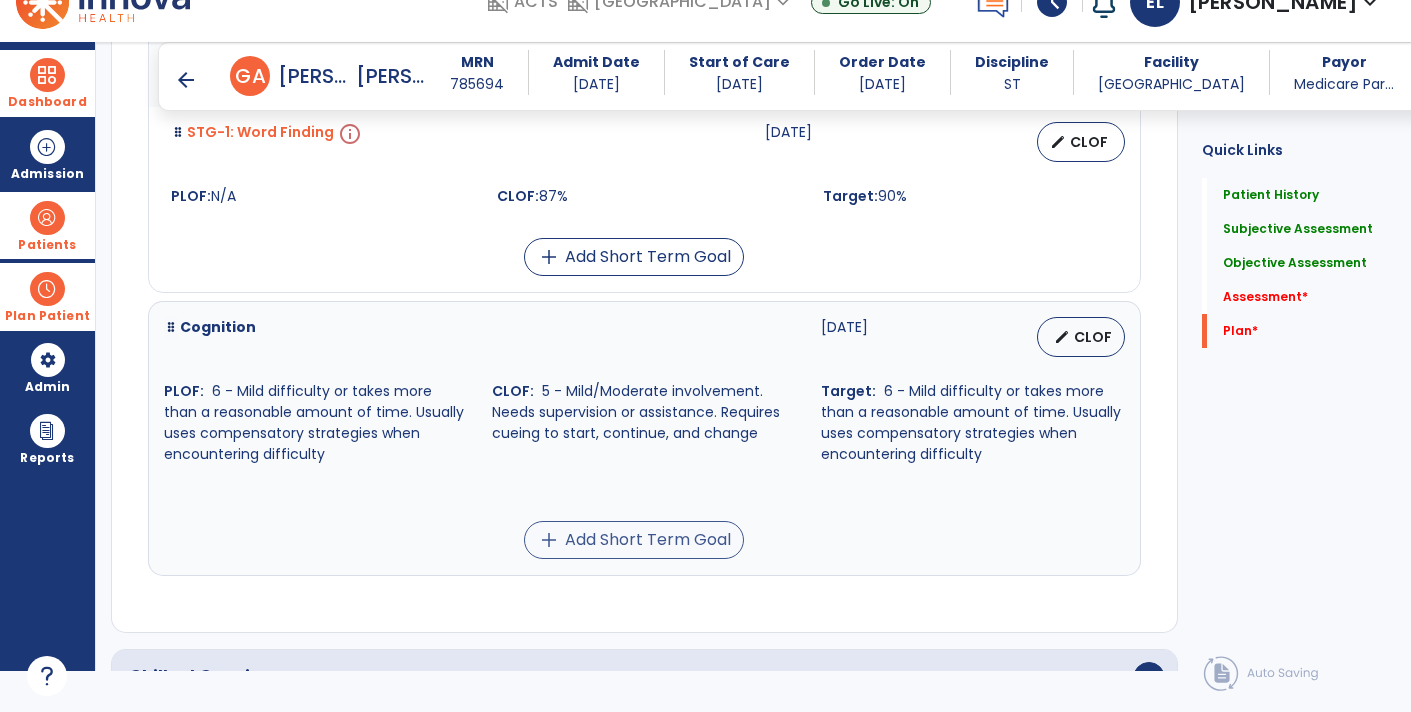 click on "add  Add Short Term Goal" at bounding box center (634, 540) 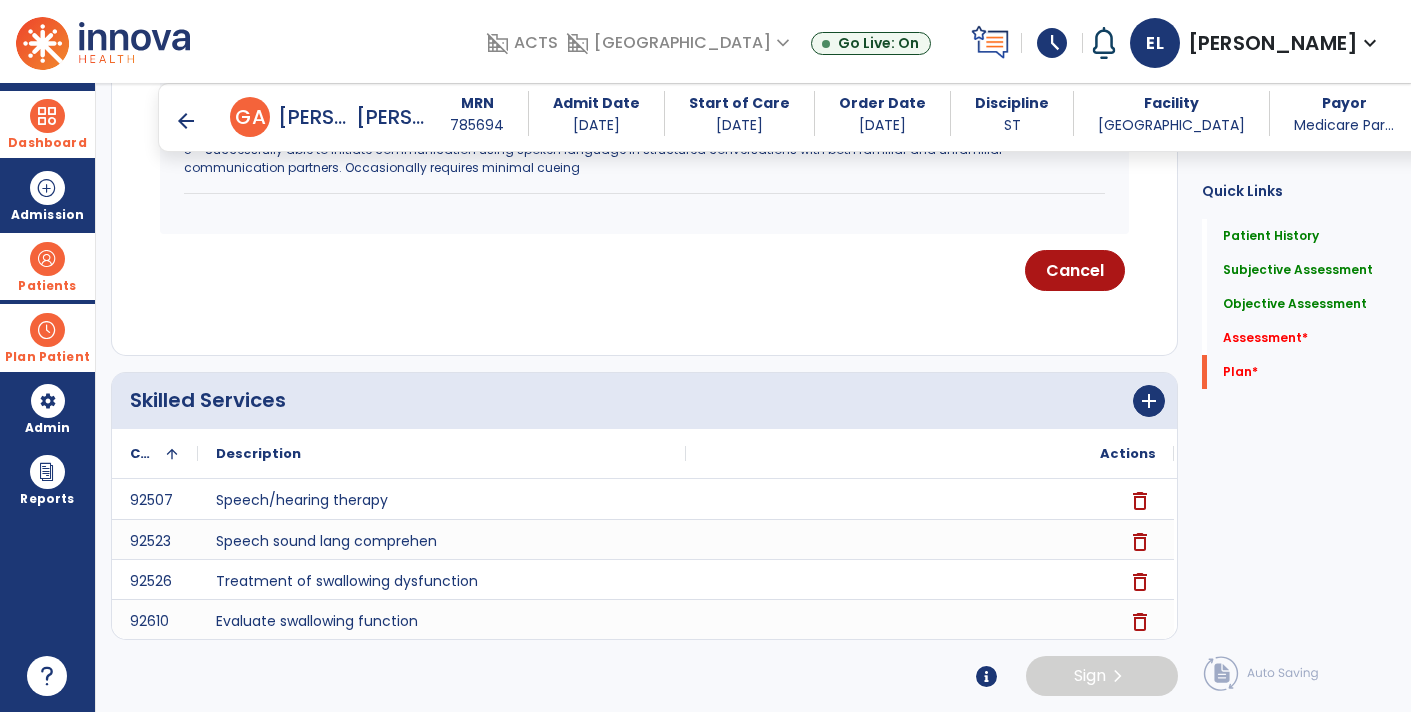 scroll, scrollTop: 0, scrollLeft: 0, axis: both 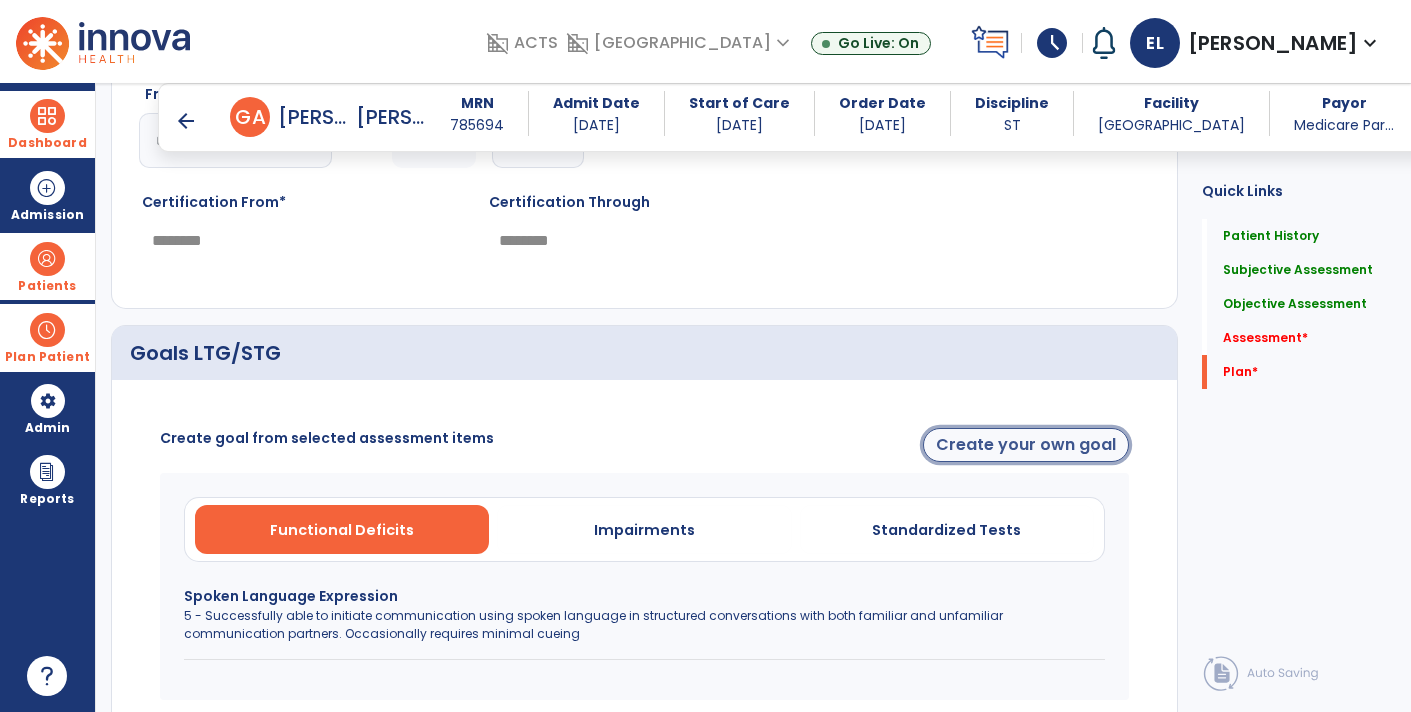 click on "Create your own goal" 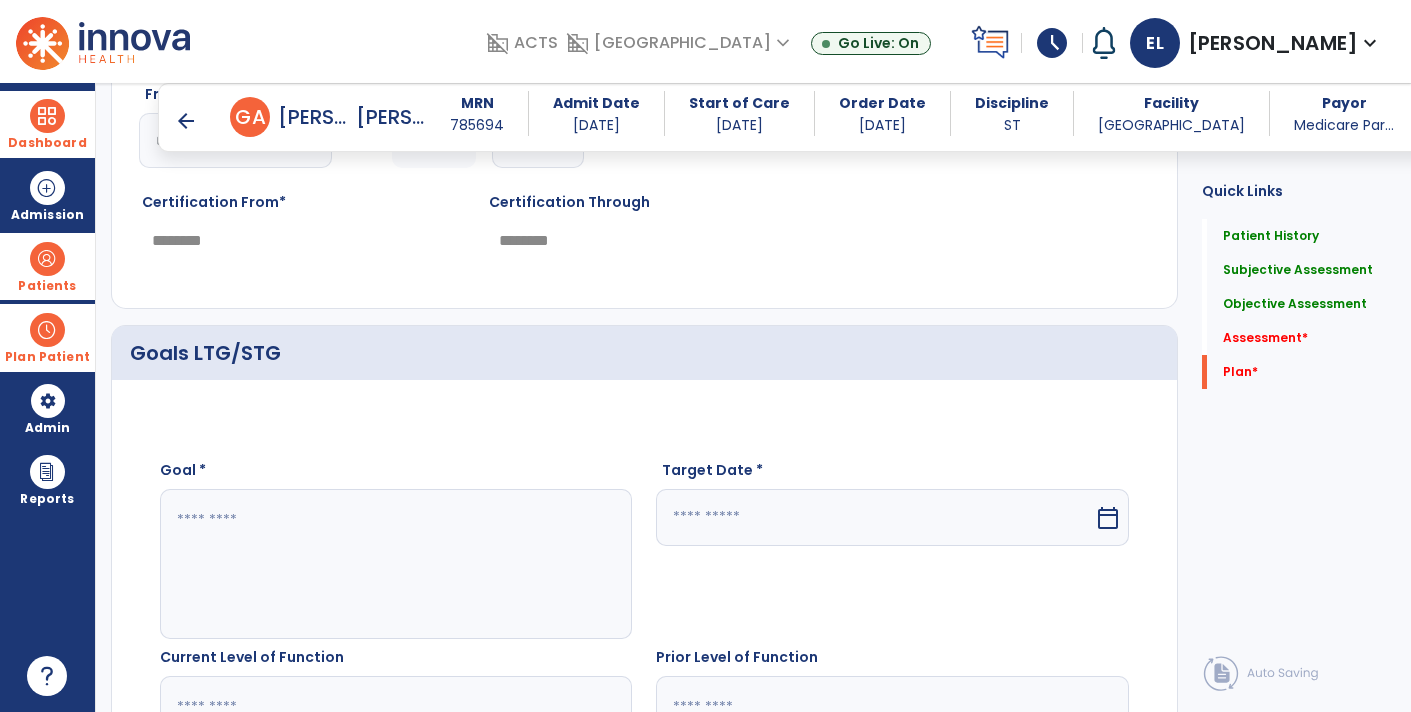 click 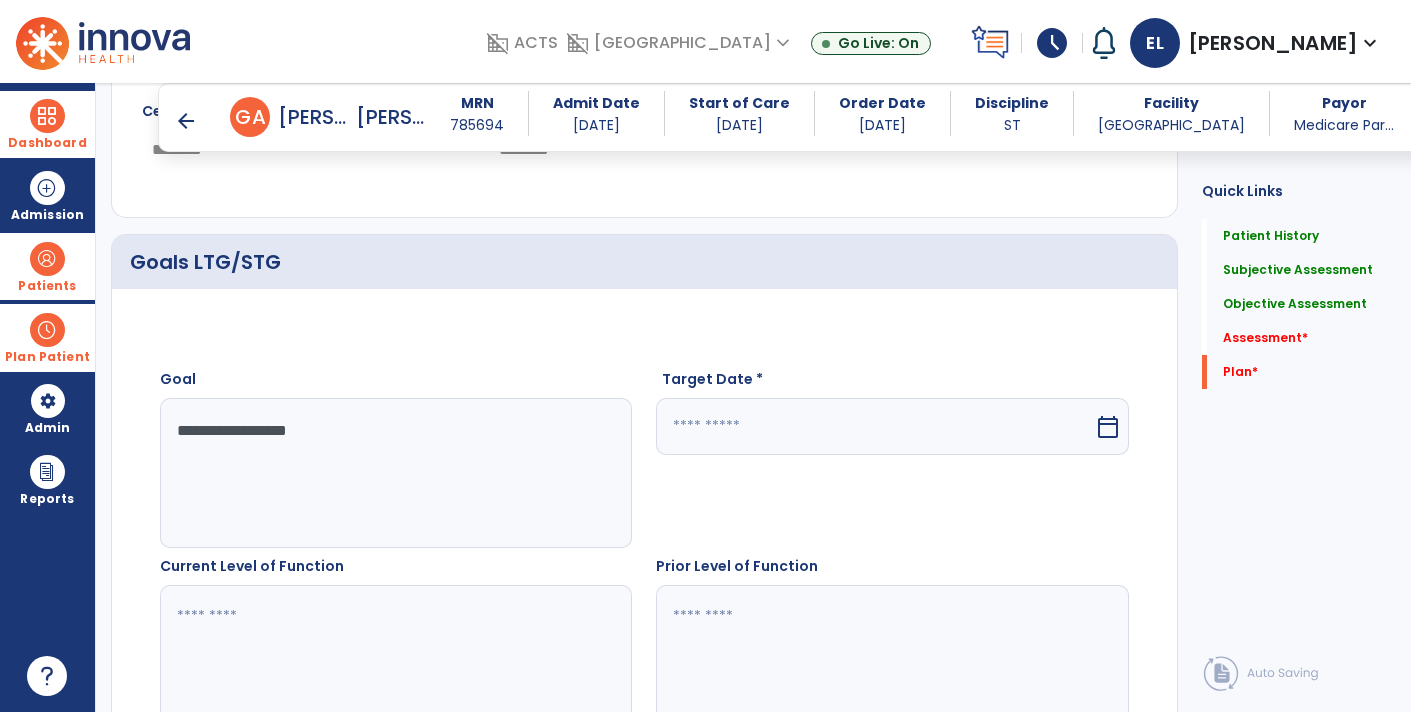 scroll, scrollTop: 4618, scrollLeft: 0, axis: vertical 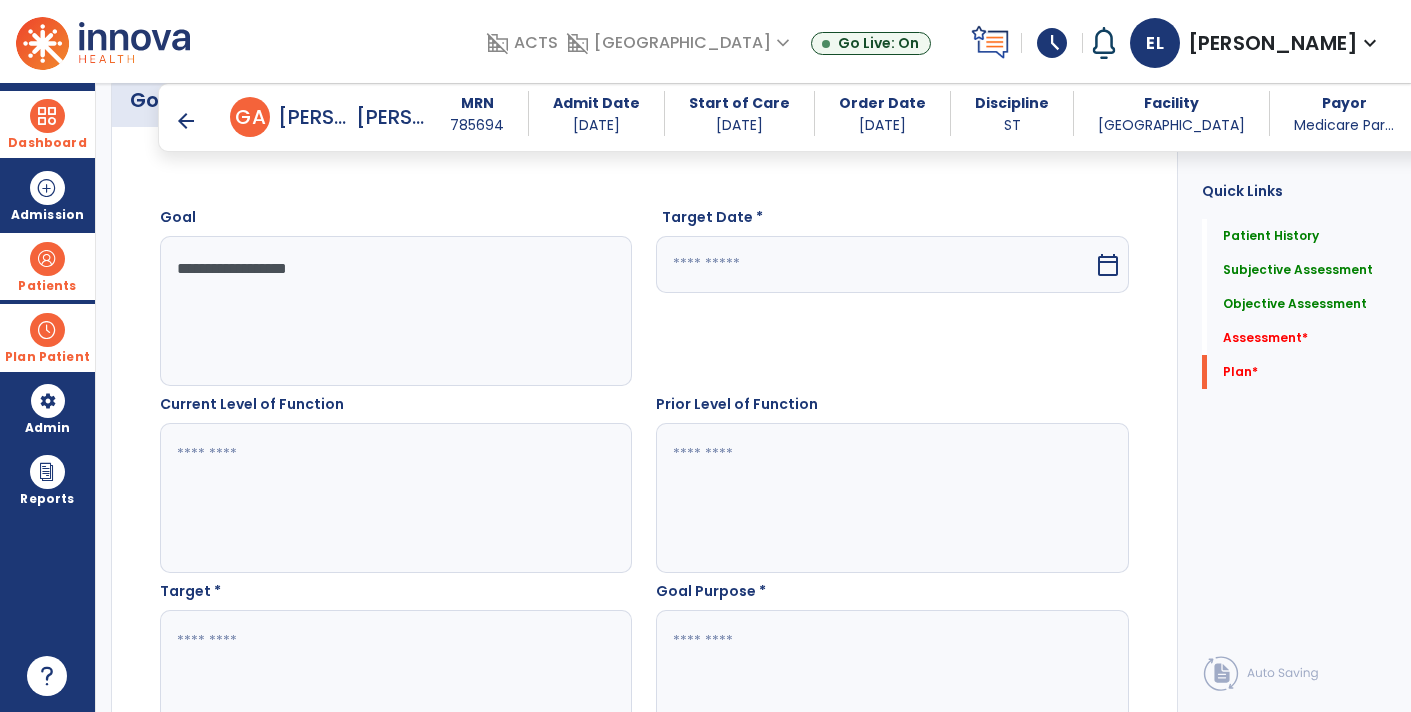 type on "**********" 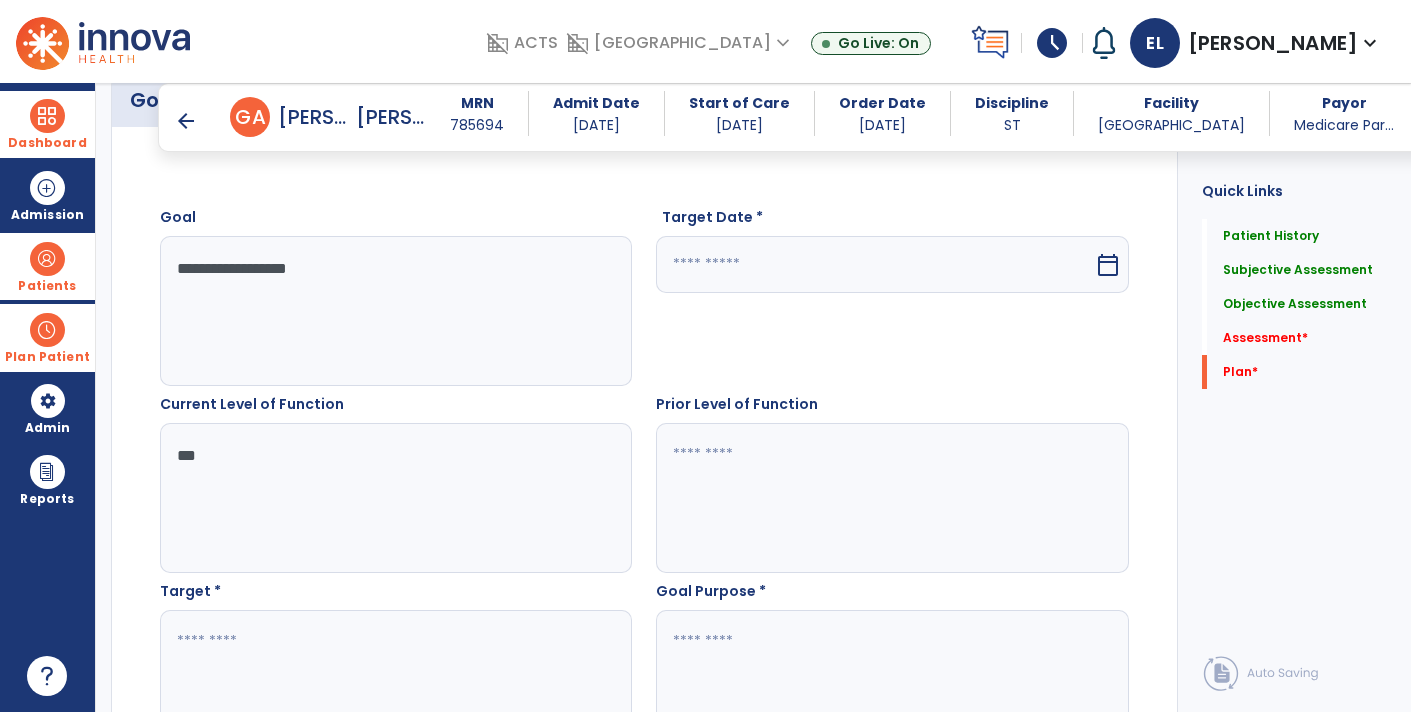type on "***" 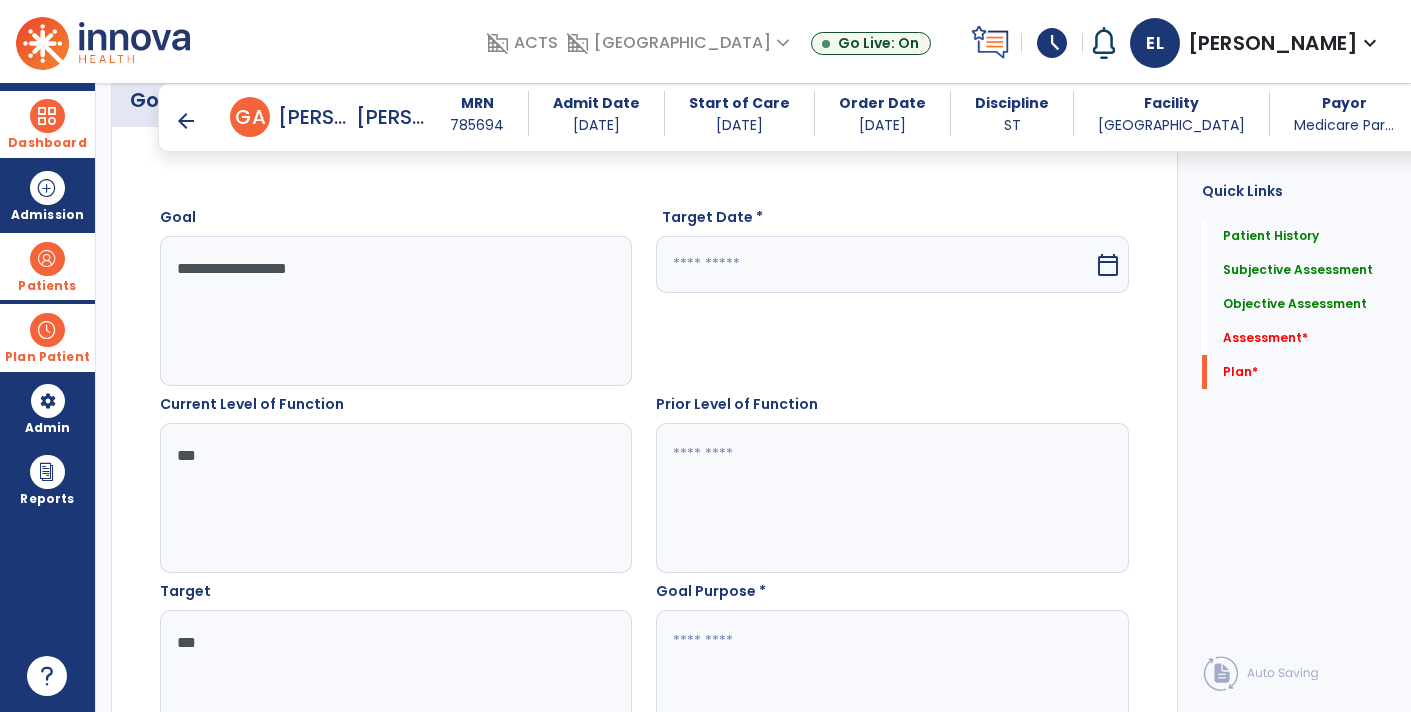 type on "***" 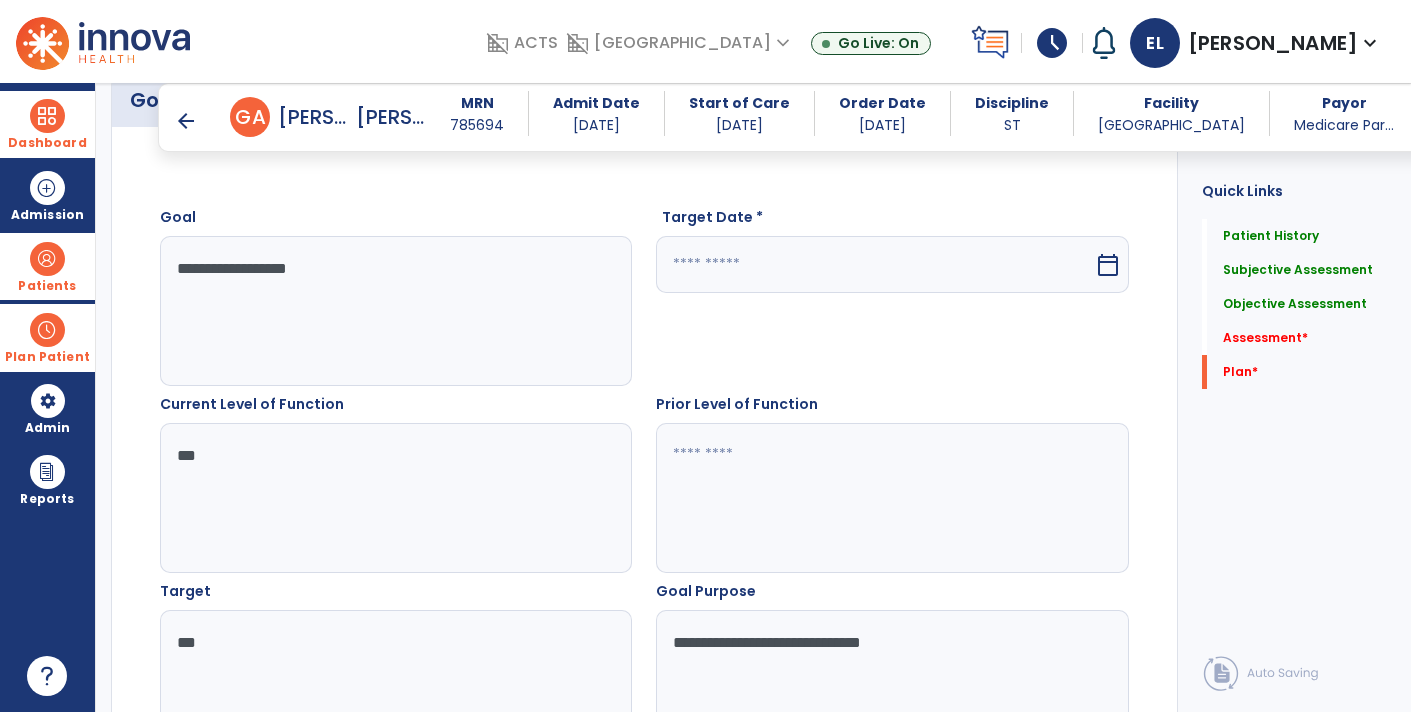 type on "**********" 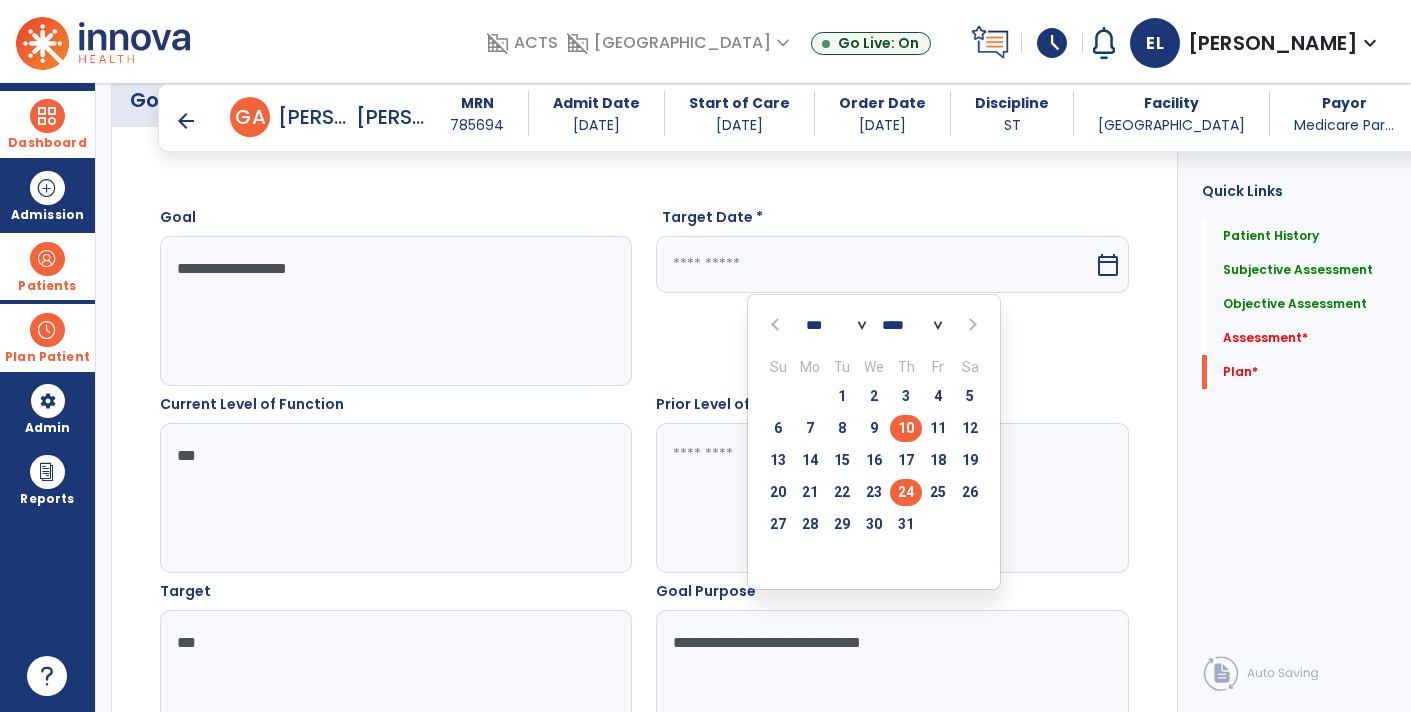 click on "24" at bounding box center [906, 492] 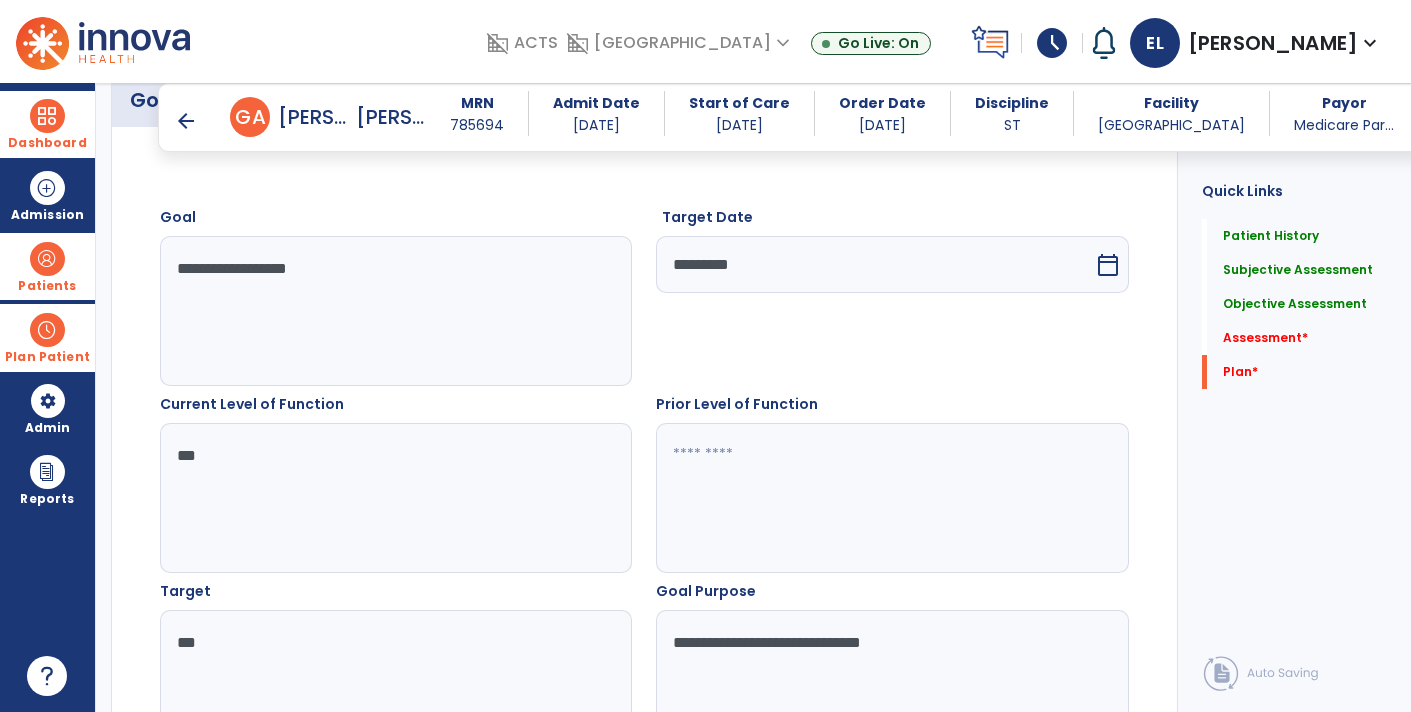 click on "calendar_today" at bounding box center (1108, 265) 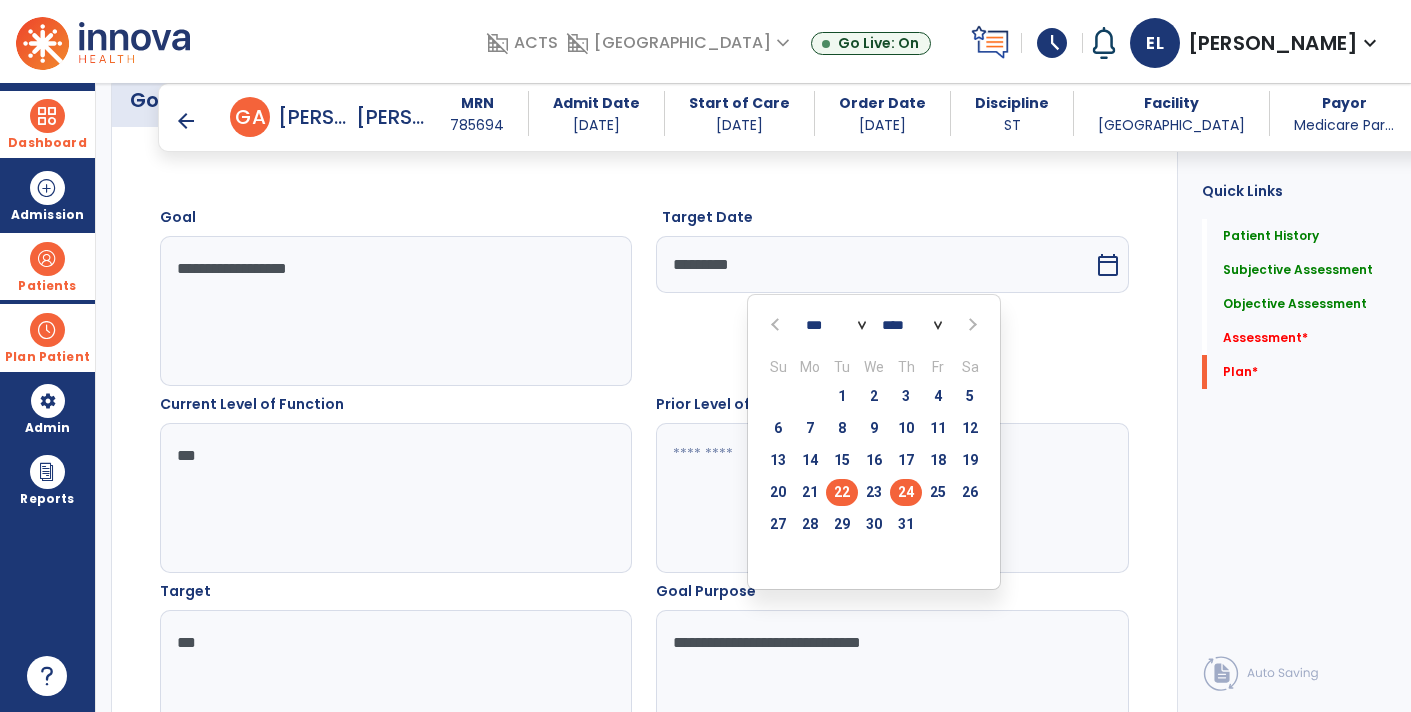 click on "22" at bounding box center [842, 492] 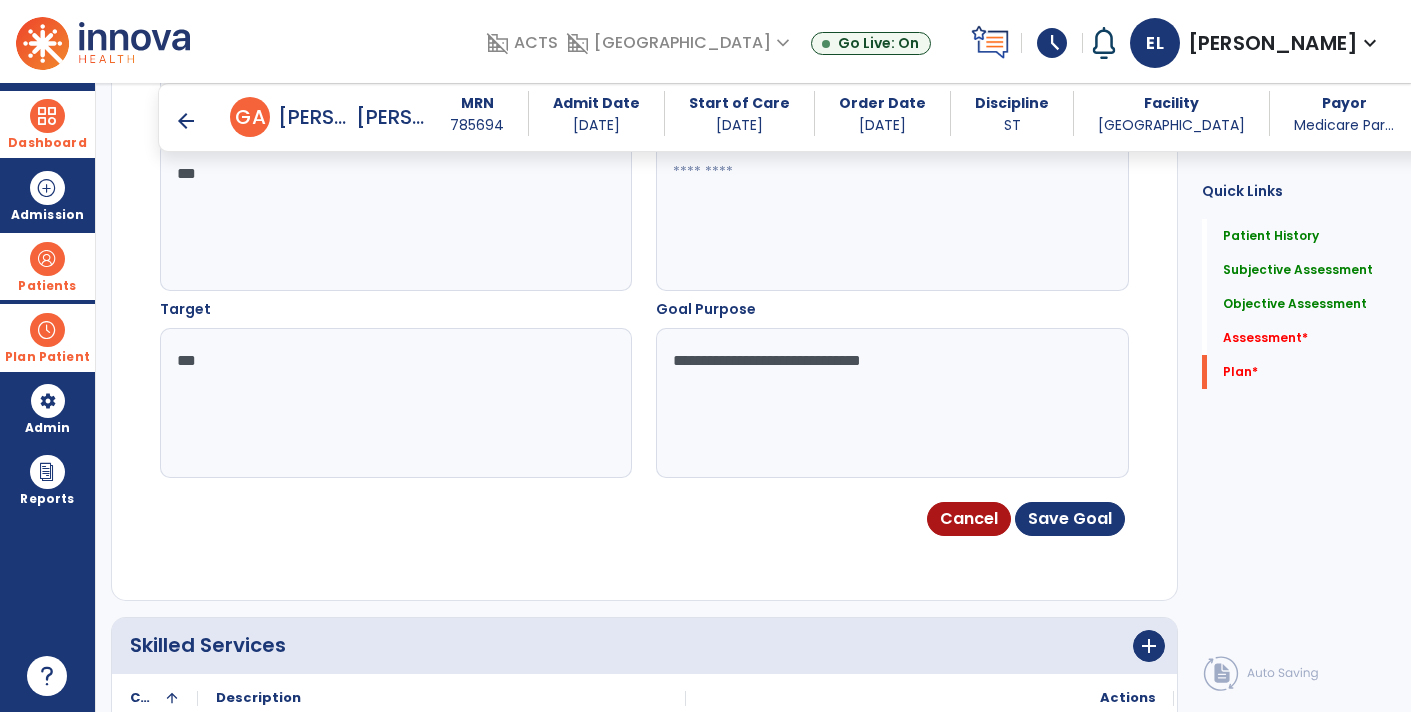 scroll, scrollTop: 4915, scrollLeft: 0, axis: vertical 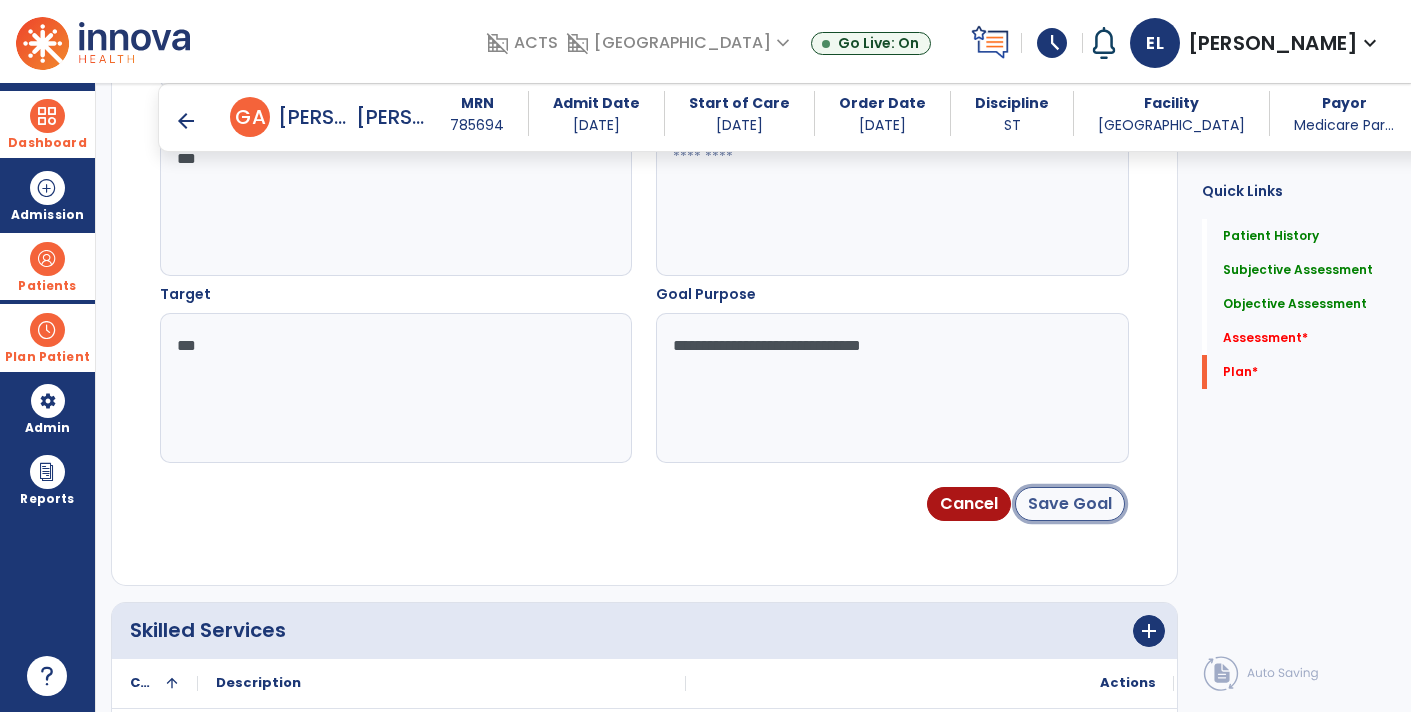 click on "Save Goal" 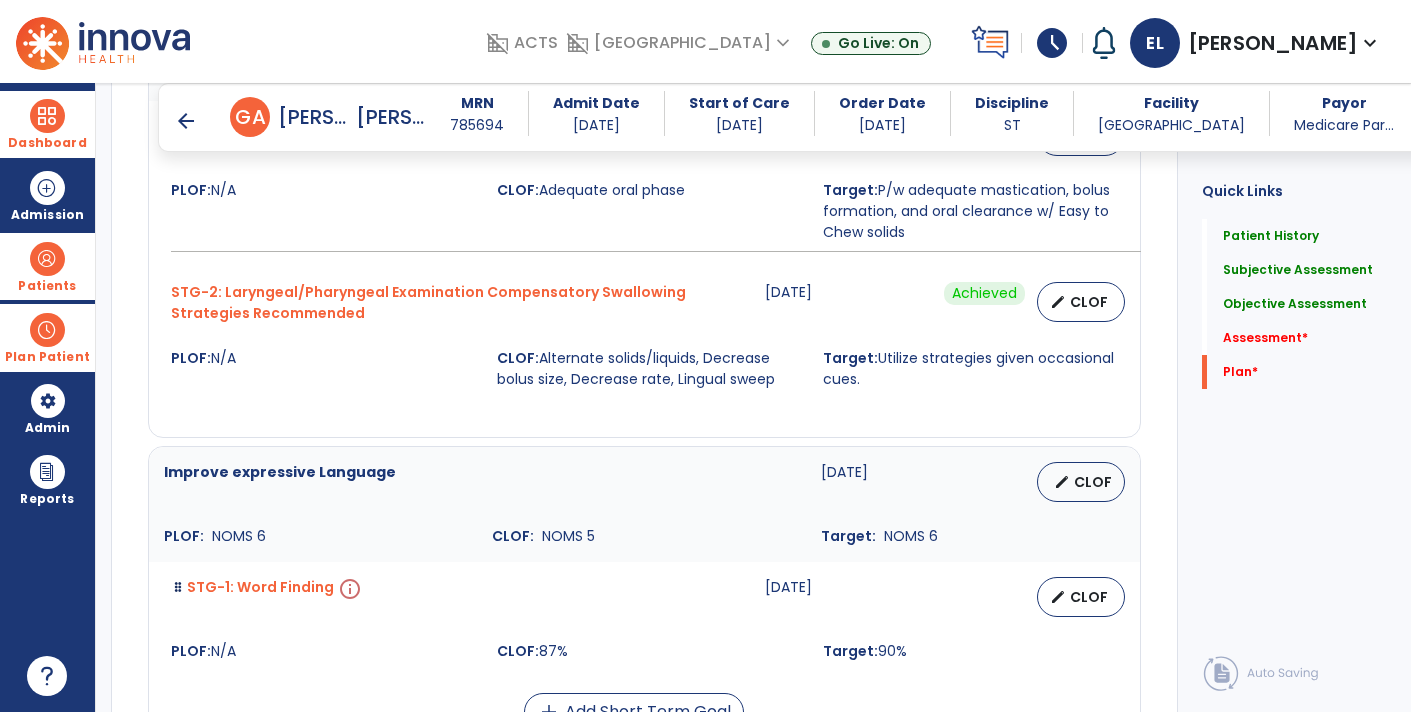 scroll, scrollTop: 4213, scrollLeft: 0, axis: vertical 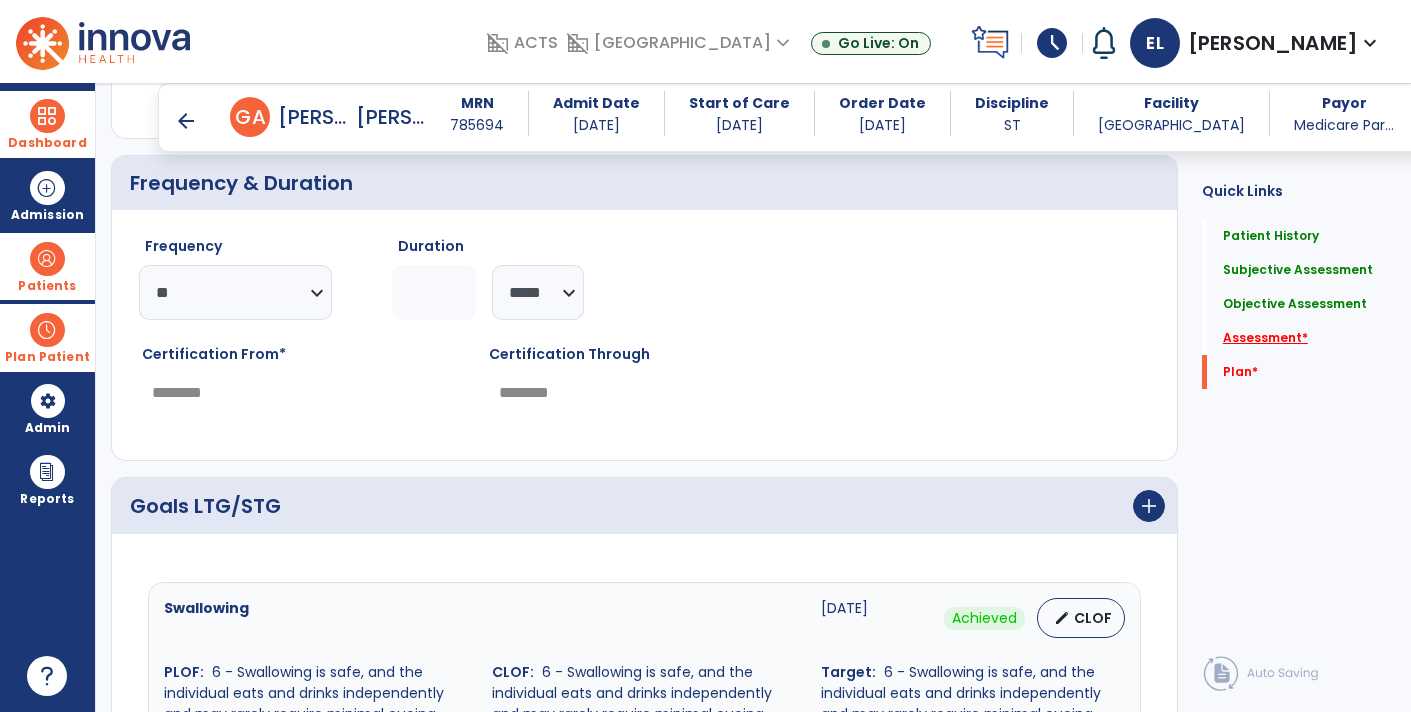click on "Assessment   *" 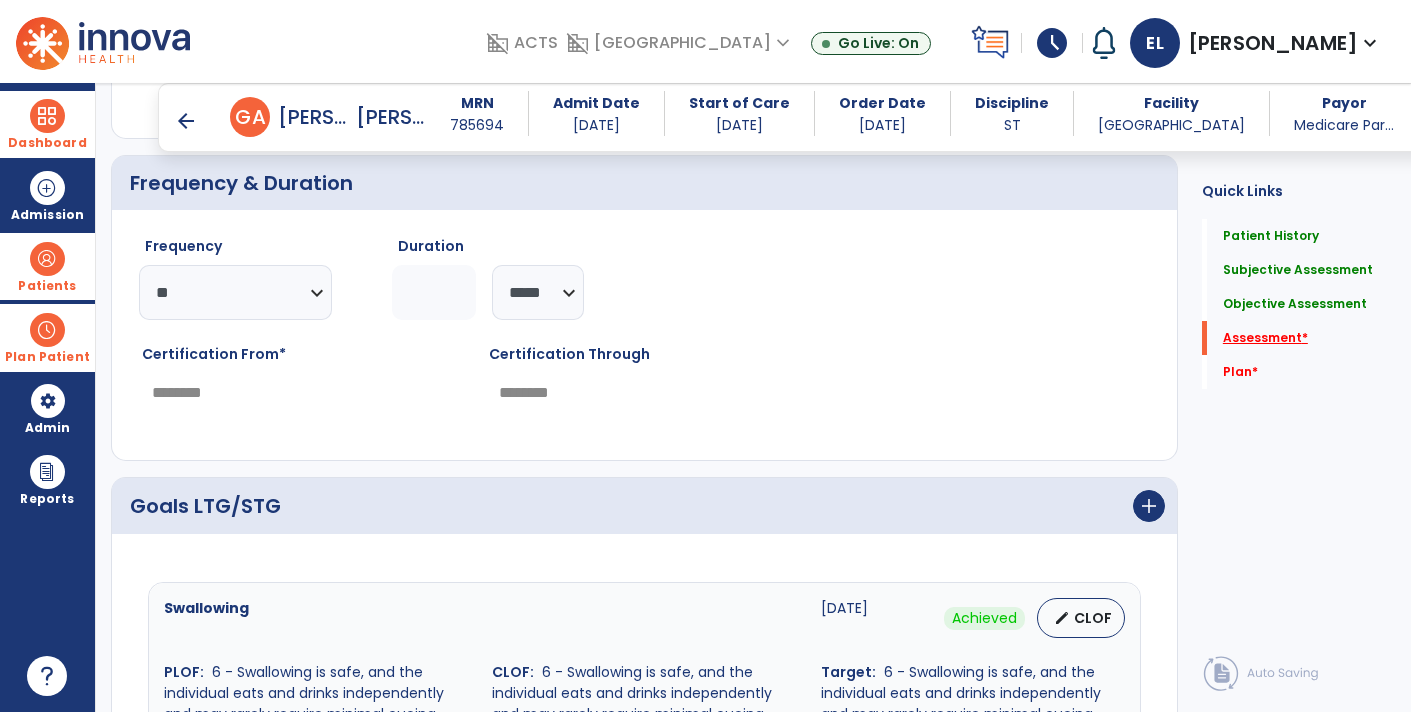 scroll, scrollTop: 3954, scrollLeft: 0, axis: vertical 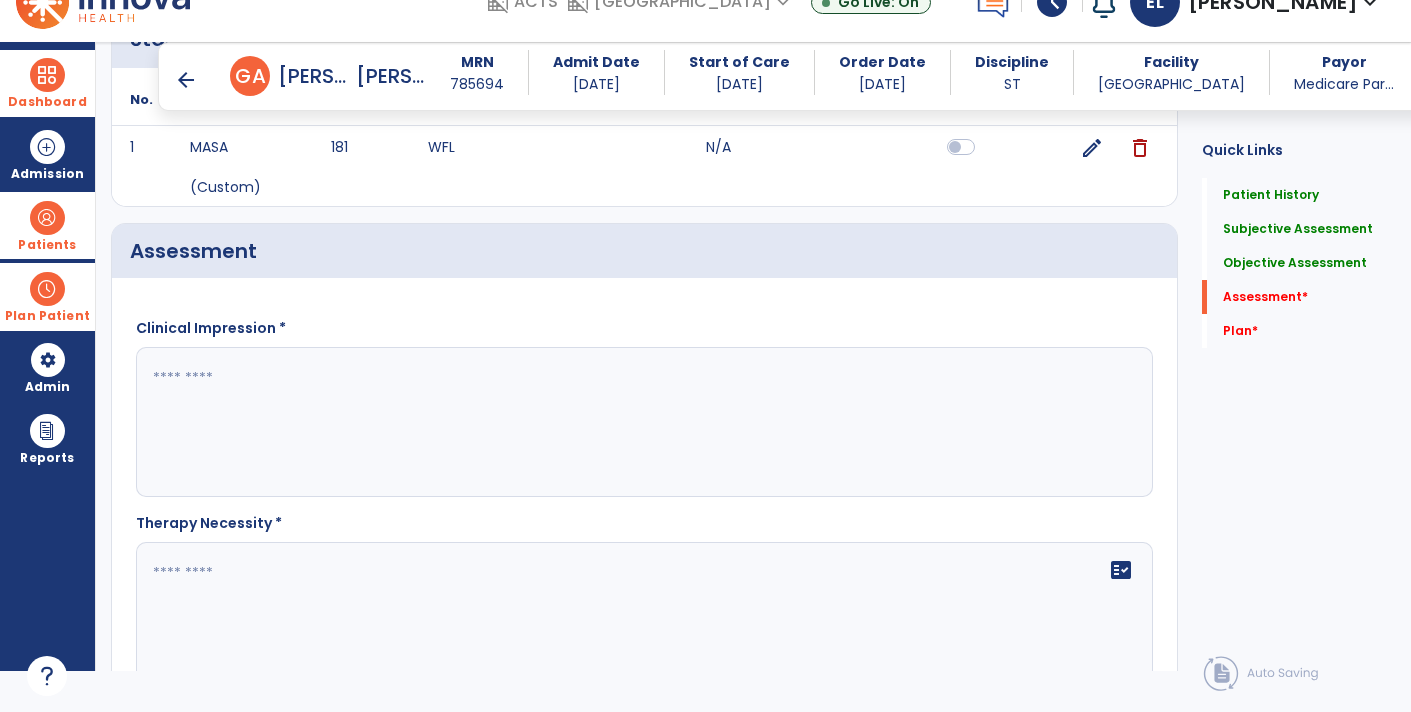 click 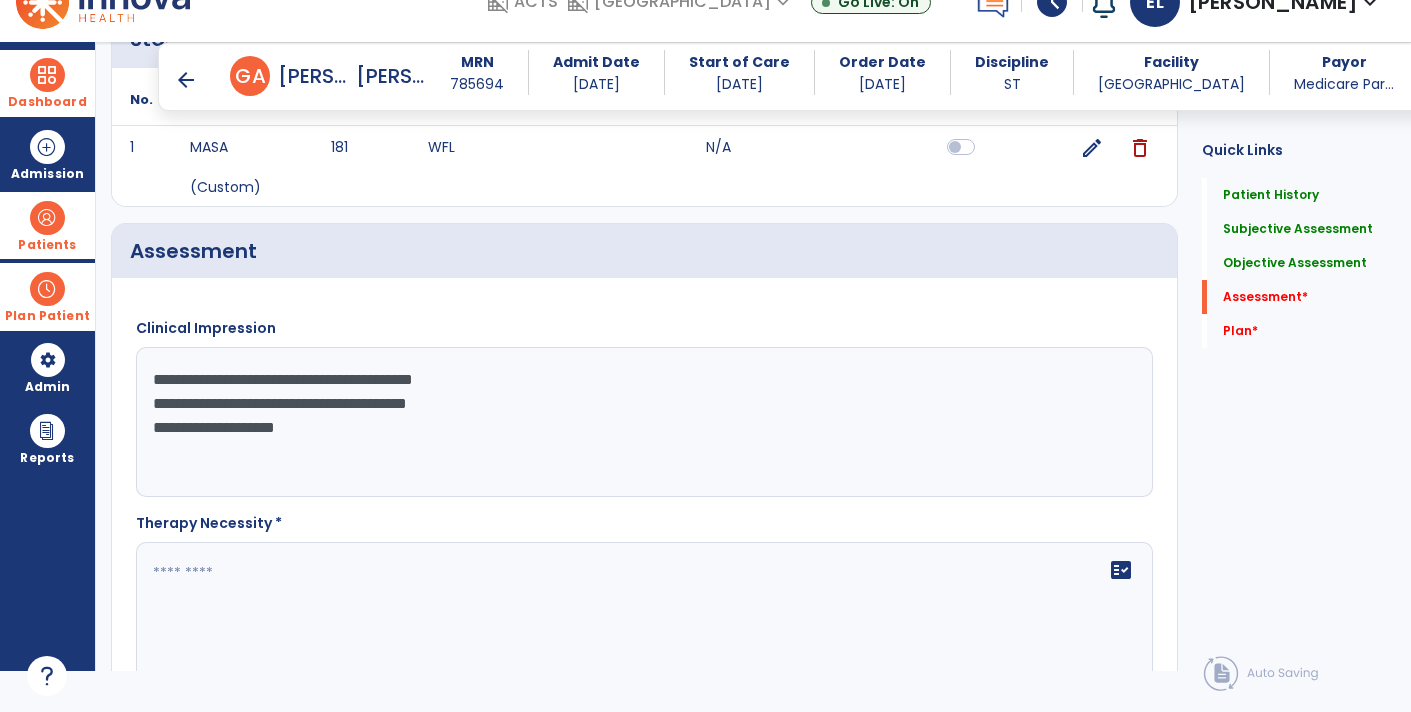 click on "**********" 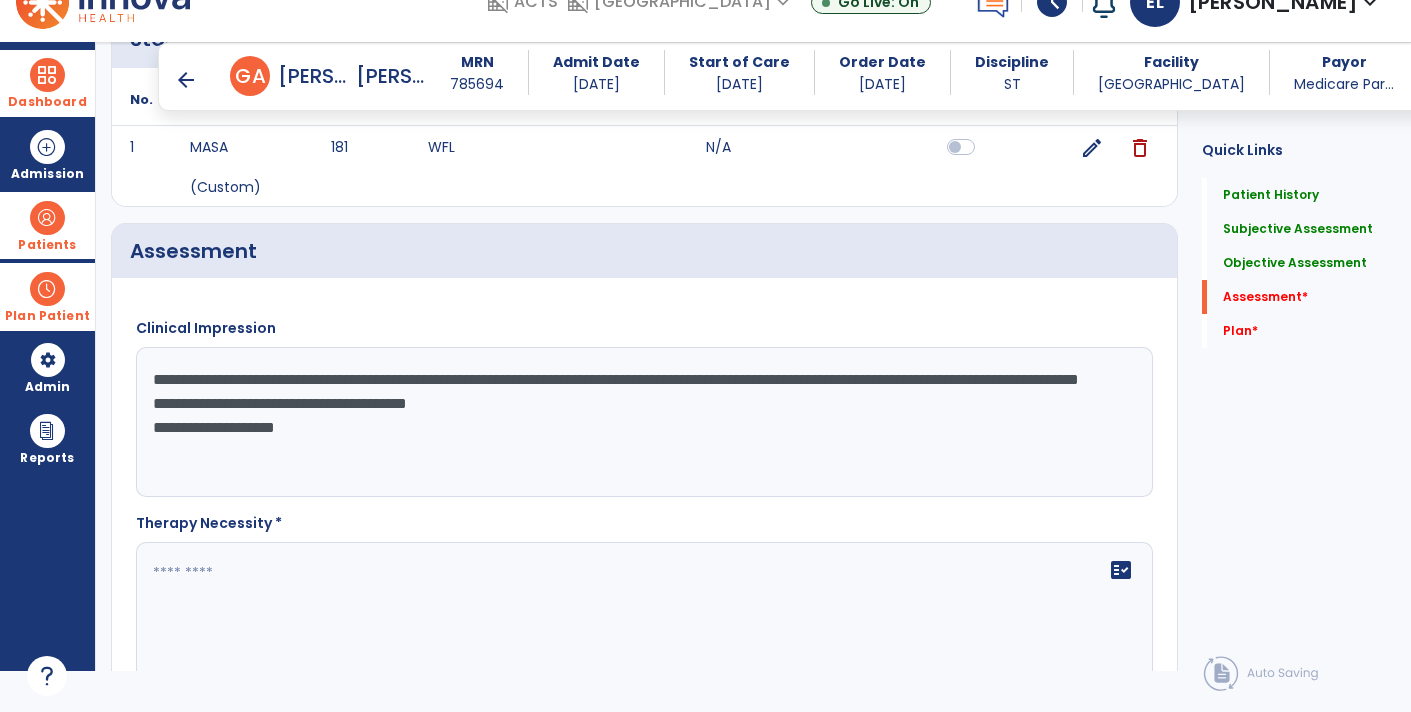 click on "**********" 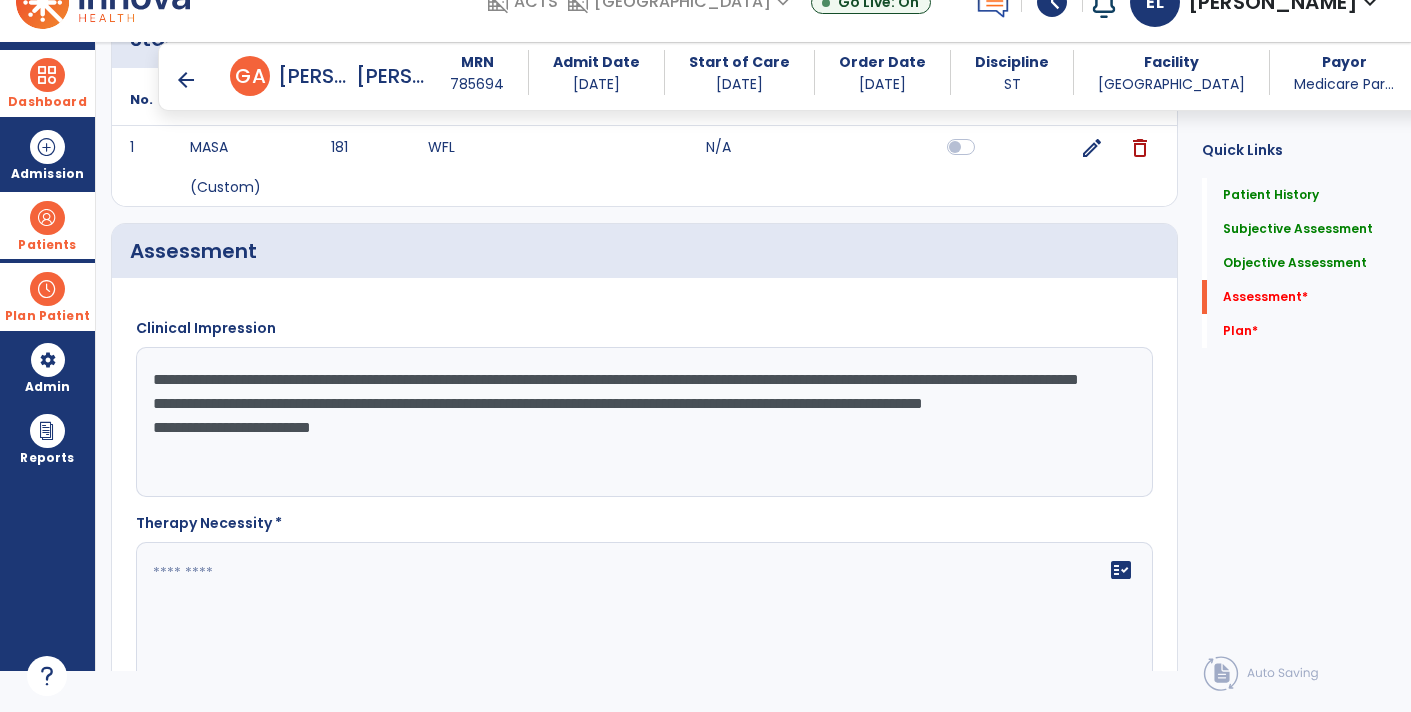 type on "**********" 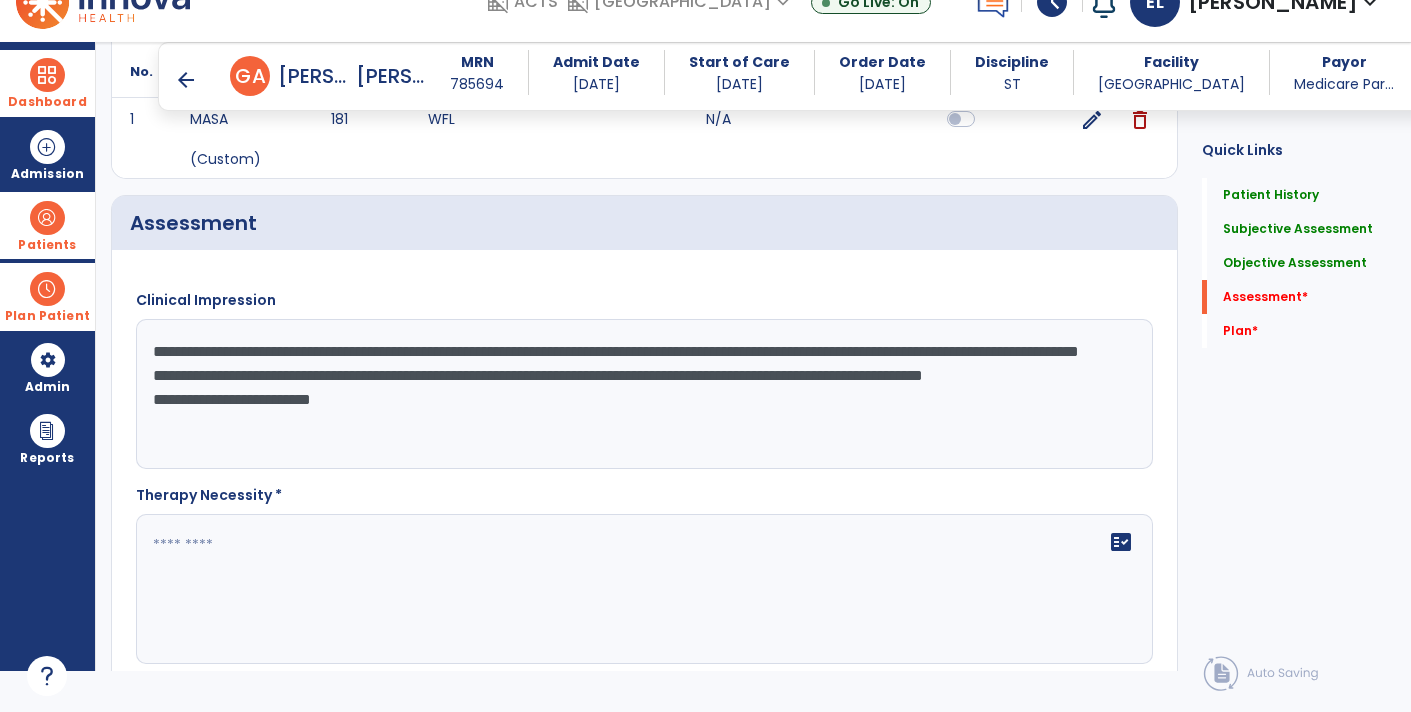 scroll, scrollTop: 2832, scrollLeft: 0, axis: vertical 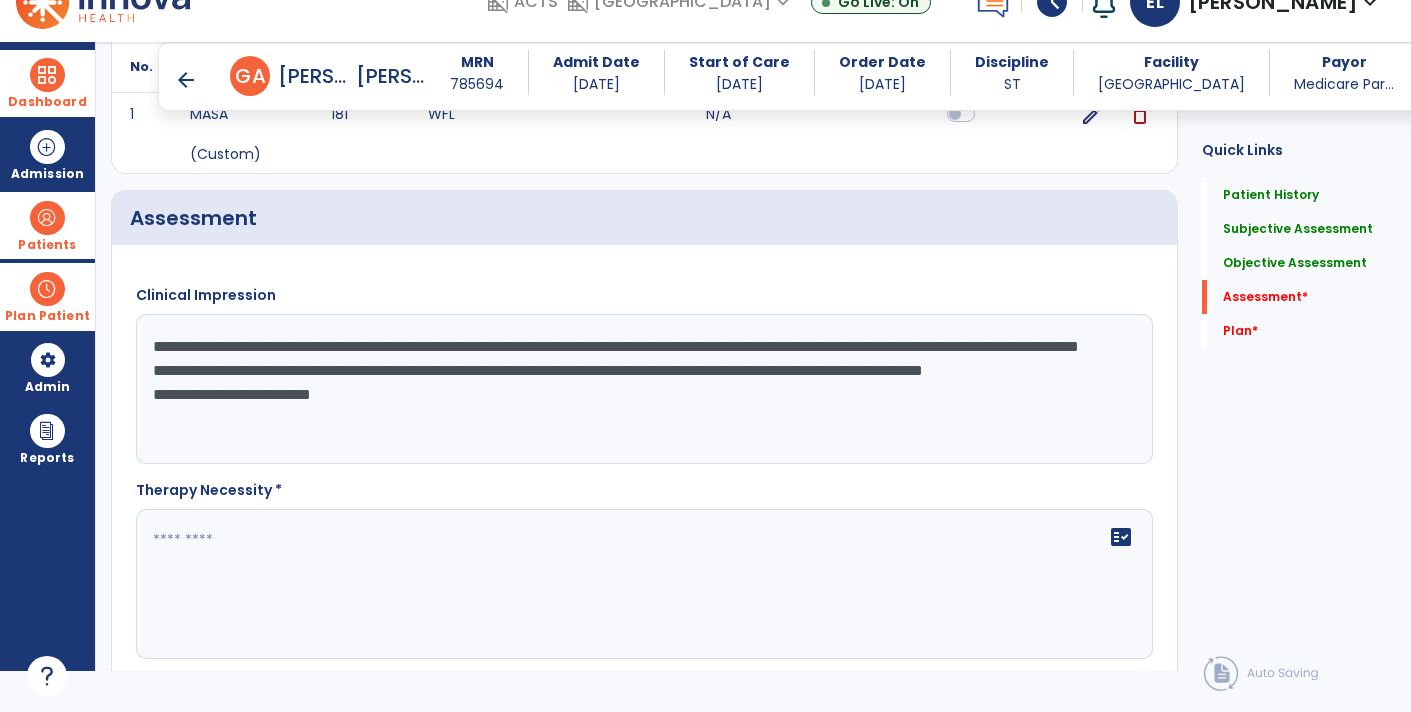 click 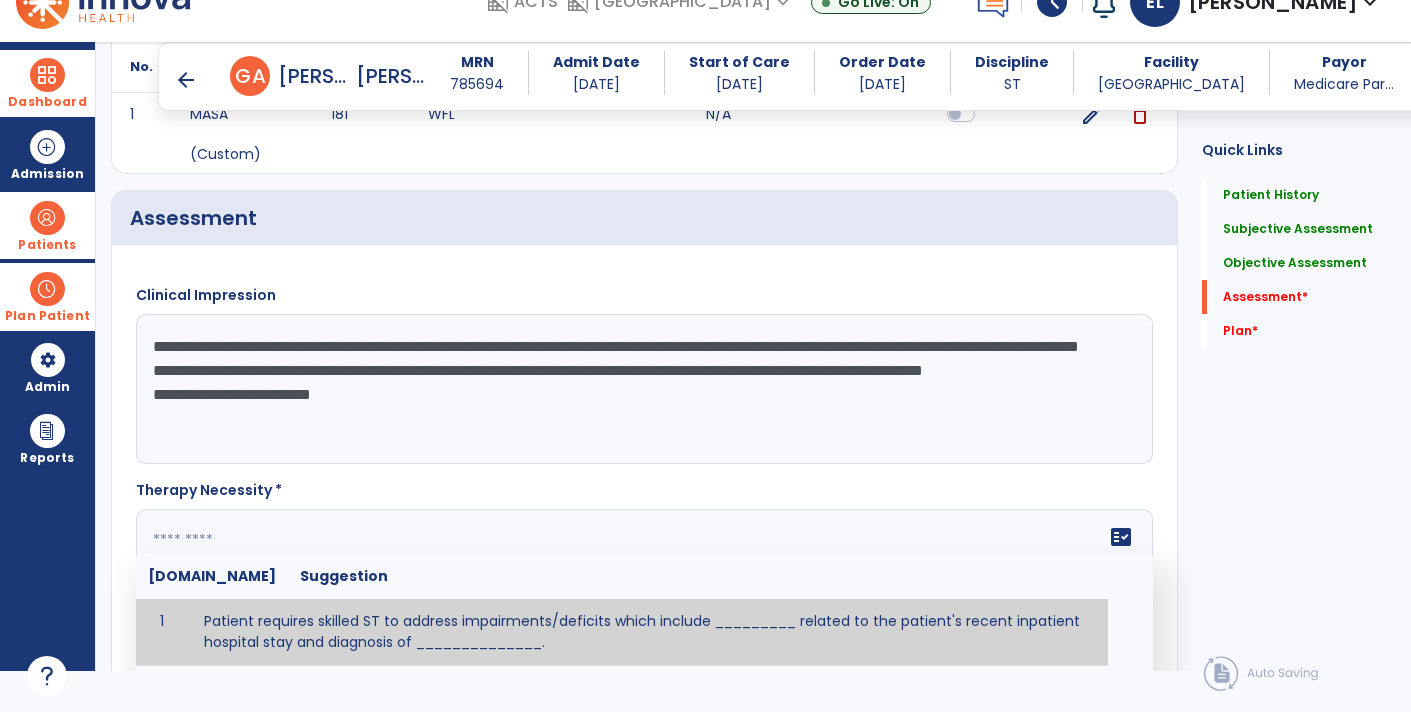 paste on "**********" 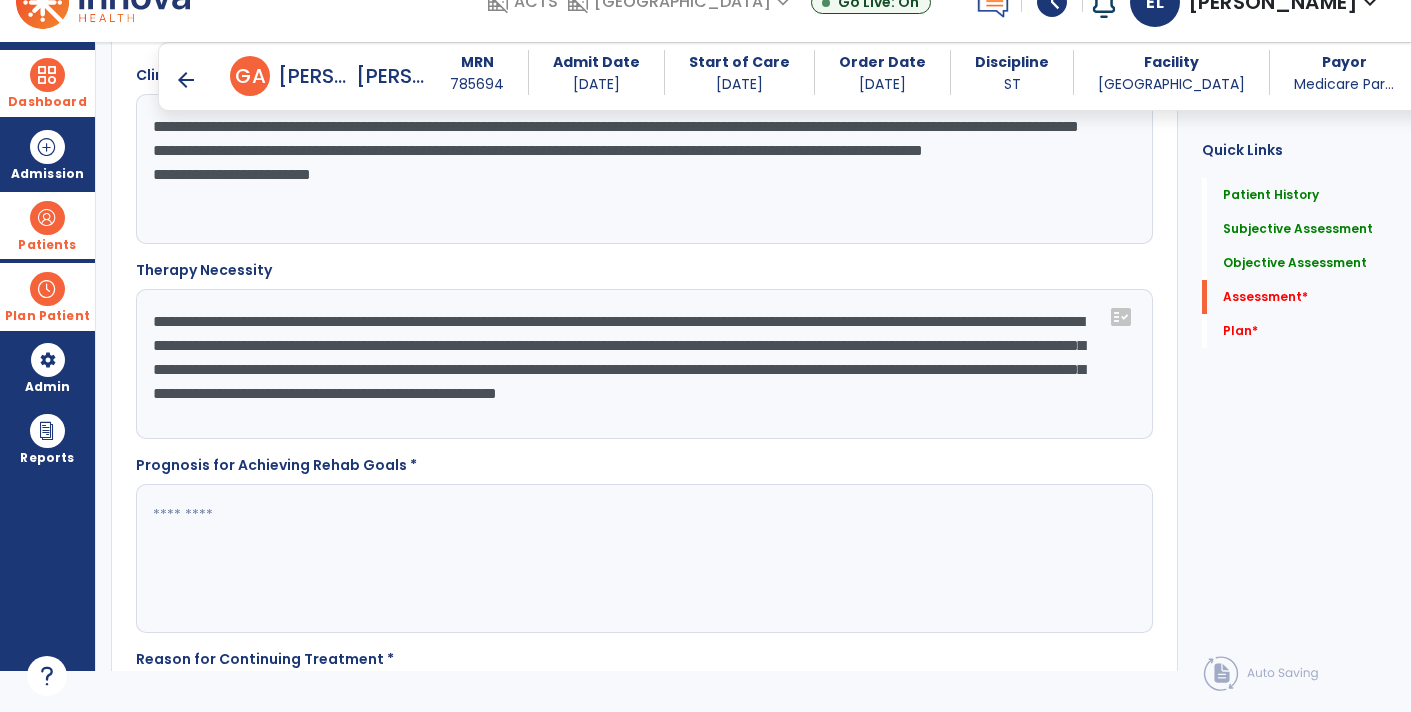 scroll, scrollTop: 3115, scrollLeft: 0, axis: vertical 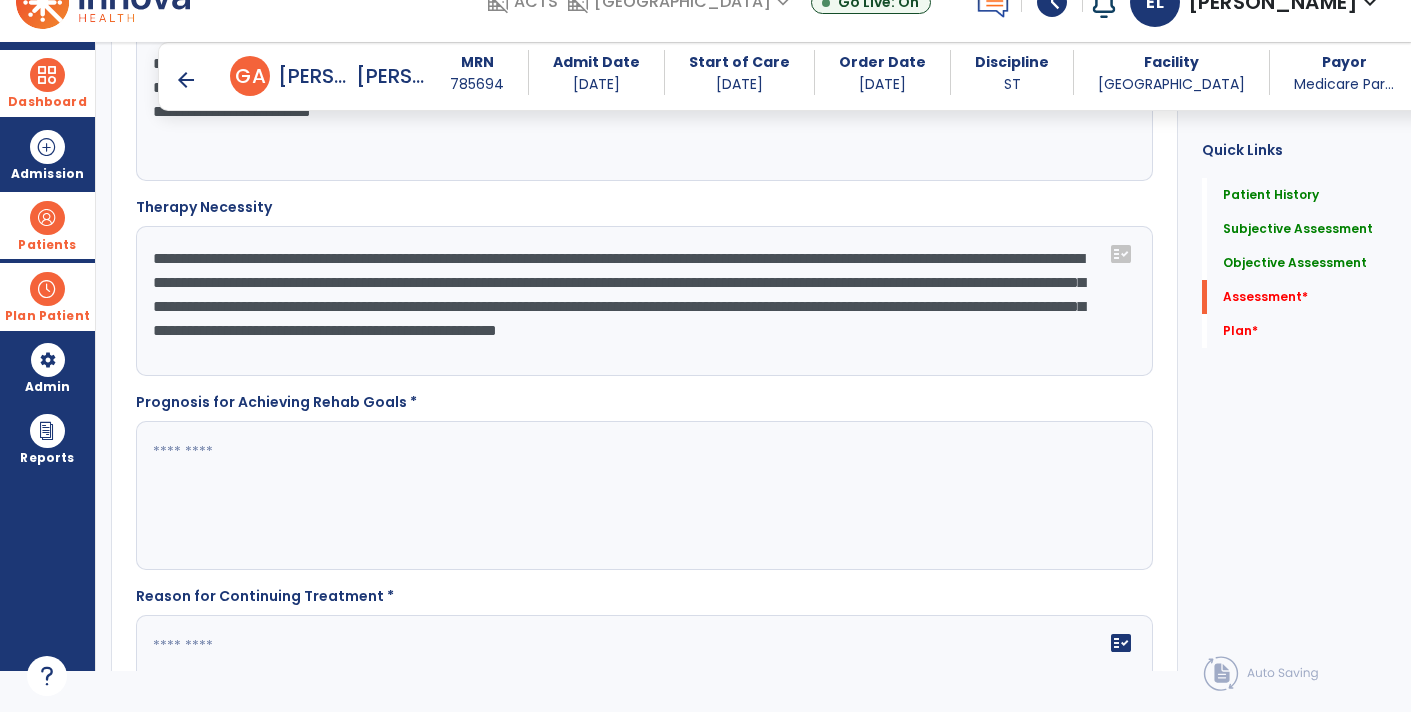 type on "**********" 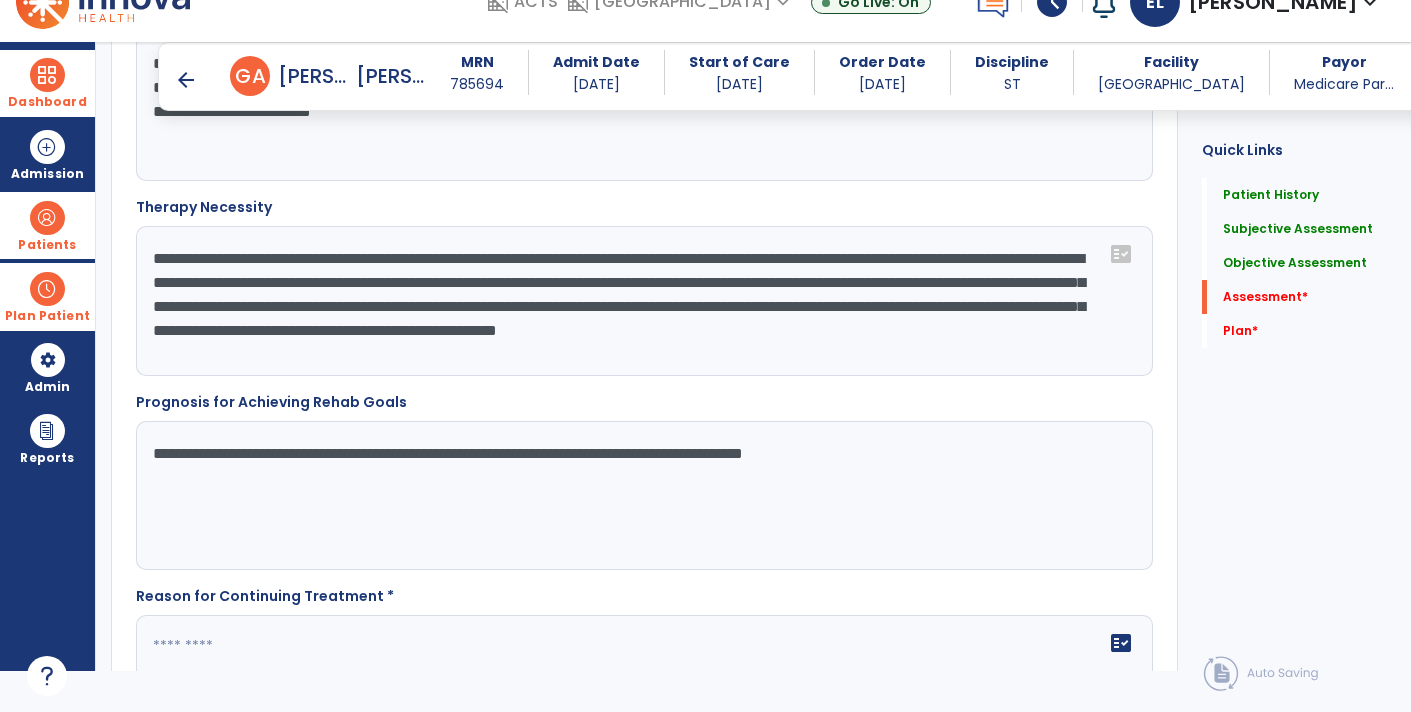 type on "**********" 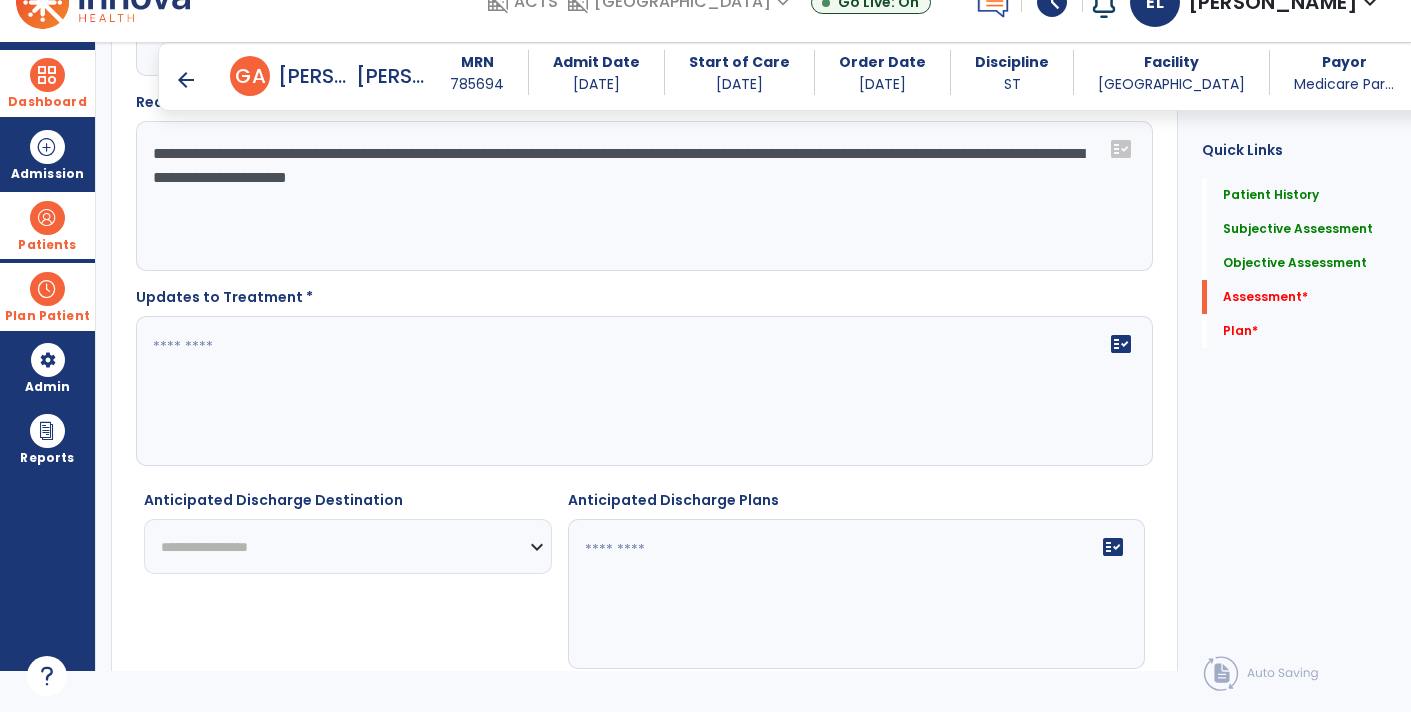scroll, scrollTop: 3612, scrollLeft: 0, axis: vertical 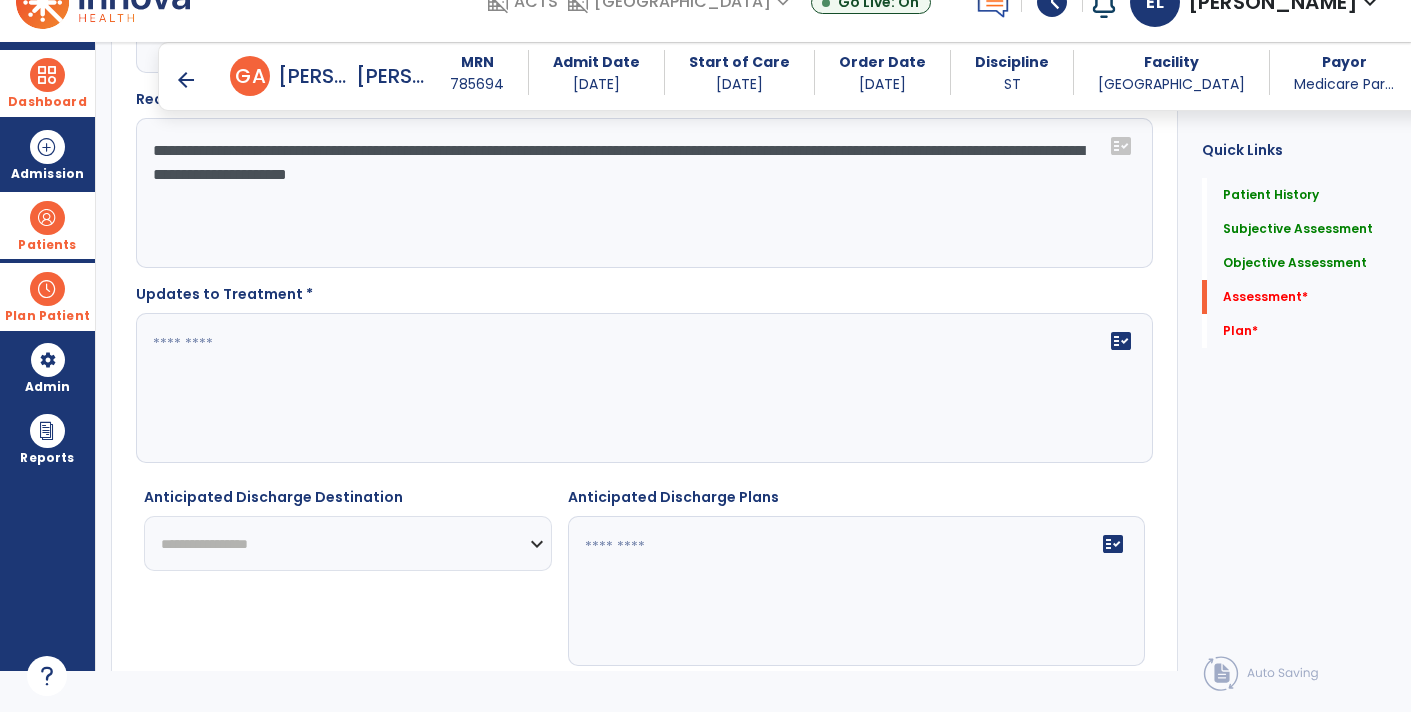 type on "**********" 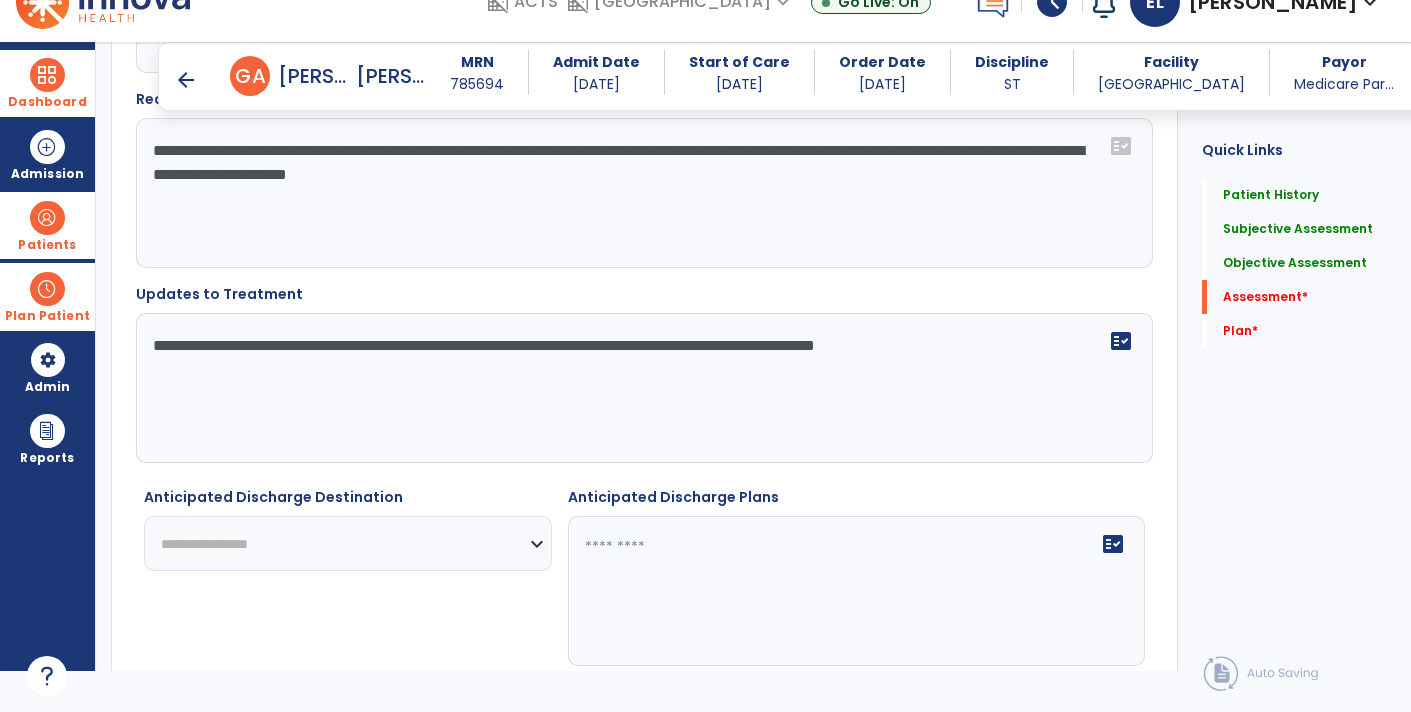 type on "**********" 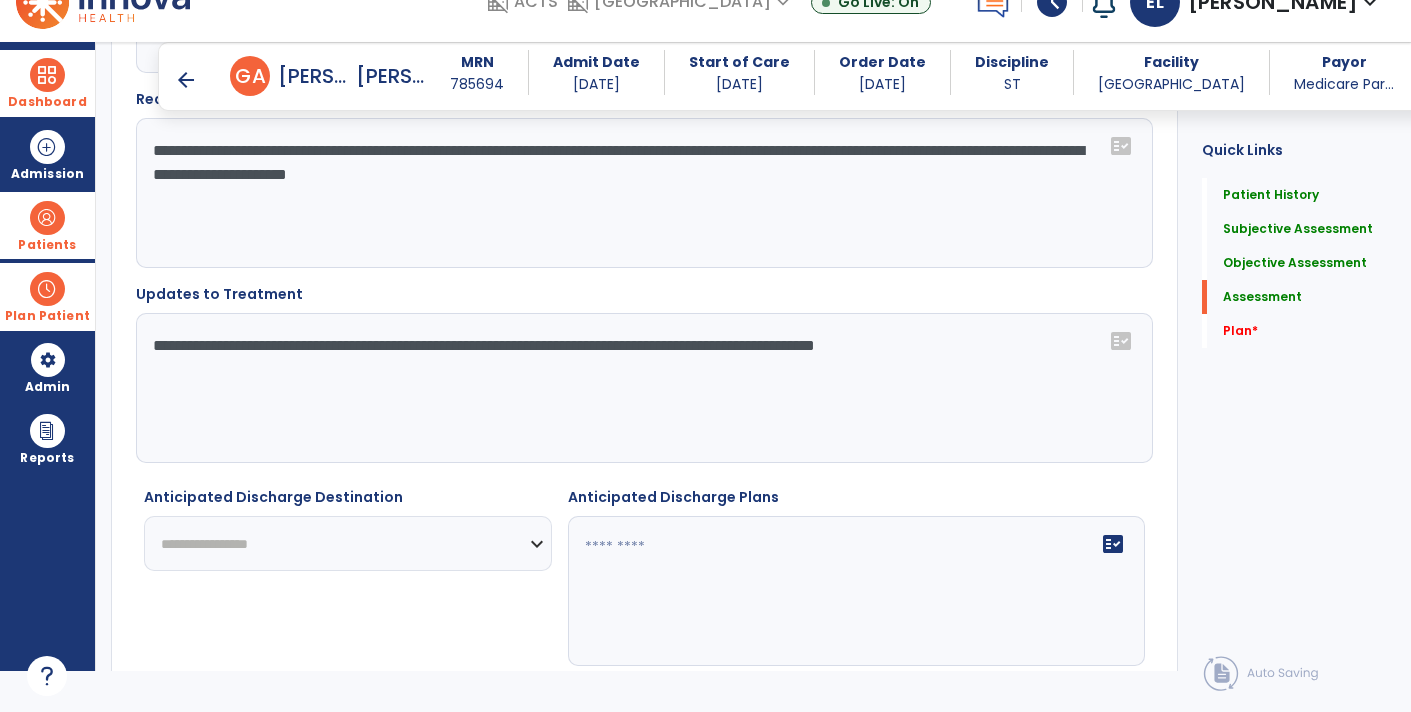 select on "***" 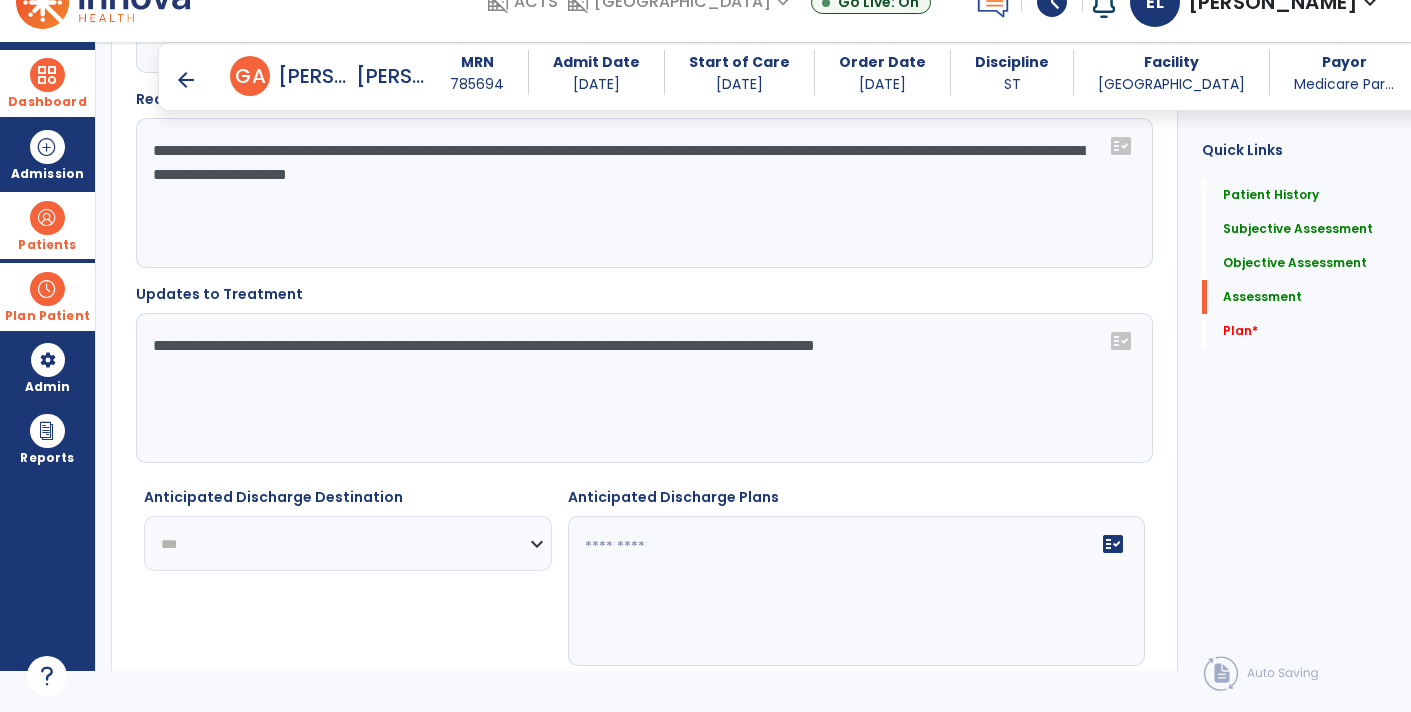 click on "**********" 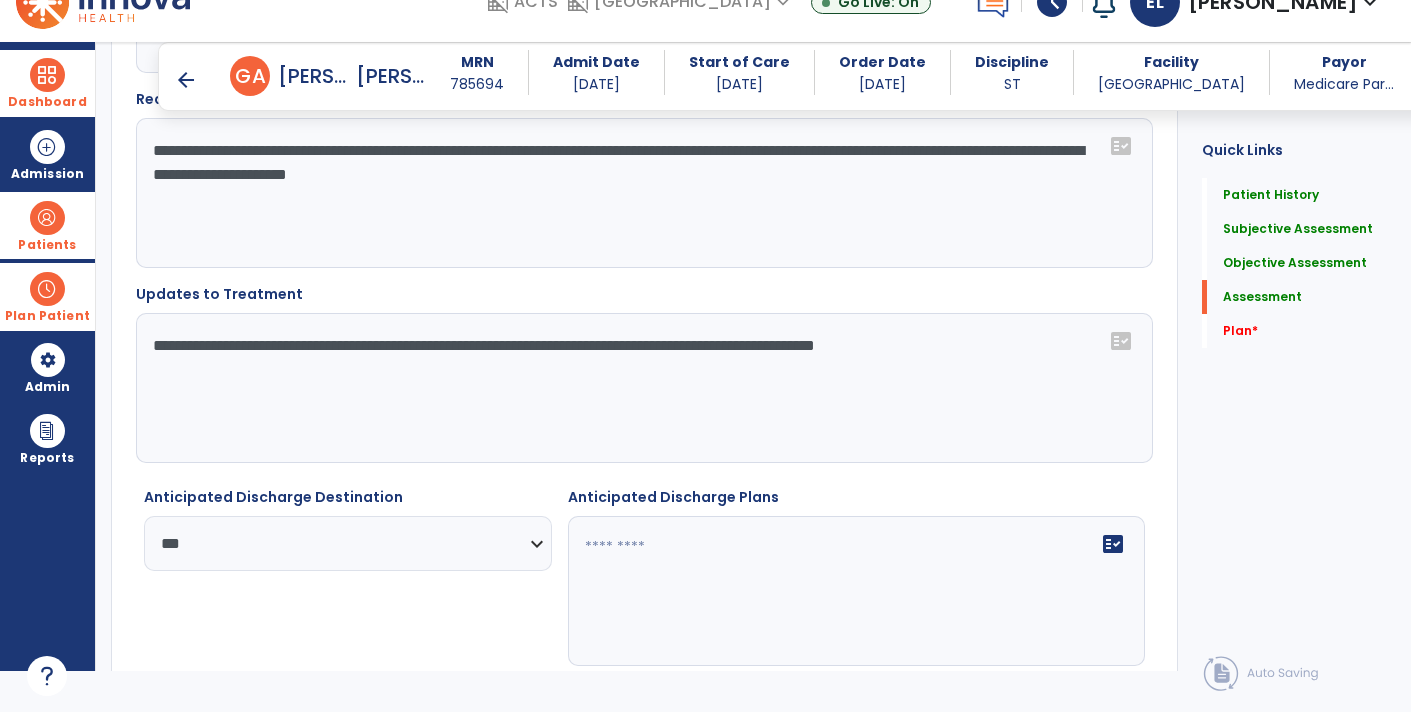 click on "fact_check" 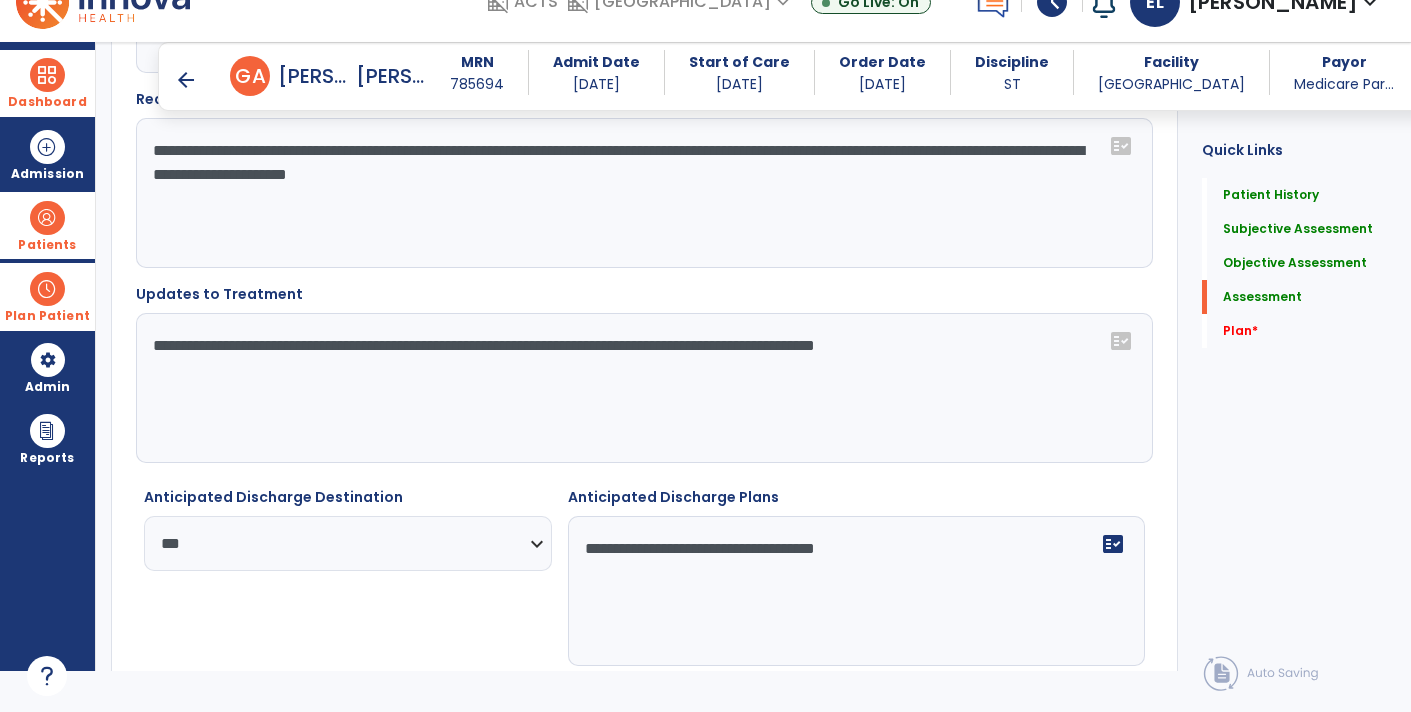 type on "**********" 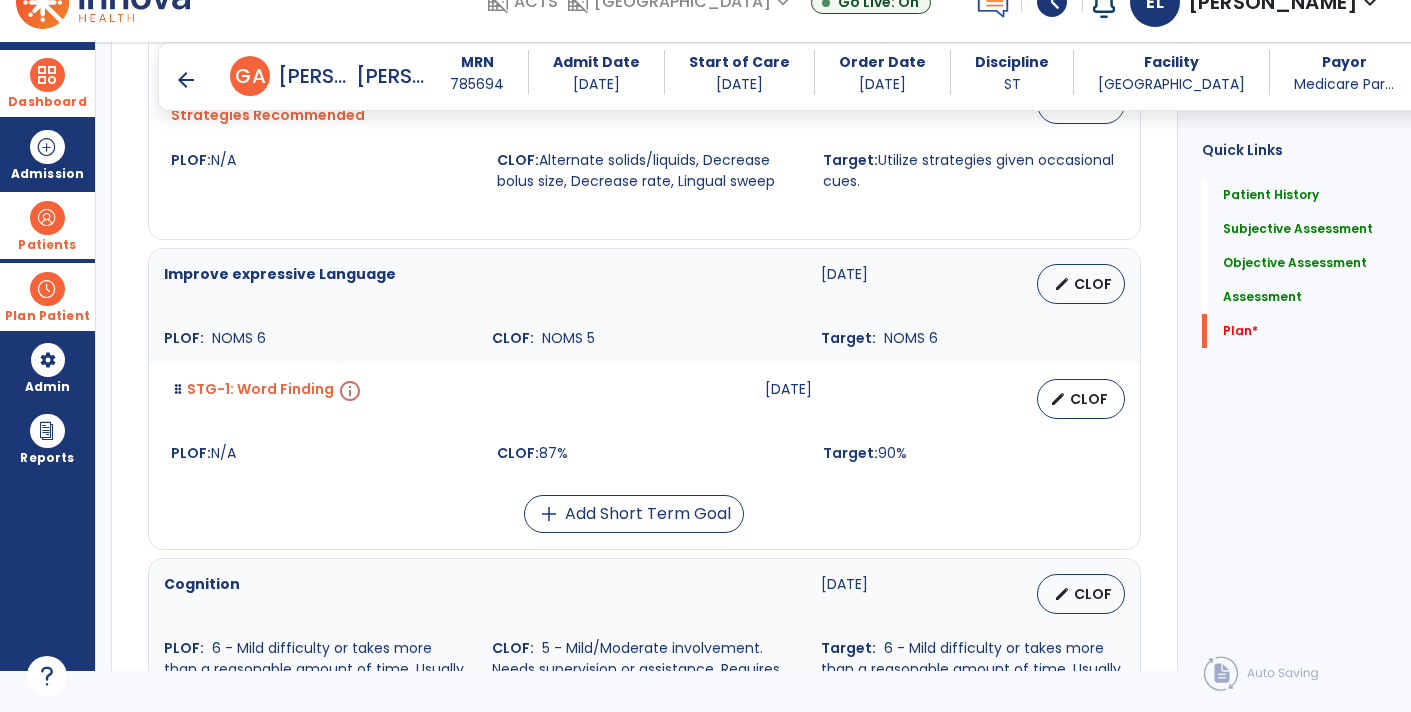 scroll, scrollTop: 5547, scrollLeft: 0, axis: vertical 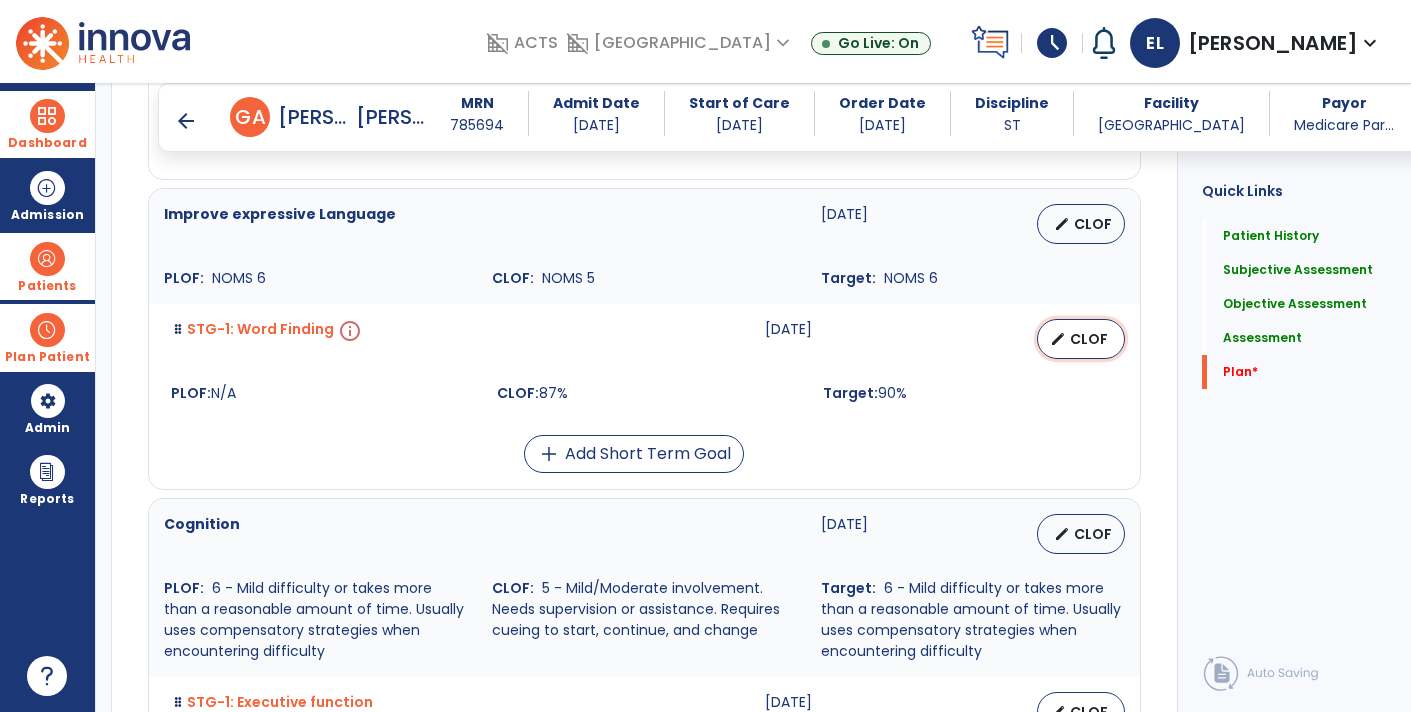 click on "edit   CLOF" at bounding box center (1081, 339) 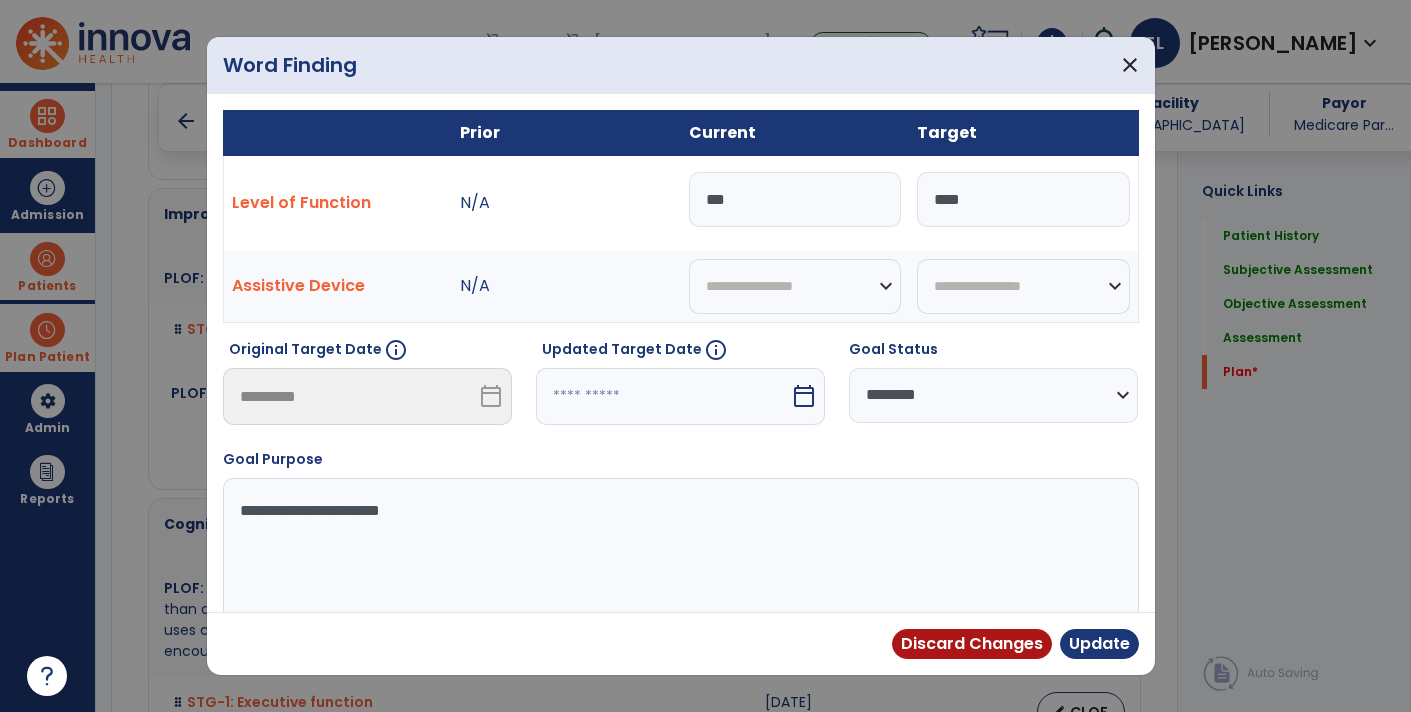 click at bounding box center (663, 396) 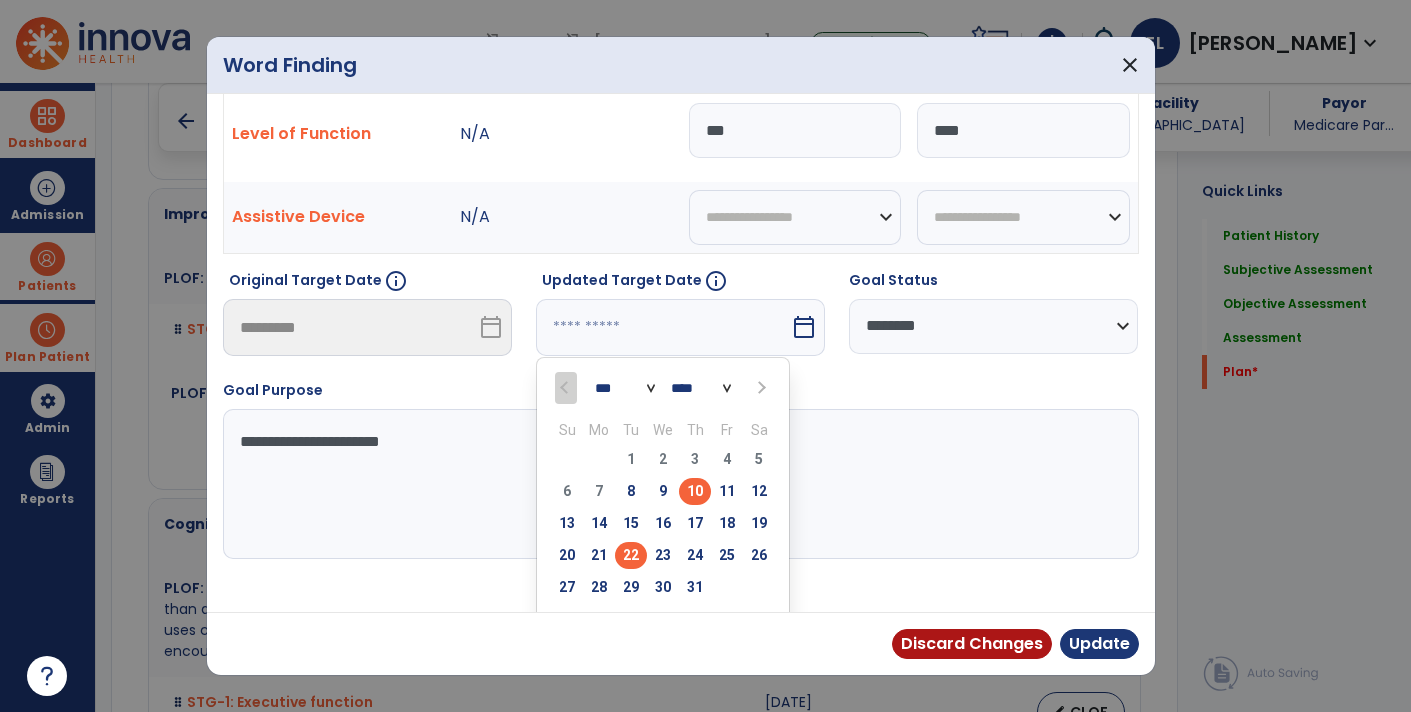 click on "22" at bounding box center [631, 555] 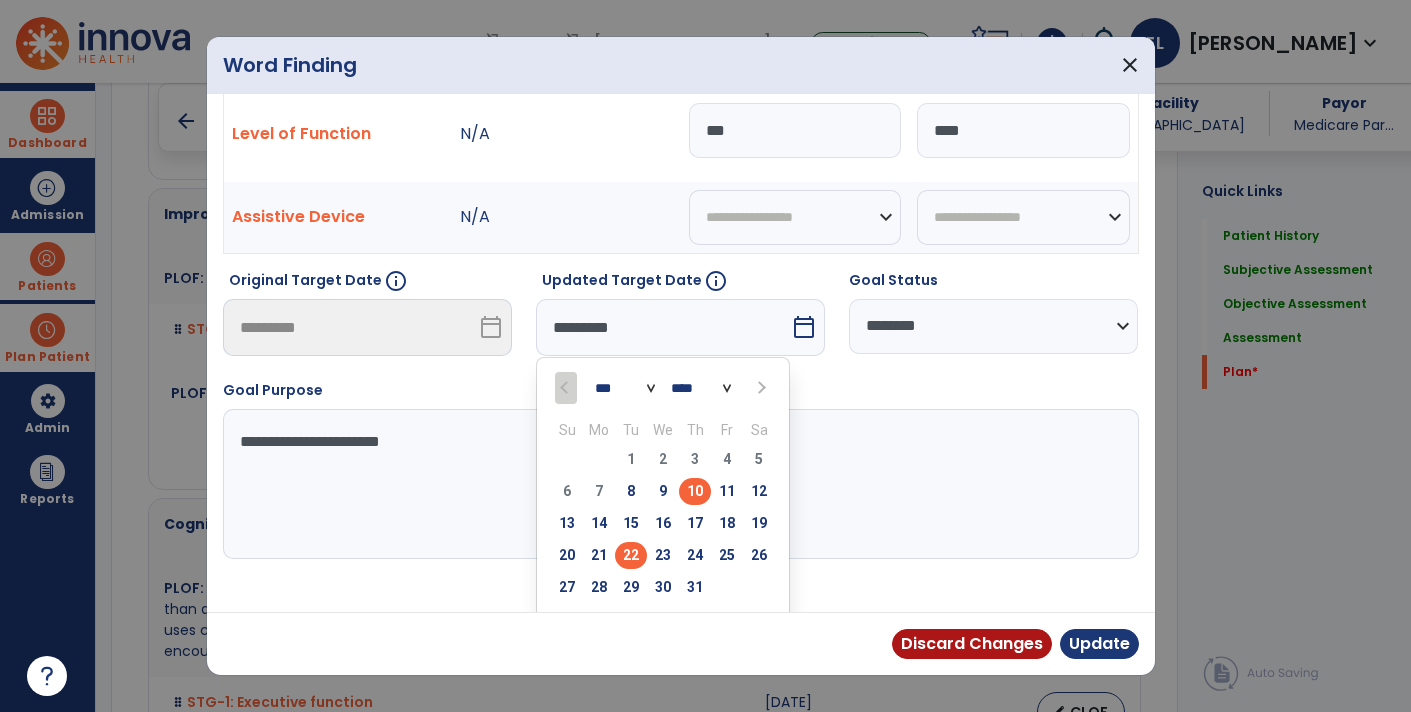 scroll, scrollTop: 27, scrollLeft: 0, axis: vertical 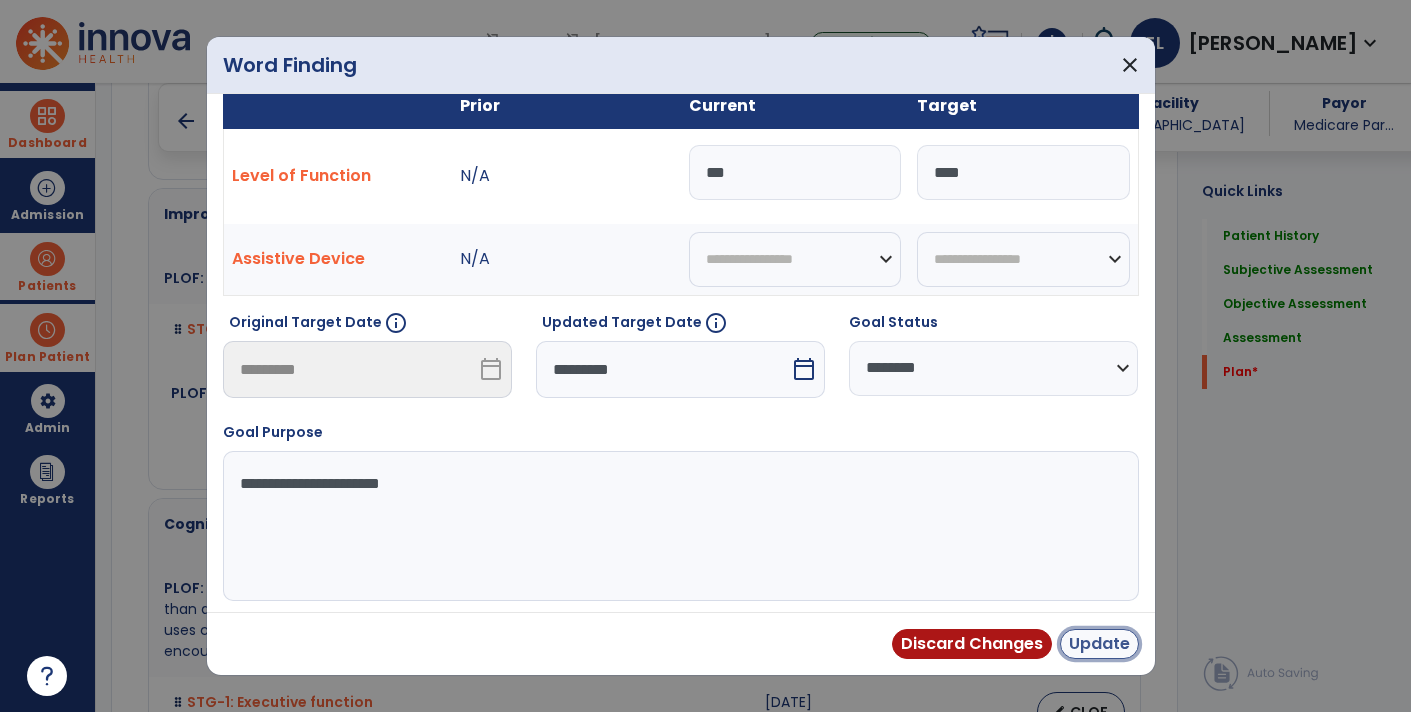 click on "Update" at bounding box center (1099, 644) 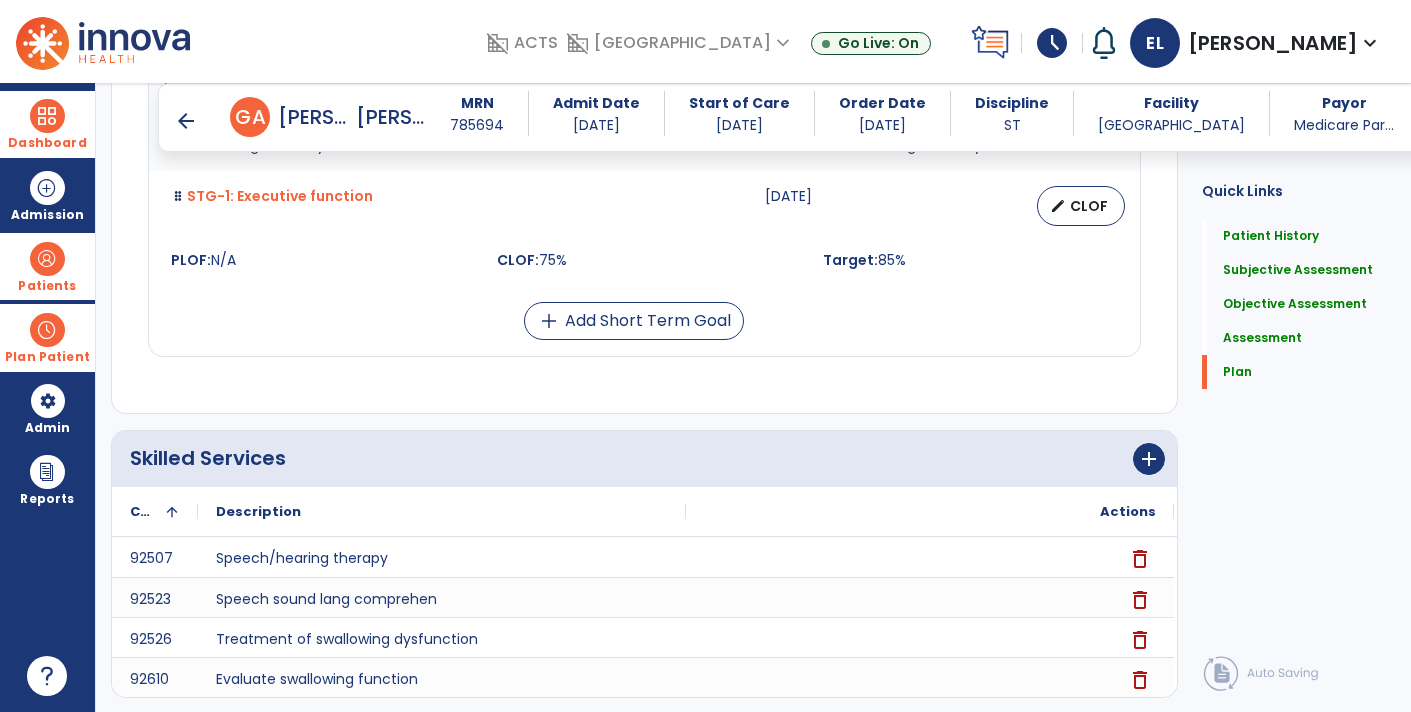 scroll, scrollTop: 5725, scrollLeft: 0, axis: vertical 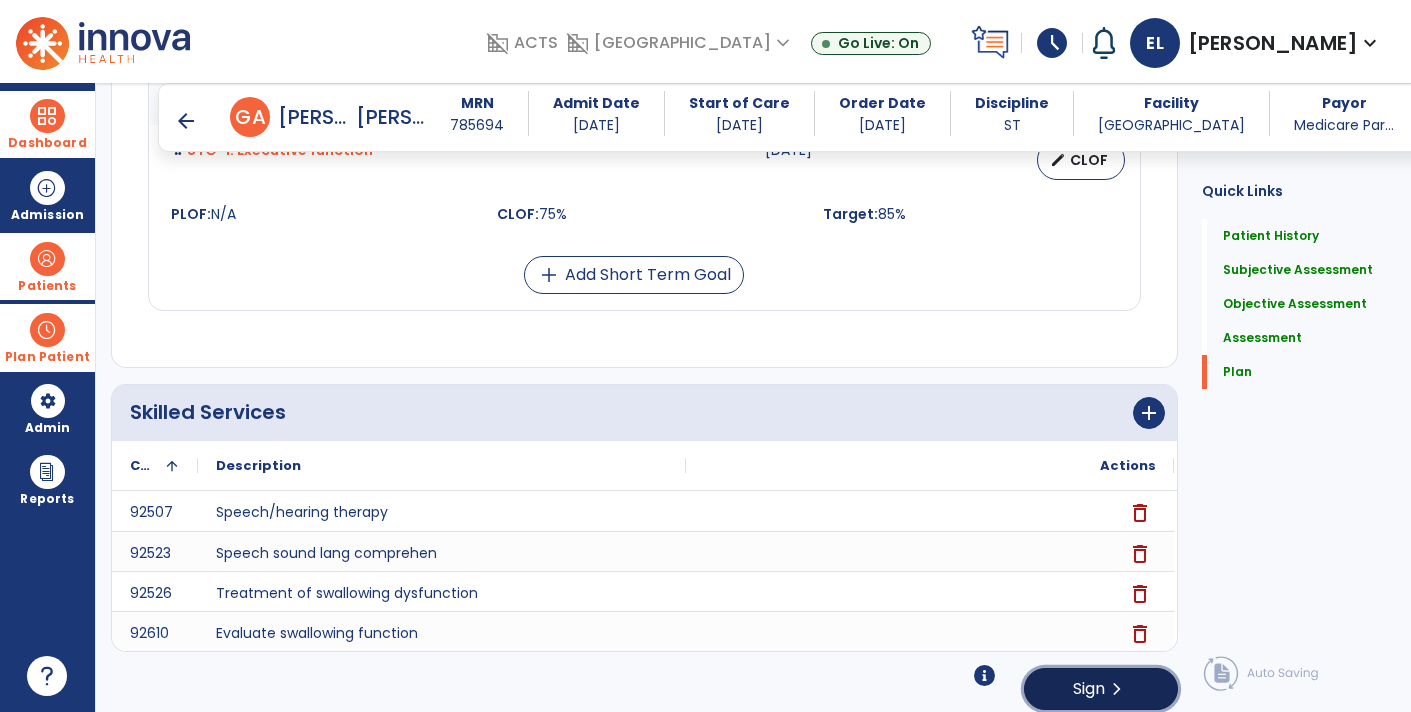 click on "Sign" 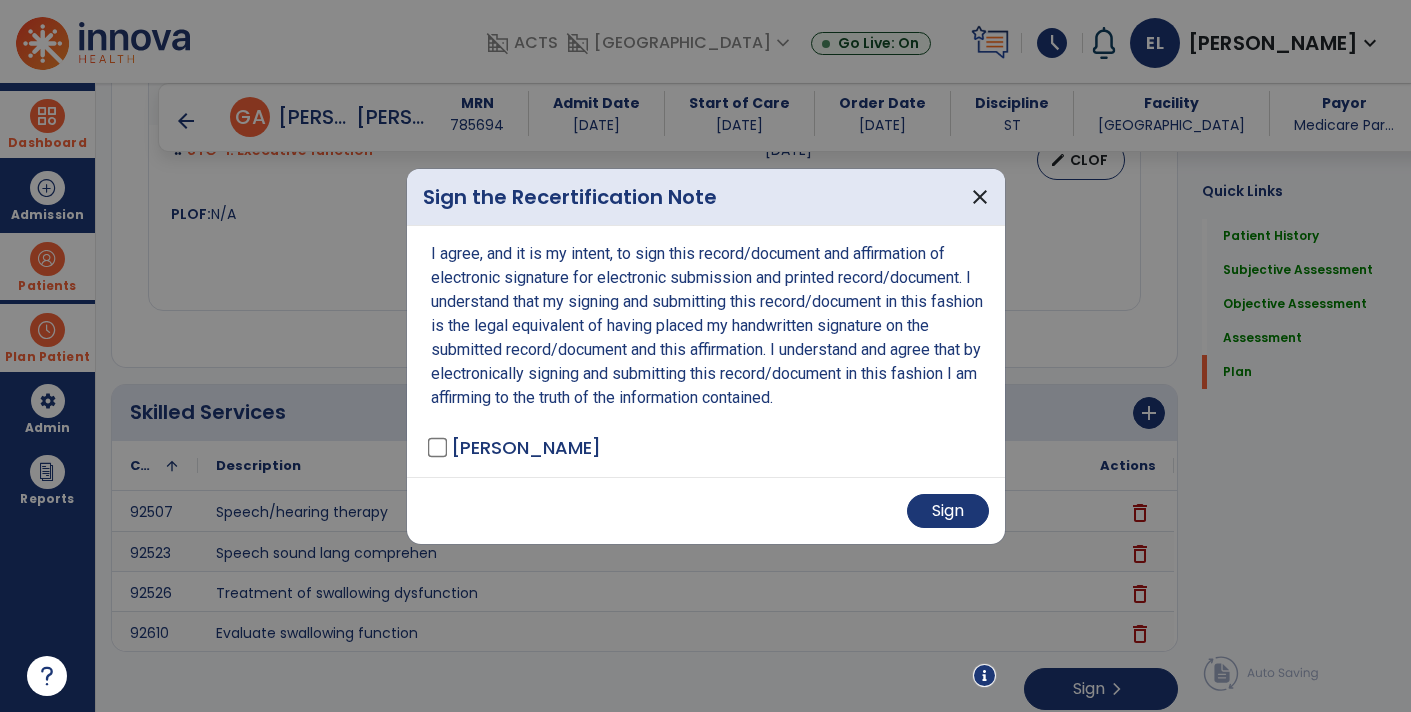 click on "Sign" at bounding box center (706, 510) 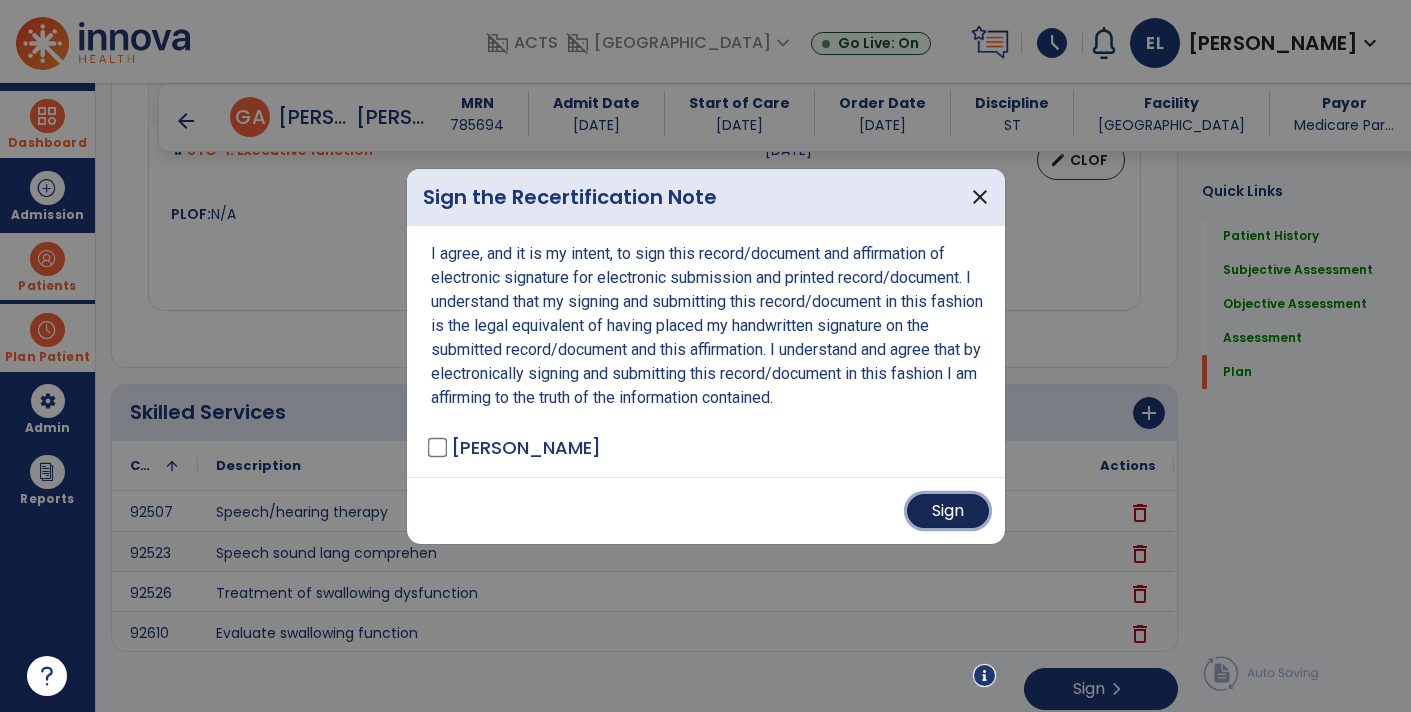 click on "Sign" at bounding box center (948, 511) 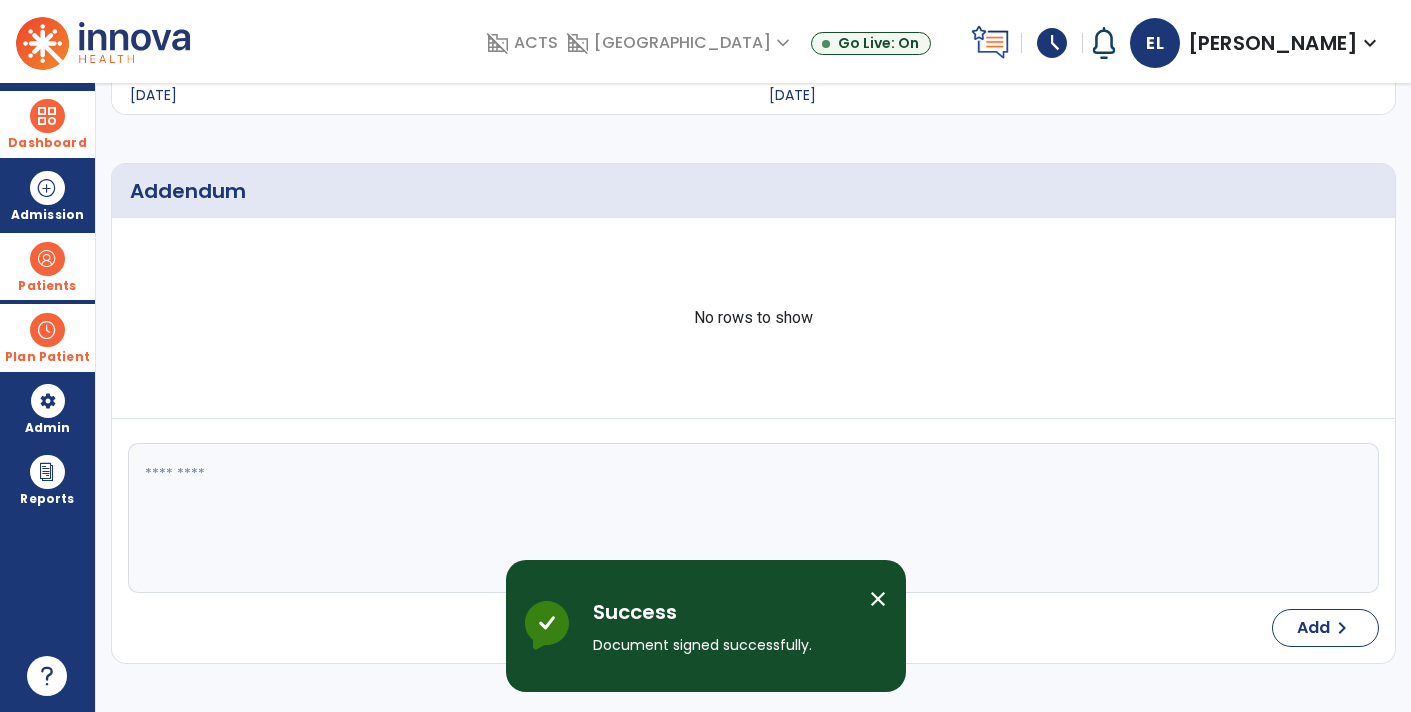 scroll, scrollTop: 0, scrollLeft: 0, axis: both 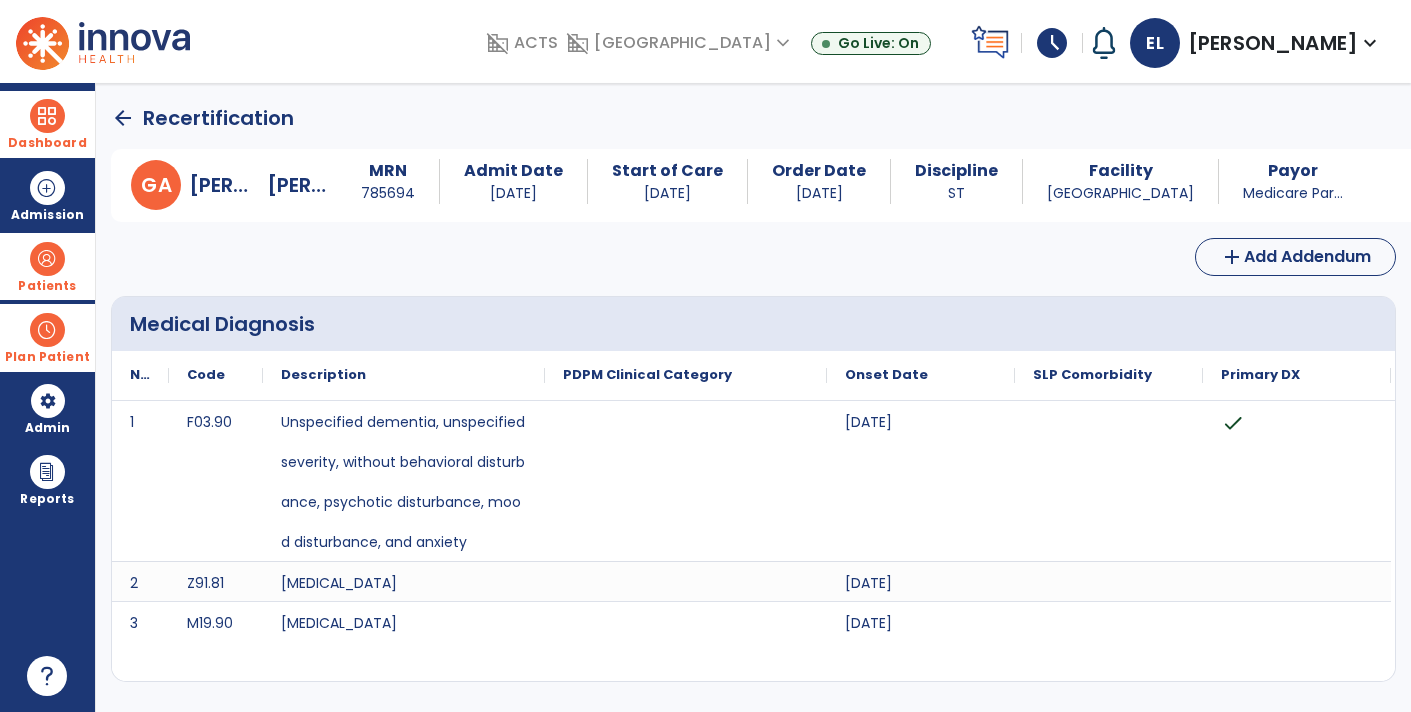 click on "Dashboard" at bounding box center (47, 143) 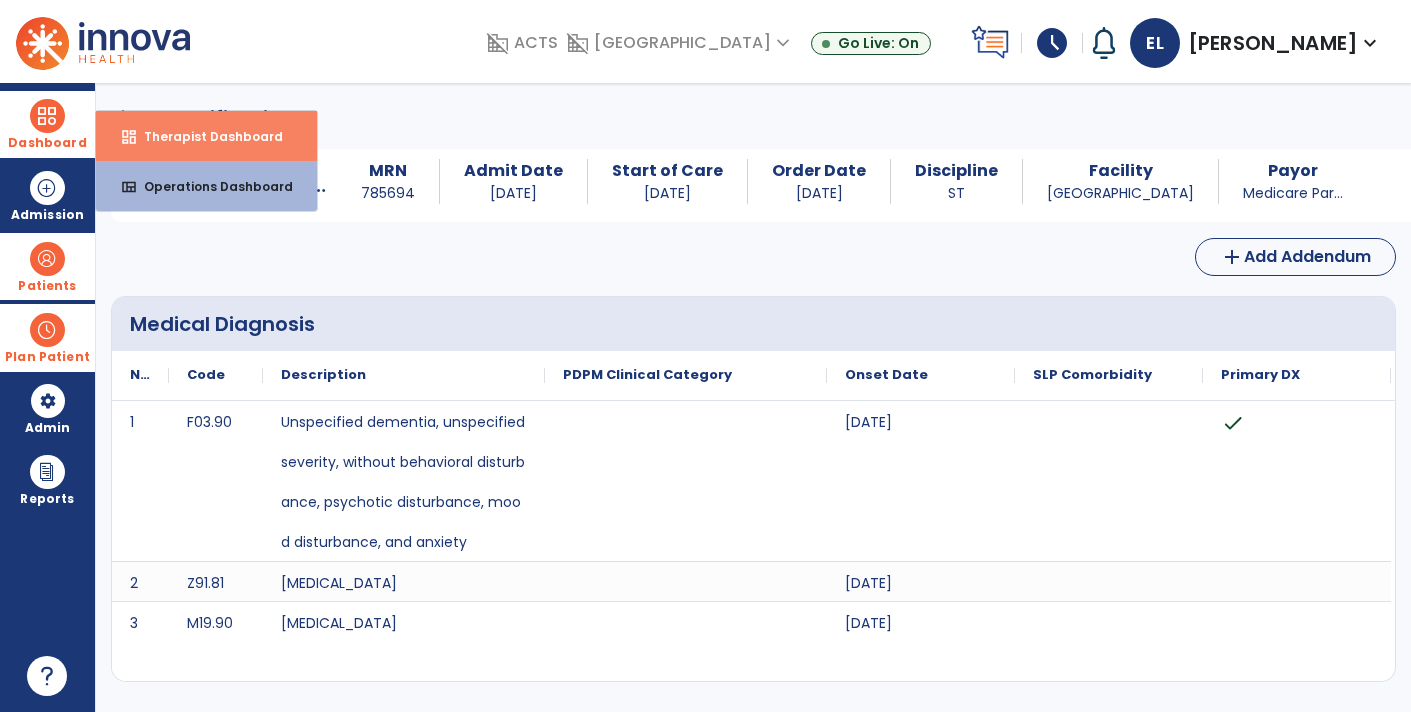 click on "Therapist Dashboard" at bounding box center [205, 136] 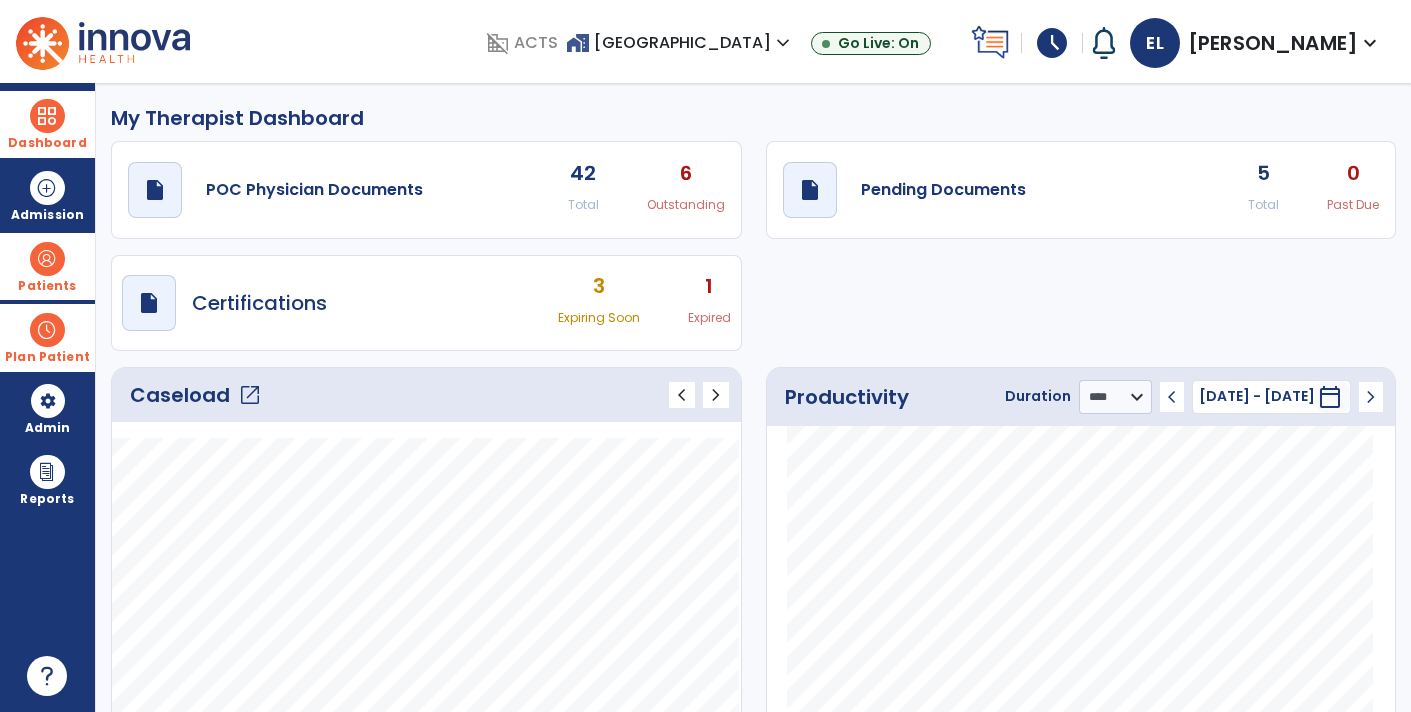 click on "draft   open_in_new  Pending Documents 5 Total 0 Past Due" 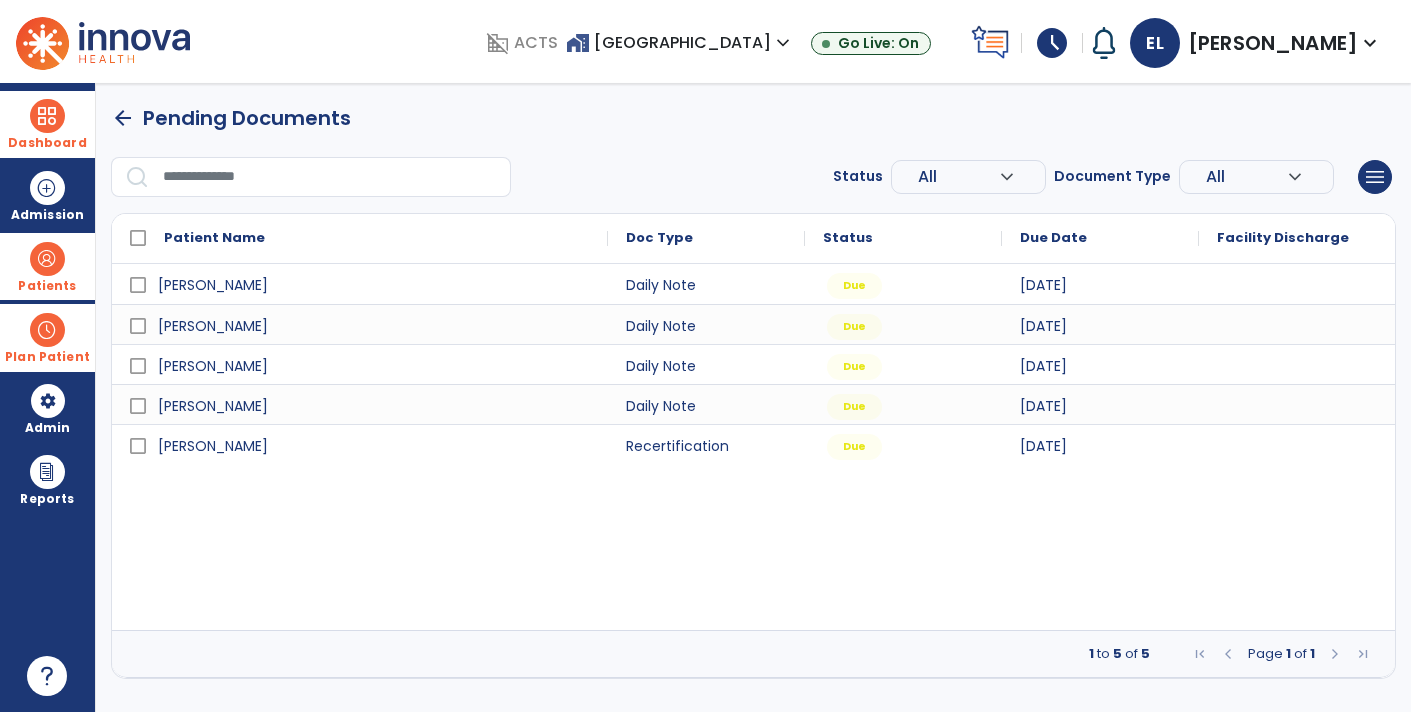 click on "Dashboard" at bounding box center [47, 124] 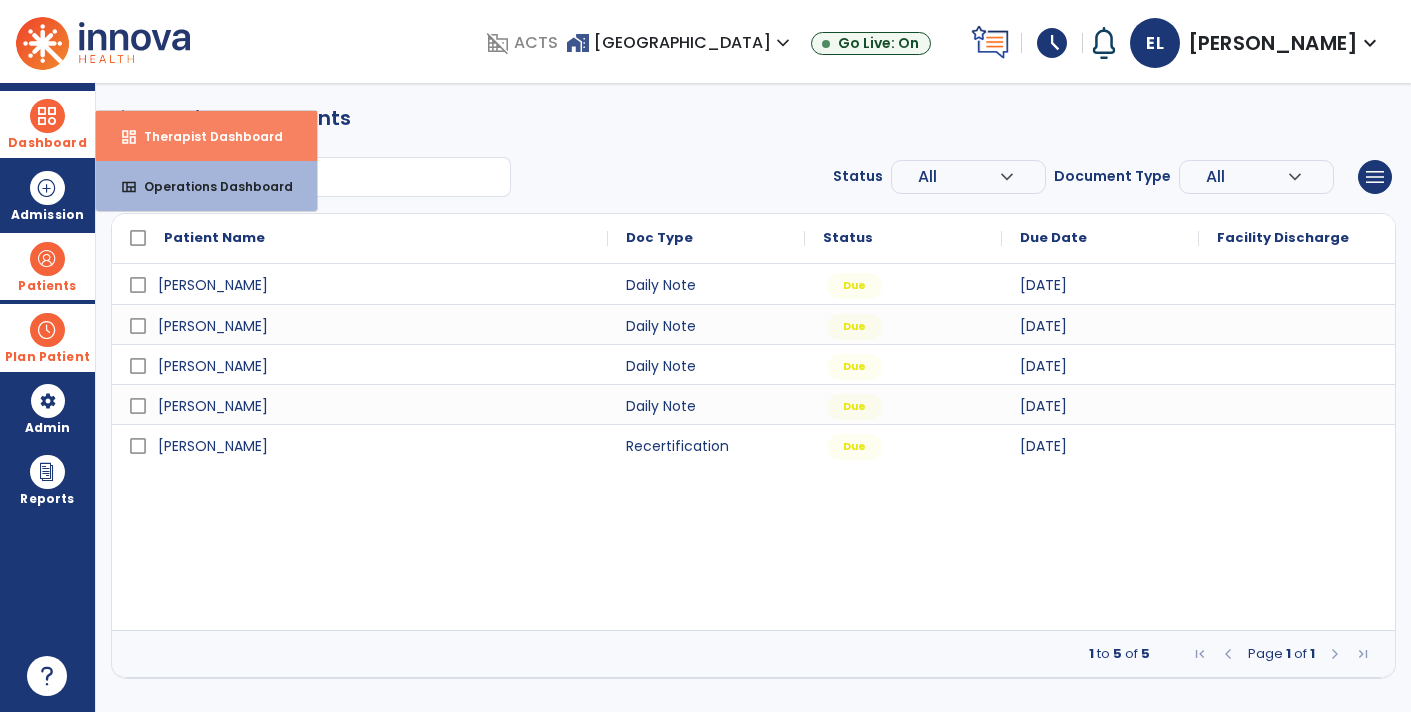 click on "dashboard  Therapist Dashboard" at bounding box center (206, 136) 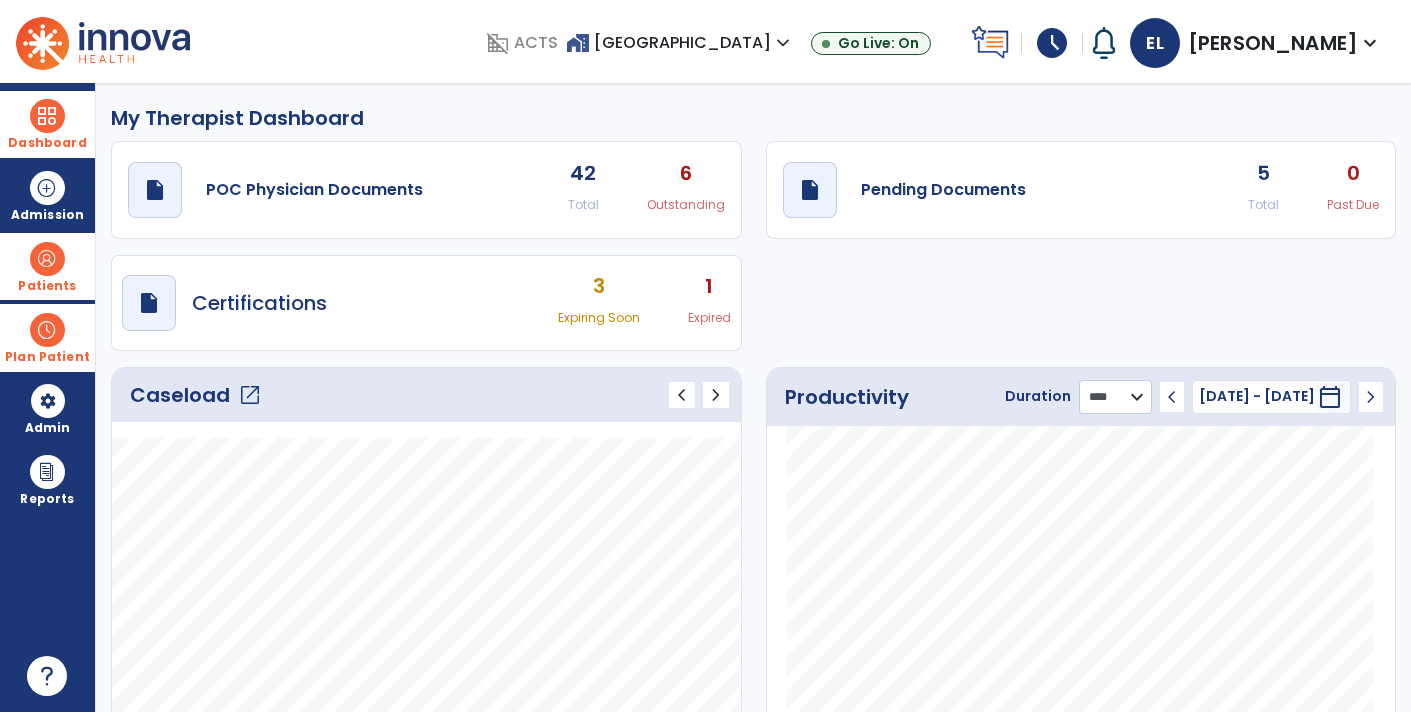 click on "******** **** ***" 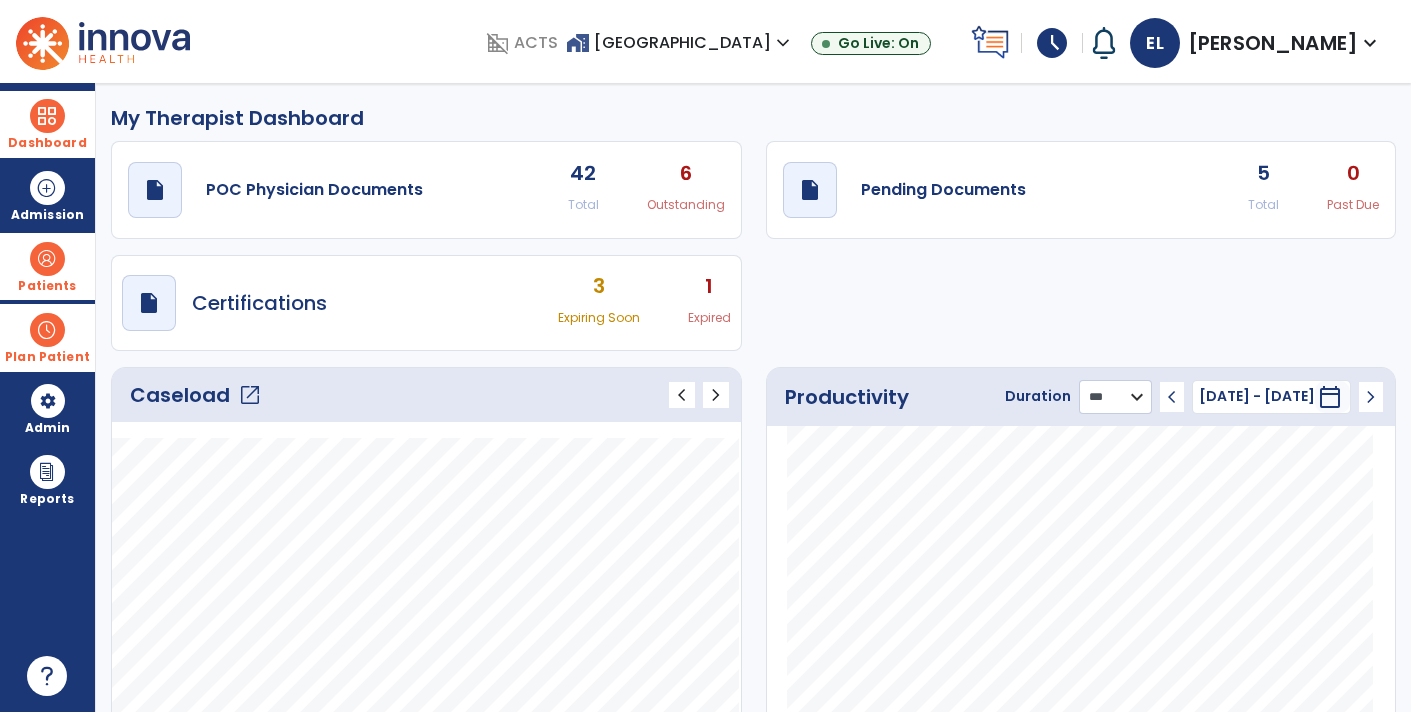 click on "******** **** ***" 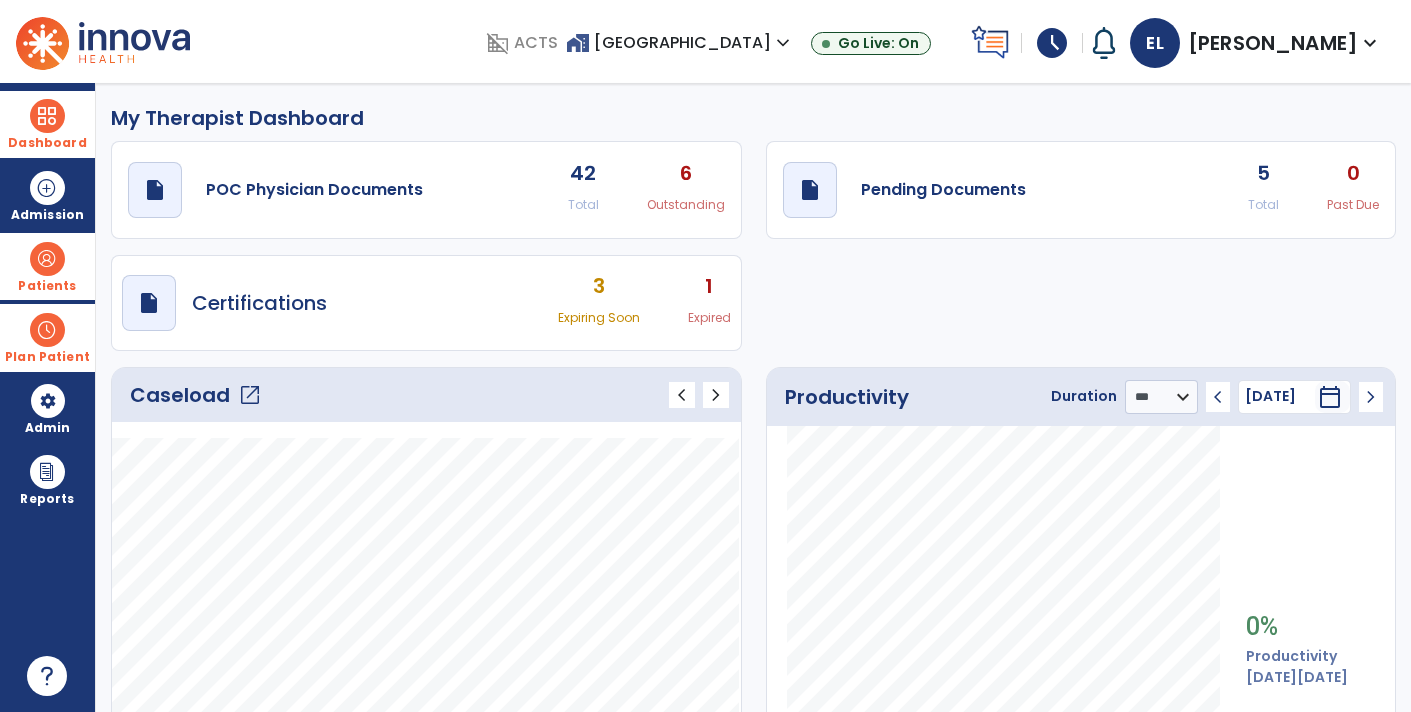 click on "chevron_left" 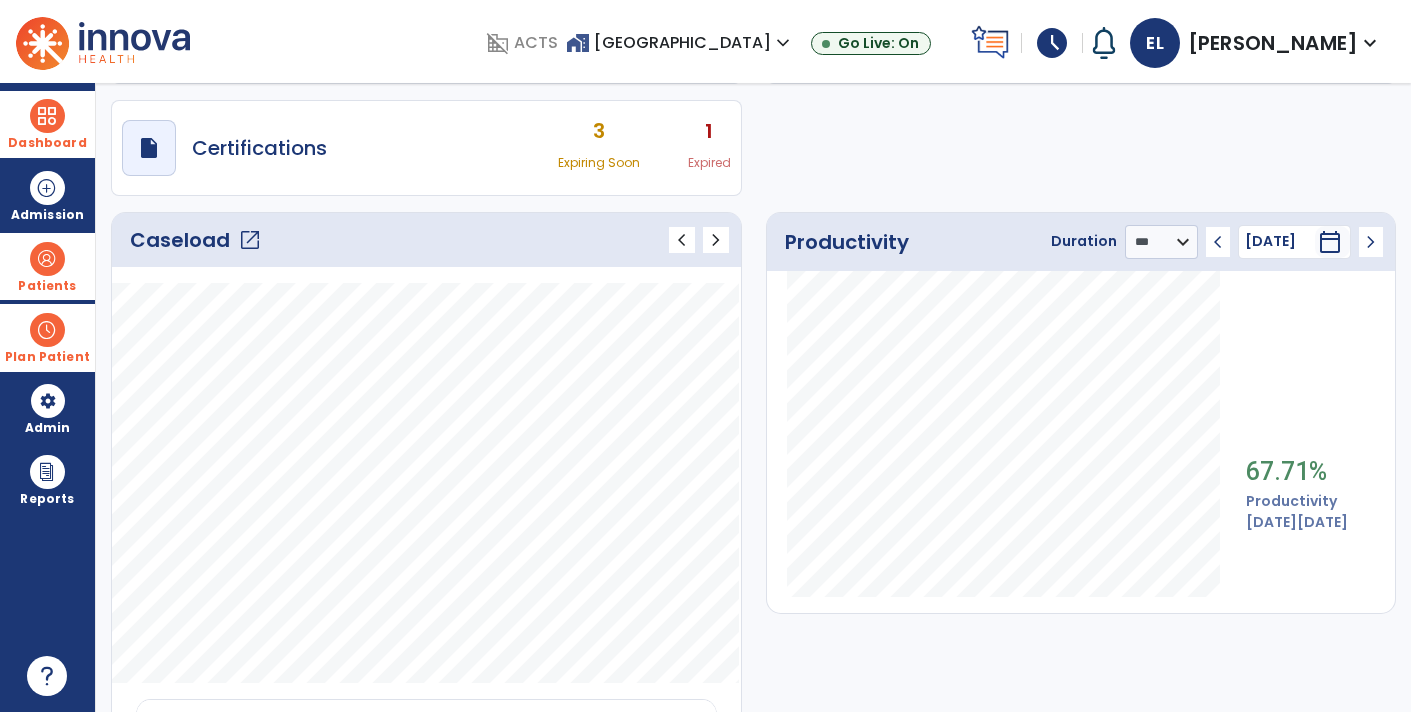 scroll, scrollTop: 160, scrollLeft: 0, axis: vertical 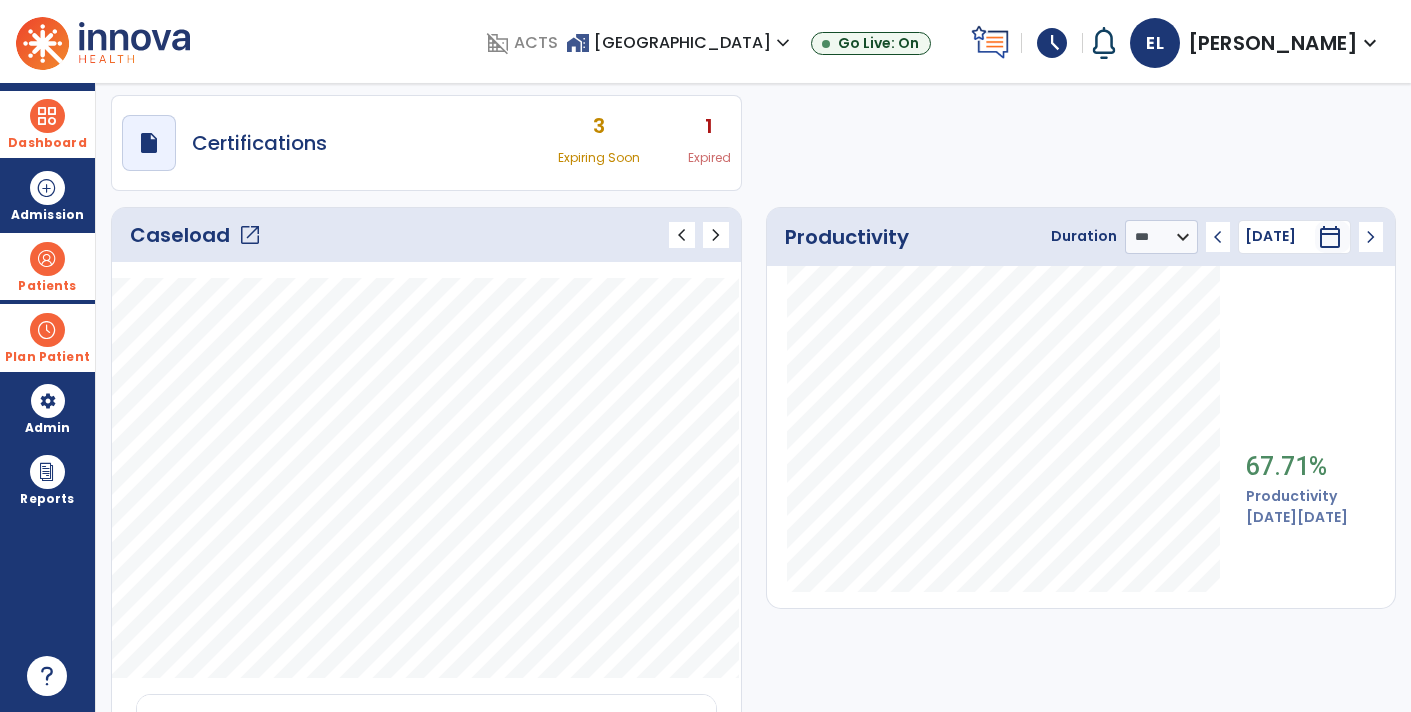 click on "chevron_left" 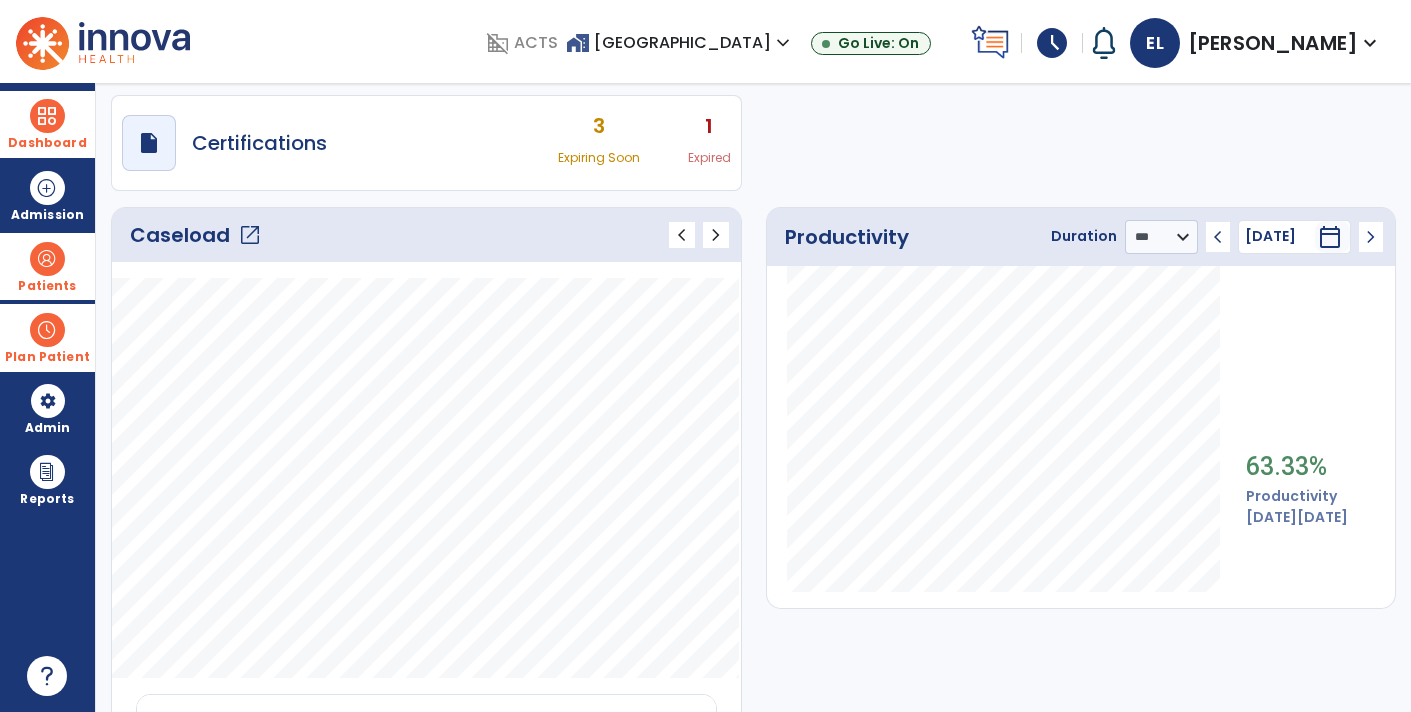 click at bounding box center [47, 259] 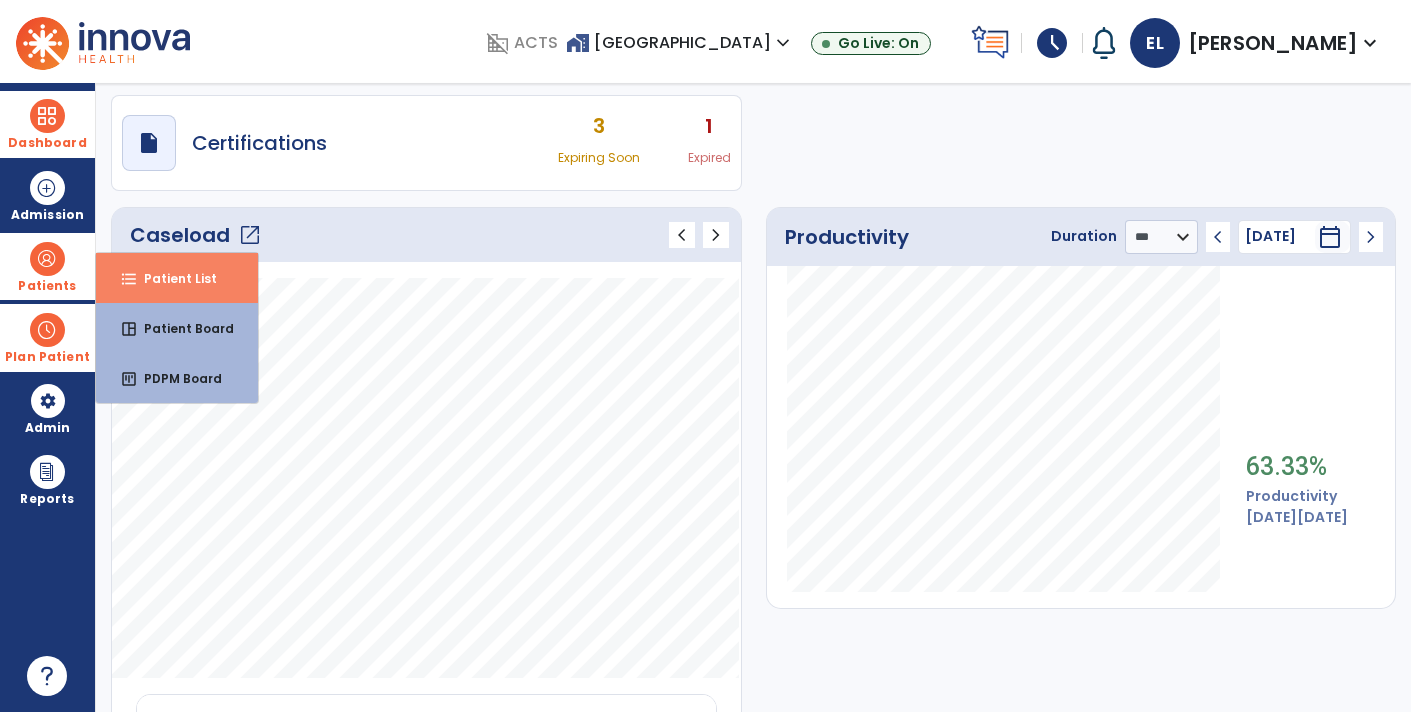 click on "format_list_bulleted  Patient List" at bounding box center (177, 278) 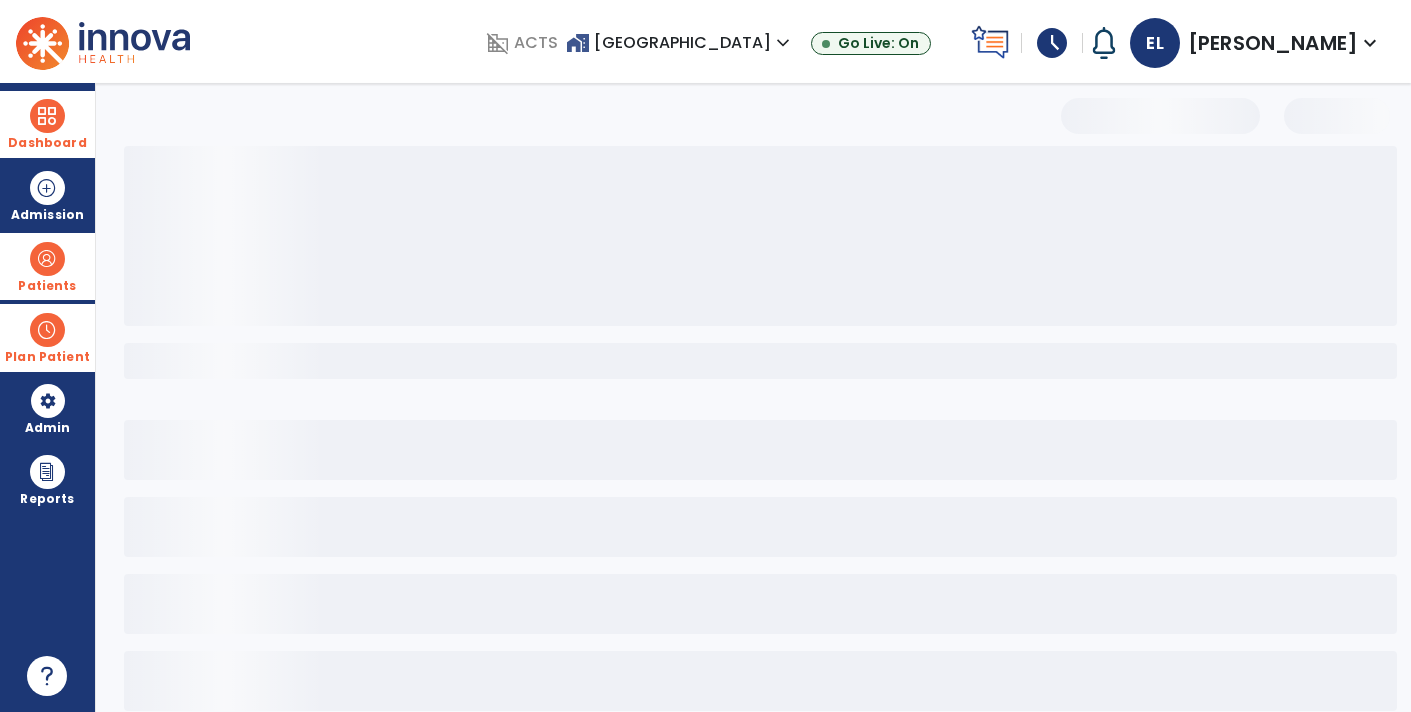 scroll, scrollTop: 30, scrollLeft: 0, axis: vertical 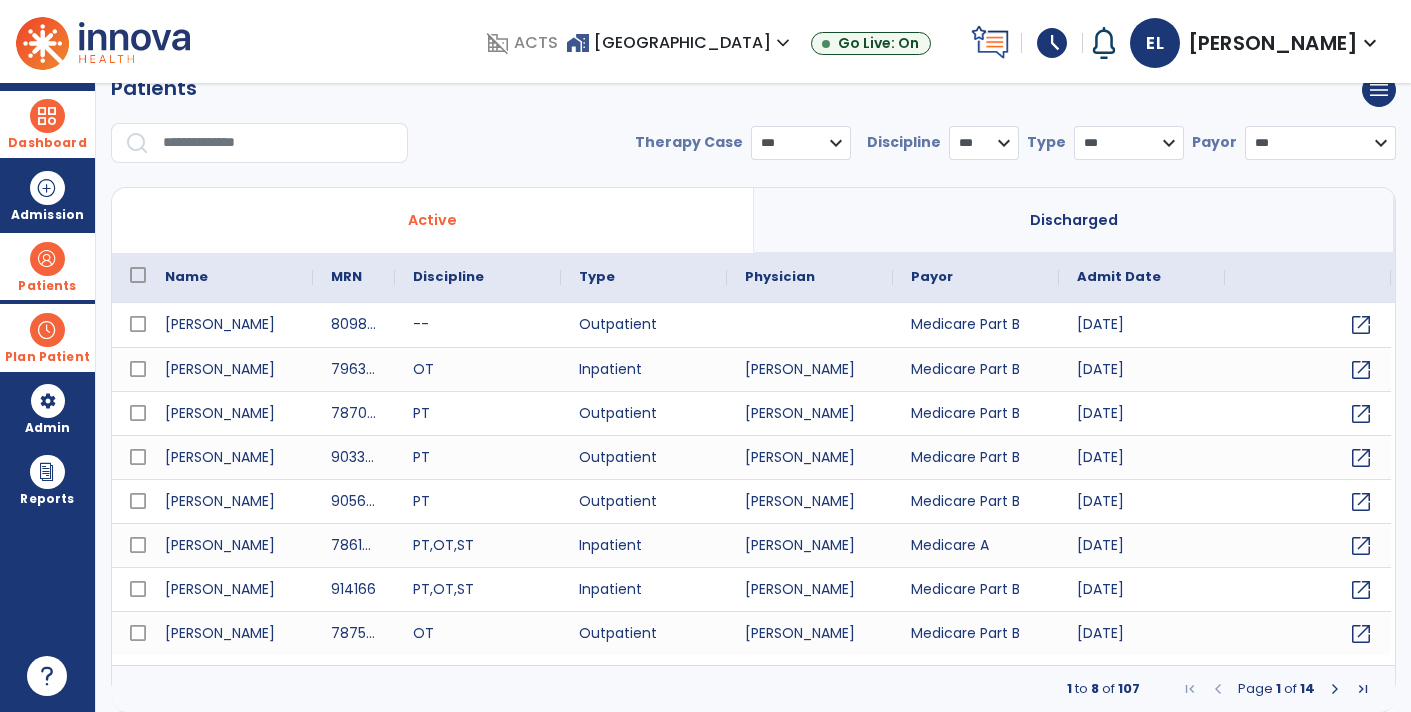 click at bounding box center (278, 143) 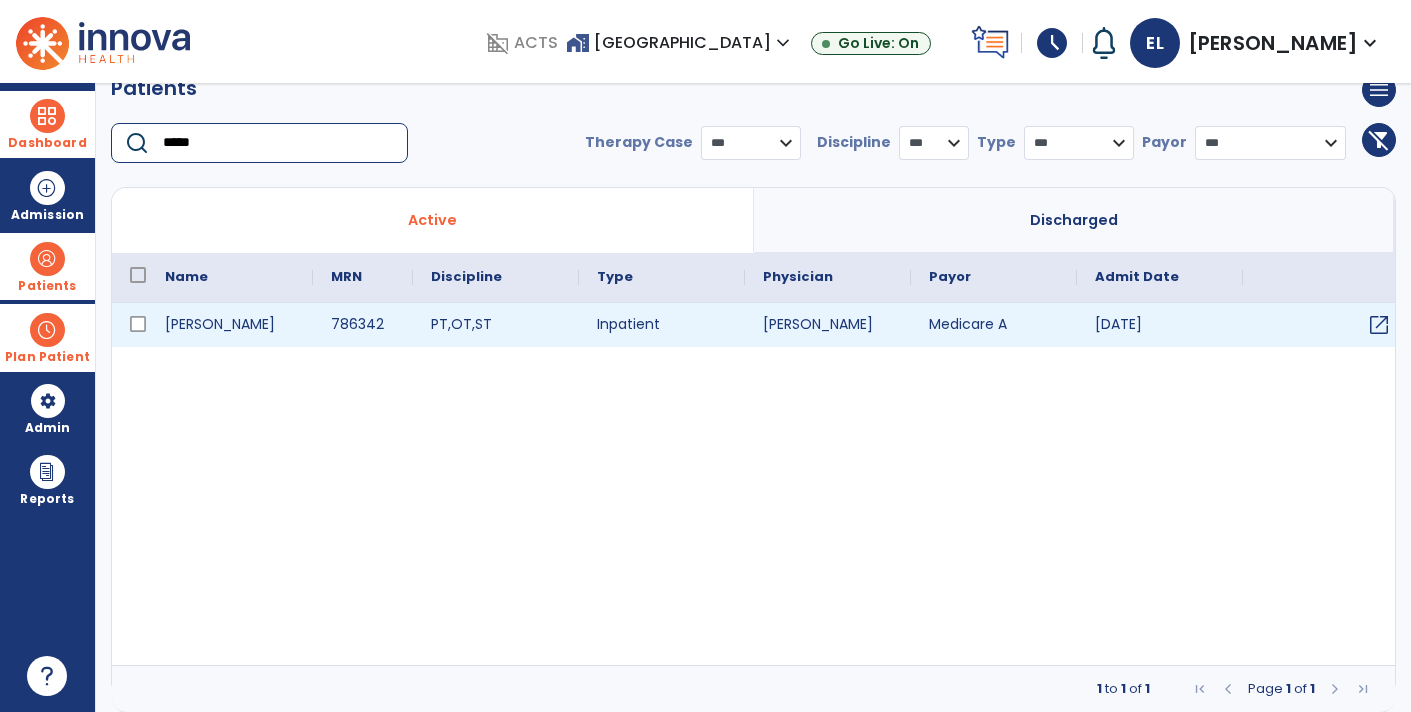 type on "*****" 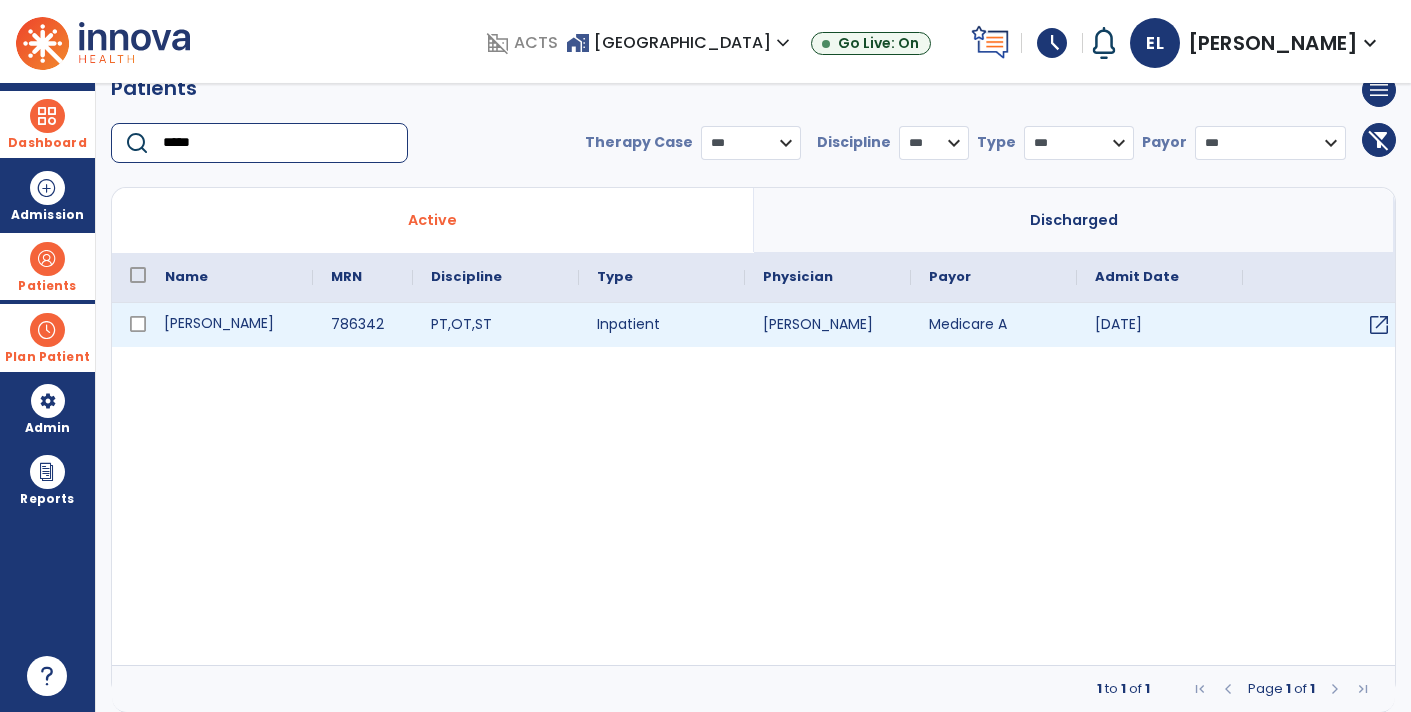 click on "[PERSON_NAME]" at bounding box center (230, 325) 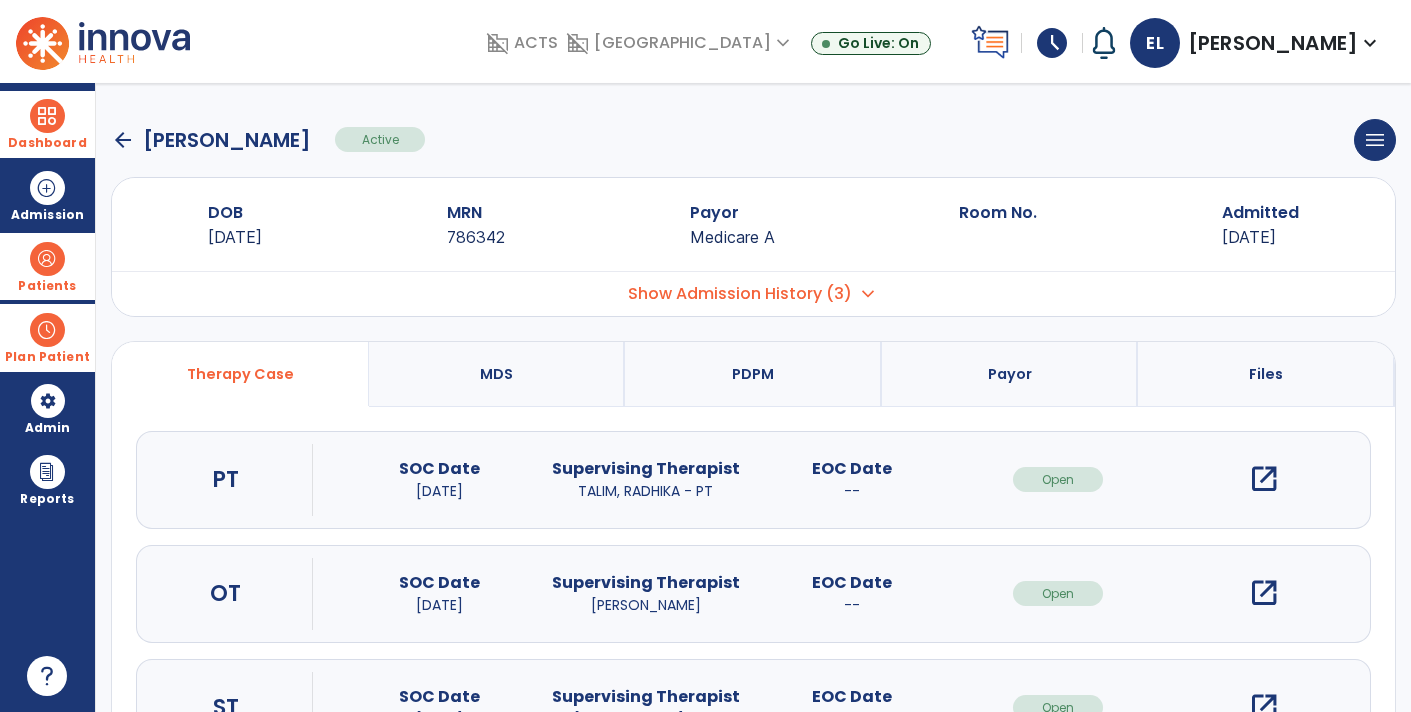 scroll, scrollTop: 89, scrollLeft: 0, axis: vertical 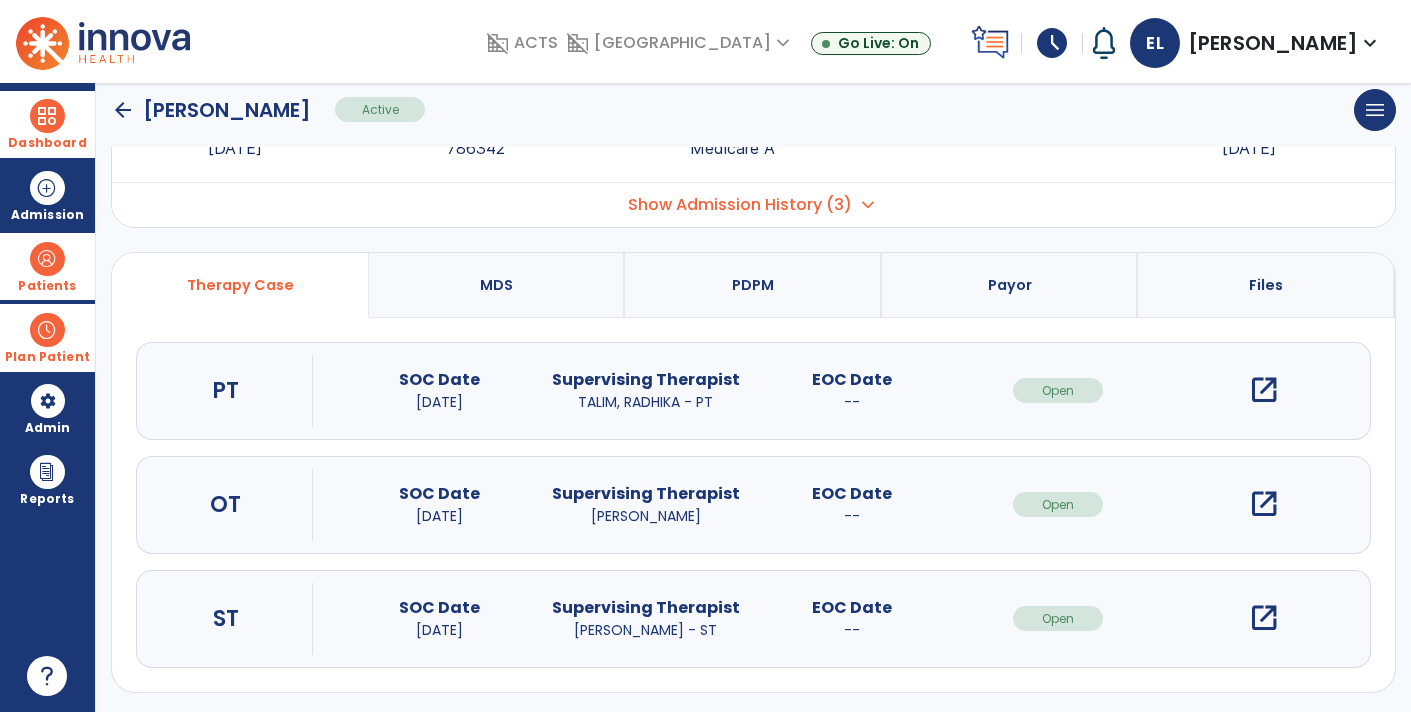 click on "open_in_new" at bounding box center (1264, 618) 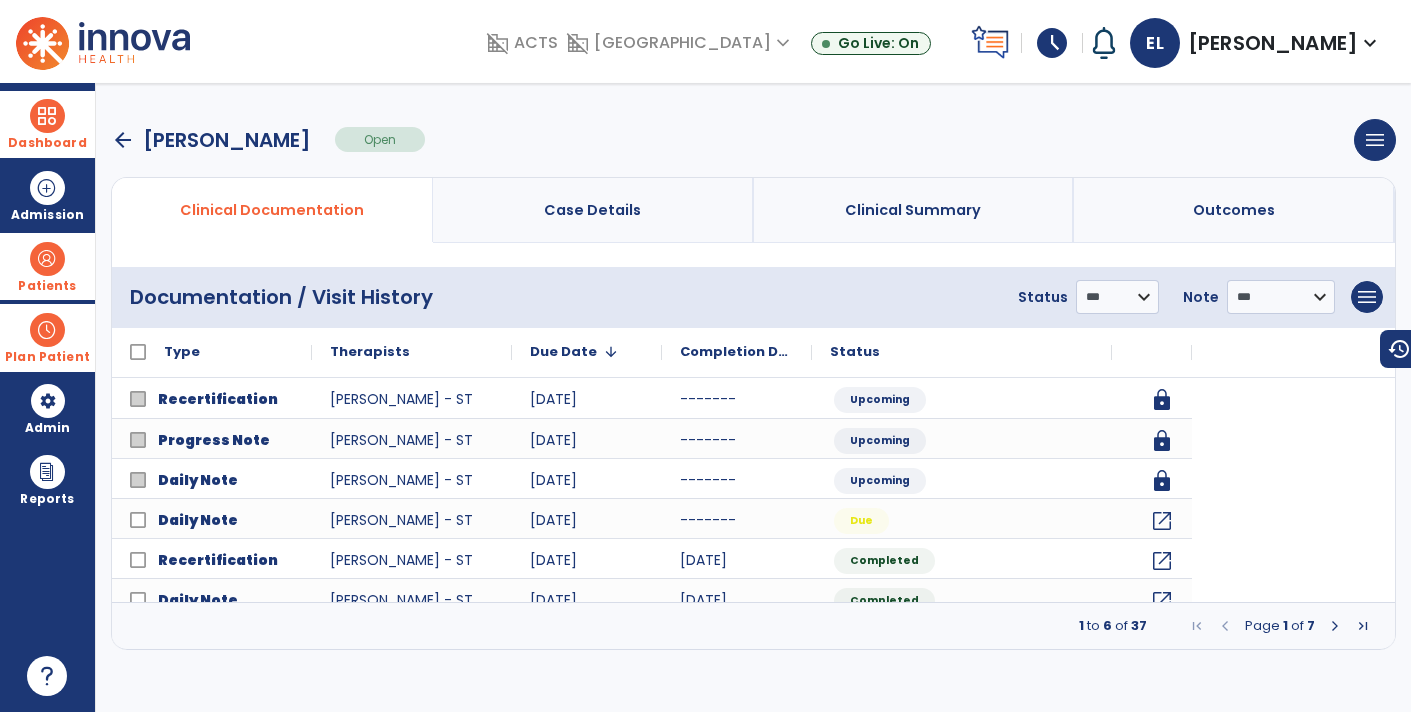 scroll, scrollTop: 0, scrollLeft: 0, axis: both 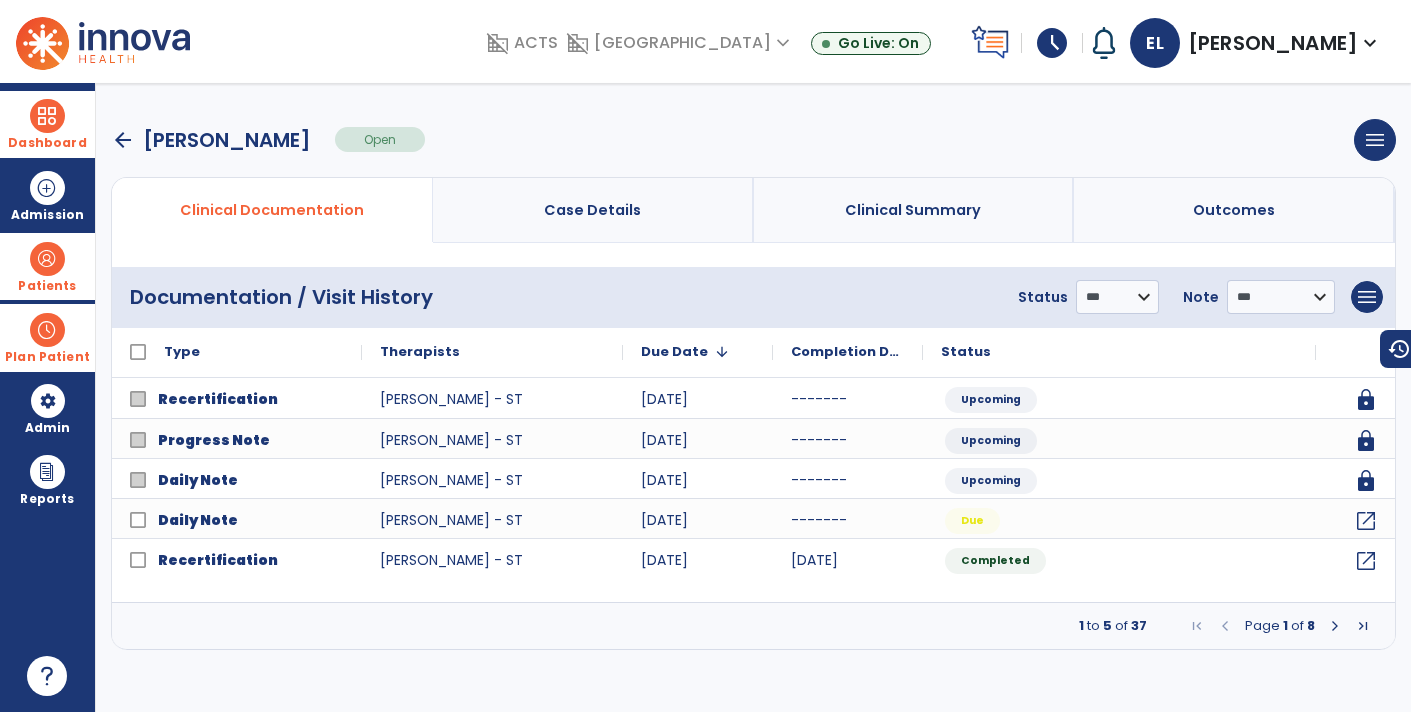 click at bounding box center (1335, 626) 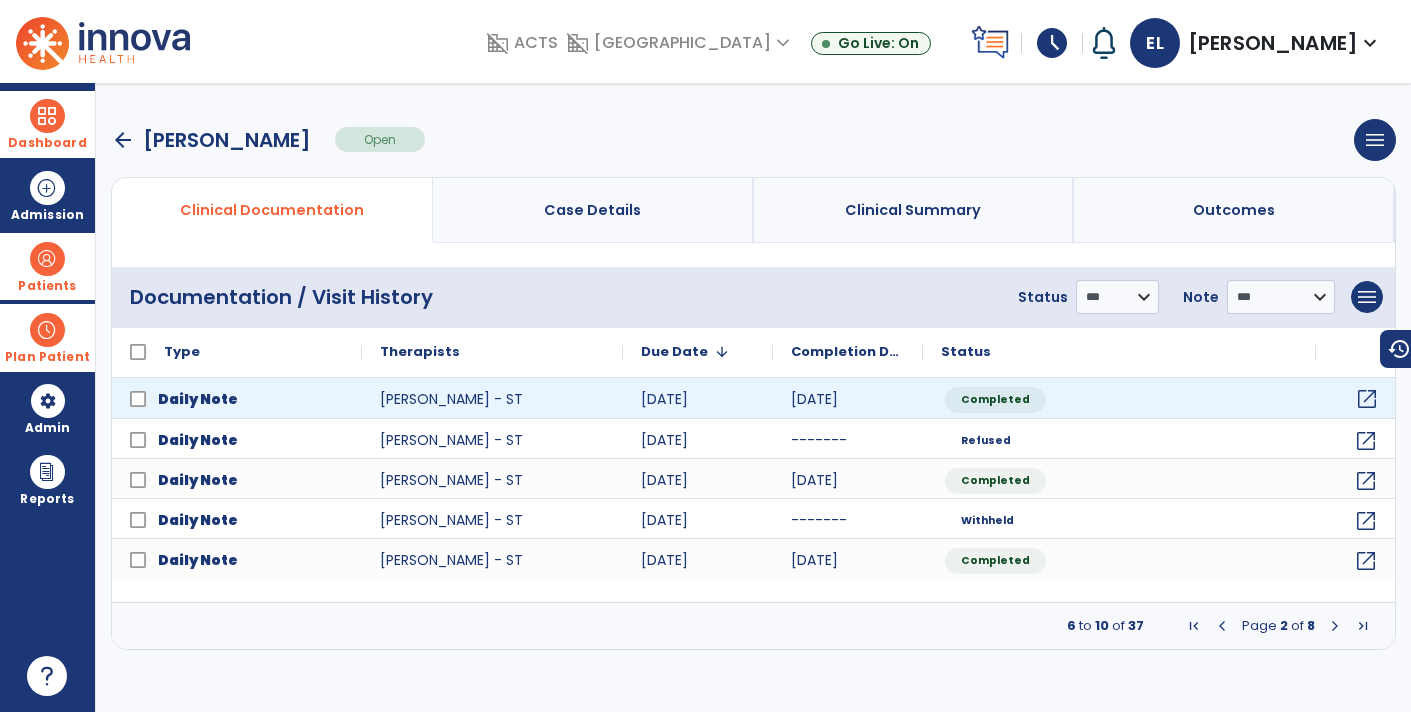 click on "open_in_new" 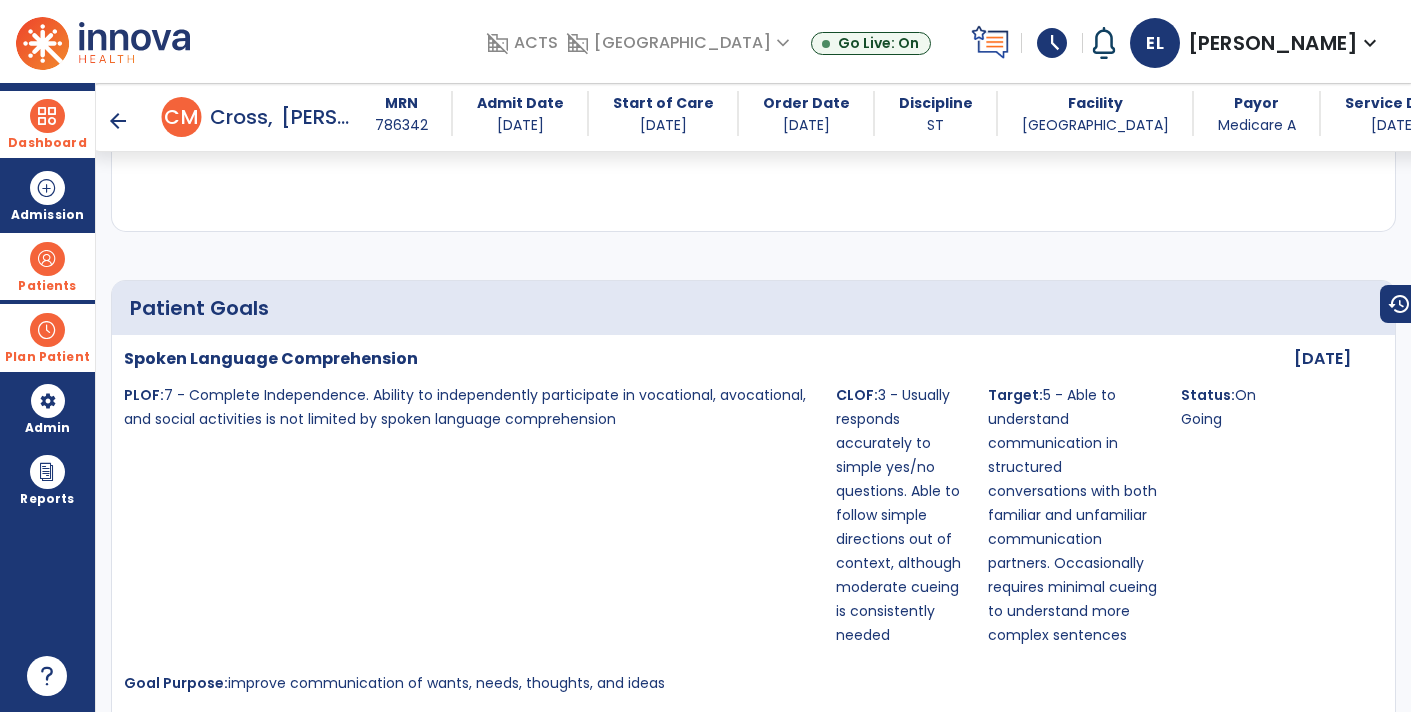 scroll, scrollTop: 1890, scrollLeft: 0, axis: vertical 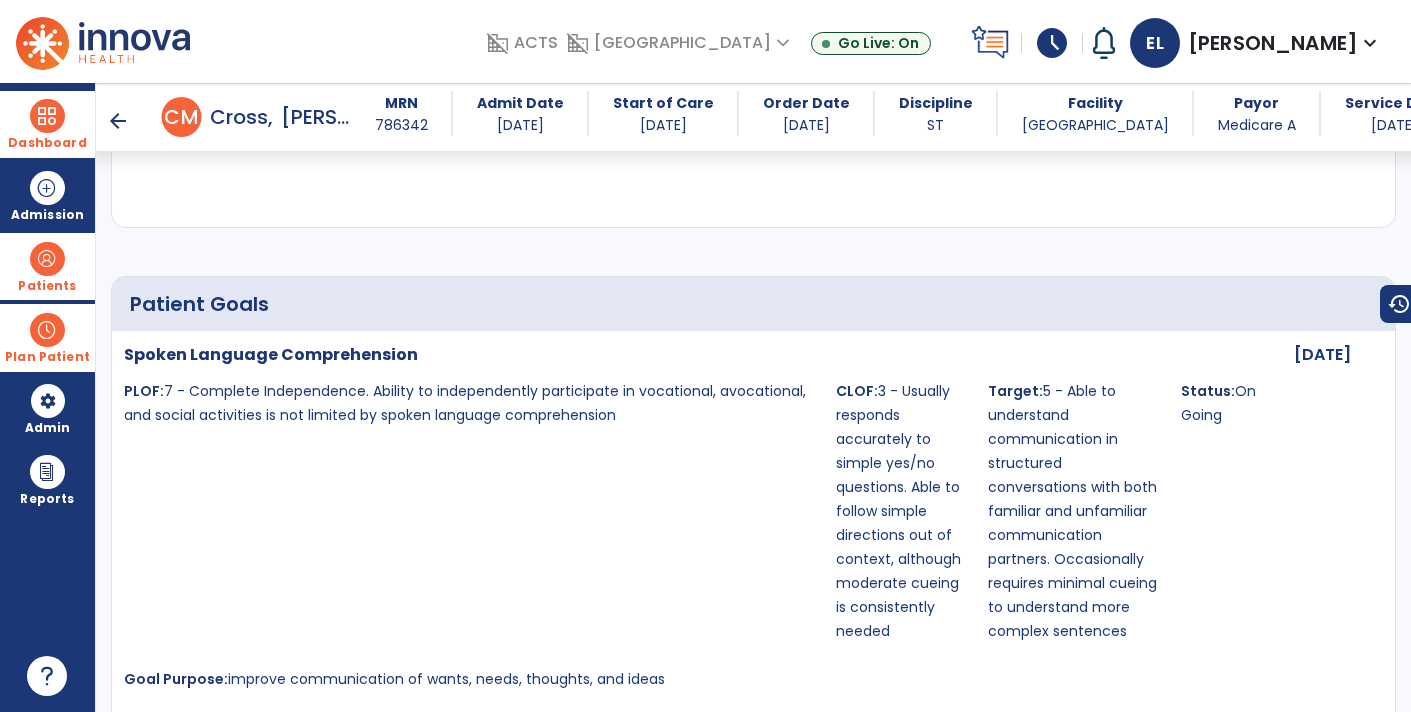 click at bounding box center [47, 116] 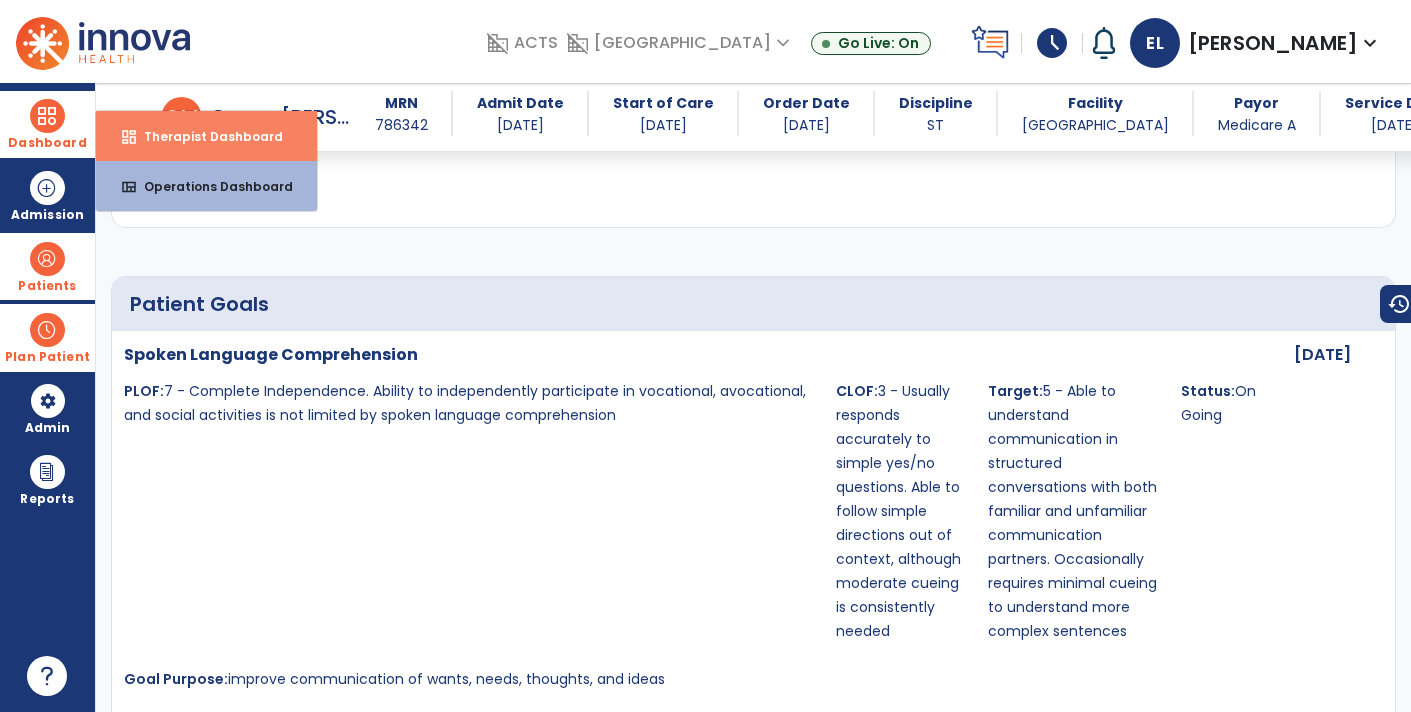click on "dashboard  Therapist Dashboard" at bounding box center (206, 136) 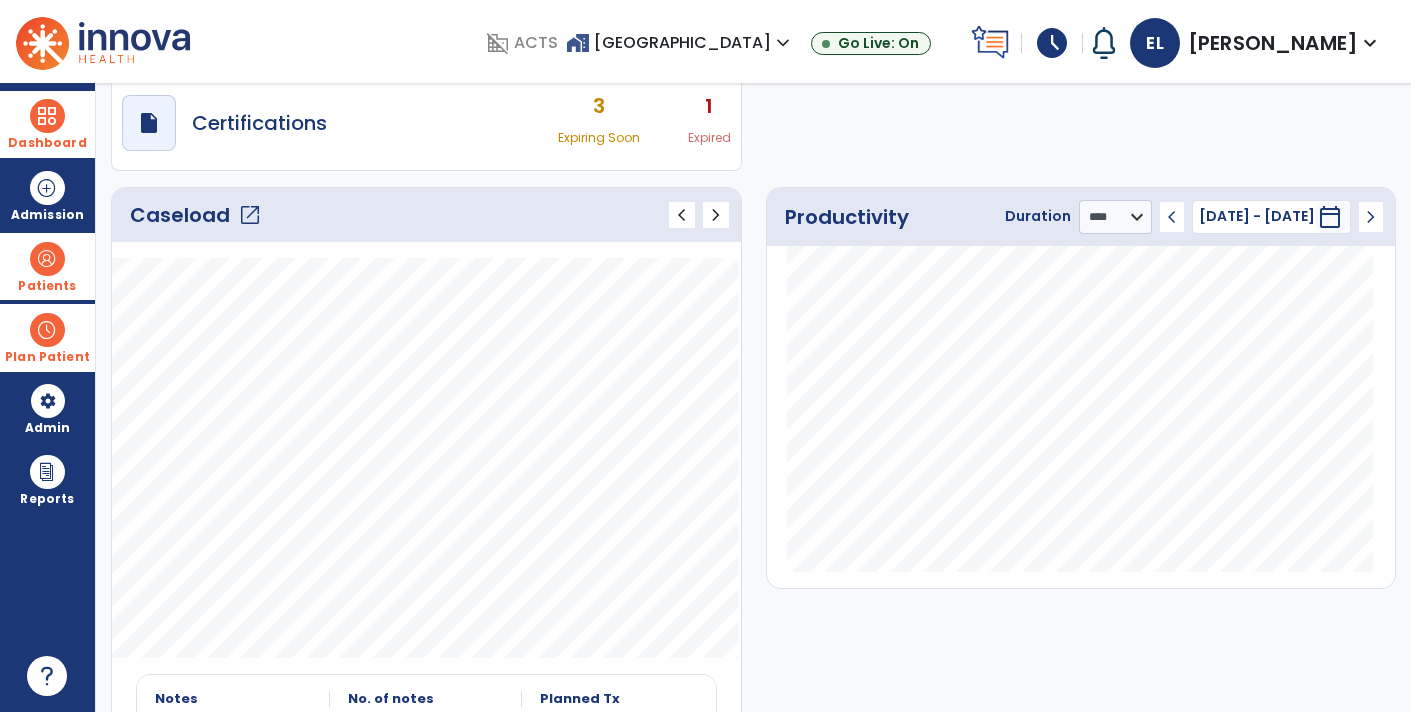 scroll, scrollTop: 0, scrollLeft: 0, axis: both 